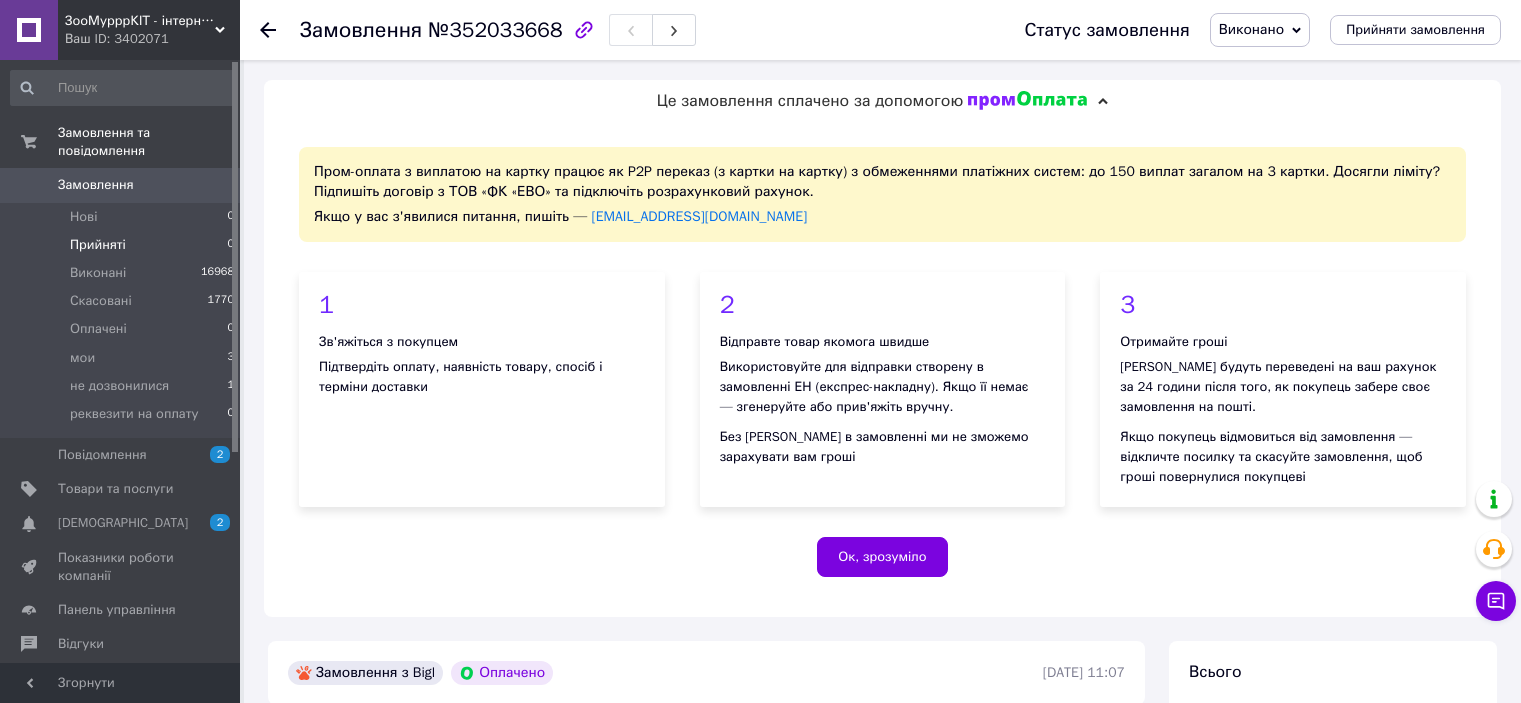 scroll, scrollTop: 211, scrollLeft: 0, axis: vertical 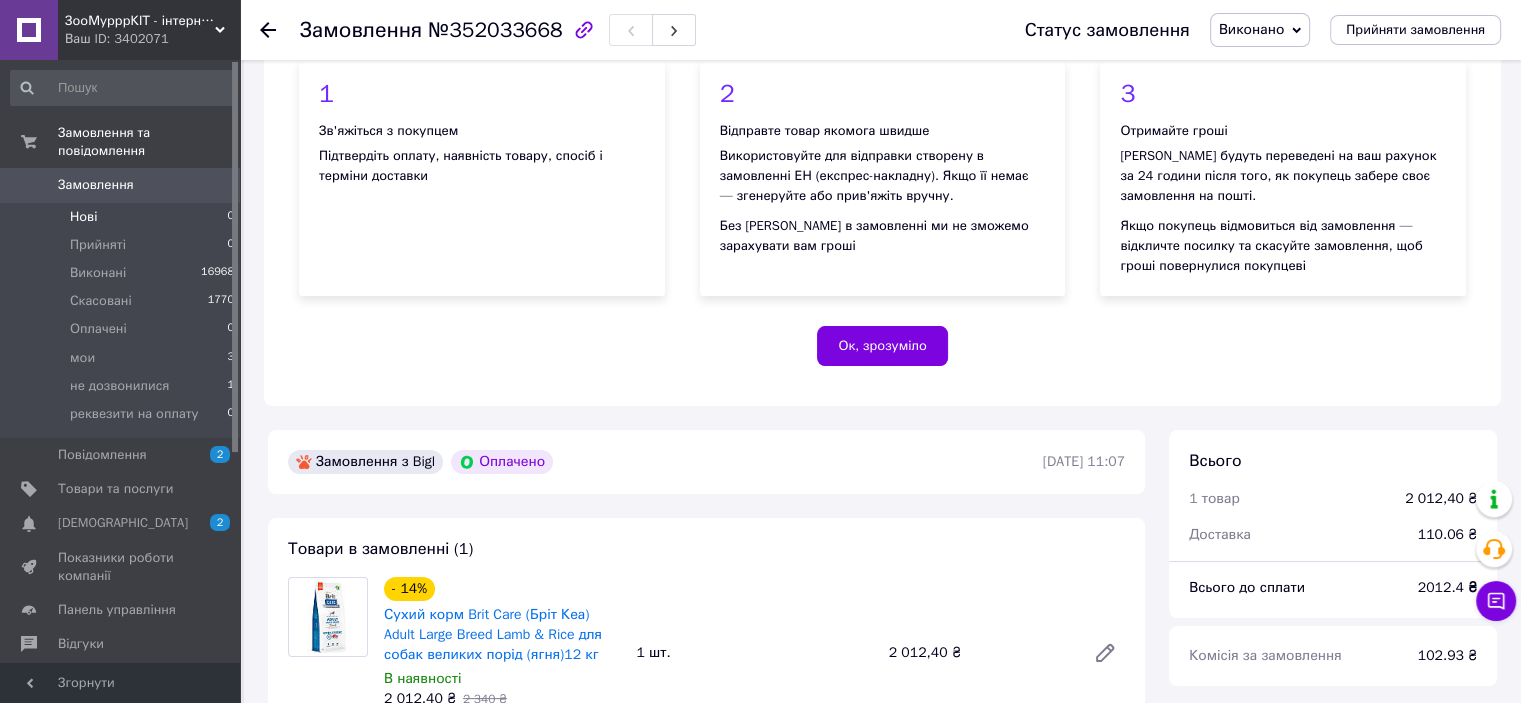 click on "Нові 0" at bounding box center [123, 217] 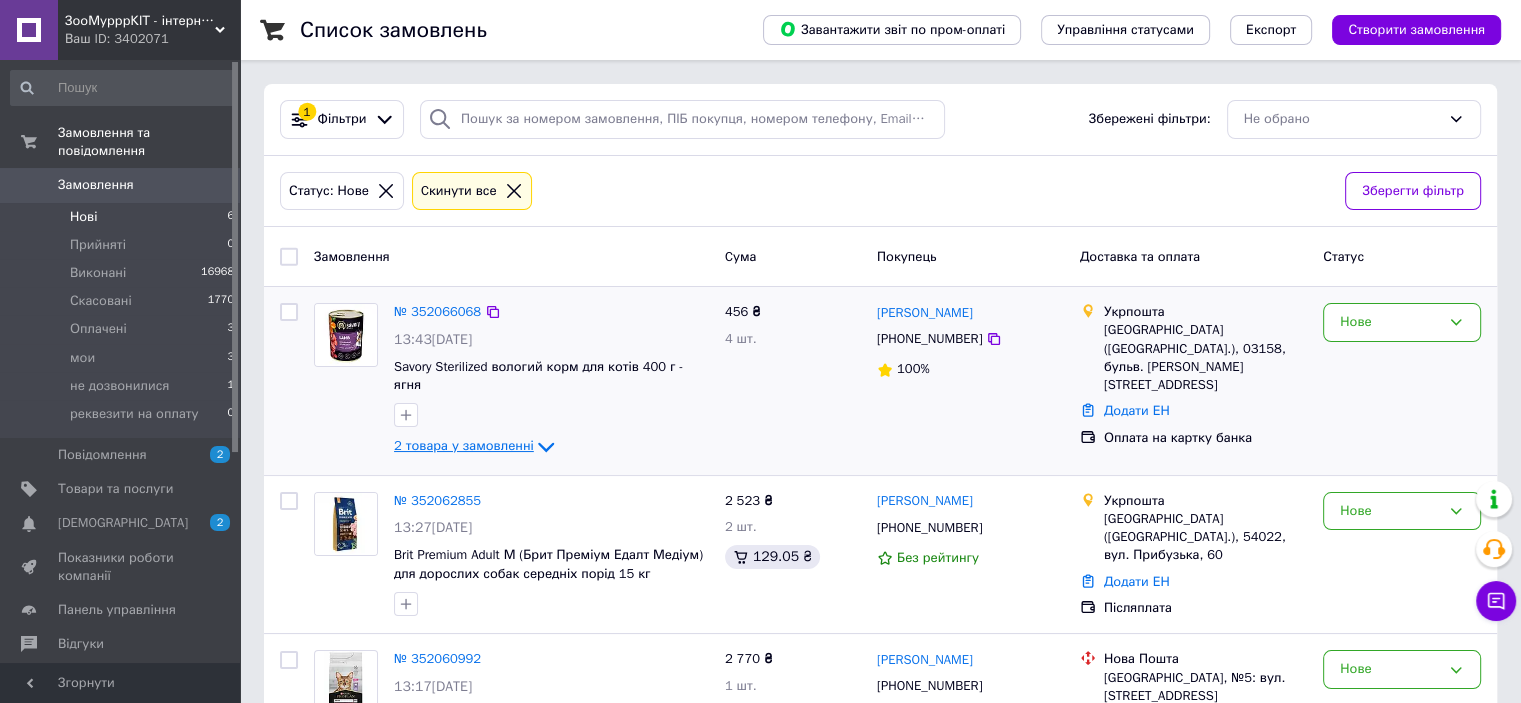 click on "2 товара у замовленні" at bounding box center (464, 446) 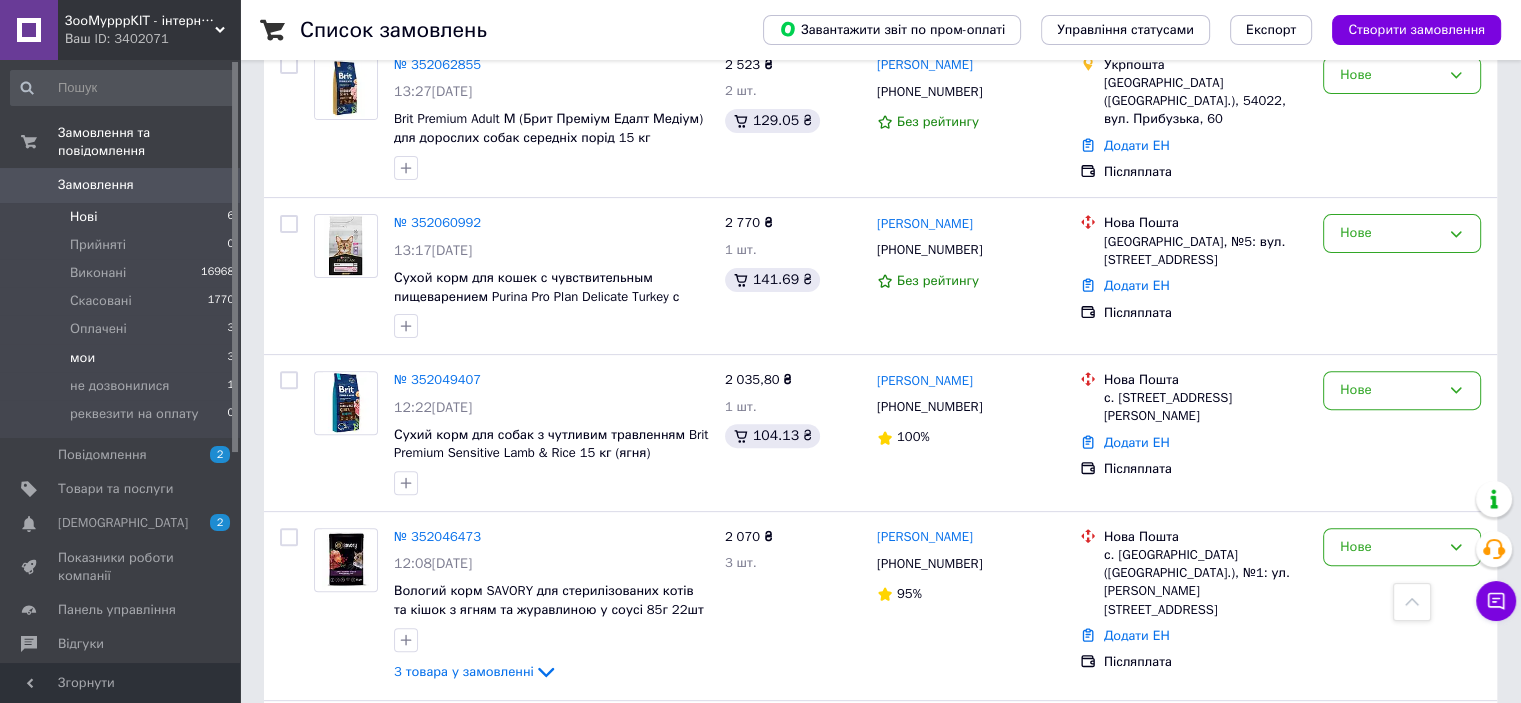 scroll, scrollTop: 600, scrollLeft: 0, axis: vertical 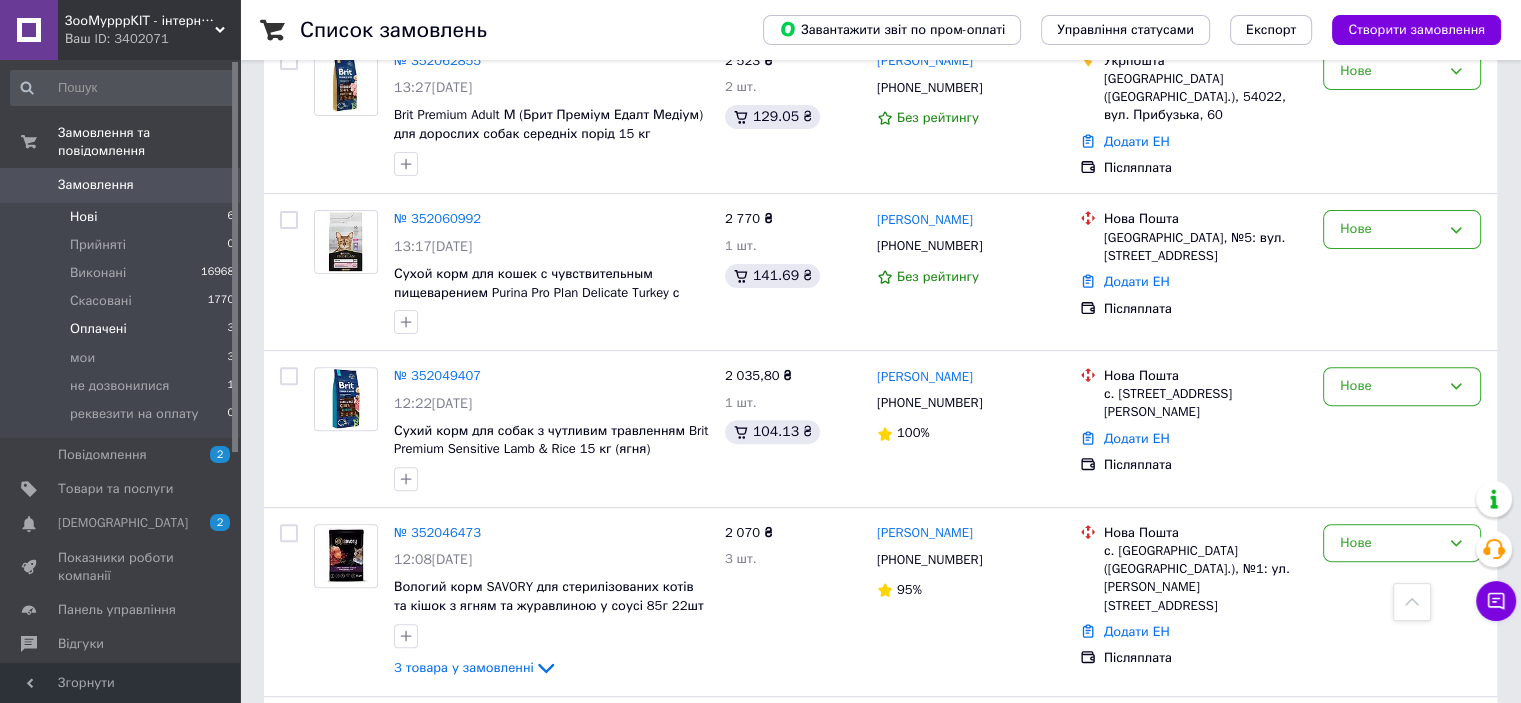 click on "Оплачені 3" at bounding box center (123, 329) 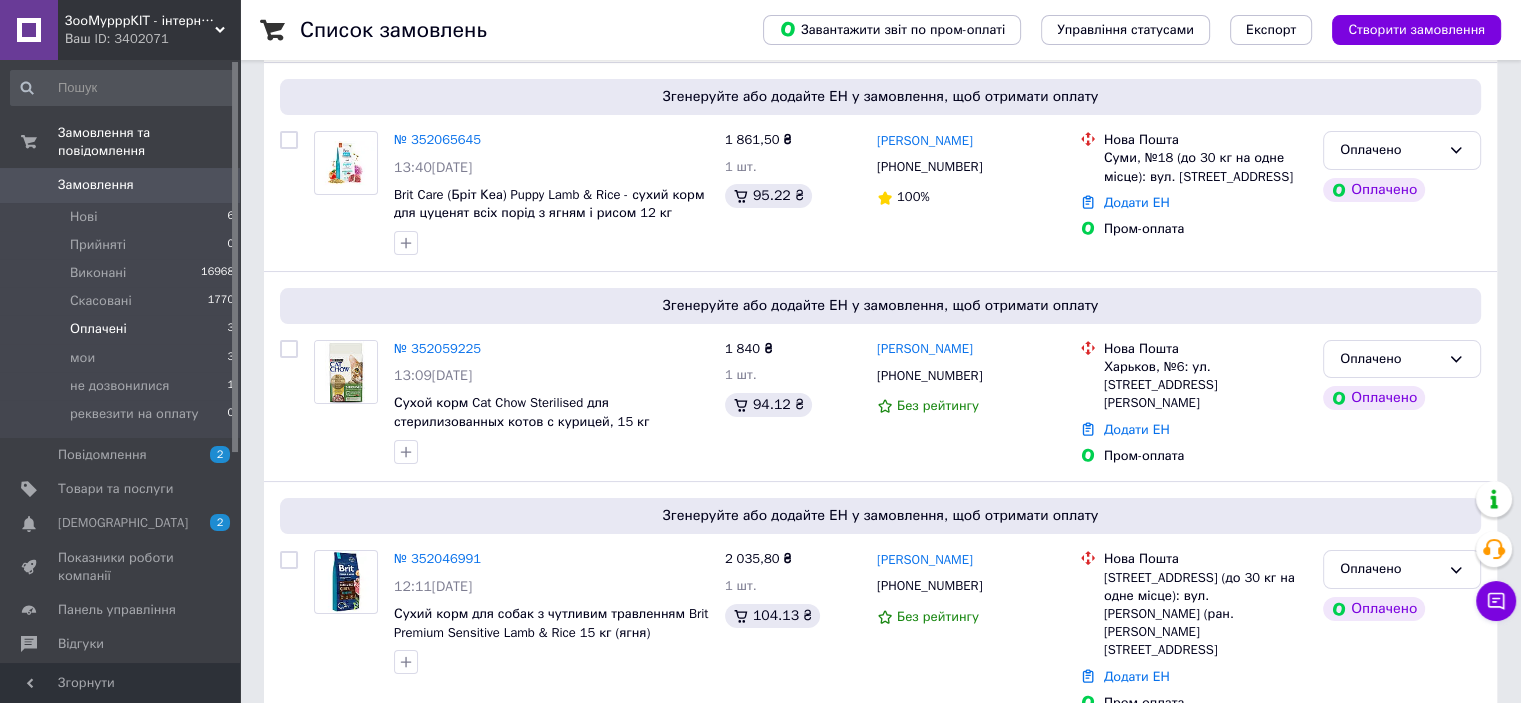 scroll, scrollTop: 233, scrollLeft: 0, axis: vertical 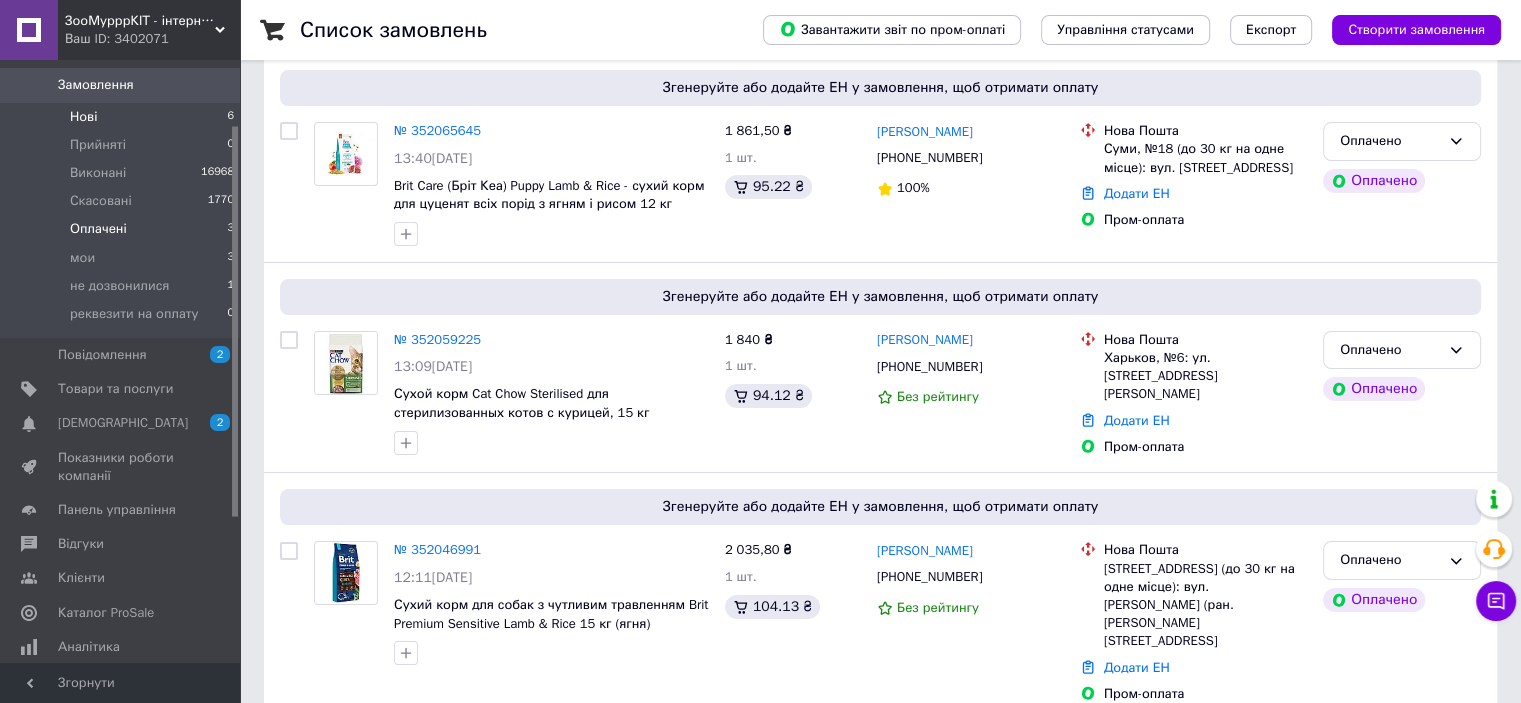 click on "Нові 6" at bounding box center (123, 117) 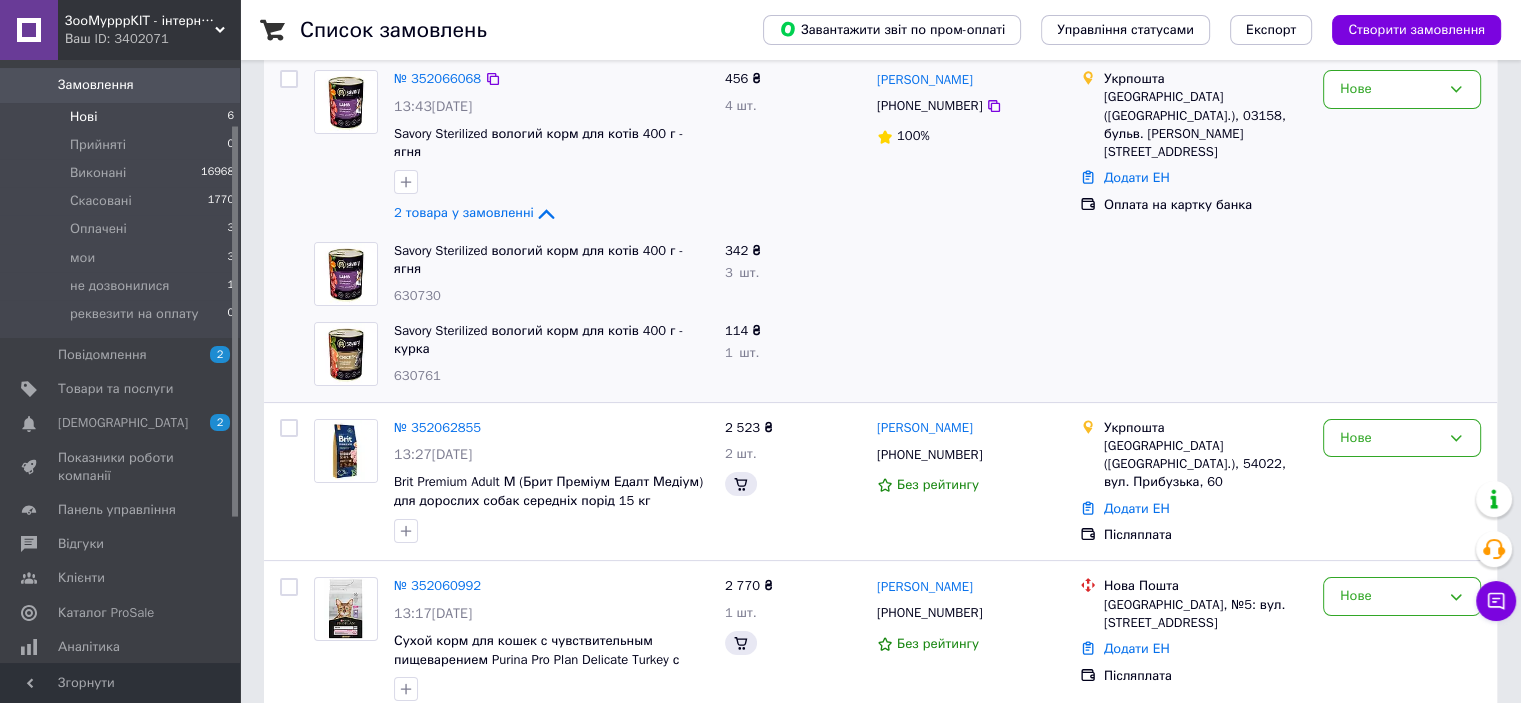 scroll, scrollTop: 0, scrollLeft: 0, axis: both 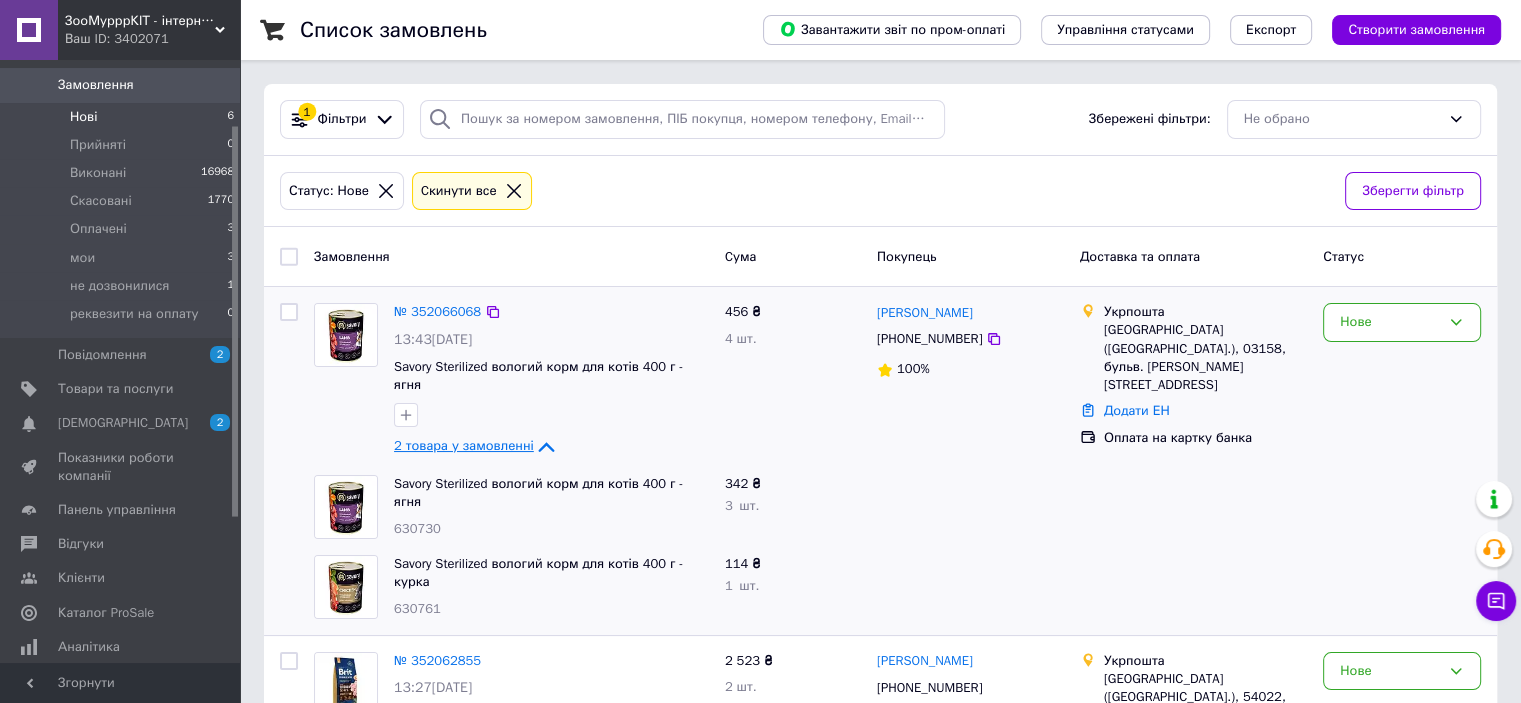 click on "2 товара у замовленні" at bounding box center (464, 446) 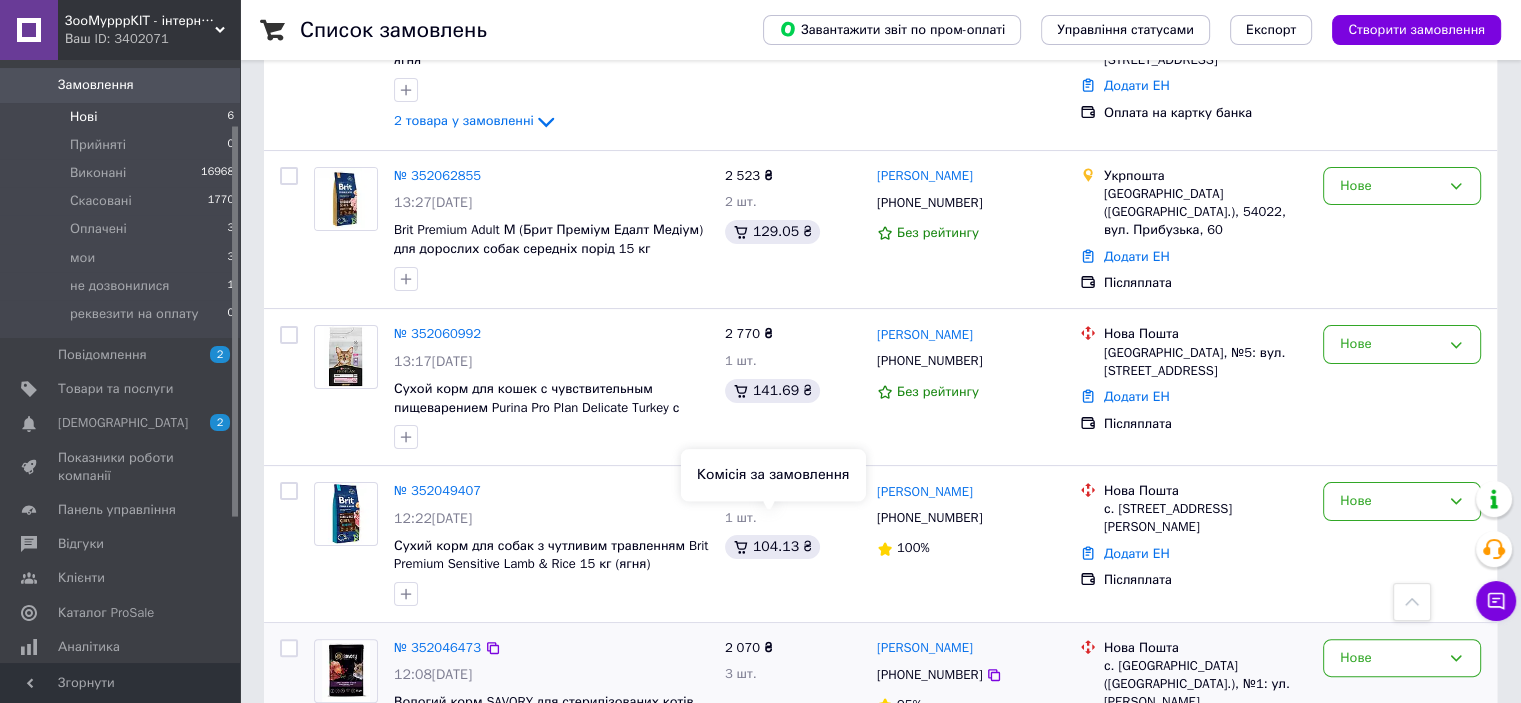 scroll, scrollTop: 290, scrollLeft: 0, axis: vertical 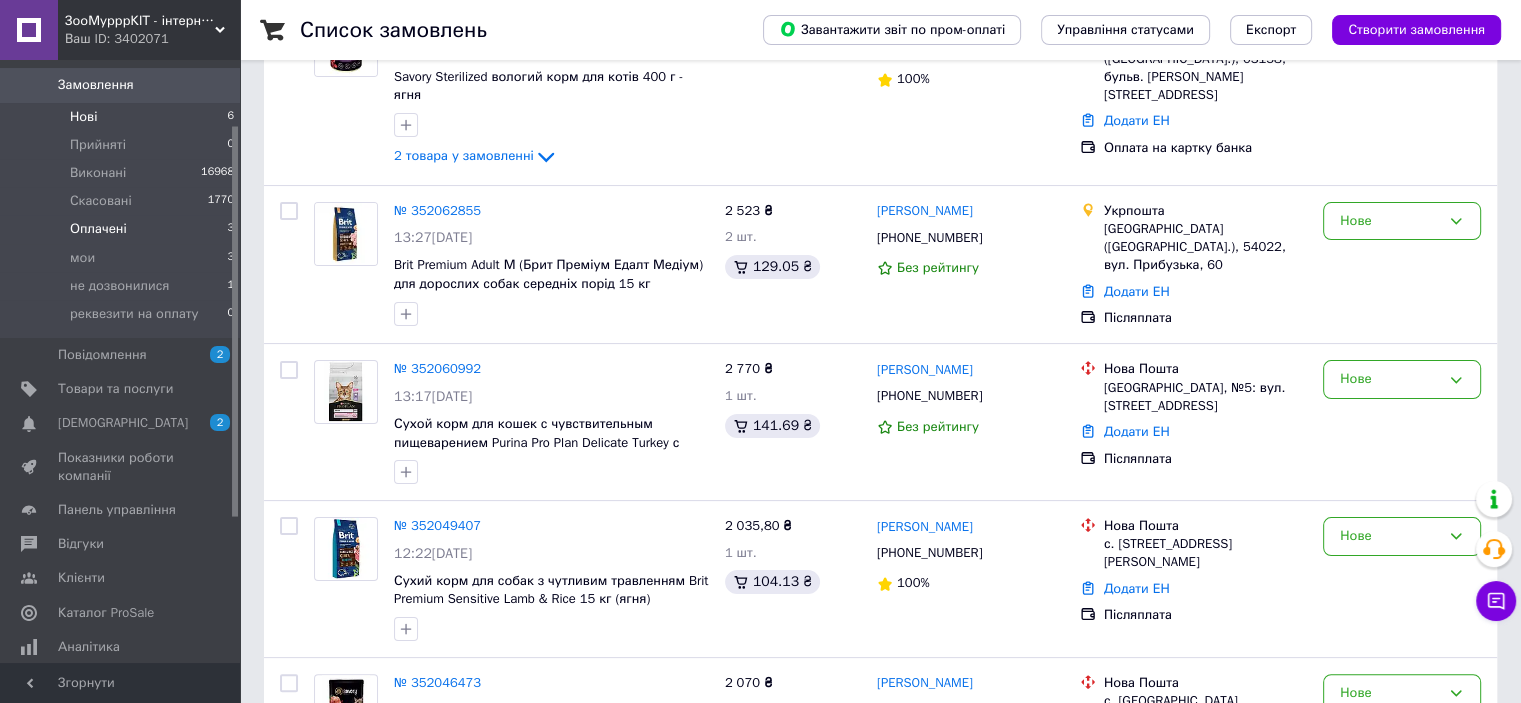 click on "Оплачені" at bounding box center [98, 229] 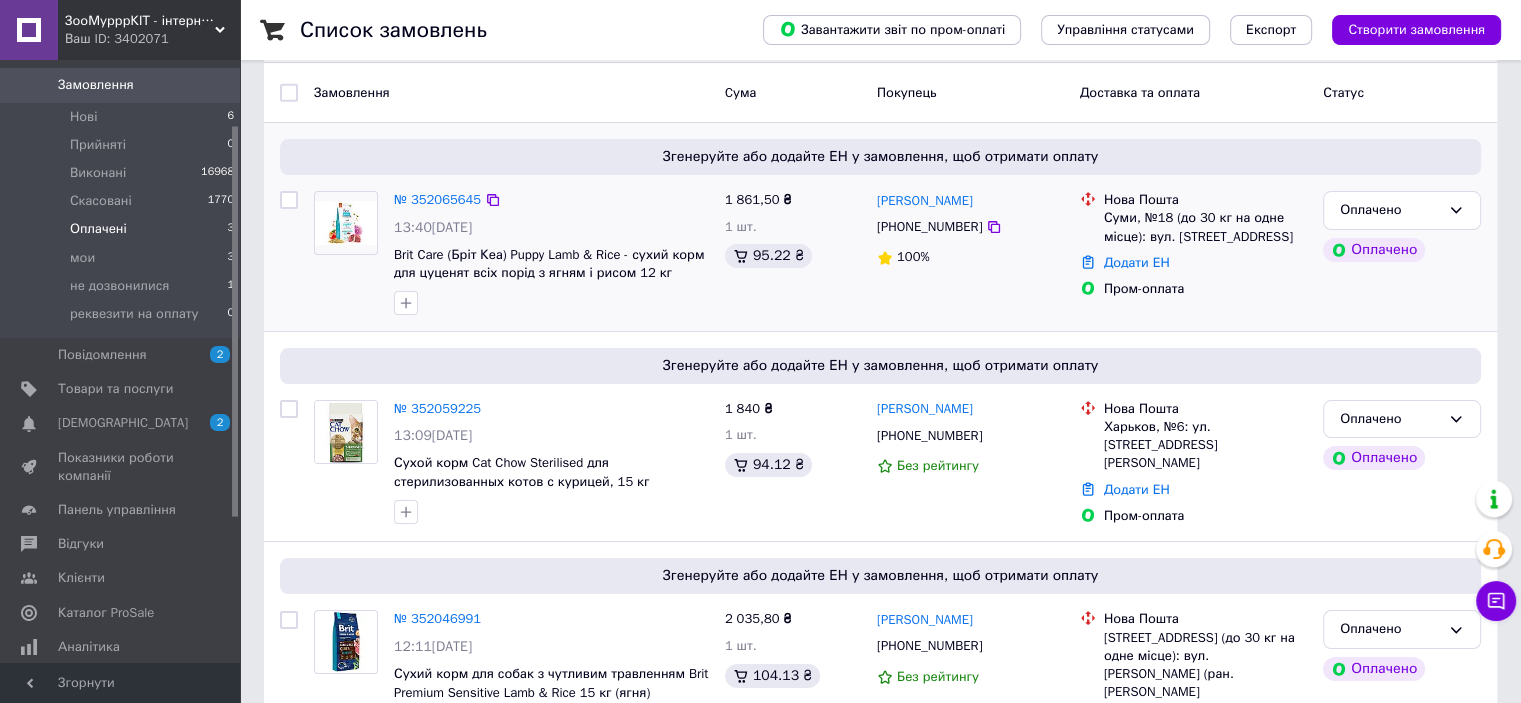 scroll, scrollTop: 233, scrollLeft: 0, axis: vertical 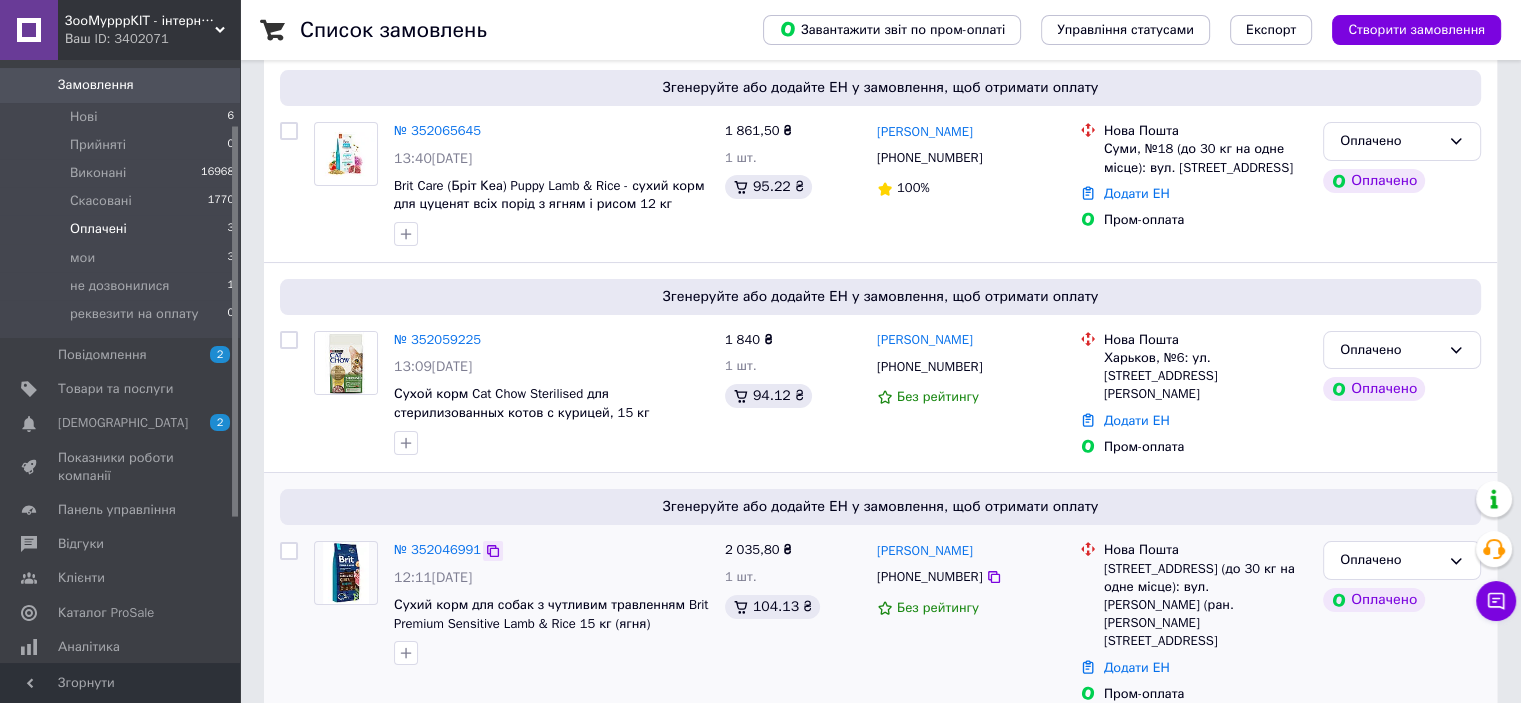 click 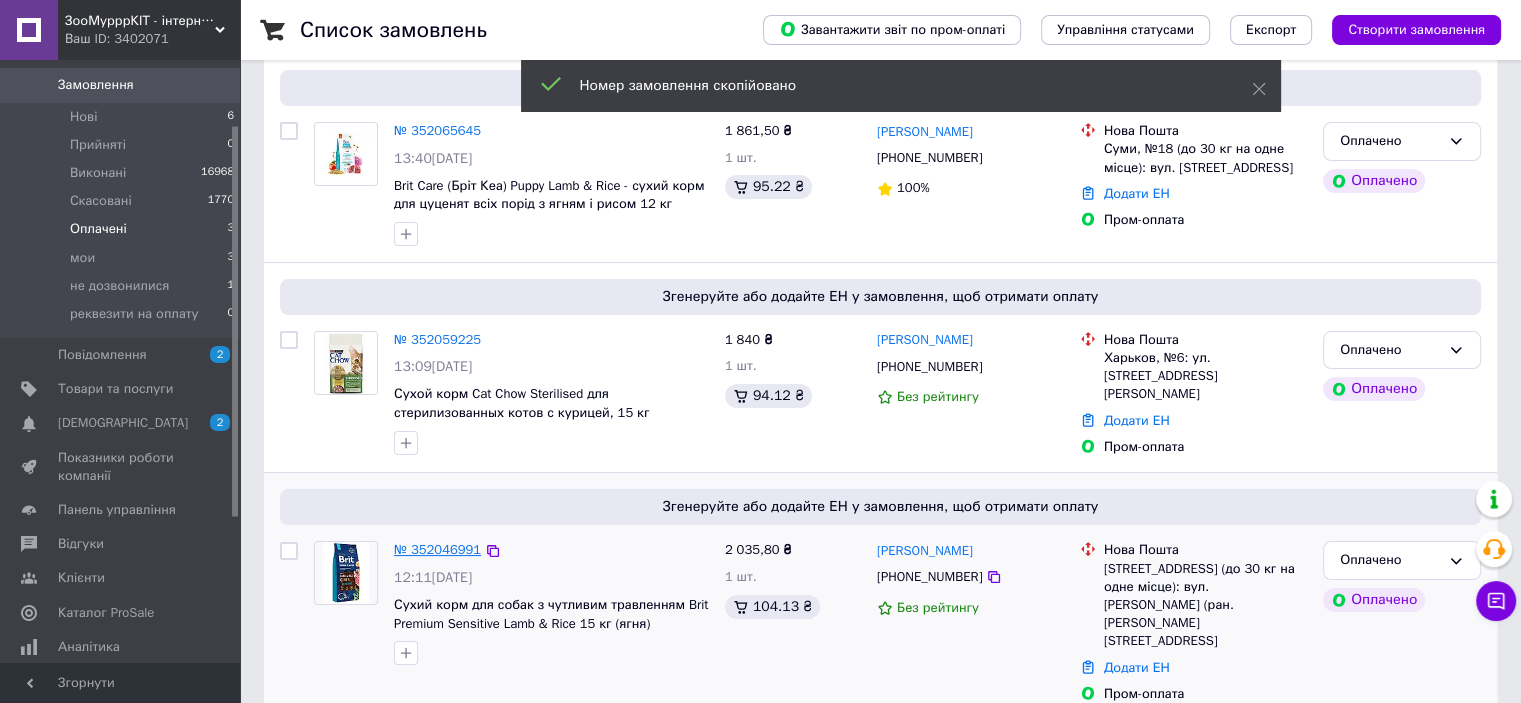 click on "№ 352046991" at bounding box center [437, 549] 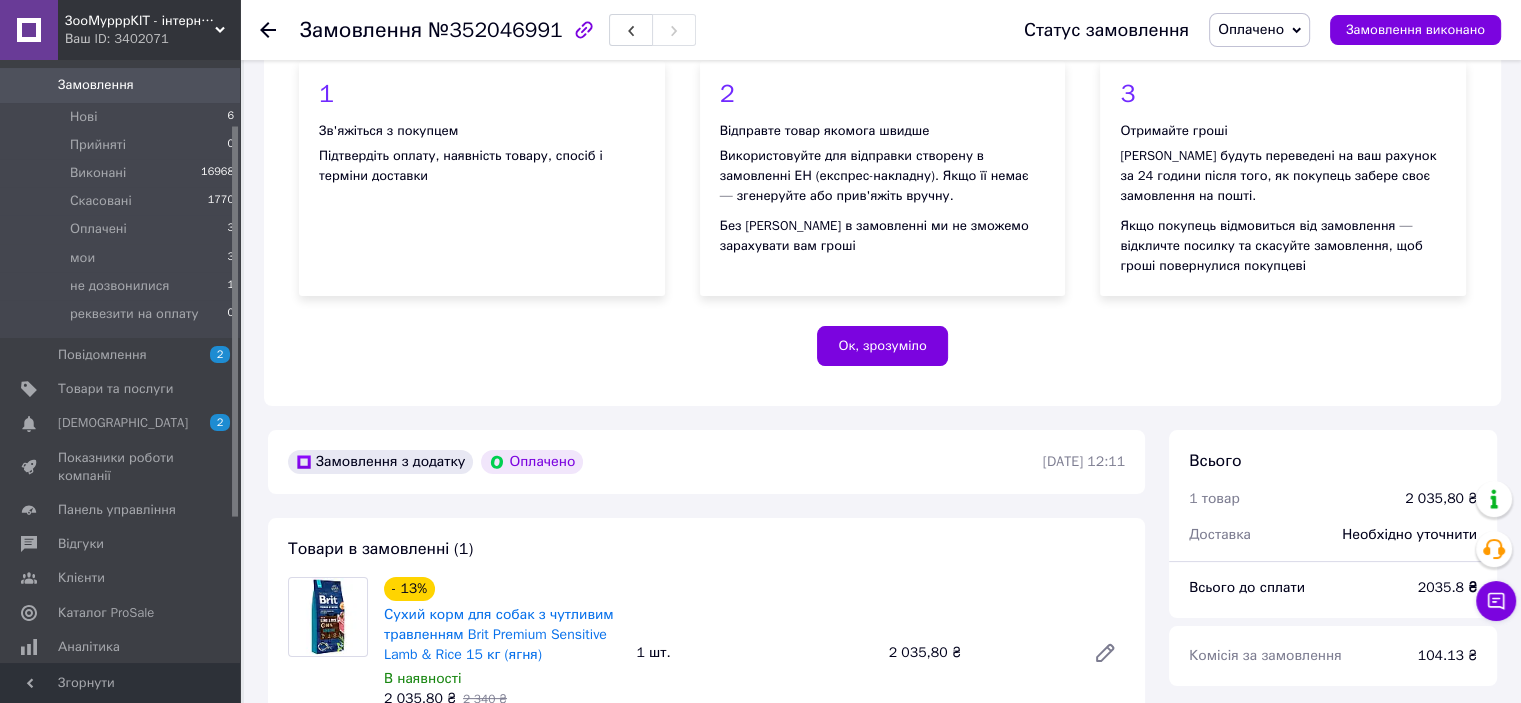 scroll, scrollTop: 233, scrollLeft: 0, axis: vertical 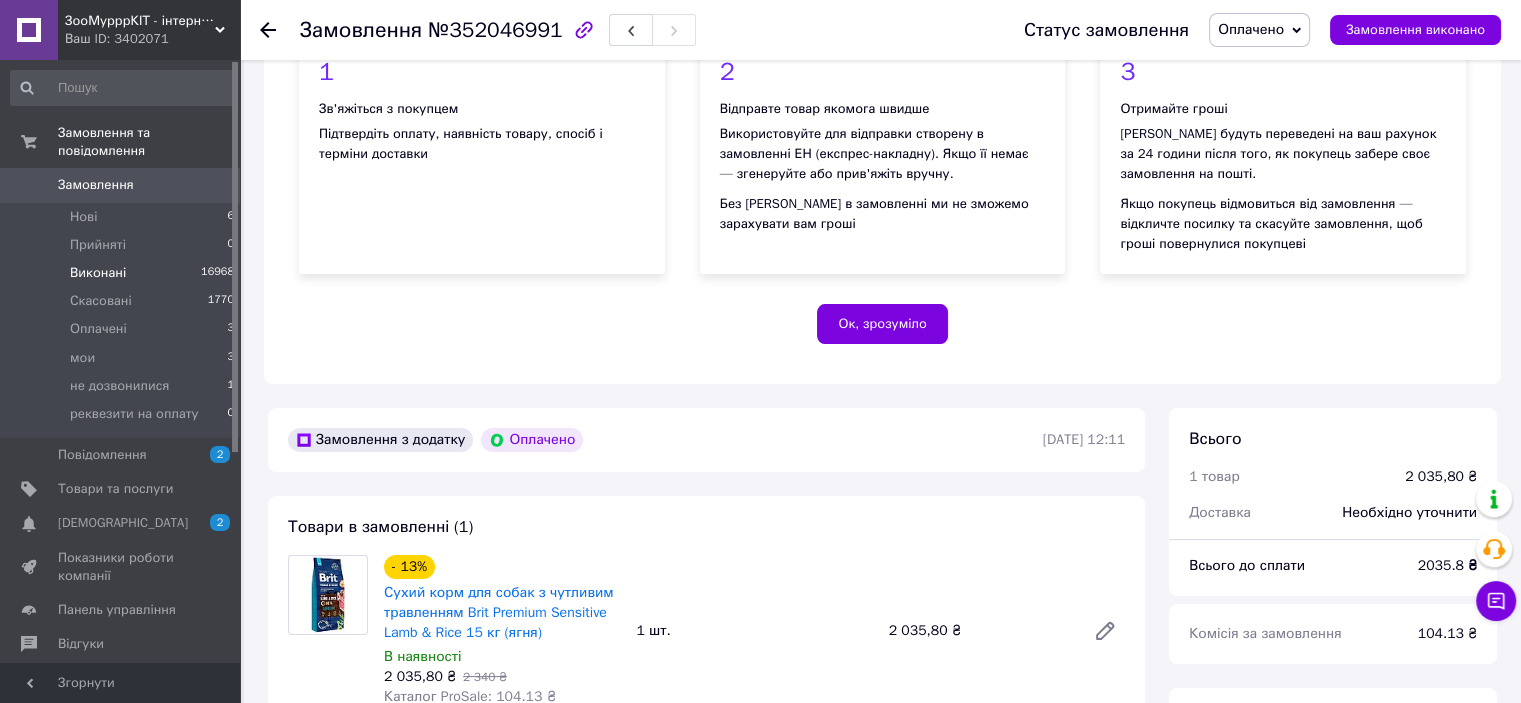 click on "Виконані 16968" at bounding box center (123, 273) 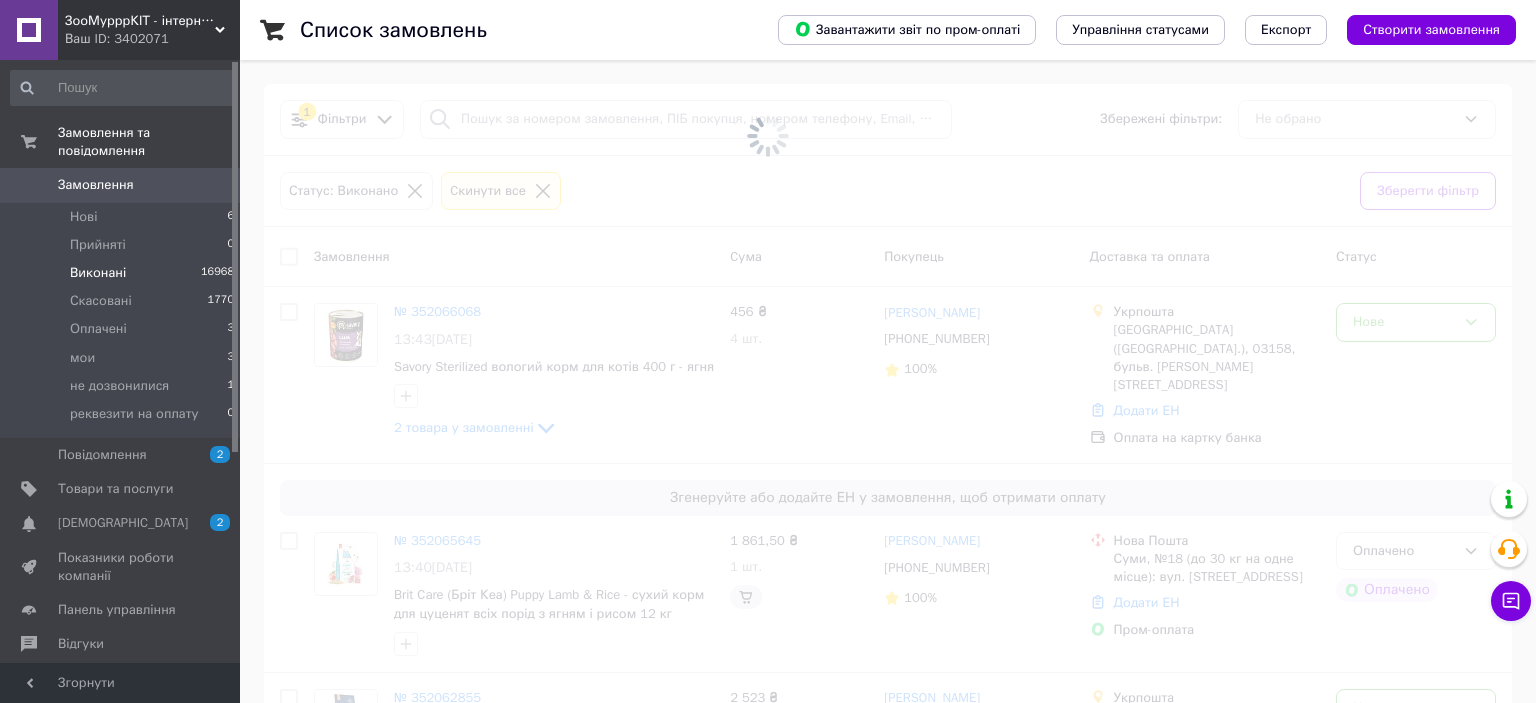 click at bounding box center (768, 136) 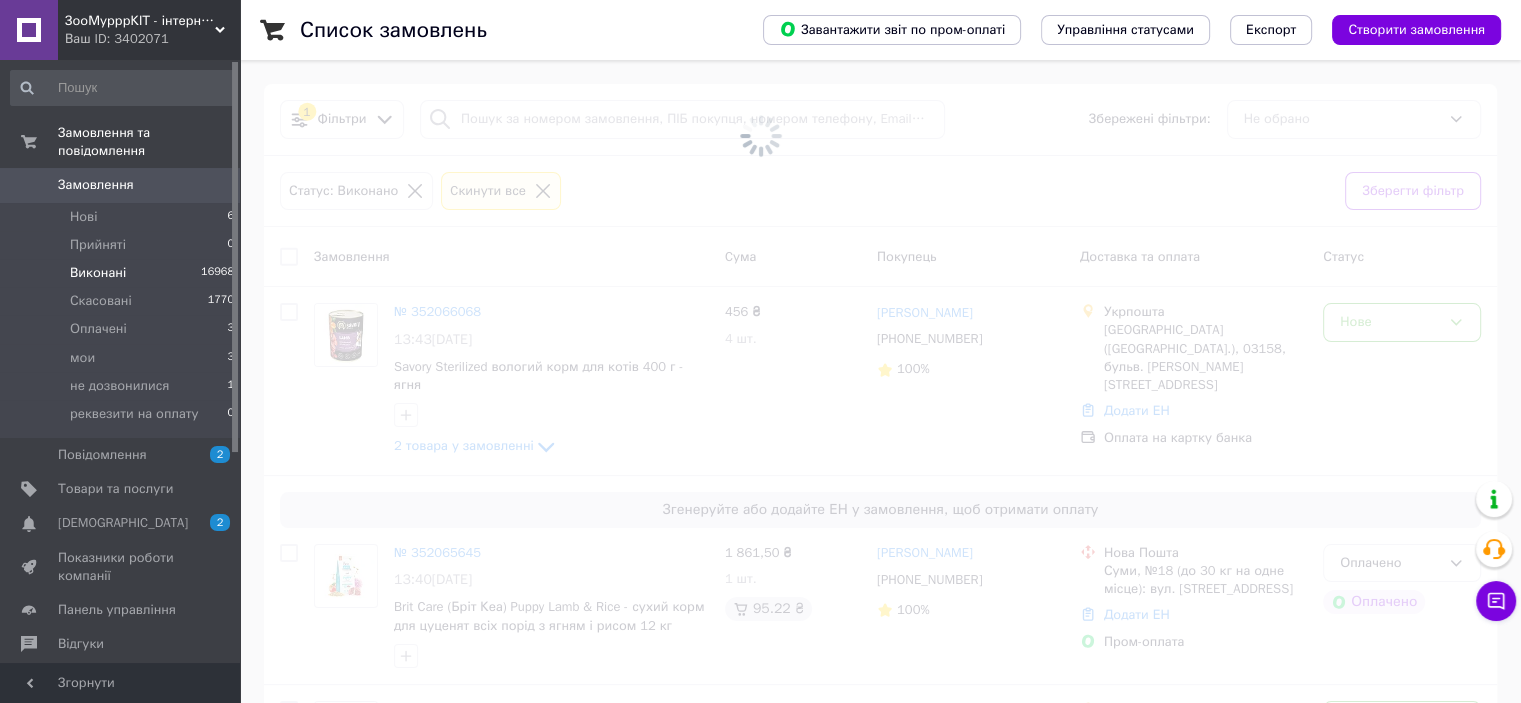 click at bounding box center (760, 136) 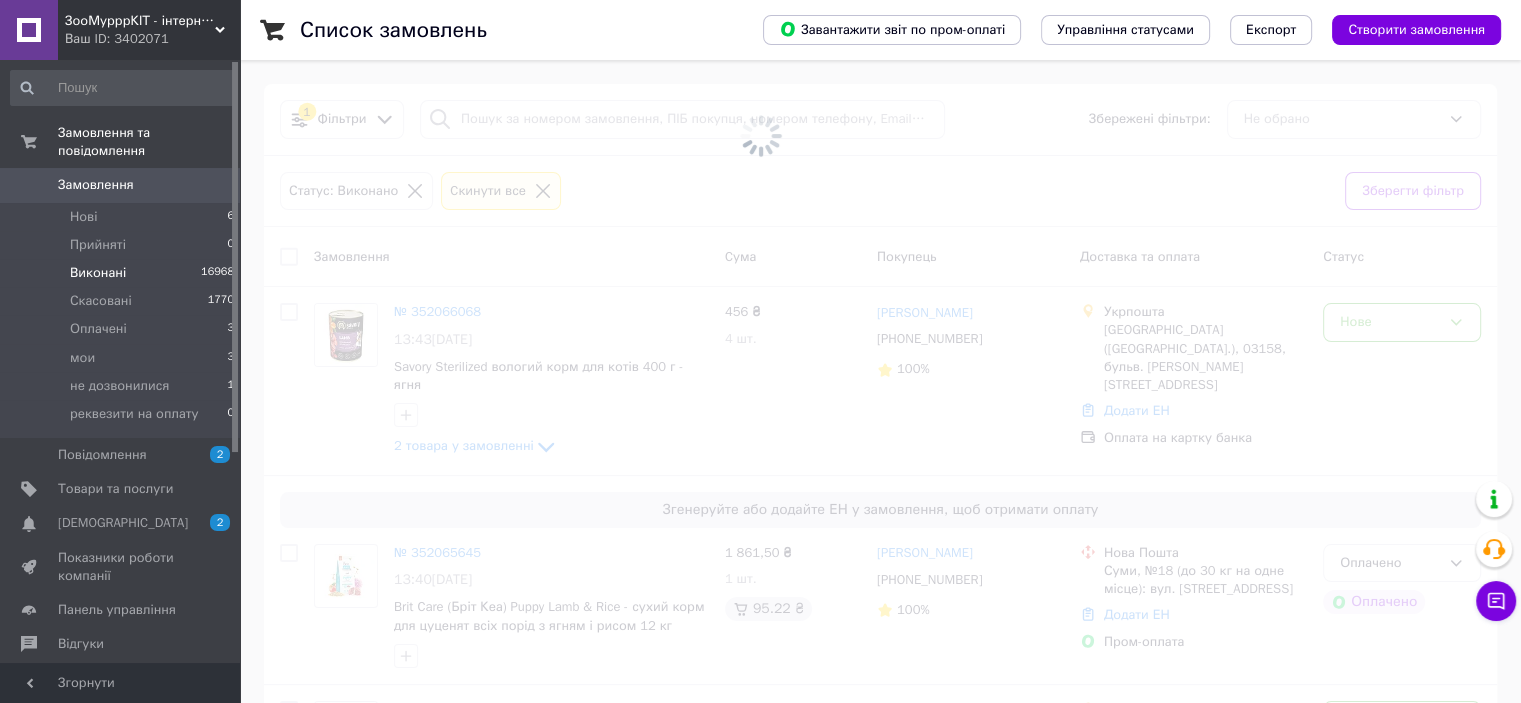 click at bounding box center [760, 136] 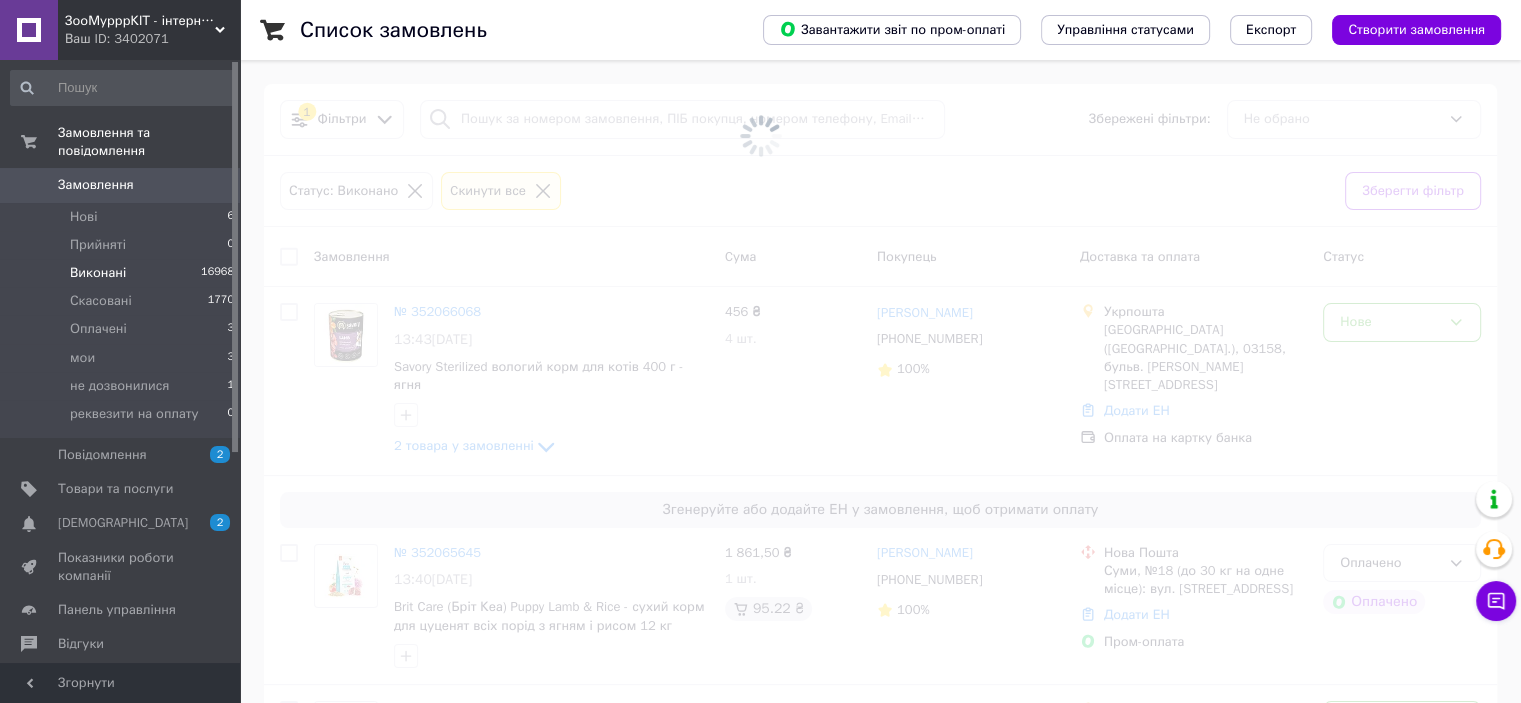 click at bounding box center [760, 136] 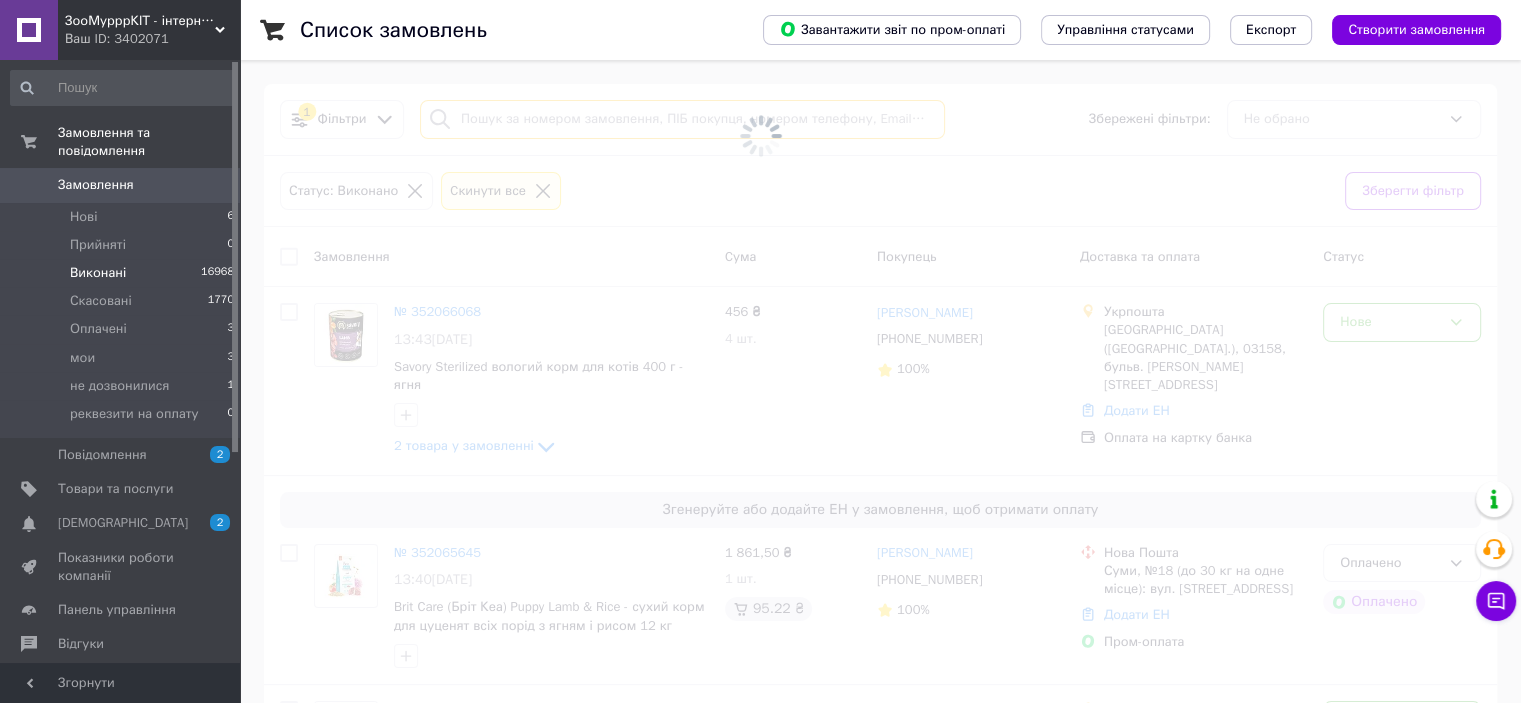 click at bounding box center (682, 119) 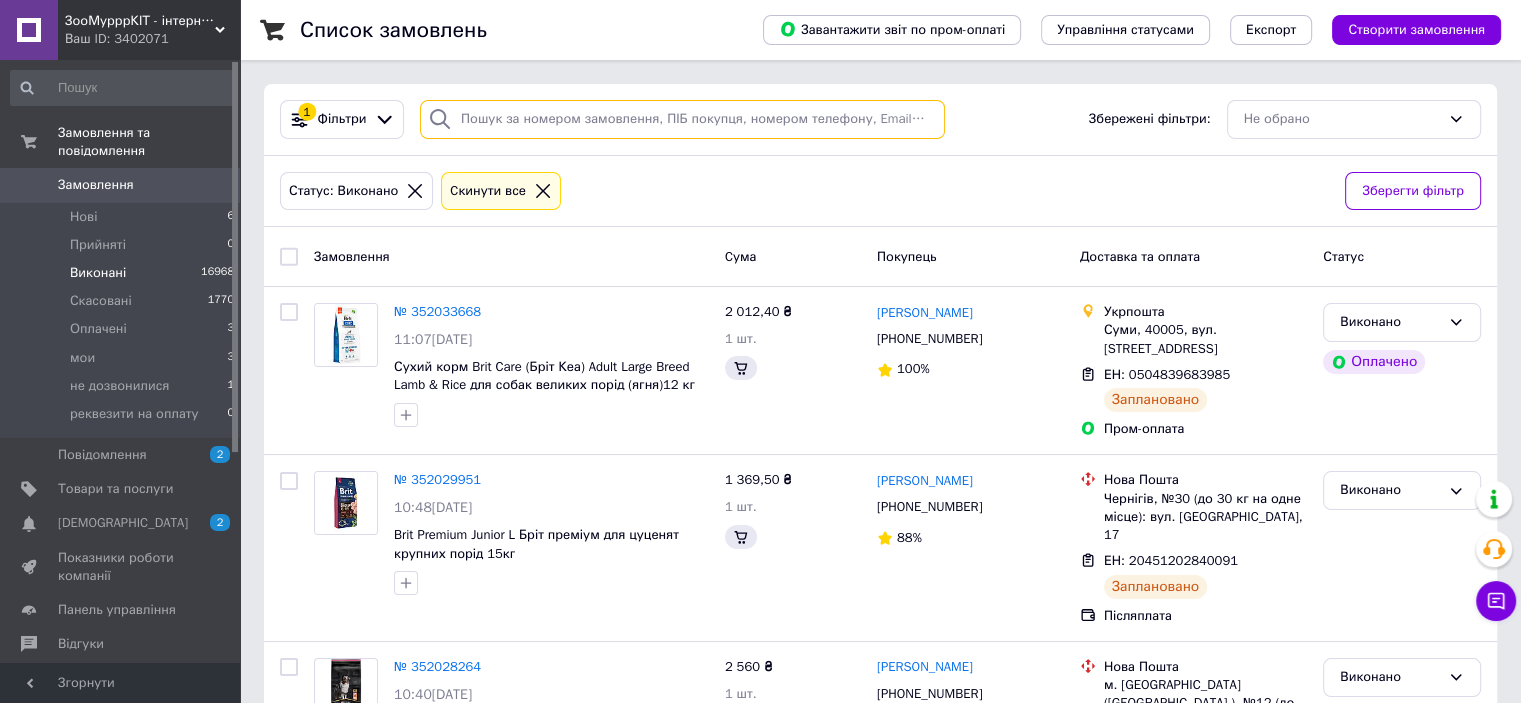 click at bounding box center [682, 119] 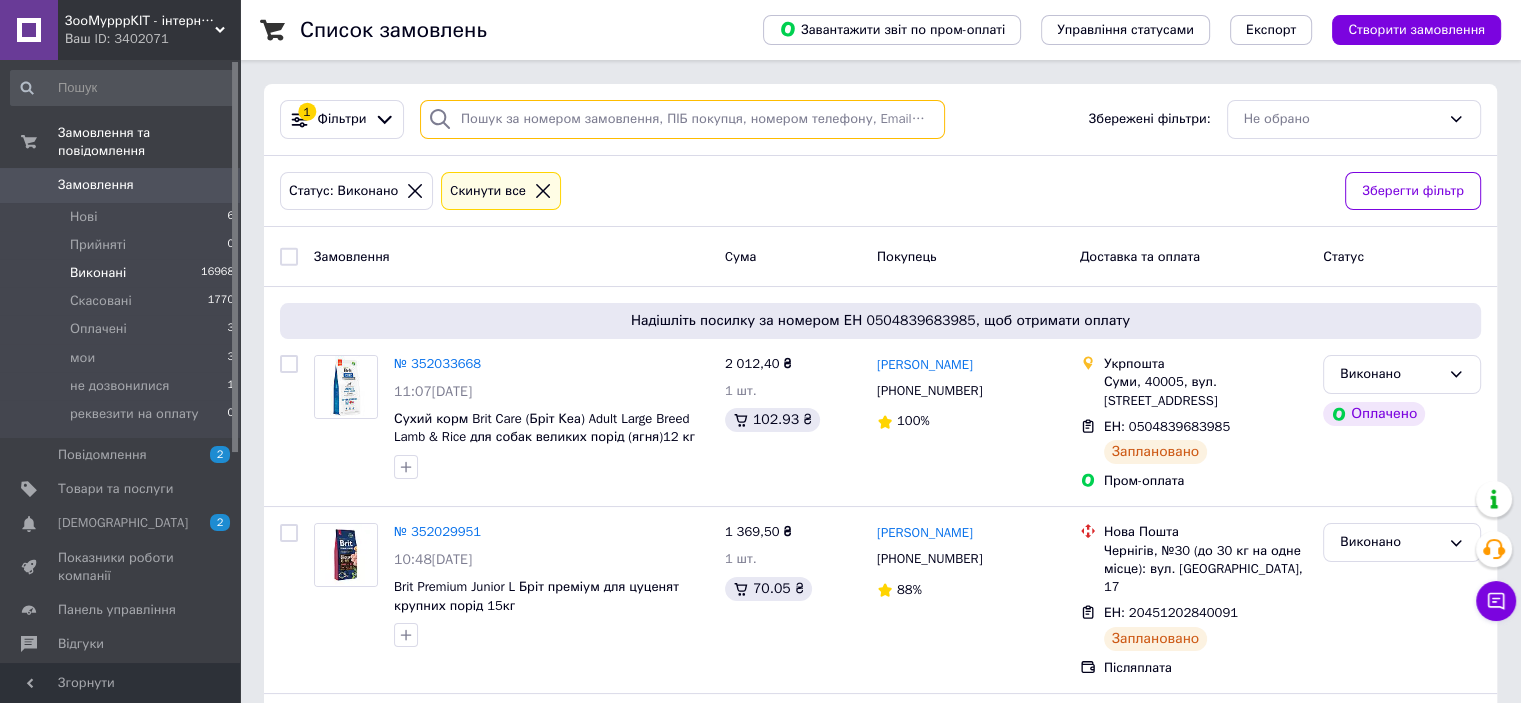 paste on "352033668" 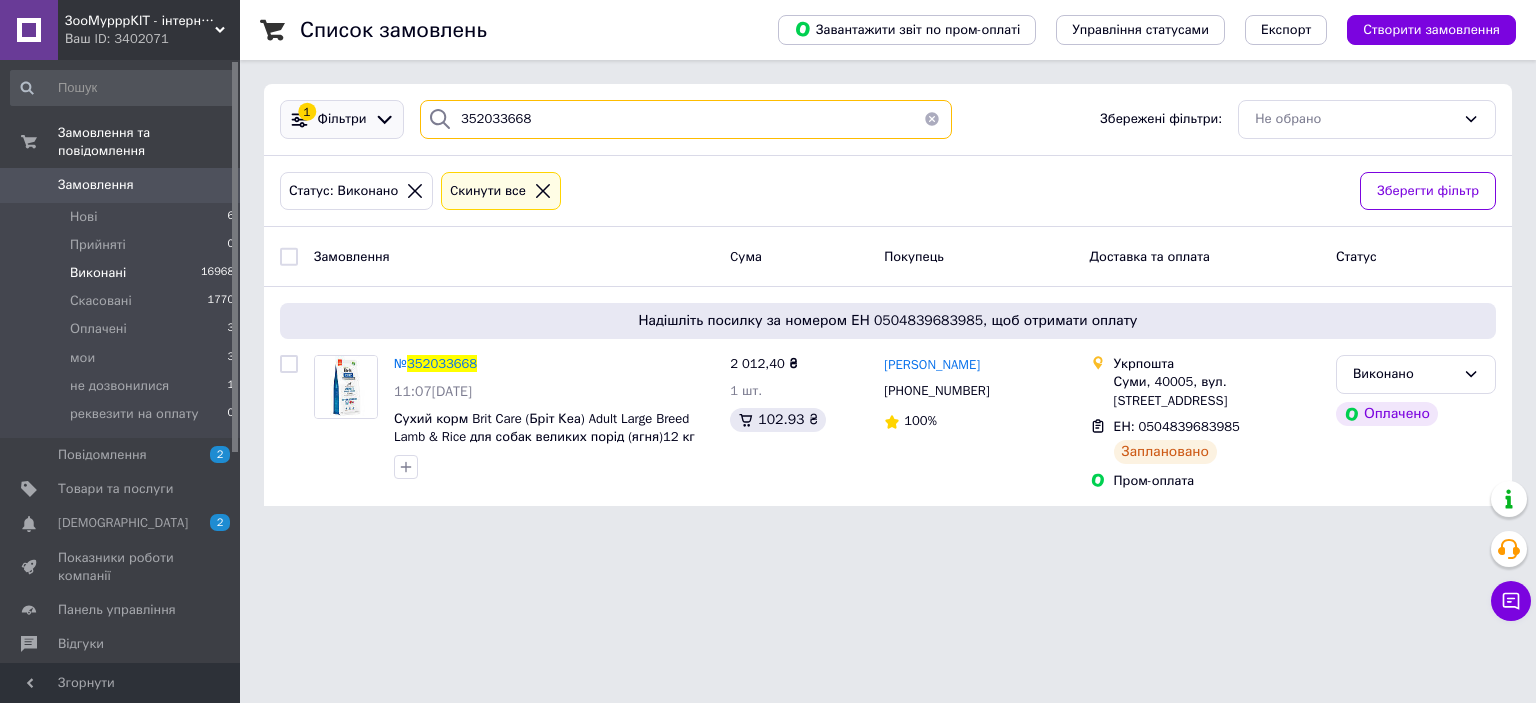 drag, startPoint x: 525, startPoint y: 131, endPoint x: 393, endPoint y: 130, distance: 132.00378 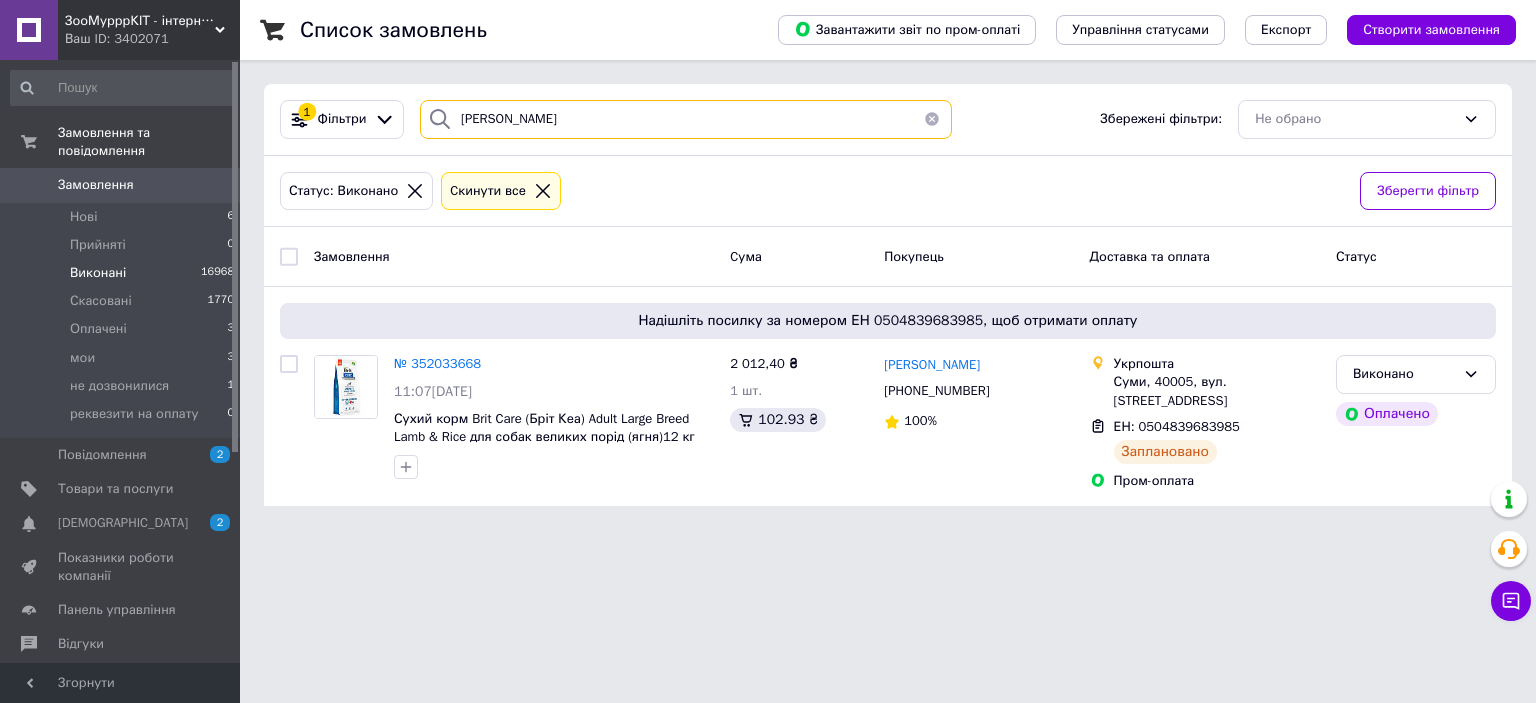 type on "рудко" 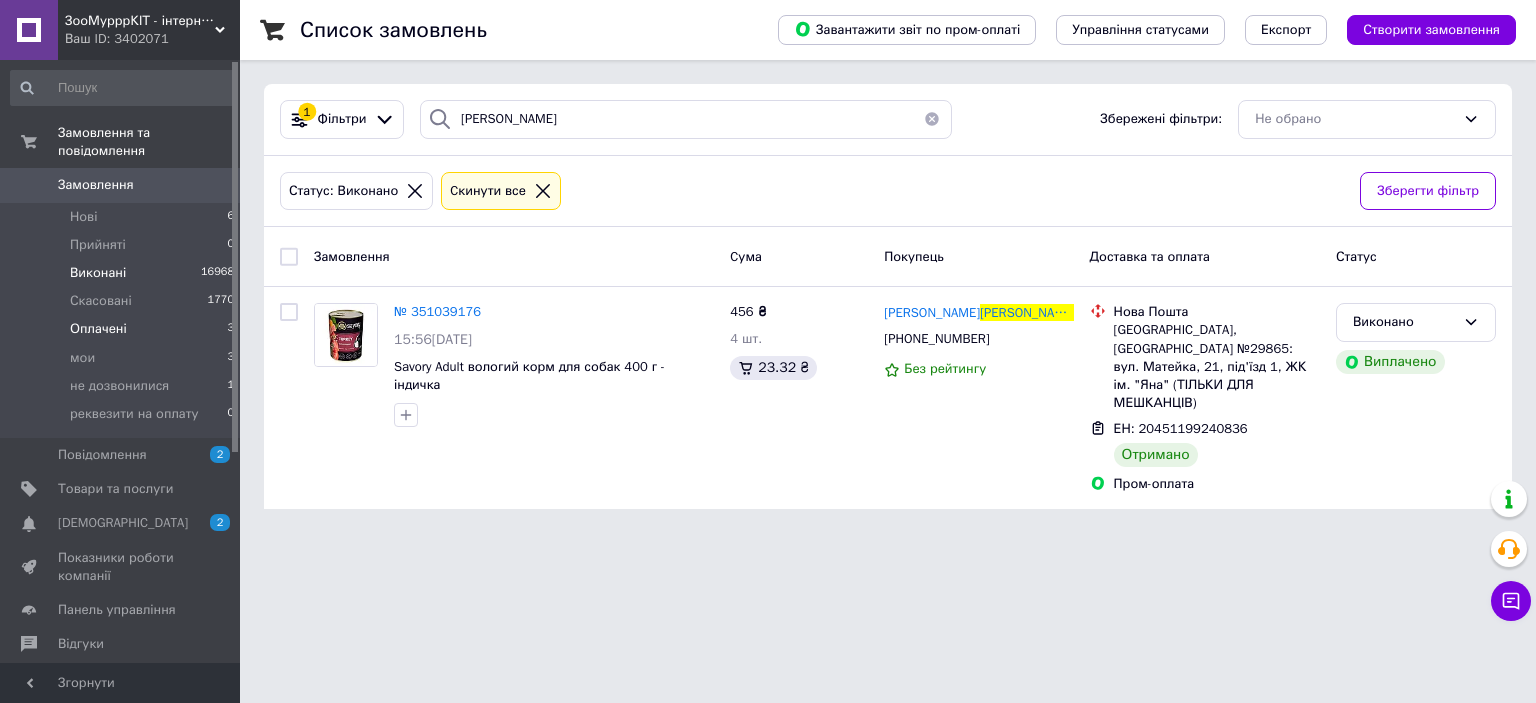 click on "Оплачені" at bounding box center (98, 329) 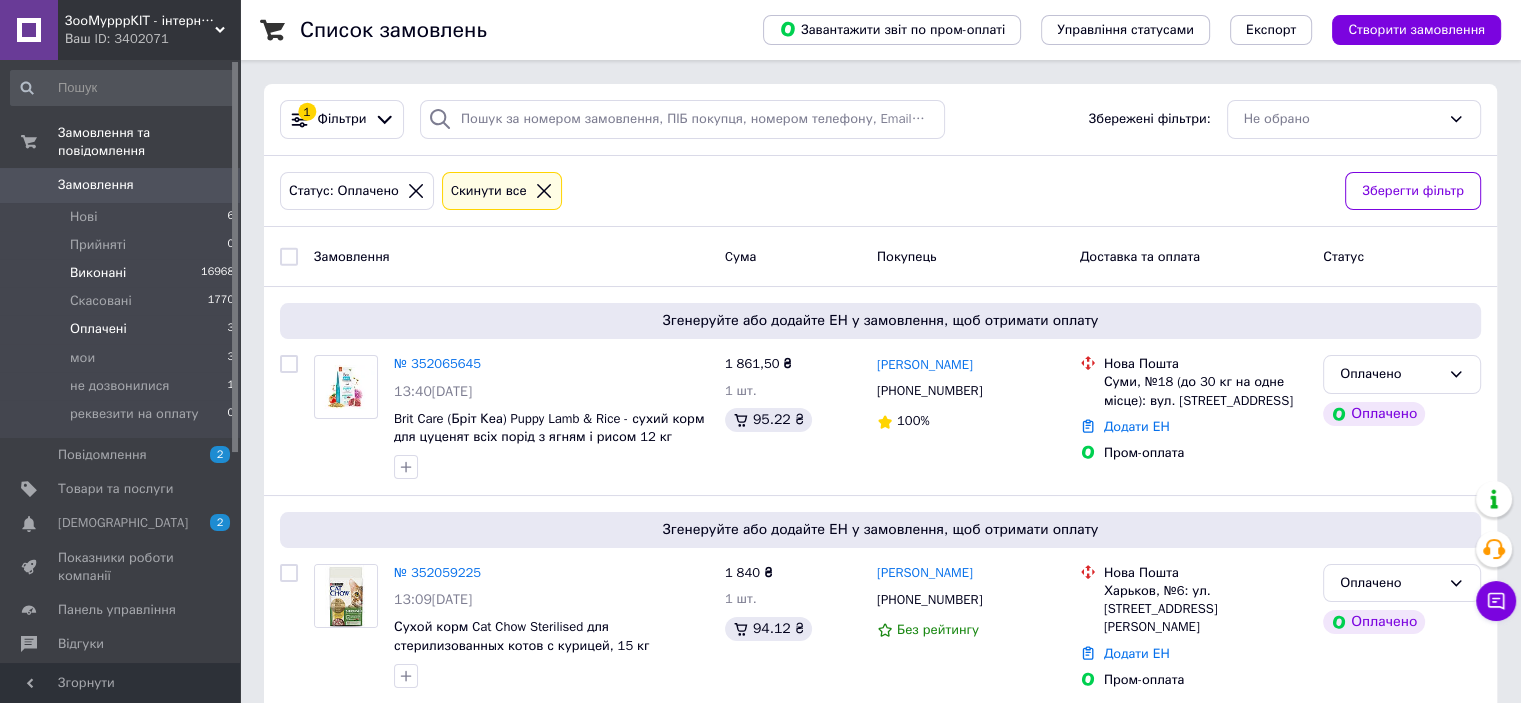 click on "Виконані" at bounding box center (98, 273) 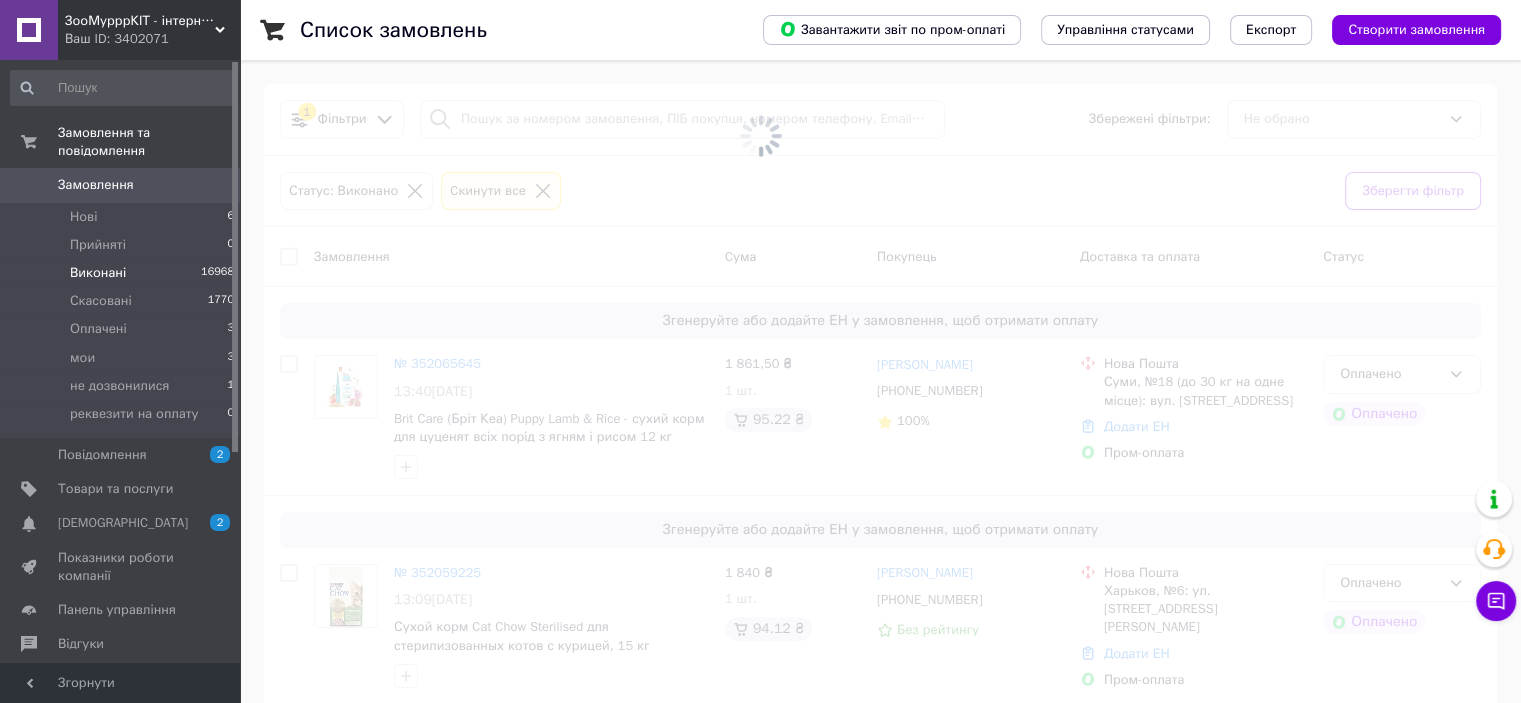 click at bounding box center (760, 136) 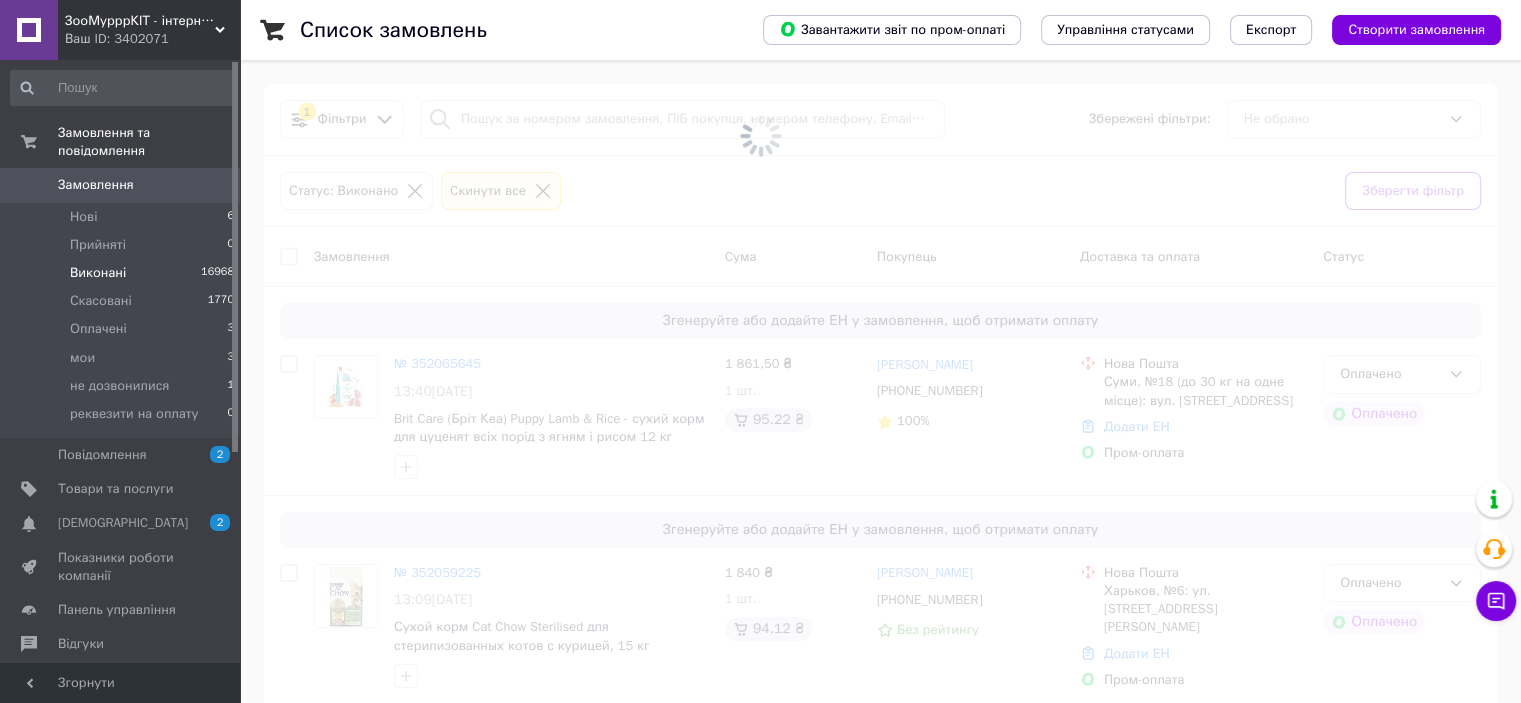 click at bounding box center [760, 136] 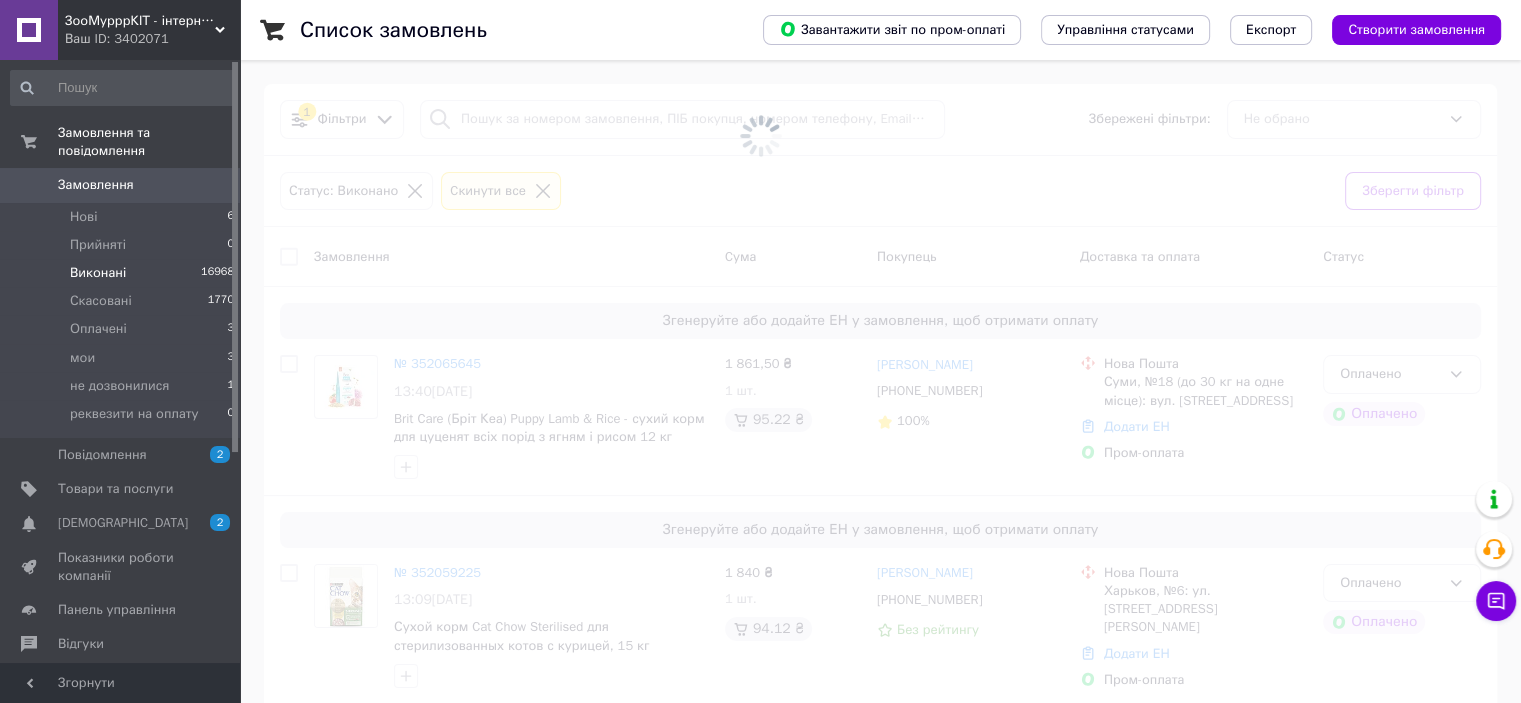 click at bounding box center [760, 136] 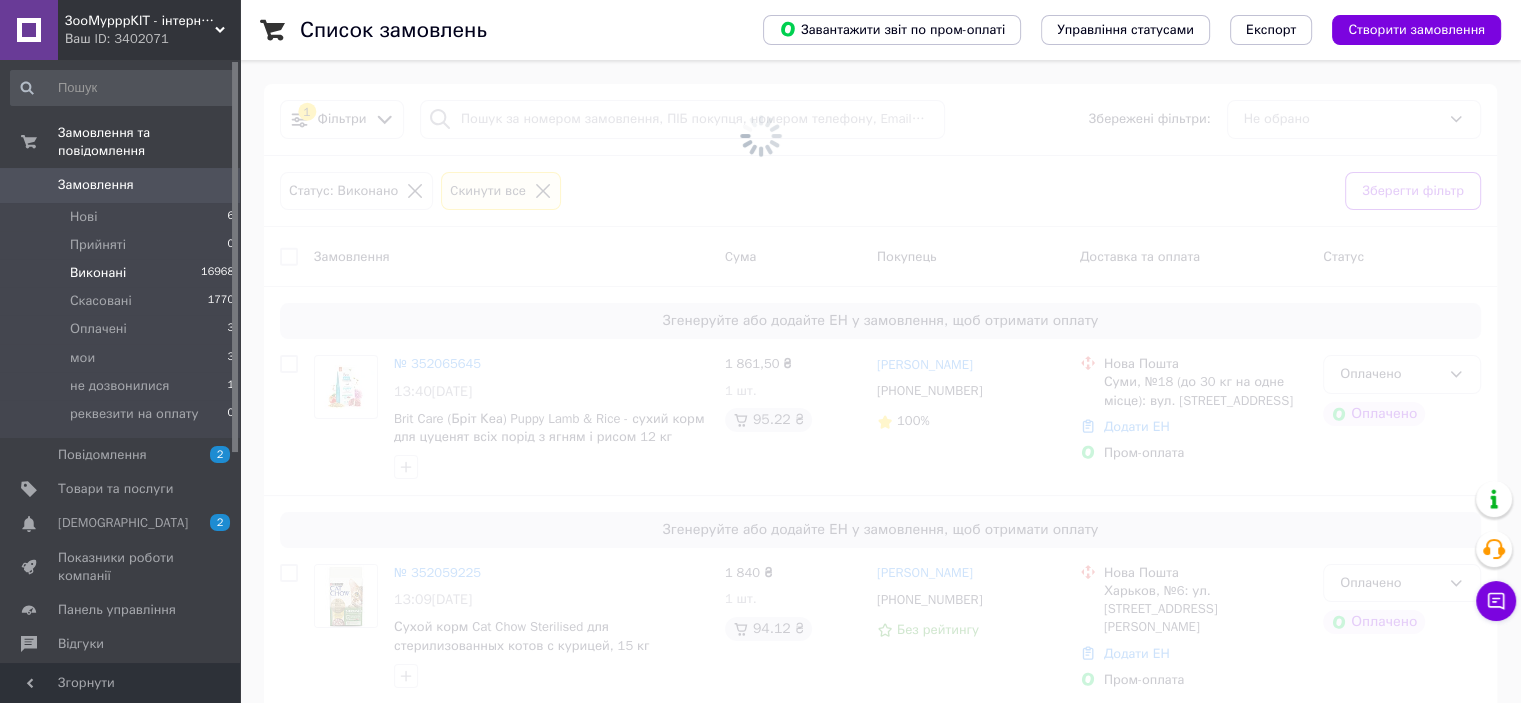 click at bounding box center (760, 136) 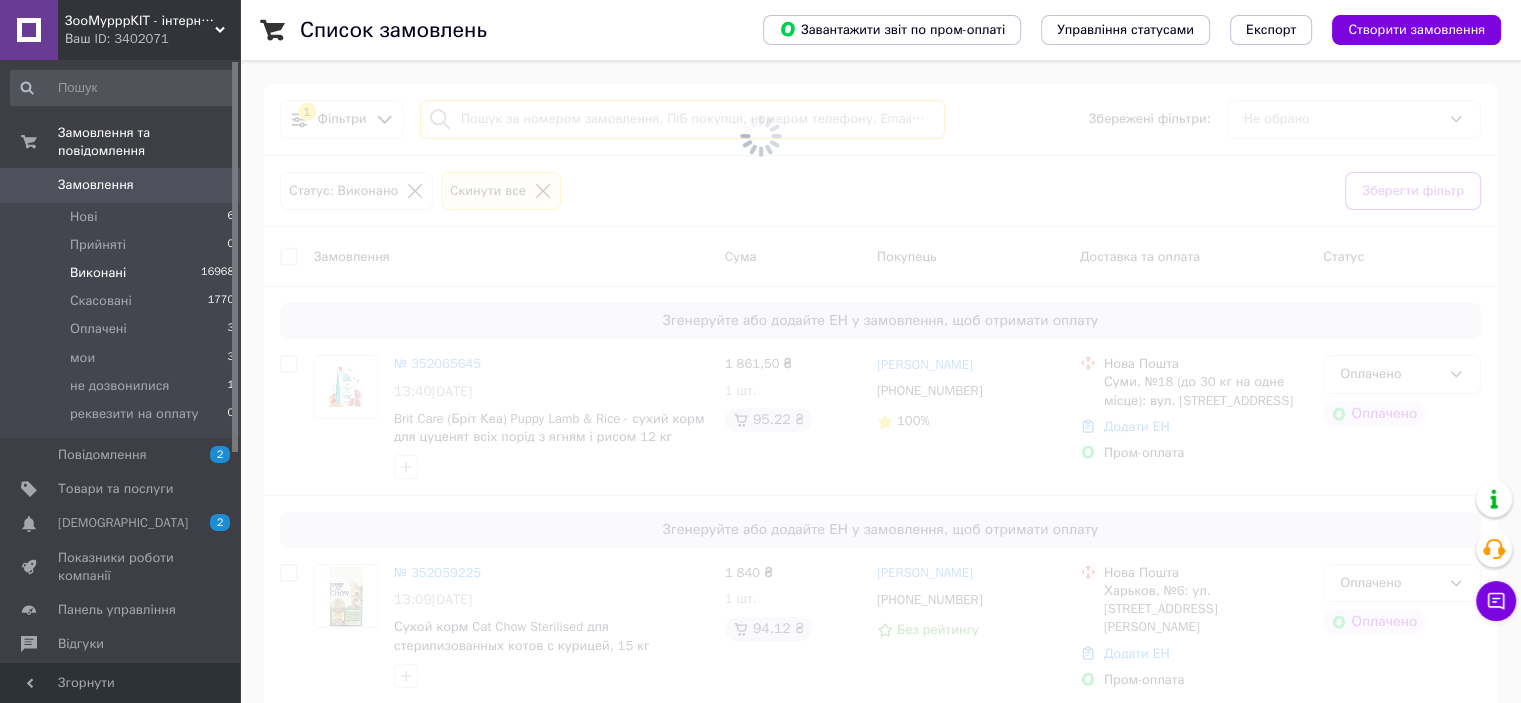 click at bounding box center (682, 119) 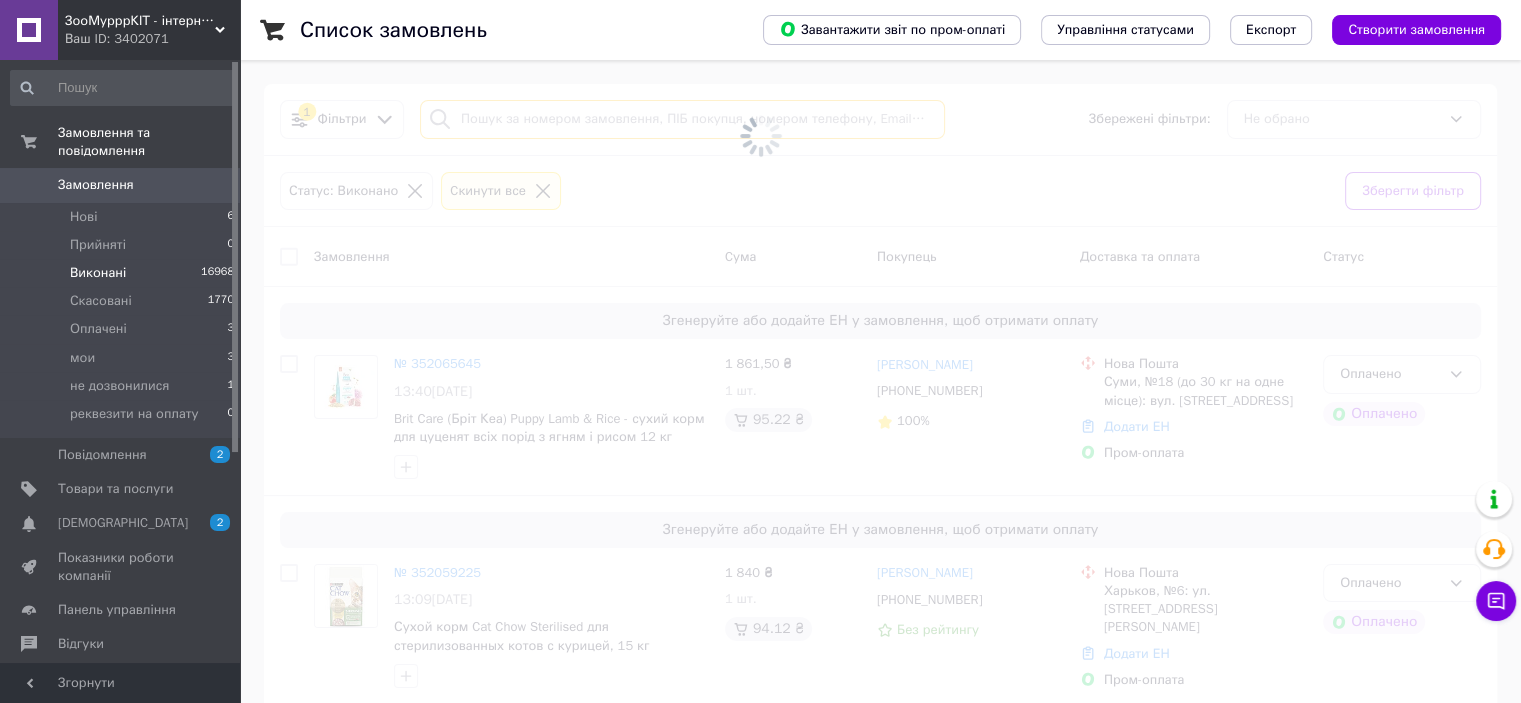 click at bounding box center [682, 119] 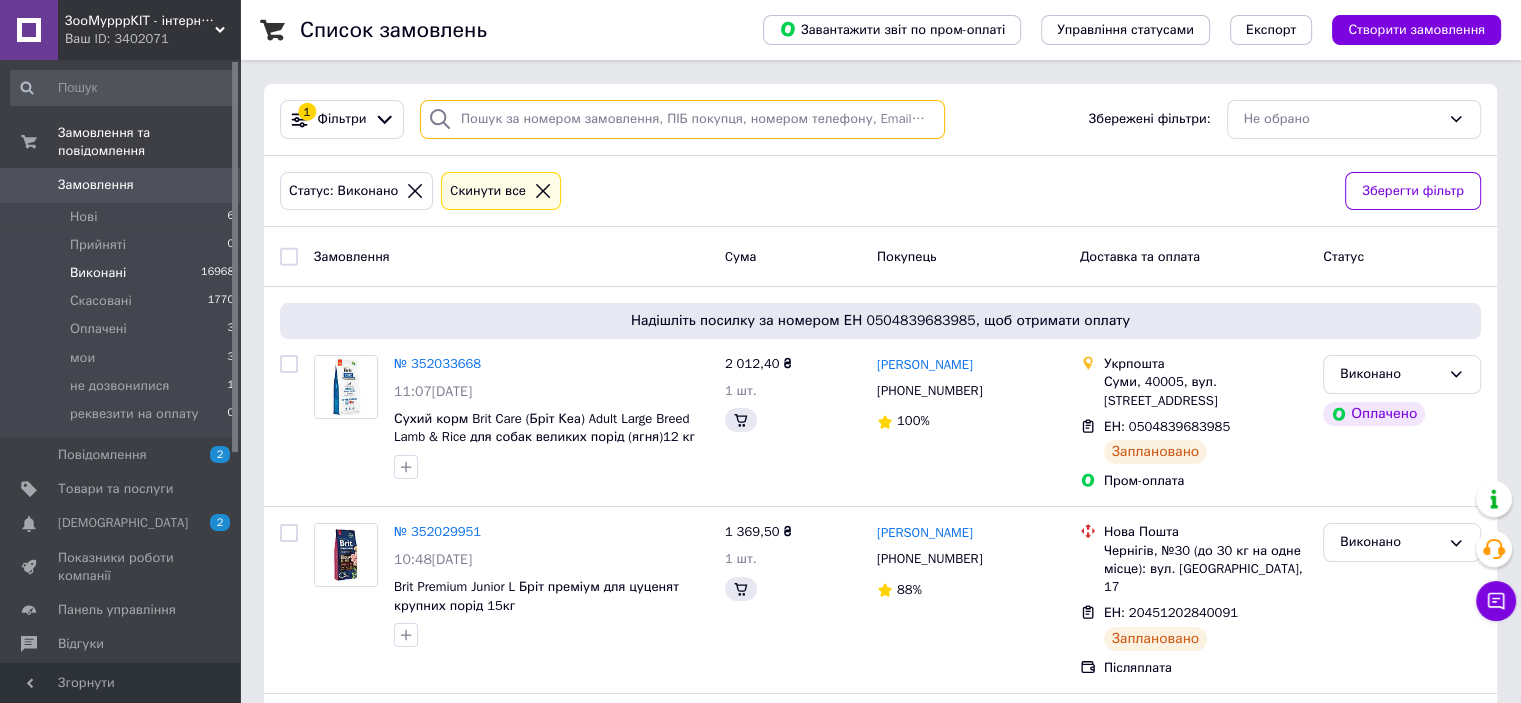 click at bounding box center [682, 119] 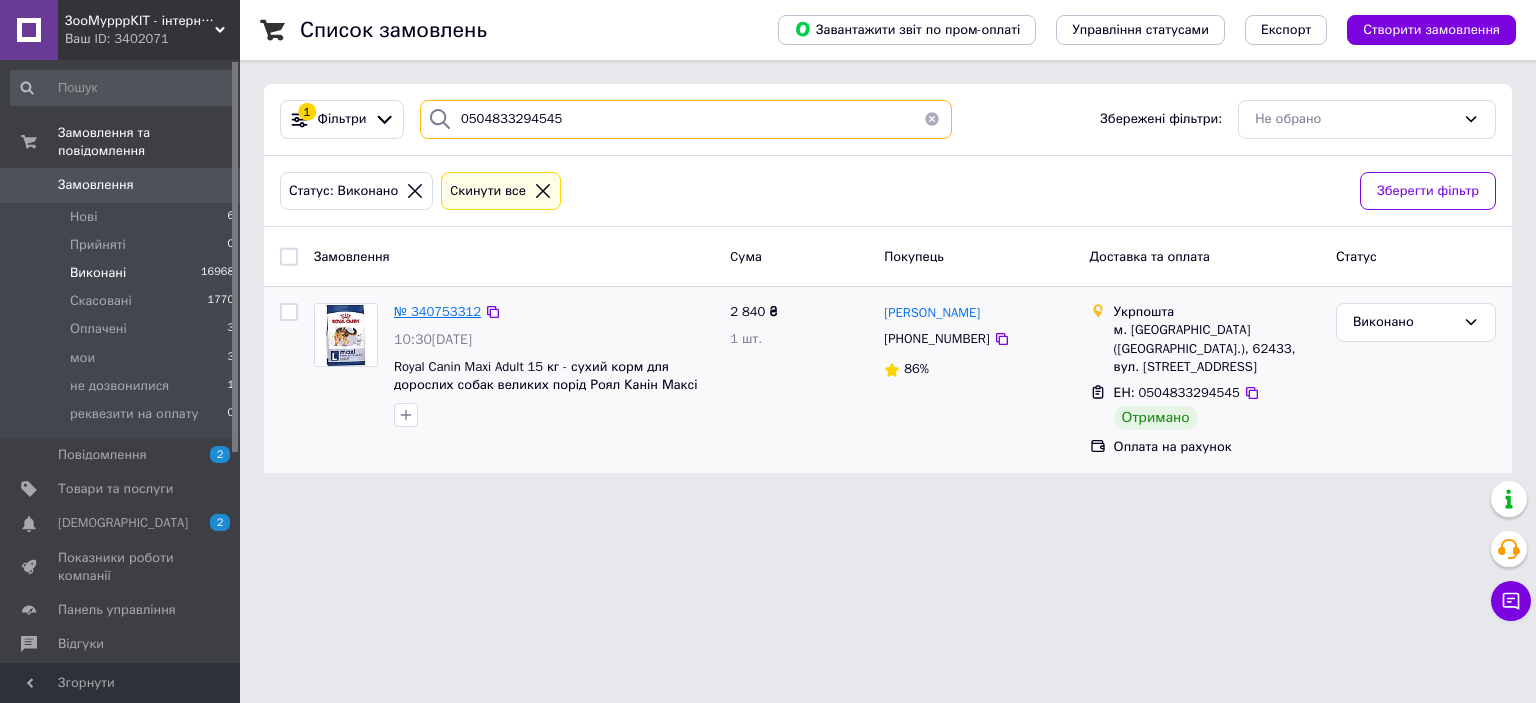 type on "0504833294545" 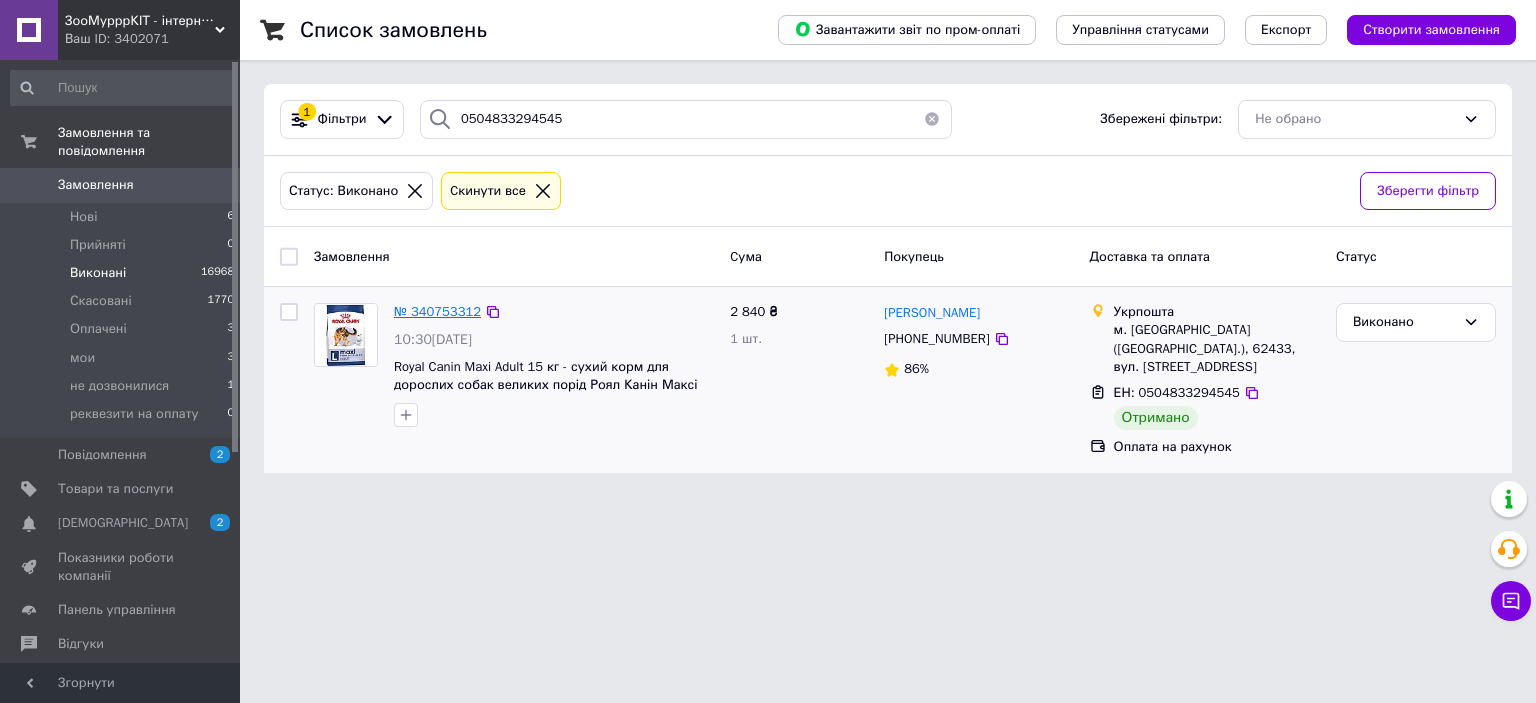 click on "№ 340753312" at bounding box center [437, 311] 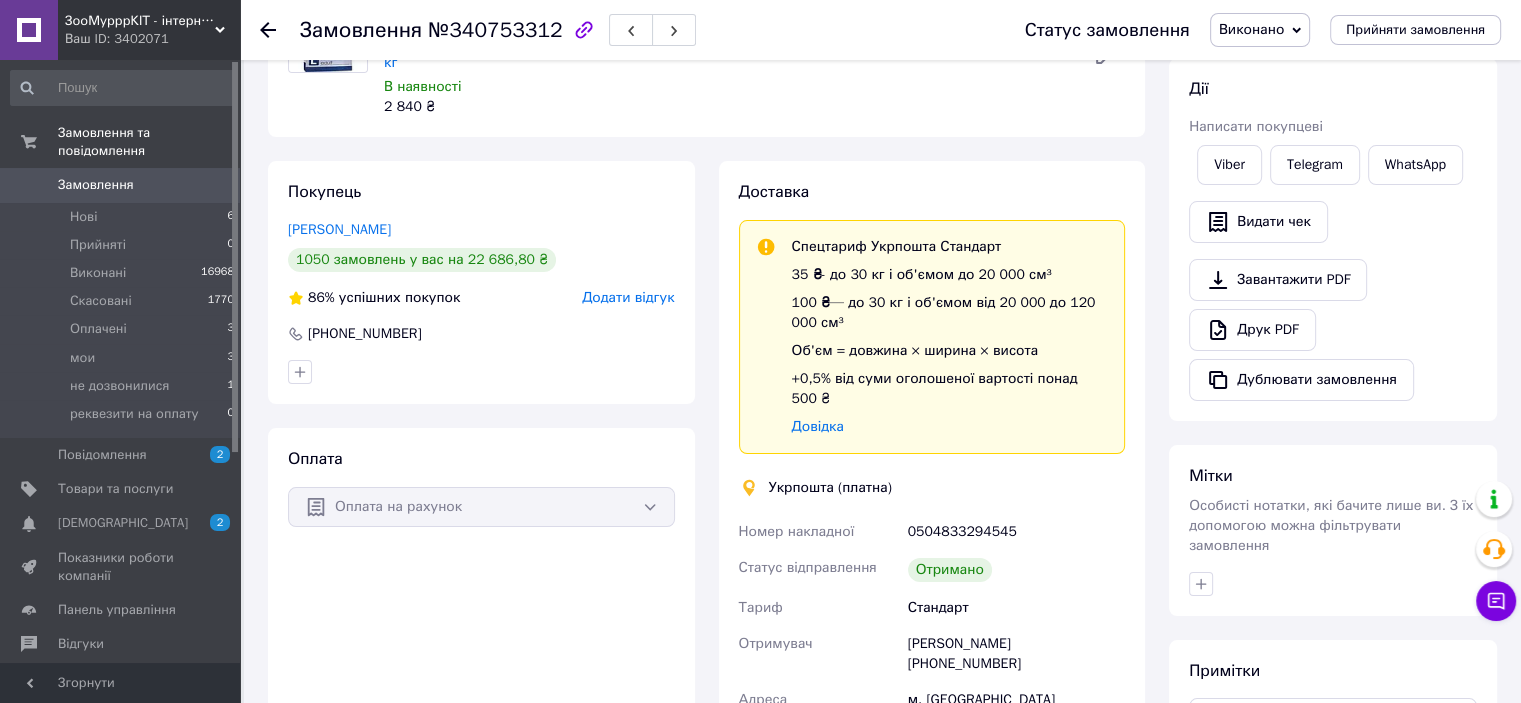 scroll, scrollTop: 314, scrollLeft: 0, axis: vertical 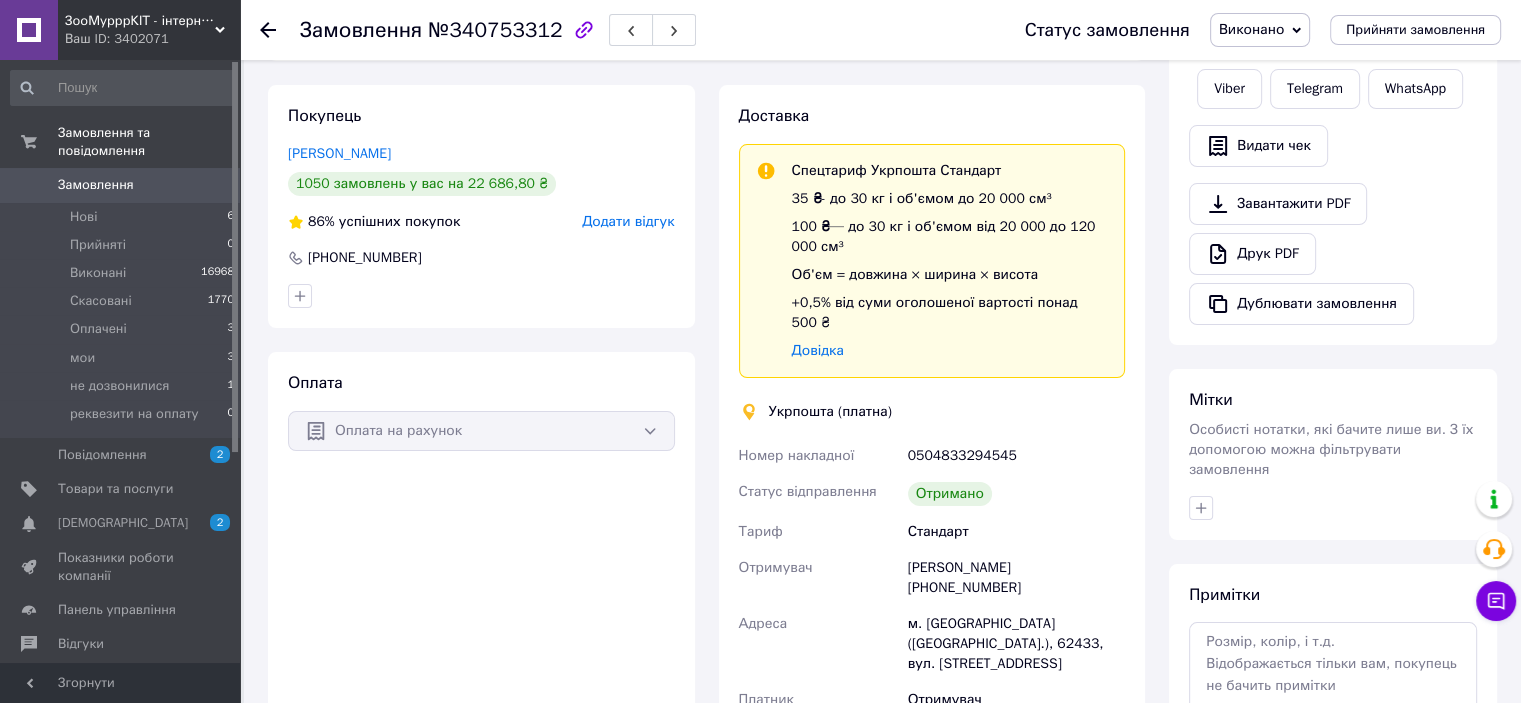 click on "Дії Написати покупцеві Viber Telegram WhatsApp   Видати чек   Завантажити PDF   Друк PDF   Дублювати замовлення" at bounding box center (1333, 163) 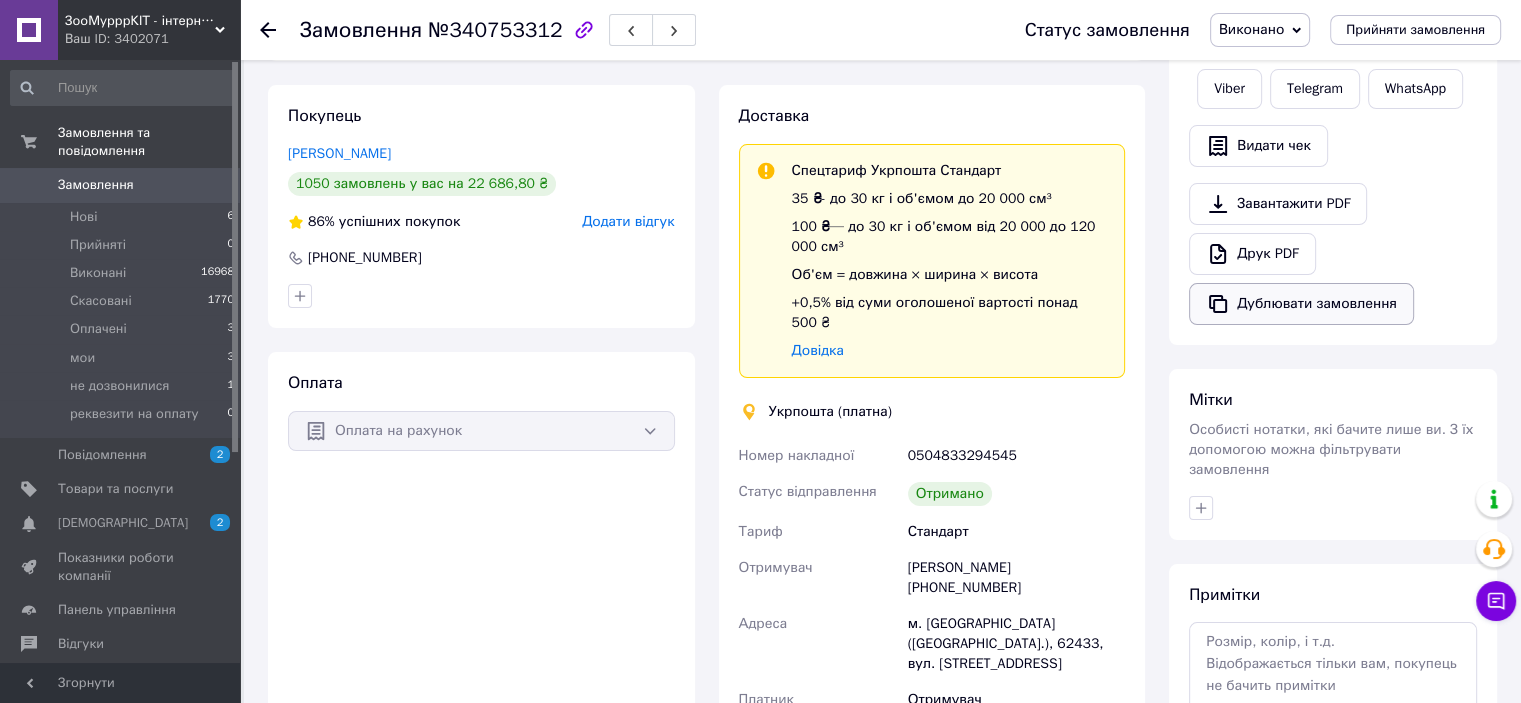 click on "Дублювати замовлення" at bounding box center (1301, 304) 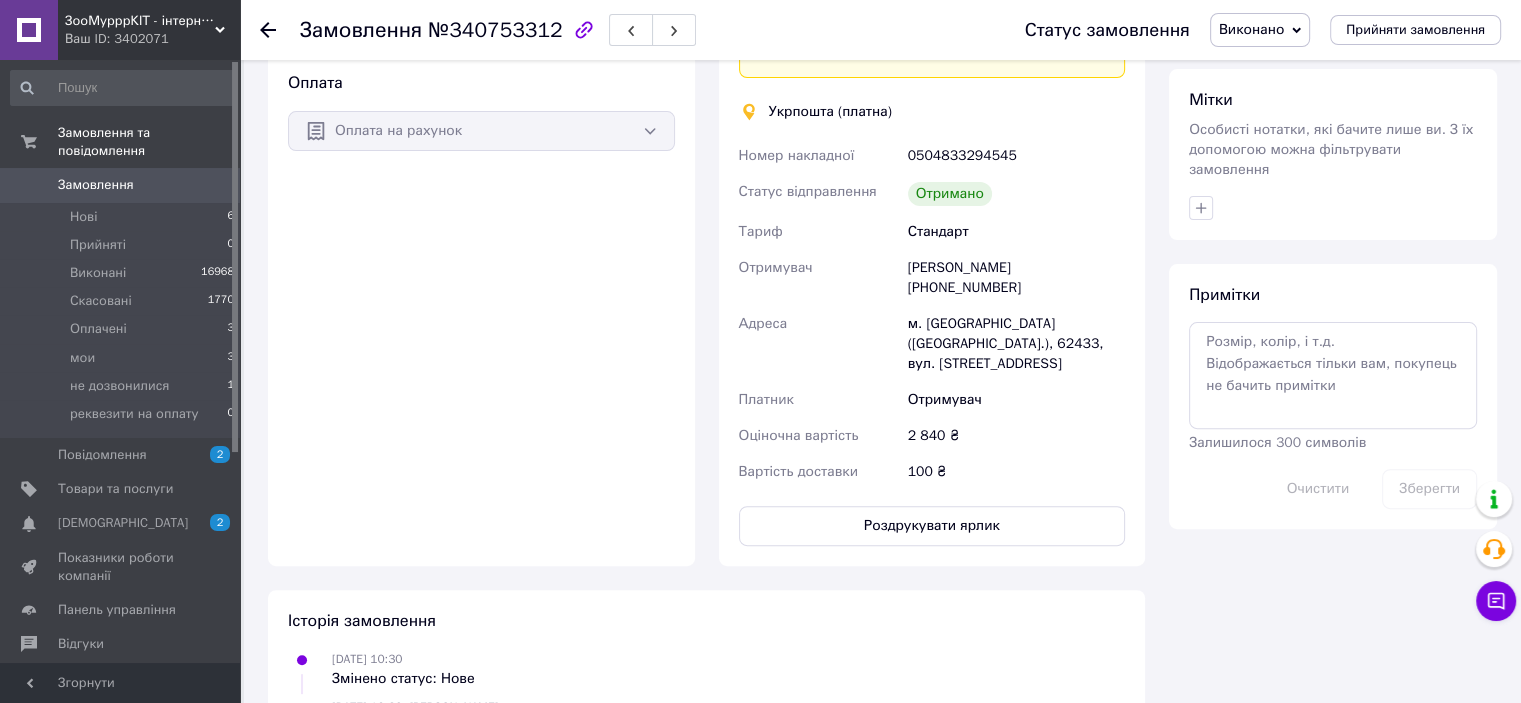 scroll, scrollTop: 514, scrollLeft: 0, axis: vertical 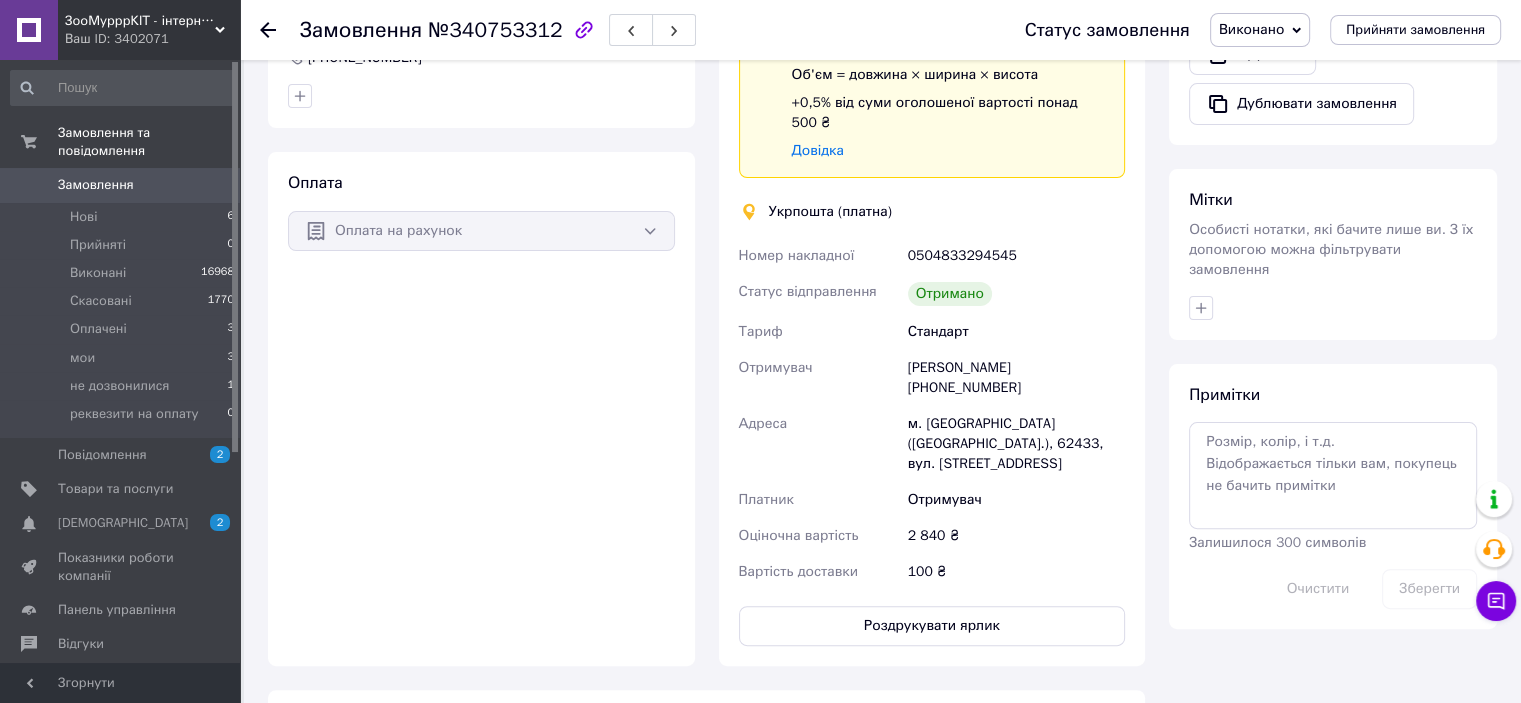 type 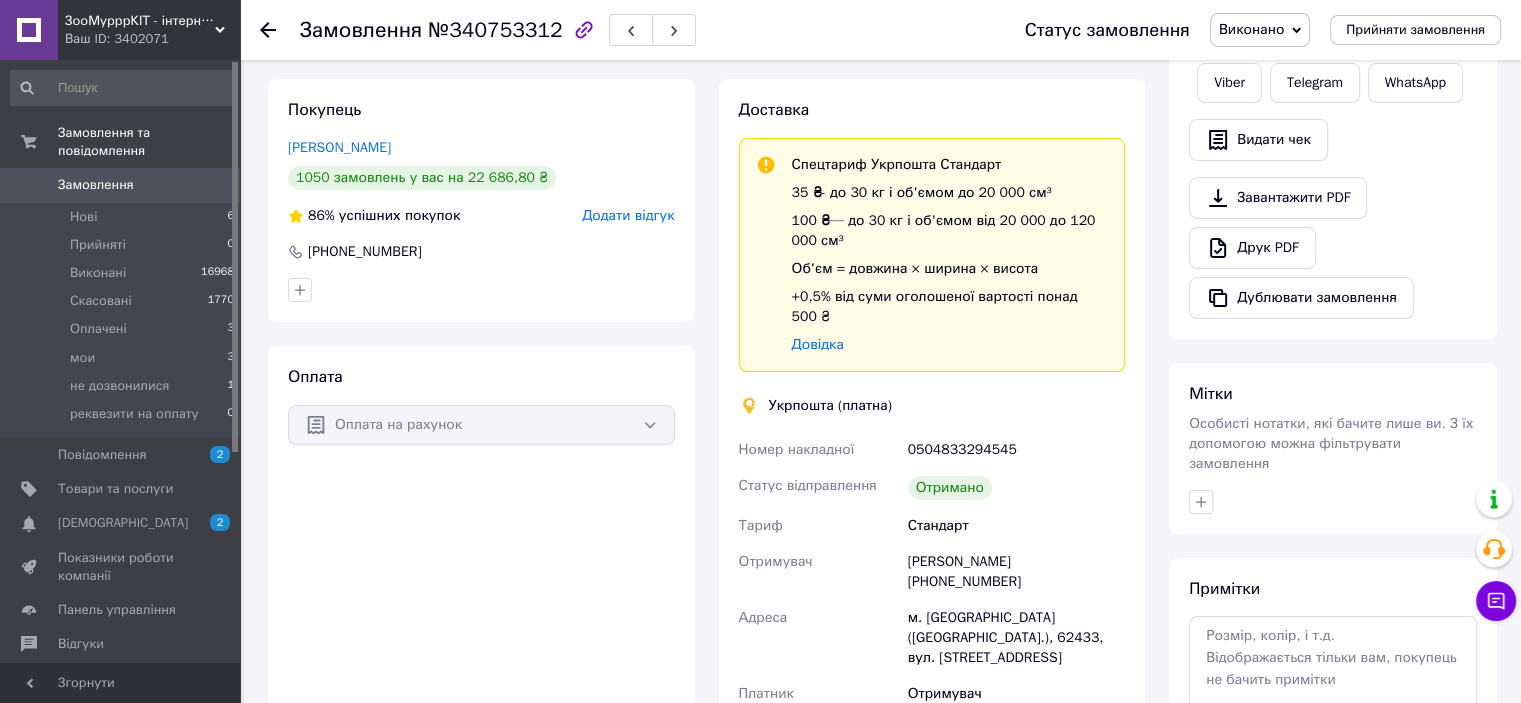scroll, scrollTop: 214, scrollLeft: 0, axis: vertical 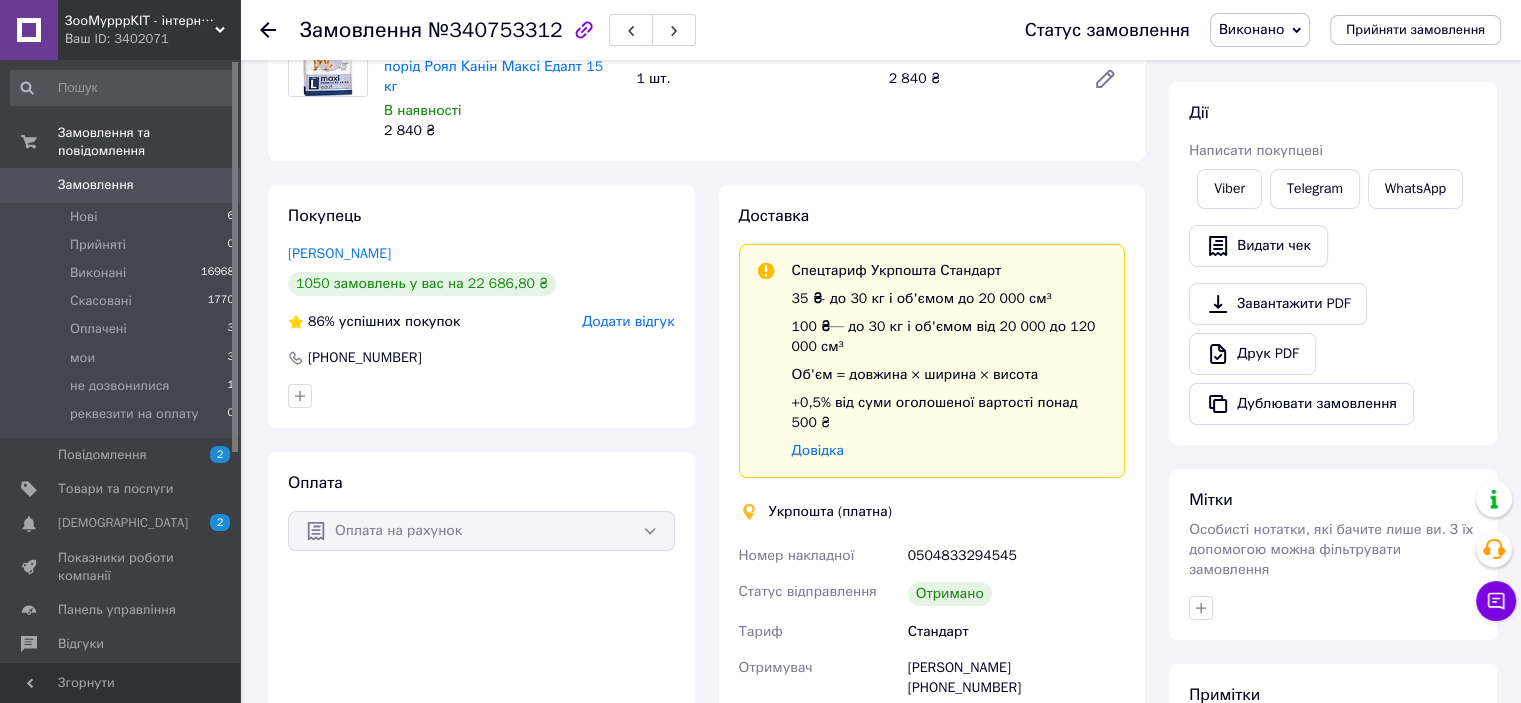 click on "Доставка" at bounding box center (932, 216) 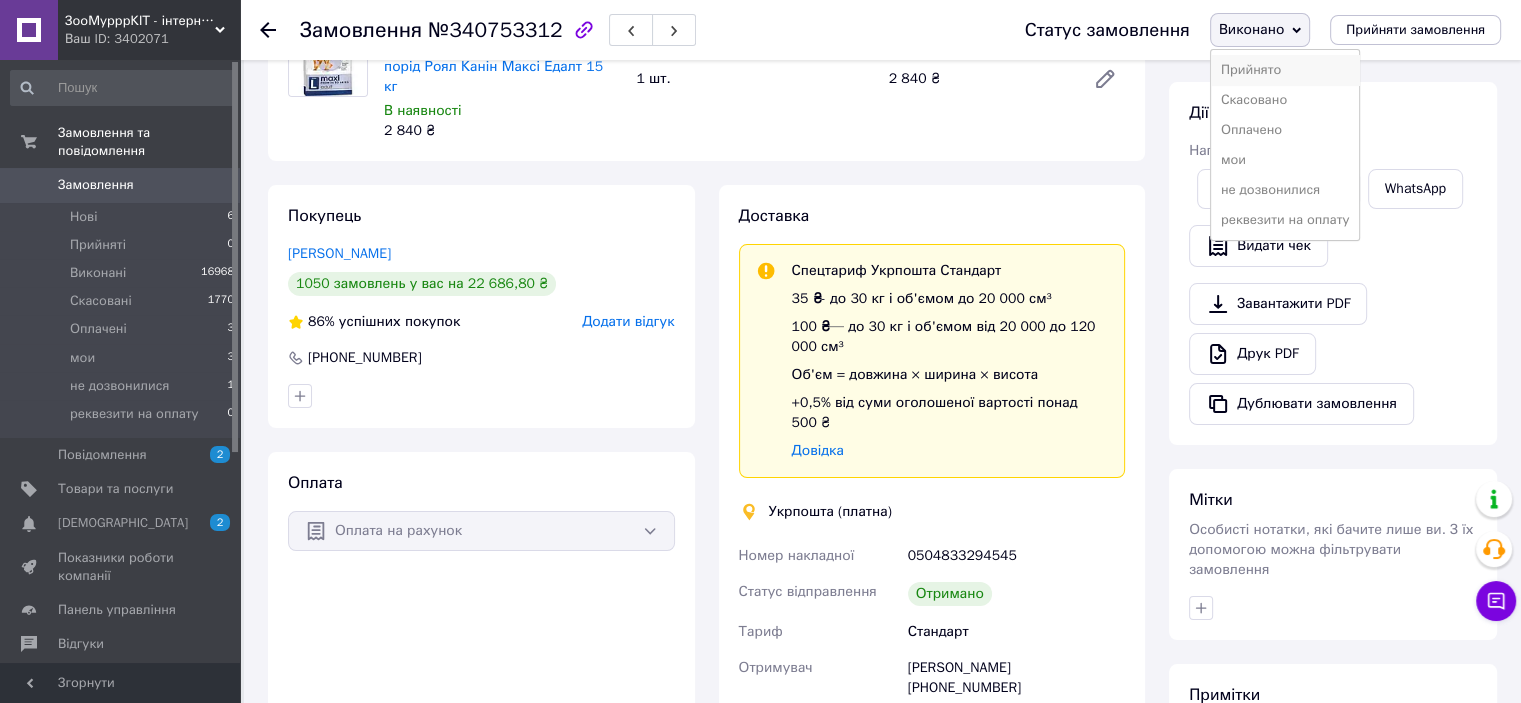 click on "Прийнято" at bounding box center (1285, 70) 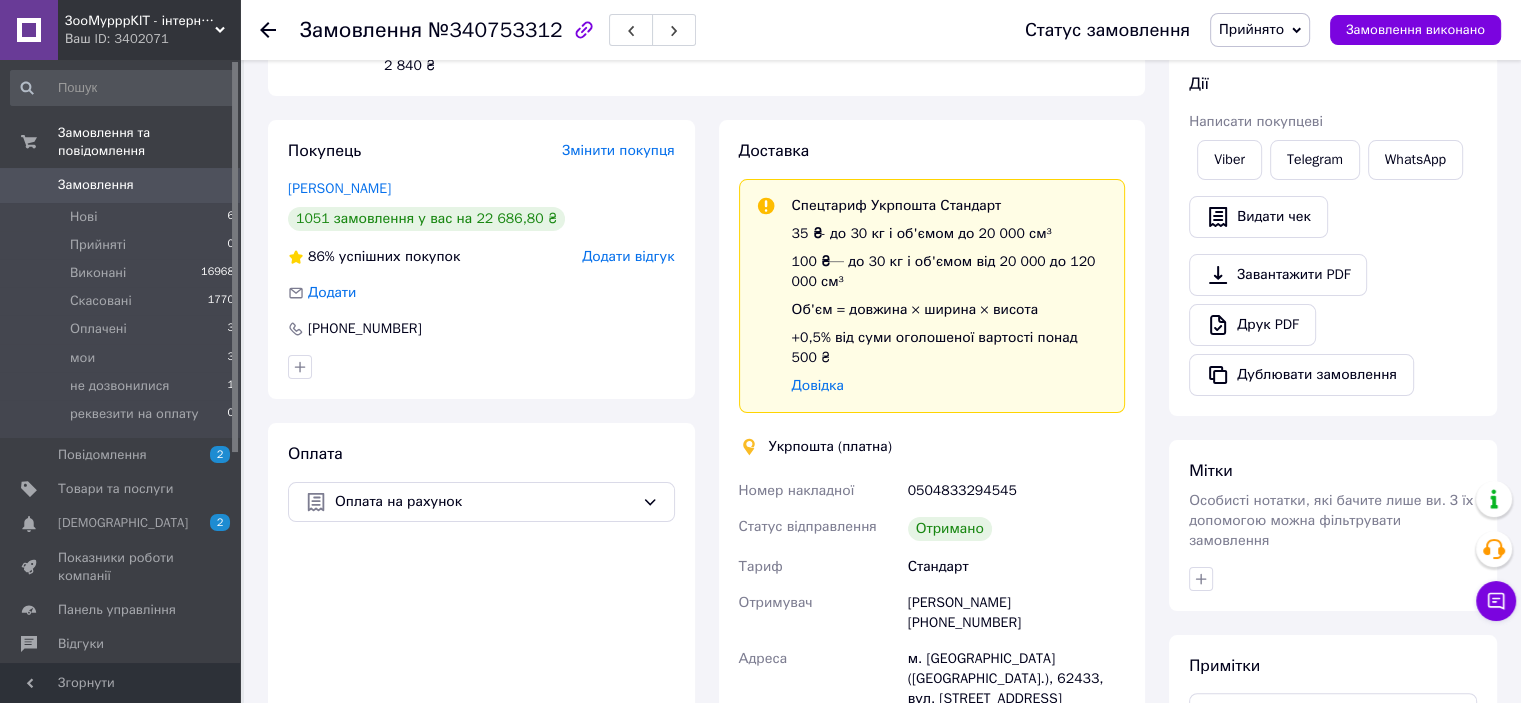 scroll, scrollTop: 214, scrollLeft: 0, axis: vertical 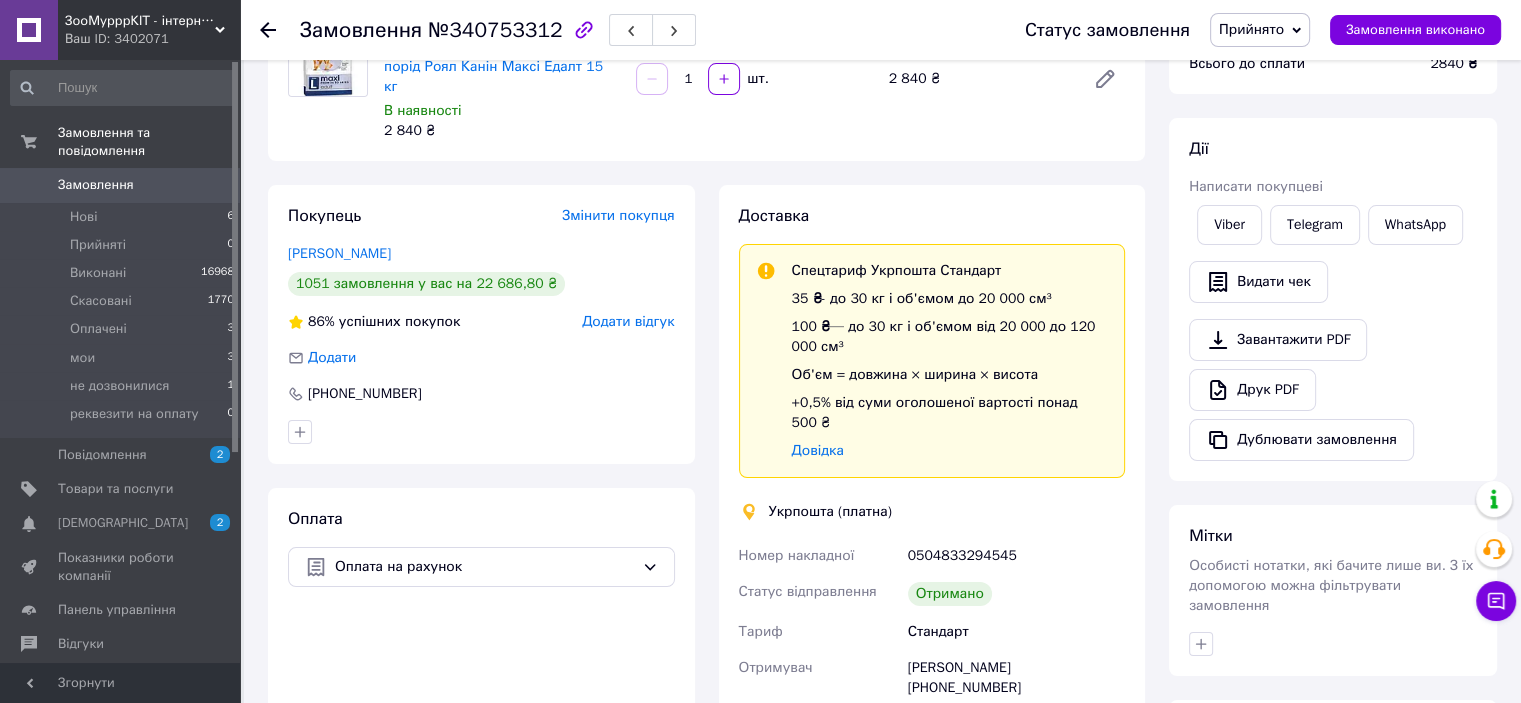 click on "Доставка Спецтариф Укрпошта Стандарт 35 ₴  - до 30 кг і об'ємом до 20 000 см³ 100 ₴  — до 30 кг і об'ємом від 20 000 до 120 000 см³ Об'єм = довжина × ширина × висота +0,5% від суми оголошеної вартості понад 500 ₴ Довідка Укрпошта (платна) Номер накладної 0504833294545 Статус відправлення Отримано Тариф Стандарт Отримувач Марія Деева +380971162837 Адреса м. Люботин (Харківська обл.), 62433, вул. Слобожанська, 35/34 Платник Отримувач Оціночна вартість 2 840 ₴ Вартість доставки 100 ₴ Роздрукувати ярлик Тариф     * Стандарт Платник   * Отримувач Прізвище отримувача   * Деева Ім'я отримувача   * Марія   *" at bounding box center (932, 575) 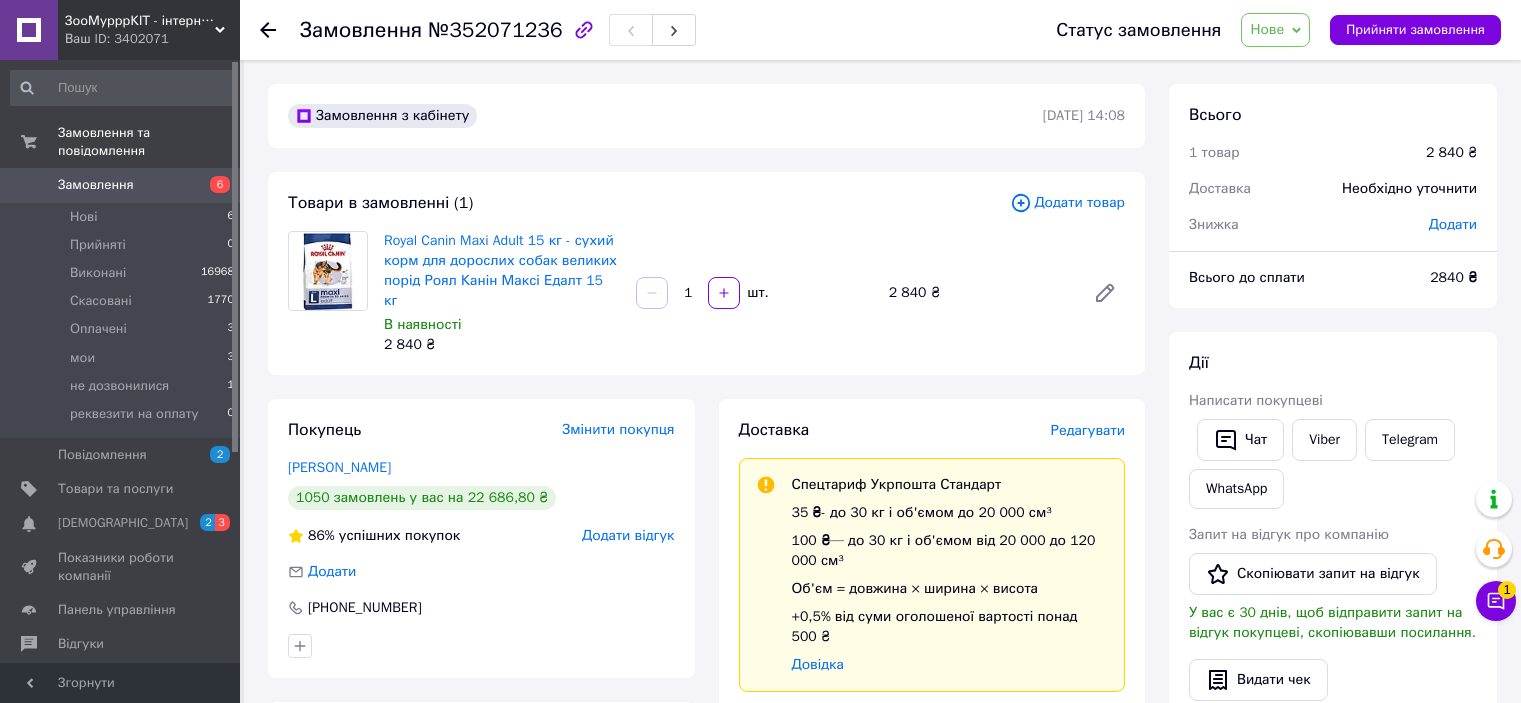 scroll, scrollTop: 0, scrollLeft: 0, axis: both 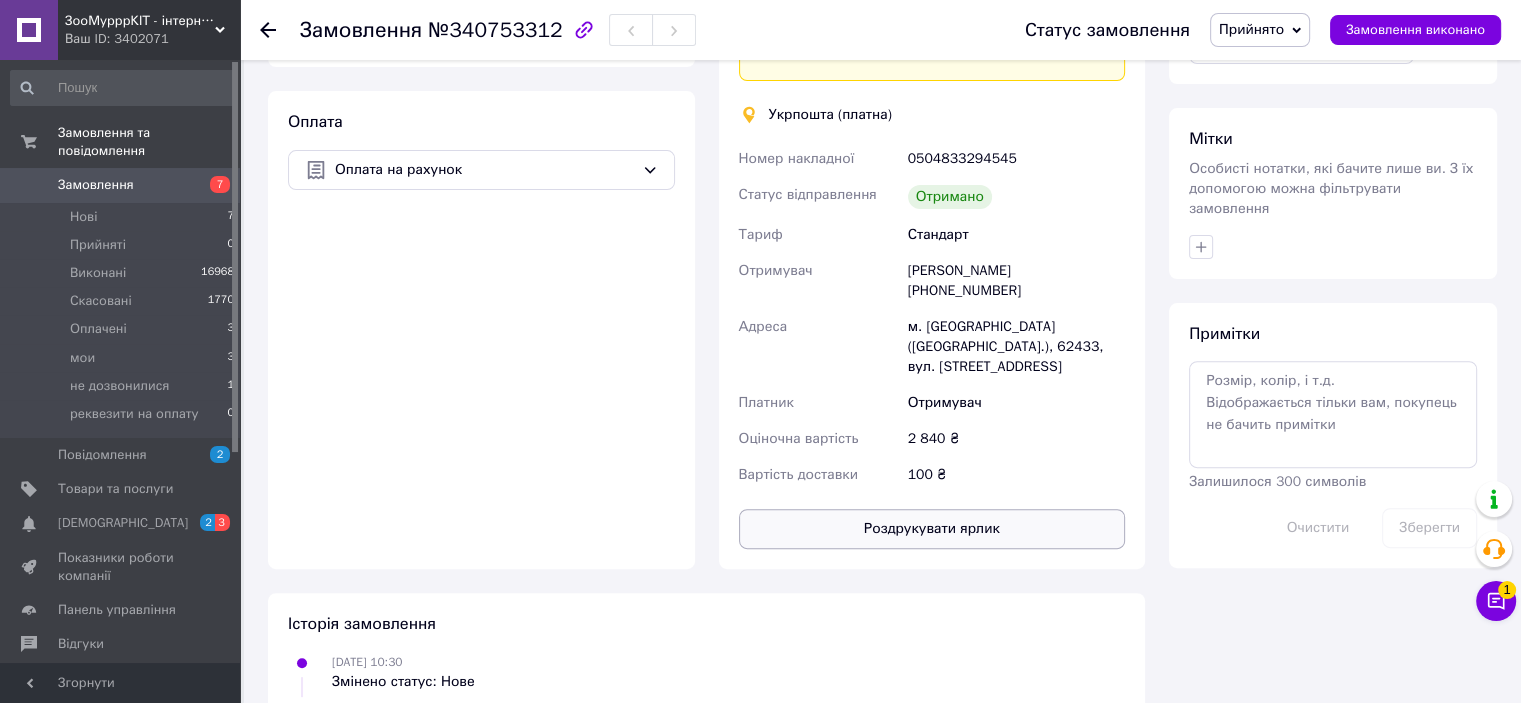 click on "Роздрукувати ярлик" at bounding box center [932, 529] 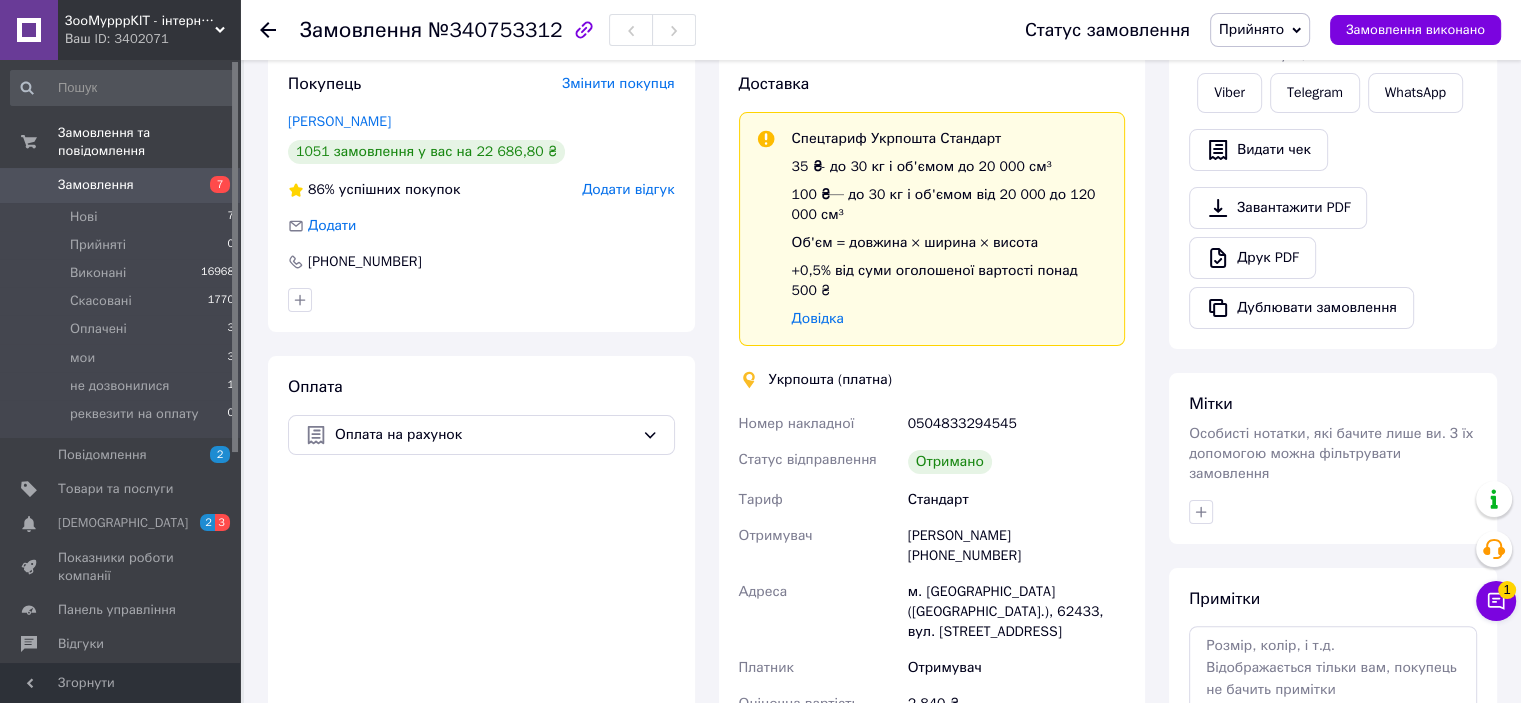 scroll, scrollTop: 311, scrollLeft: 0, axis: vertical 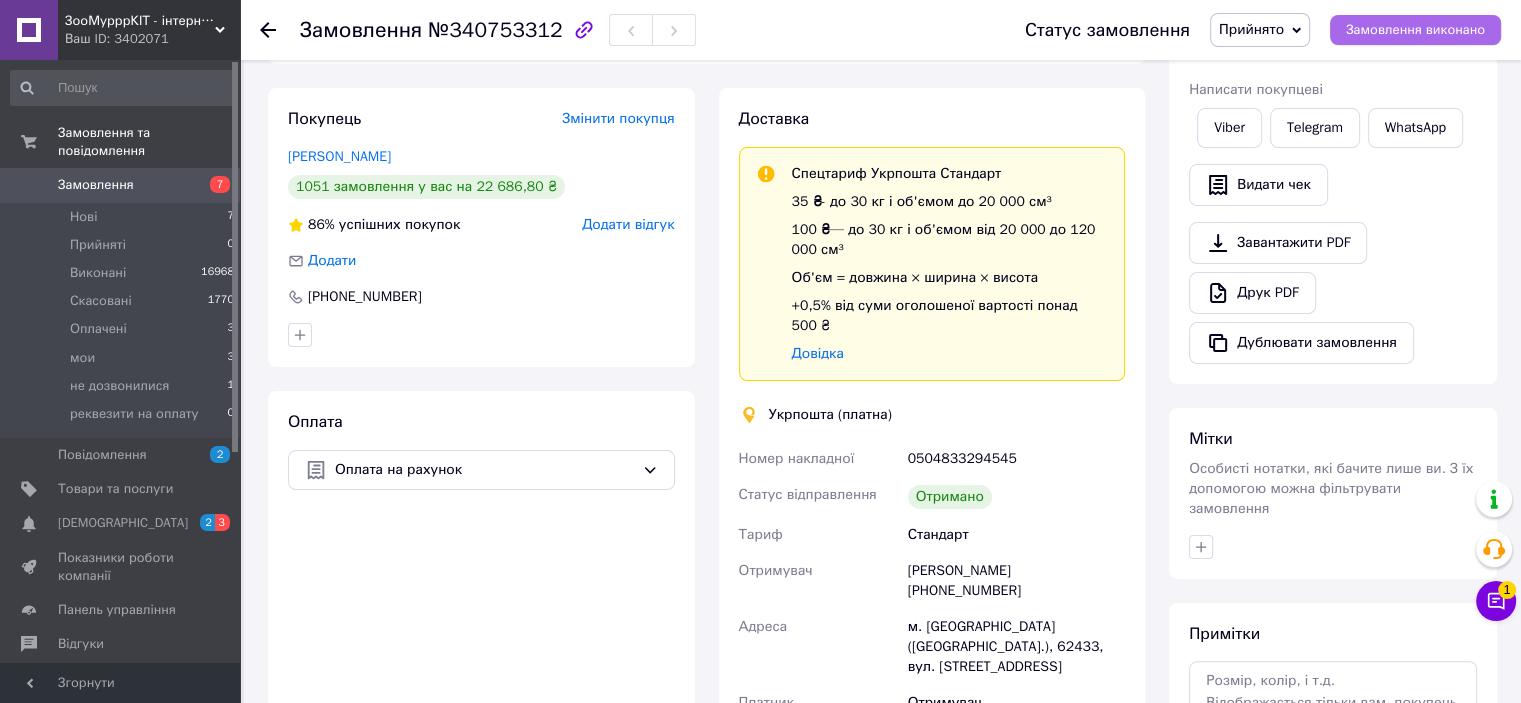 click on "Замовлення виконано" at bounding box center [1415, 30] 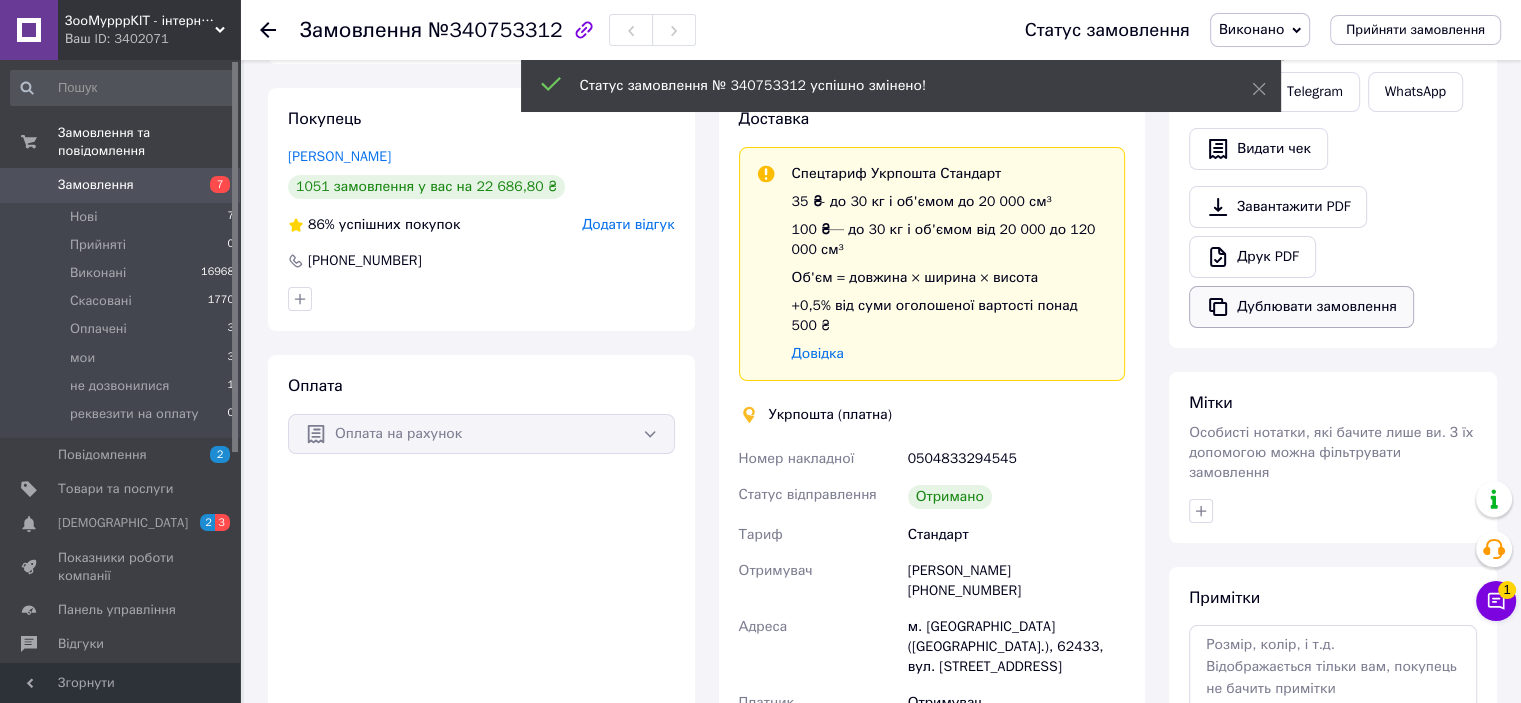 click on "Дублювати замовлення" at bounding box center [1301, 307] 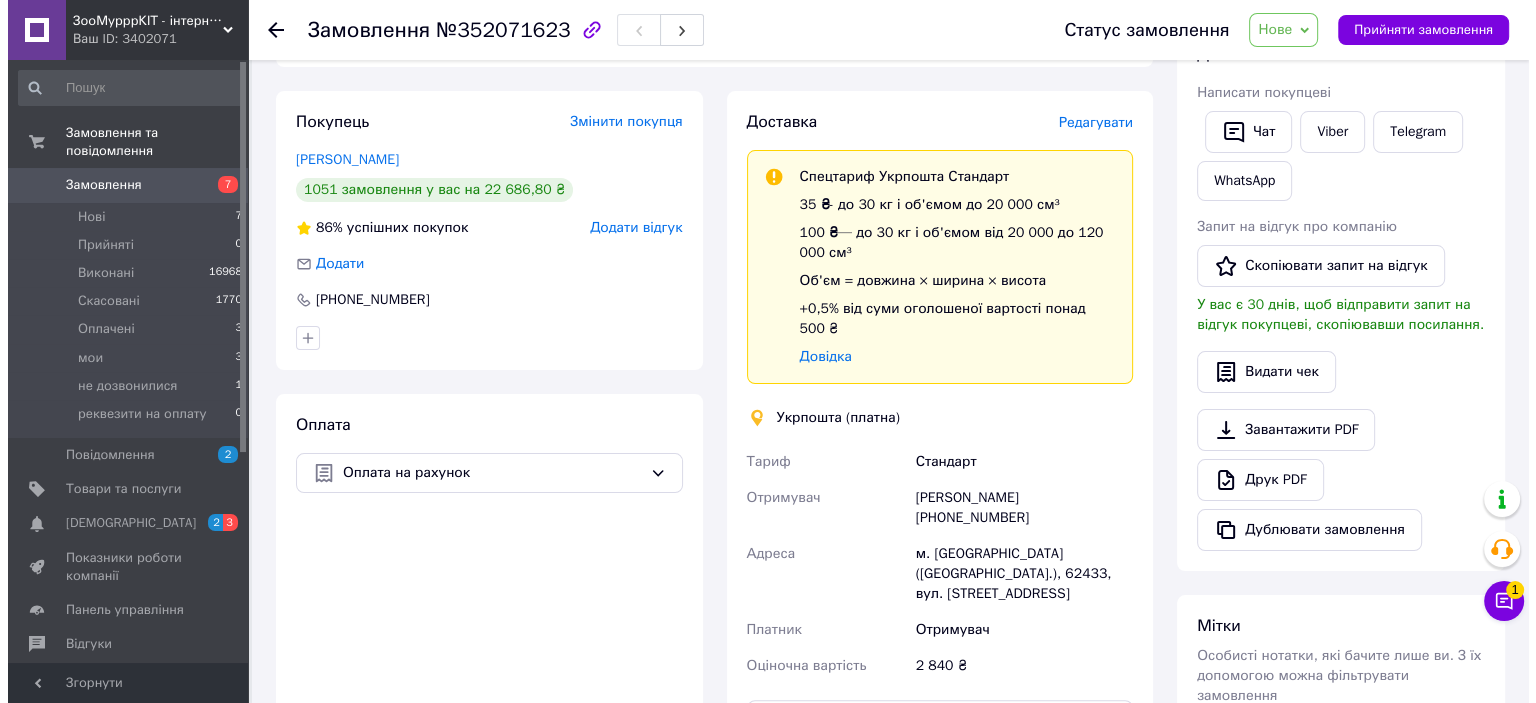 scroll, scrollTop: 200, scrollLeft: 0, axis: vertical 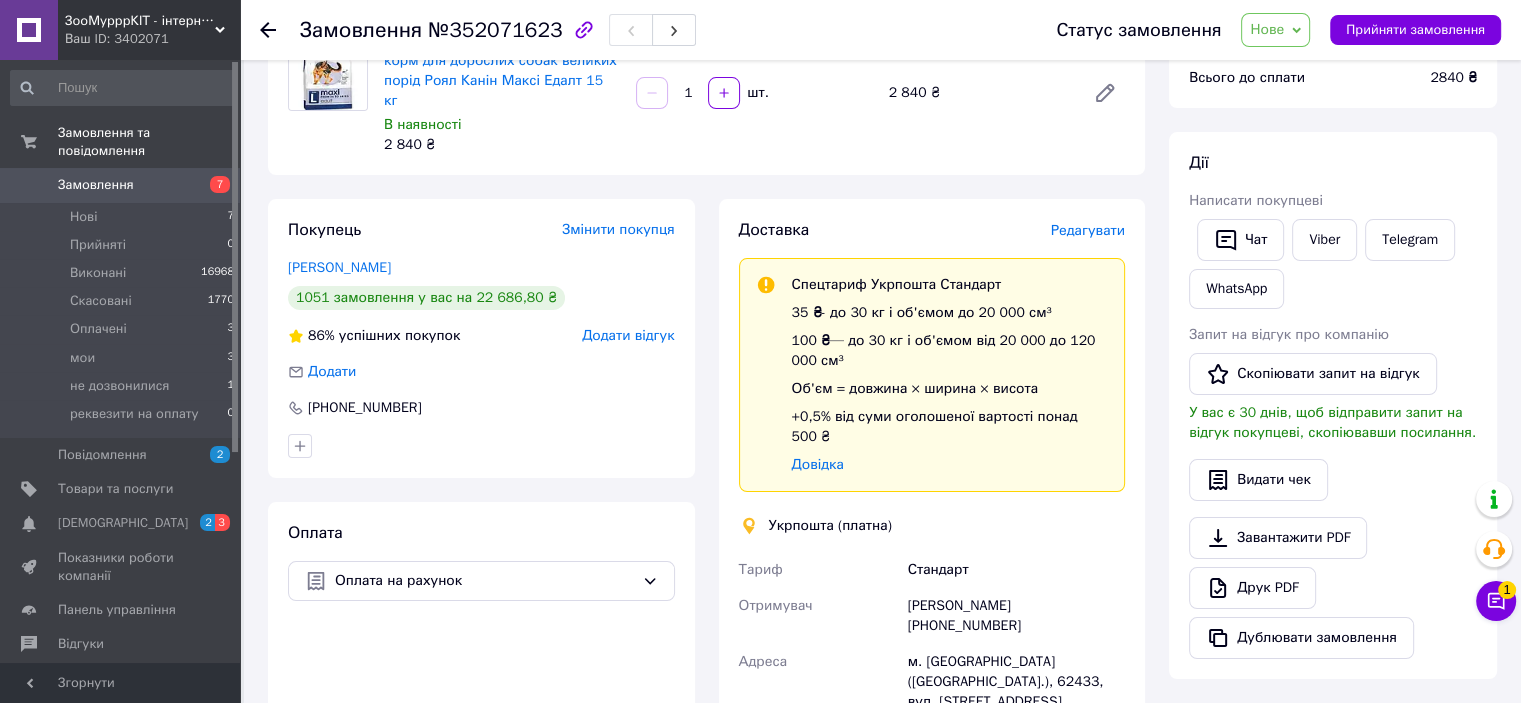 click on "Доставка Редагувати" at bounding box center (932, 230) 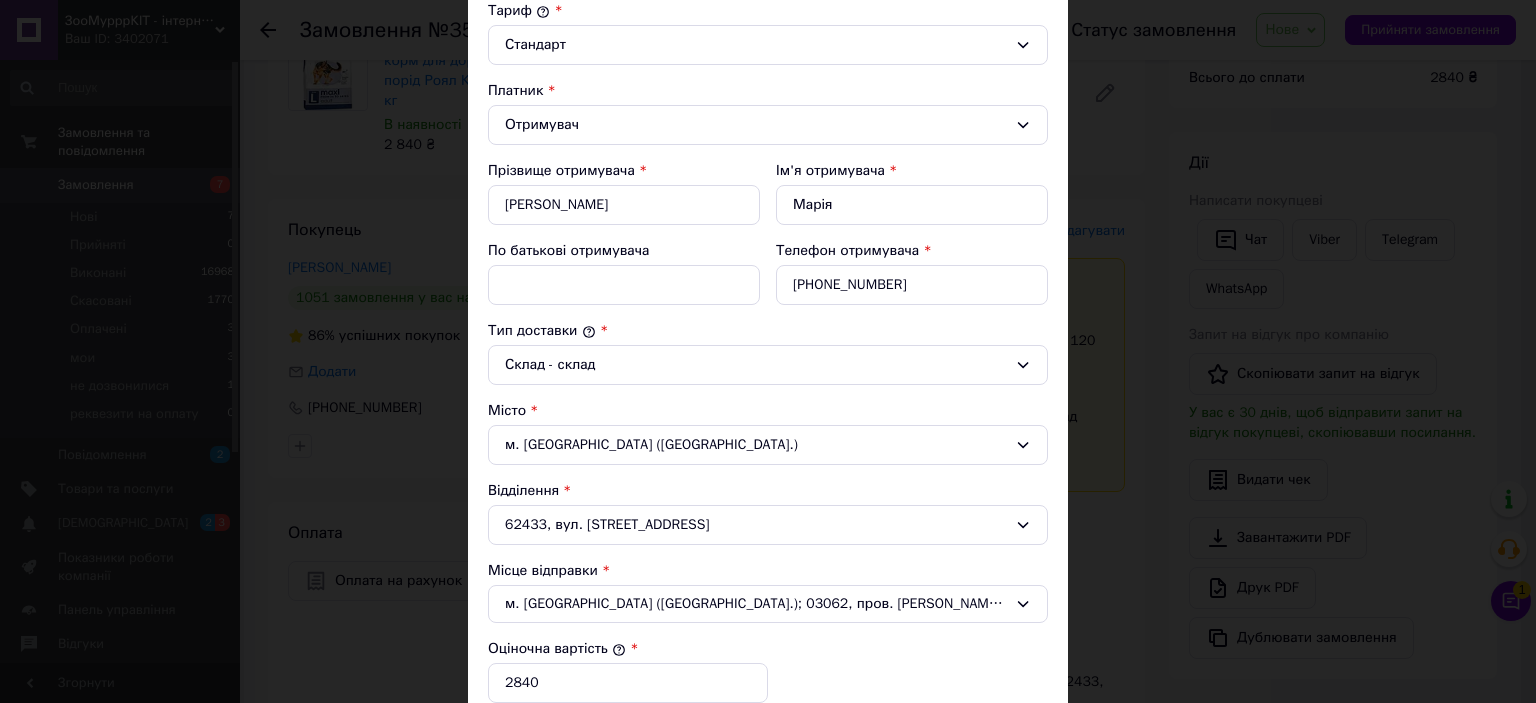 scroll, scrollTop: 400, scrollLeft: 0, axis: vertical 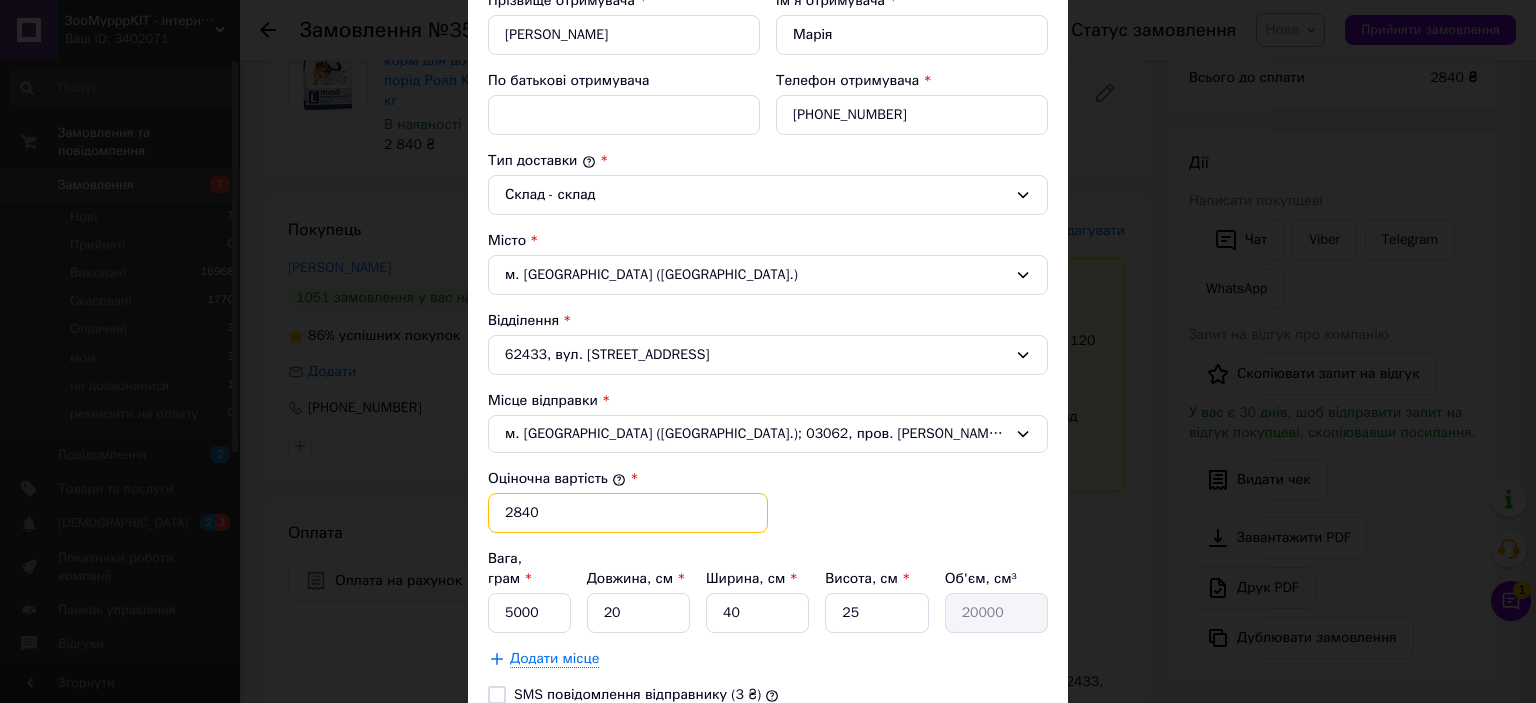 click on "2840" at bounding box center (628, 513) 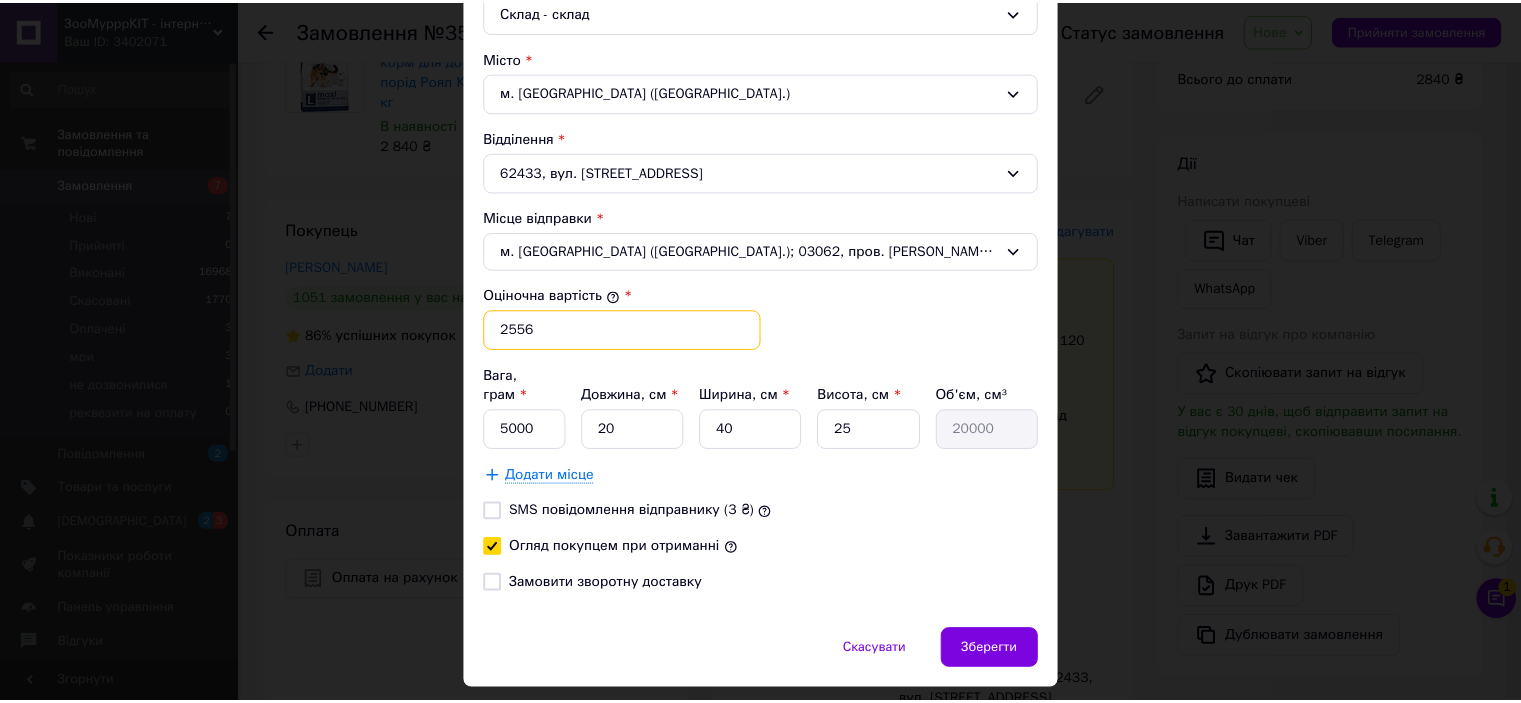 scroll, scrollTop: 615, scrollLeft: 0, axis: vertical 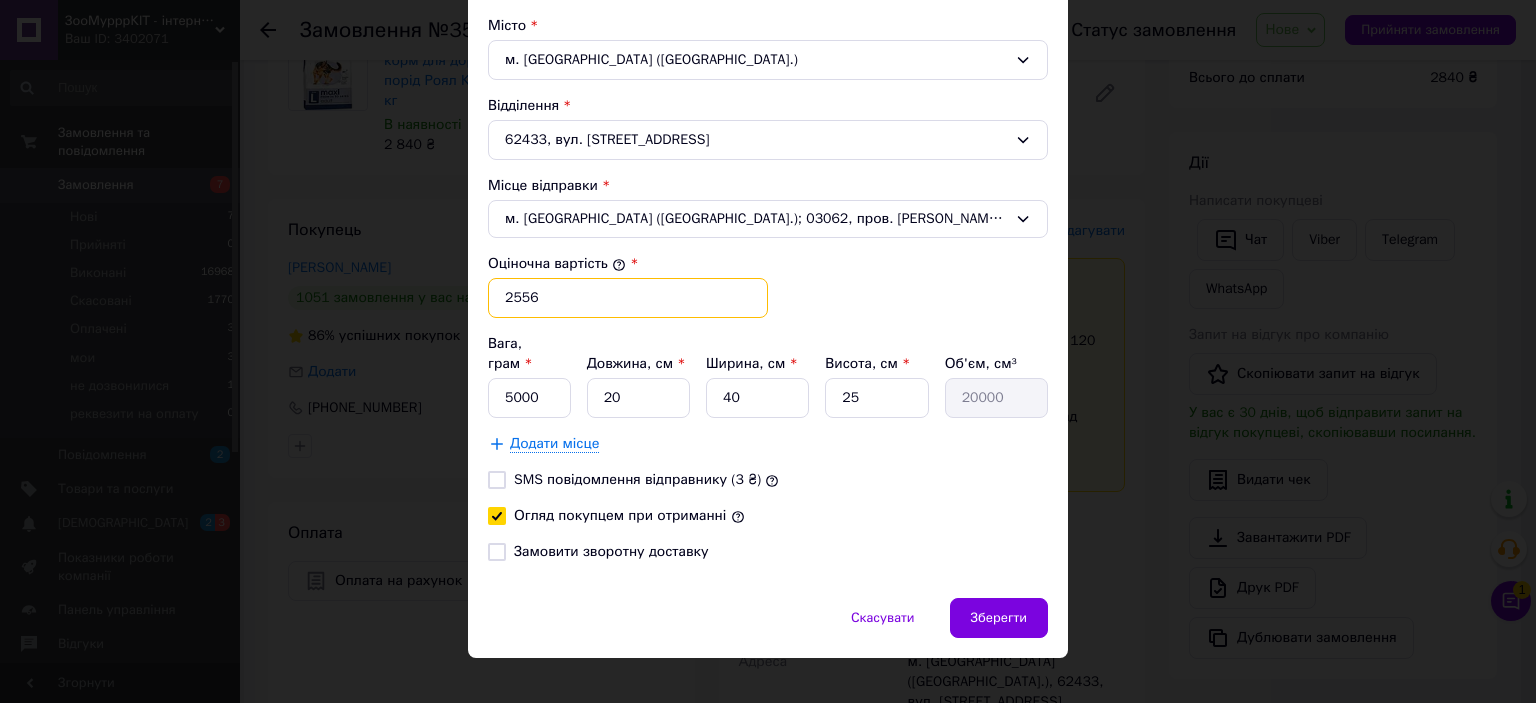 type on "2556" 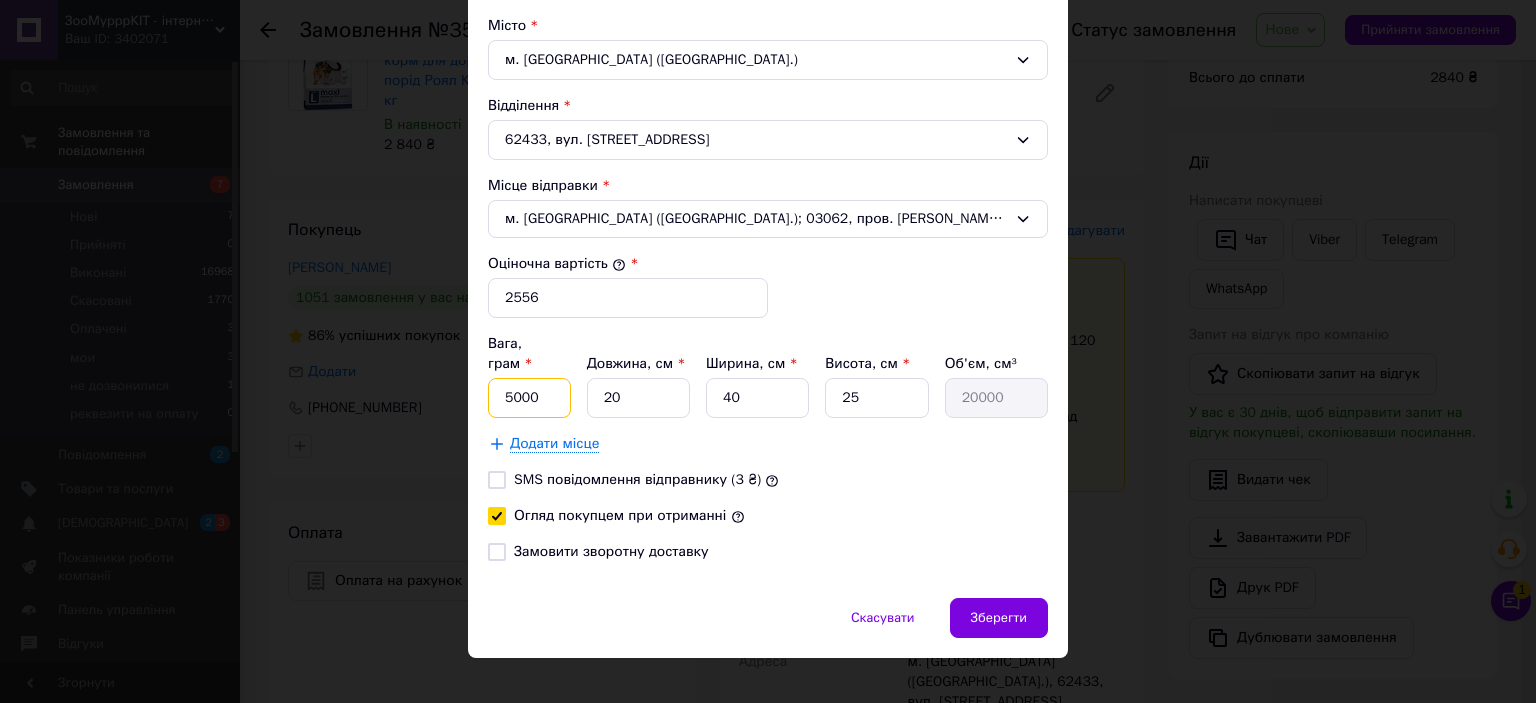 click on "5000" at bounding box center (529, 398) 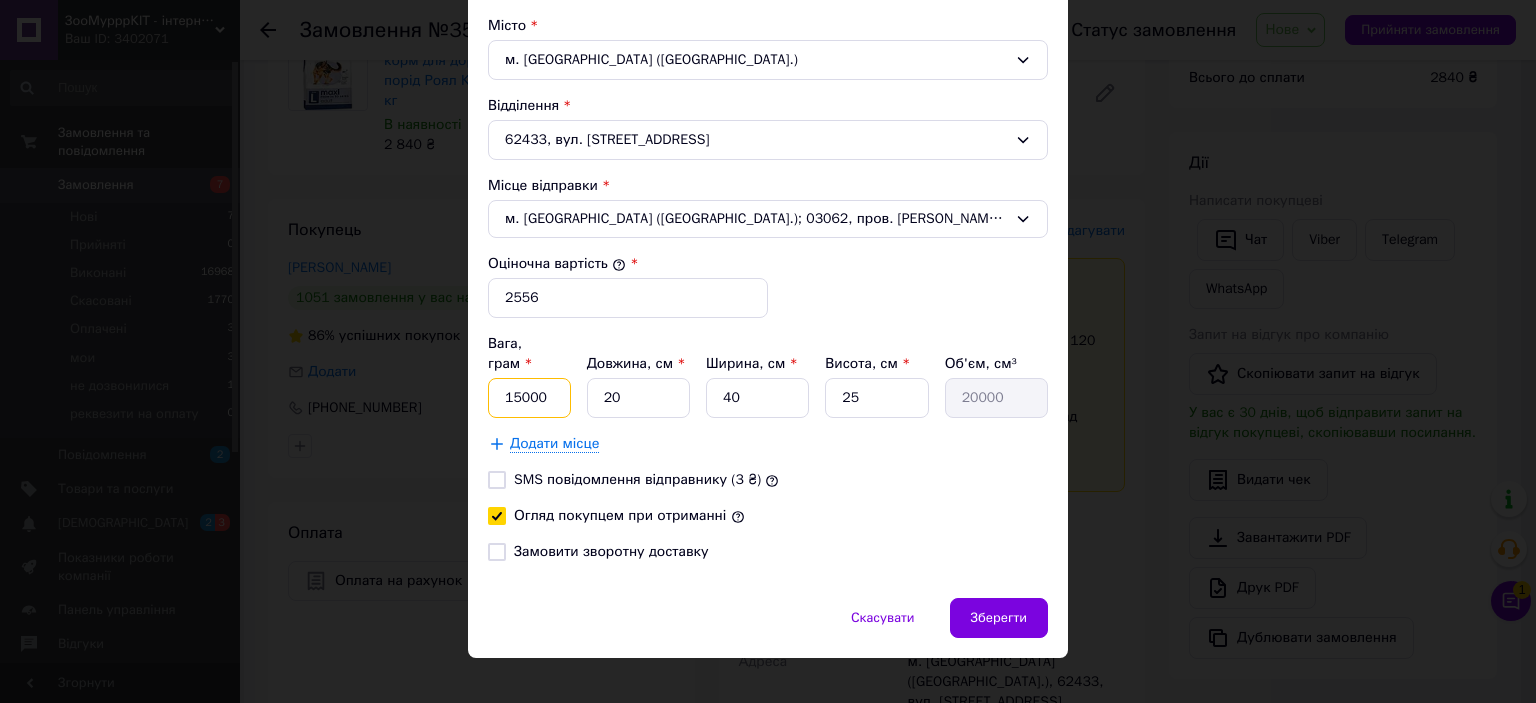 type on "15000" 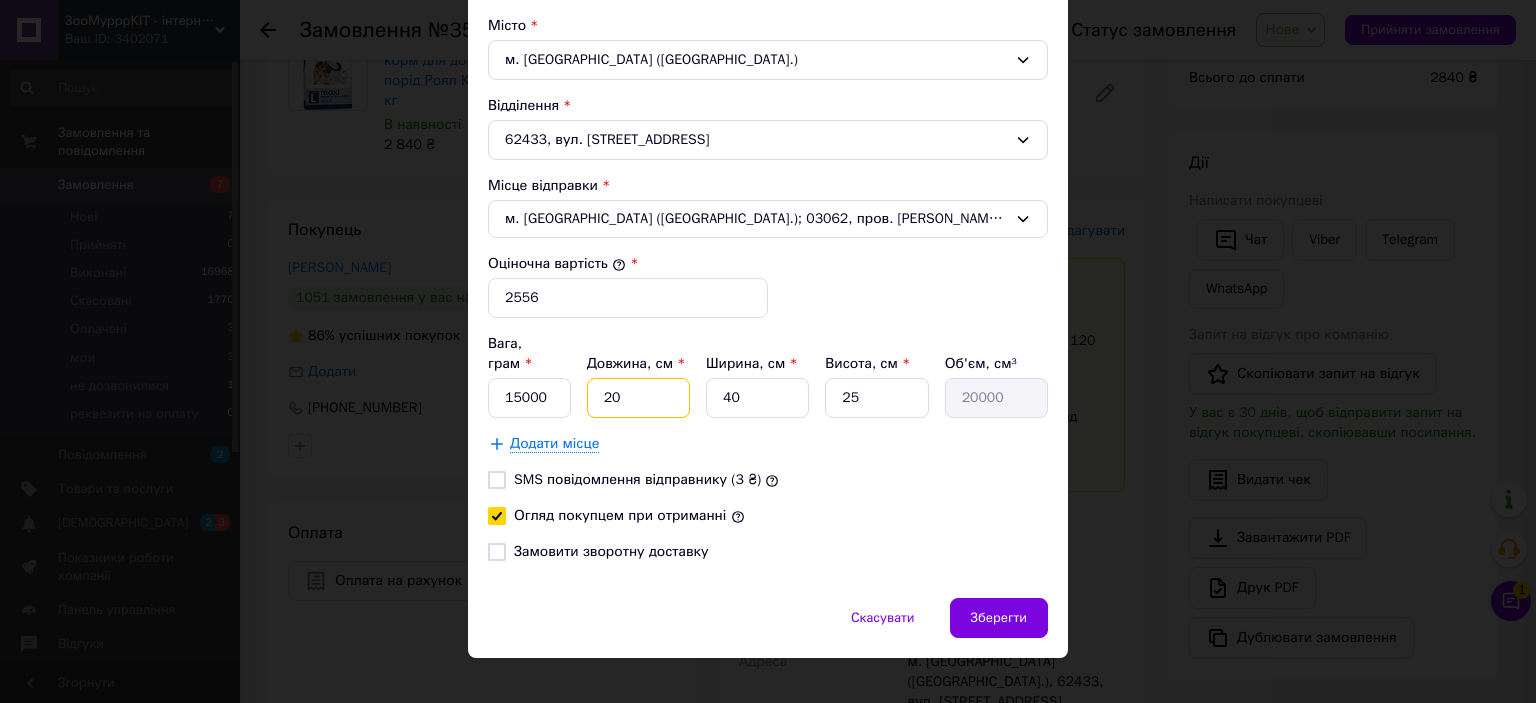 click on "20" at bounding box center [638, 398] 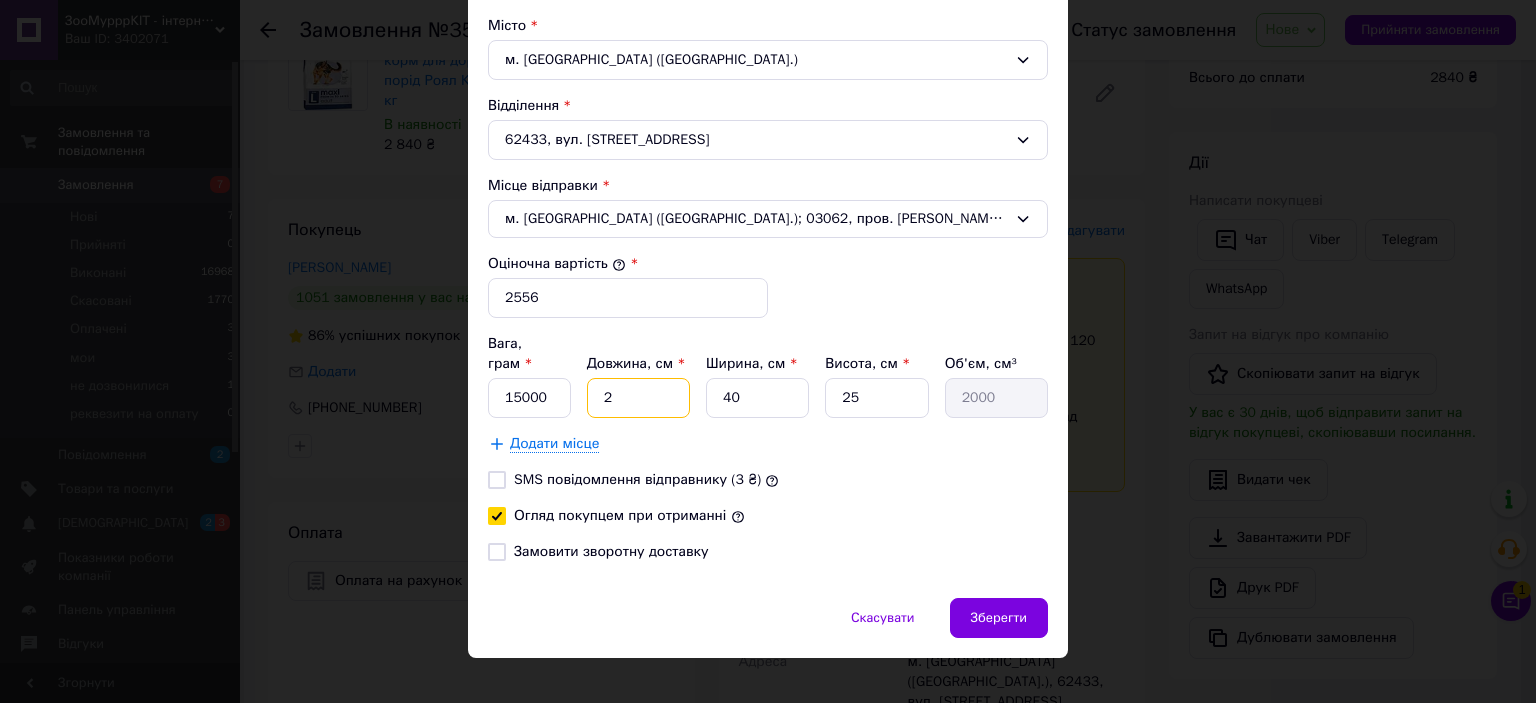 type 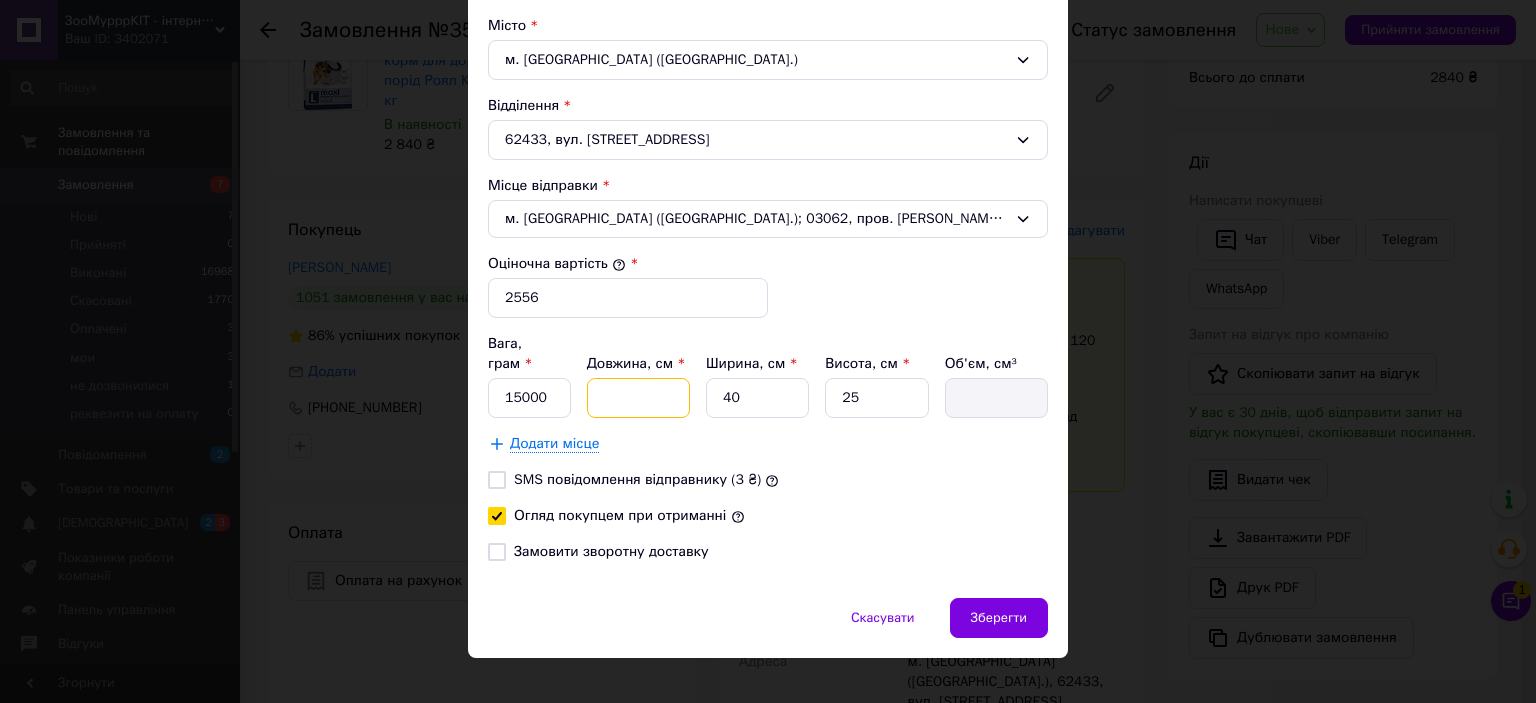 type on "5" 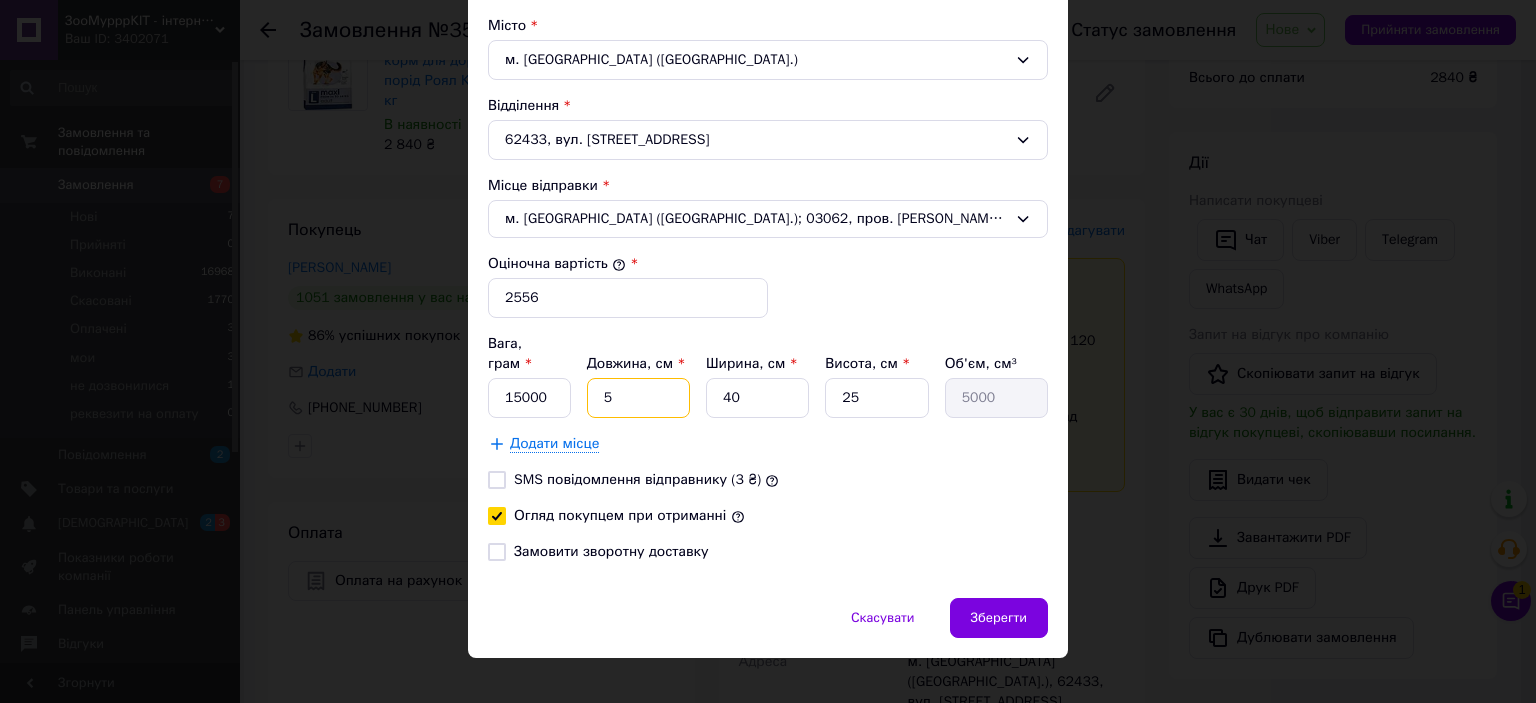 type on "50" 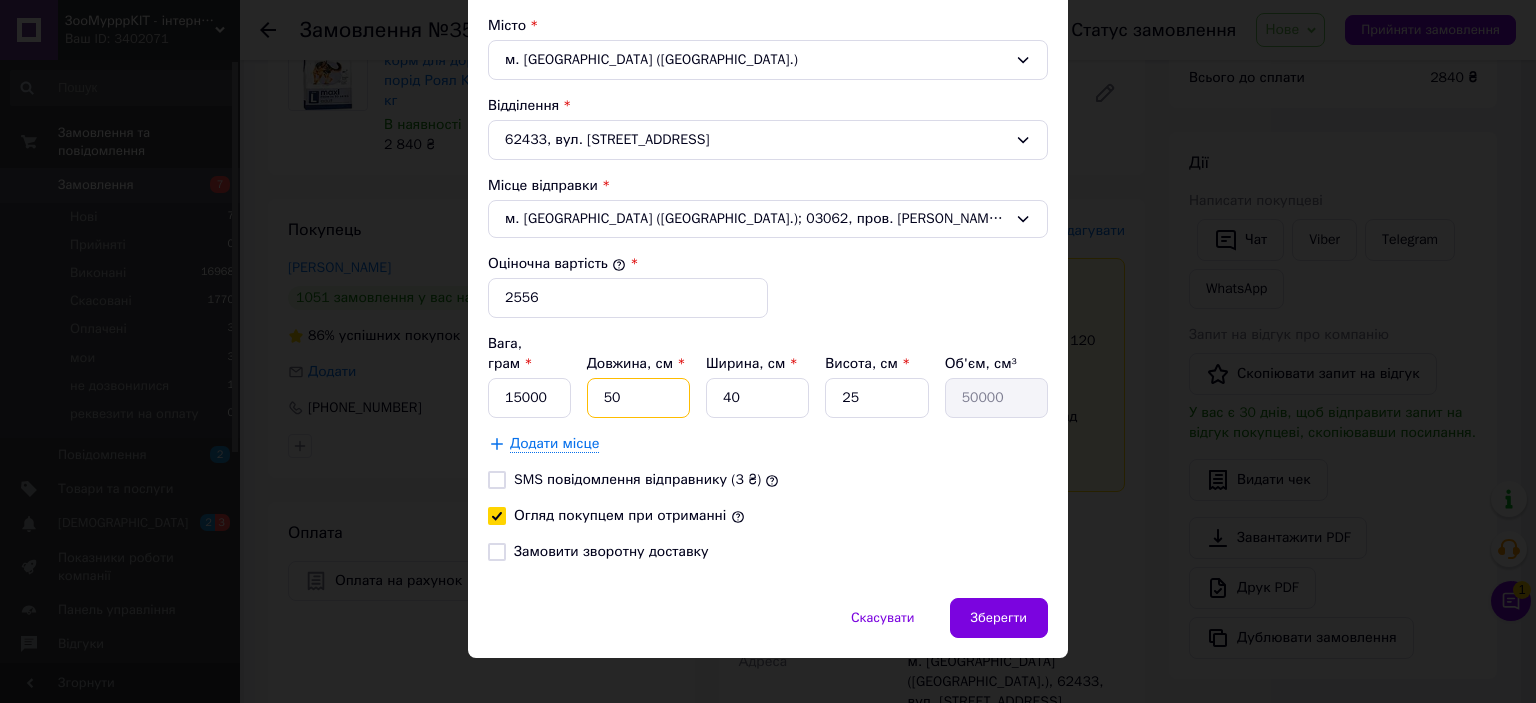 type on "50" 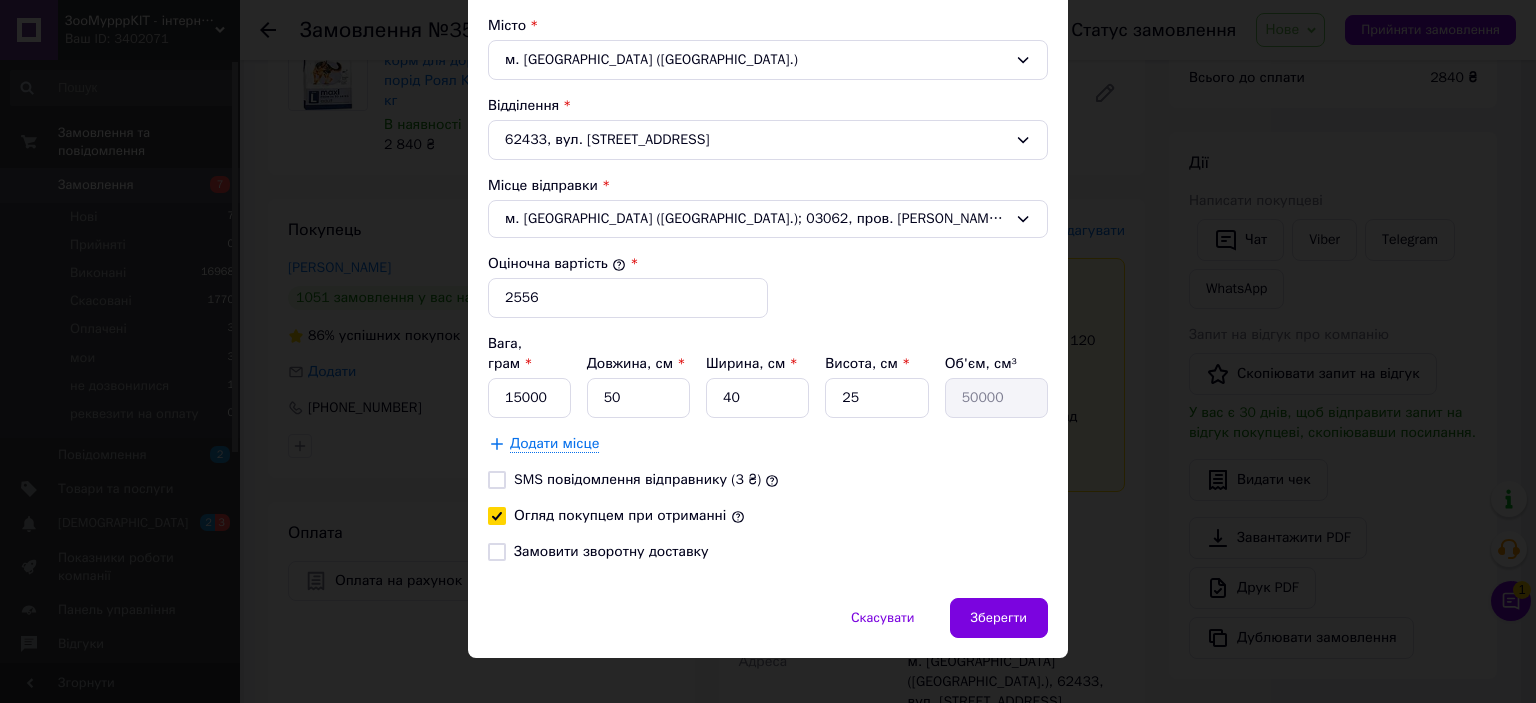 click on "Скасувати   Зберегти" at bounding box center [768, 628] 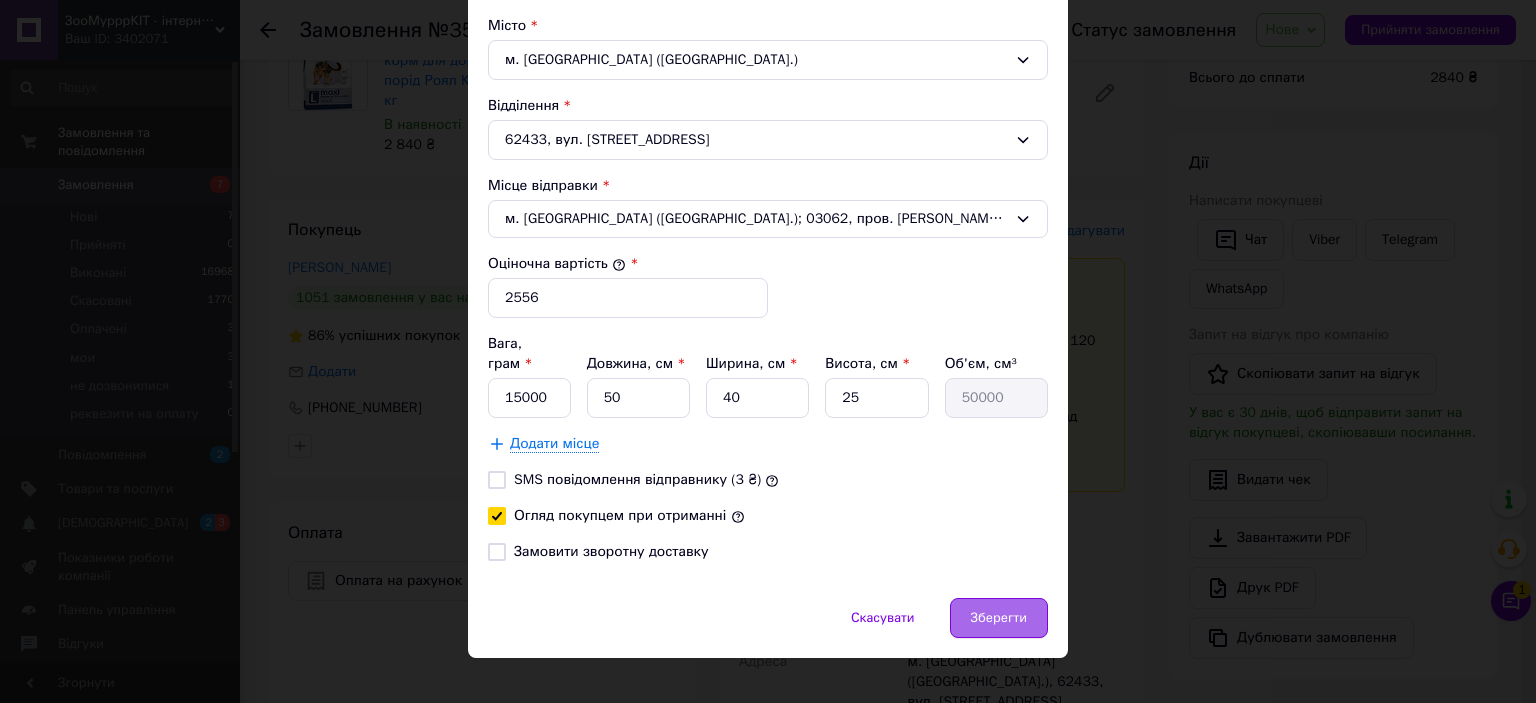 click on "Зберегти" at bounding box center (999, 618) 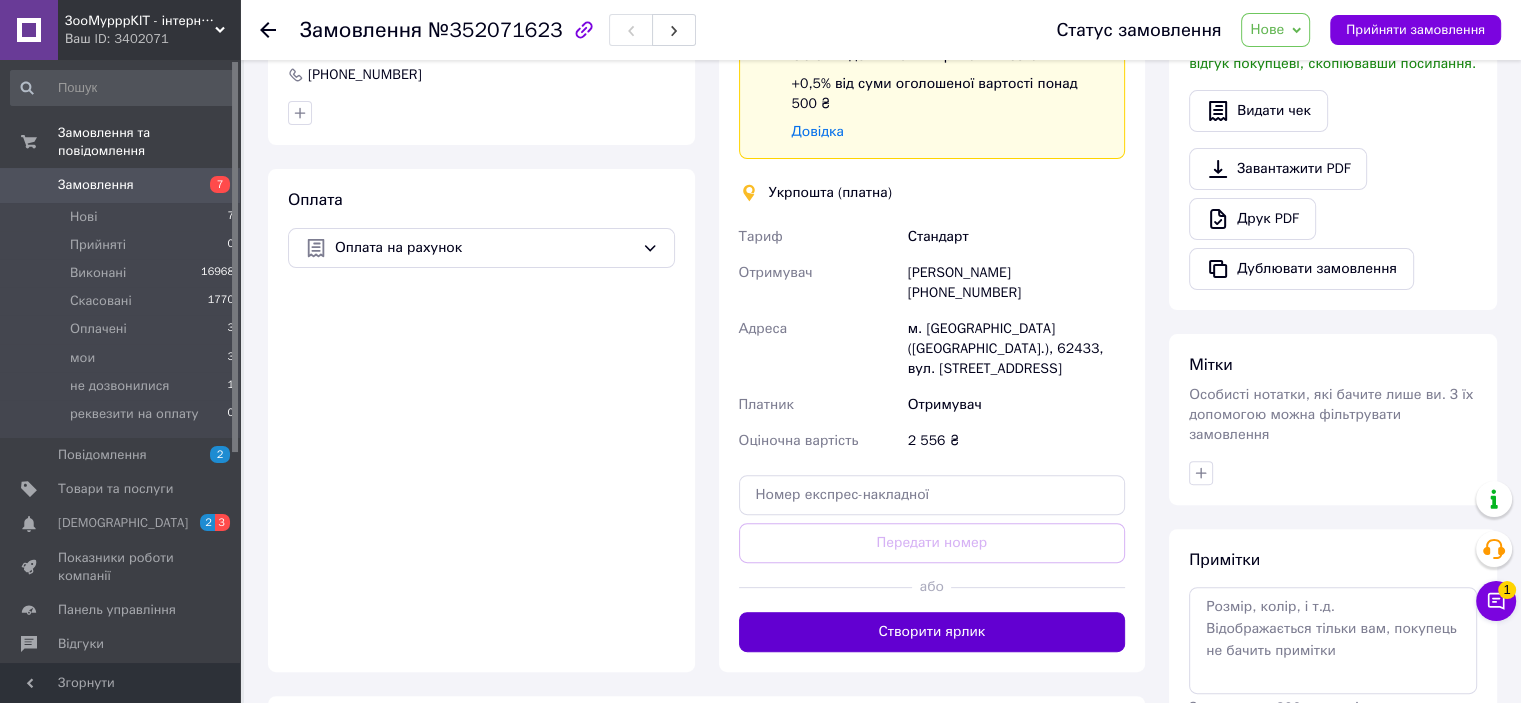 scroll, scrollTop: 600, scrollLeft: 0, axis: vertical 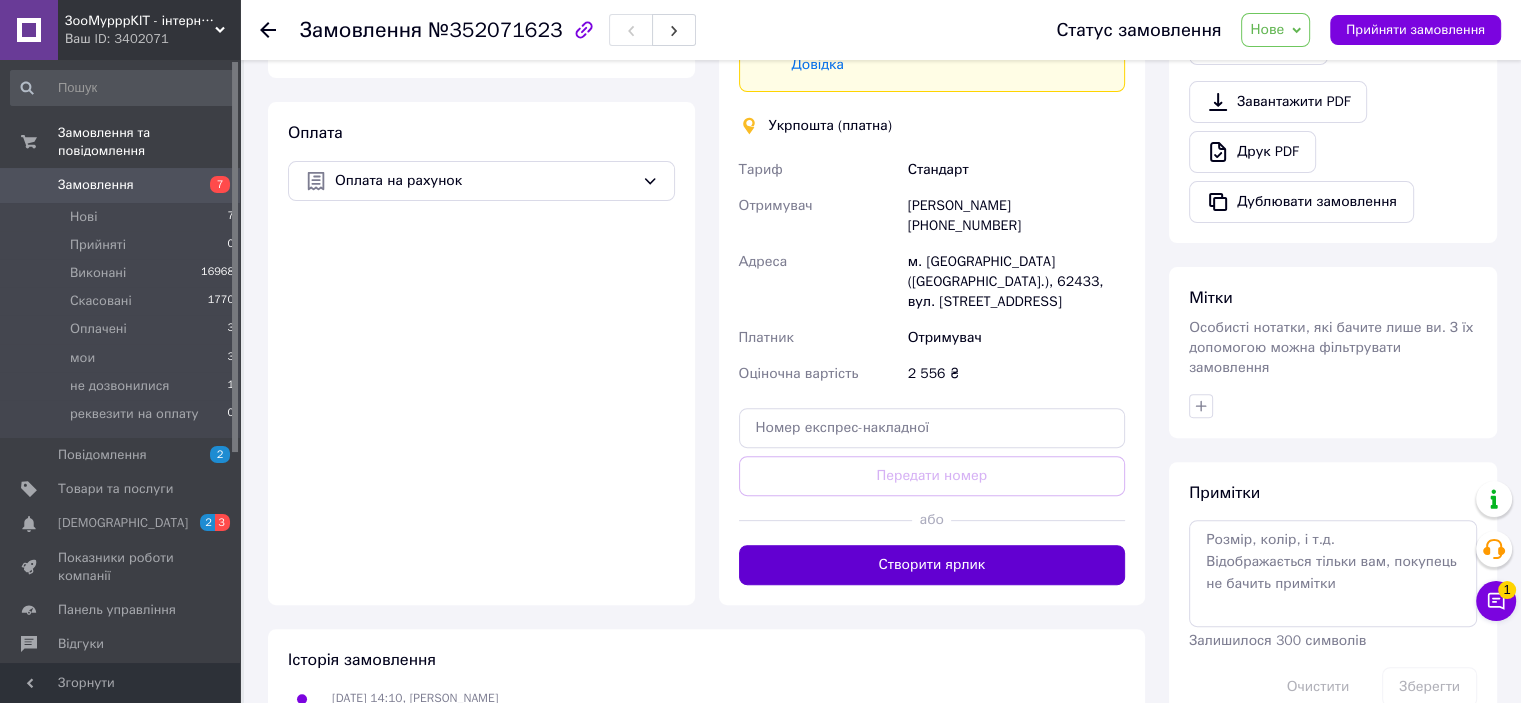 click on "Створити ярлик" at bounding box center (932, 565) 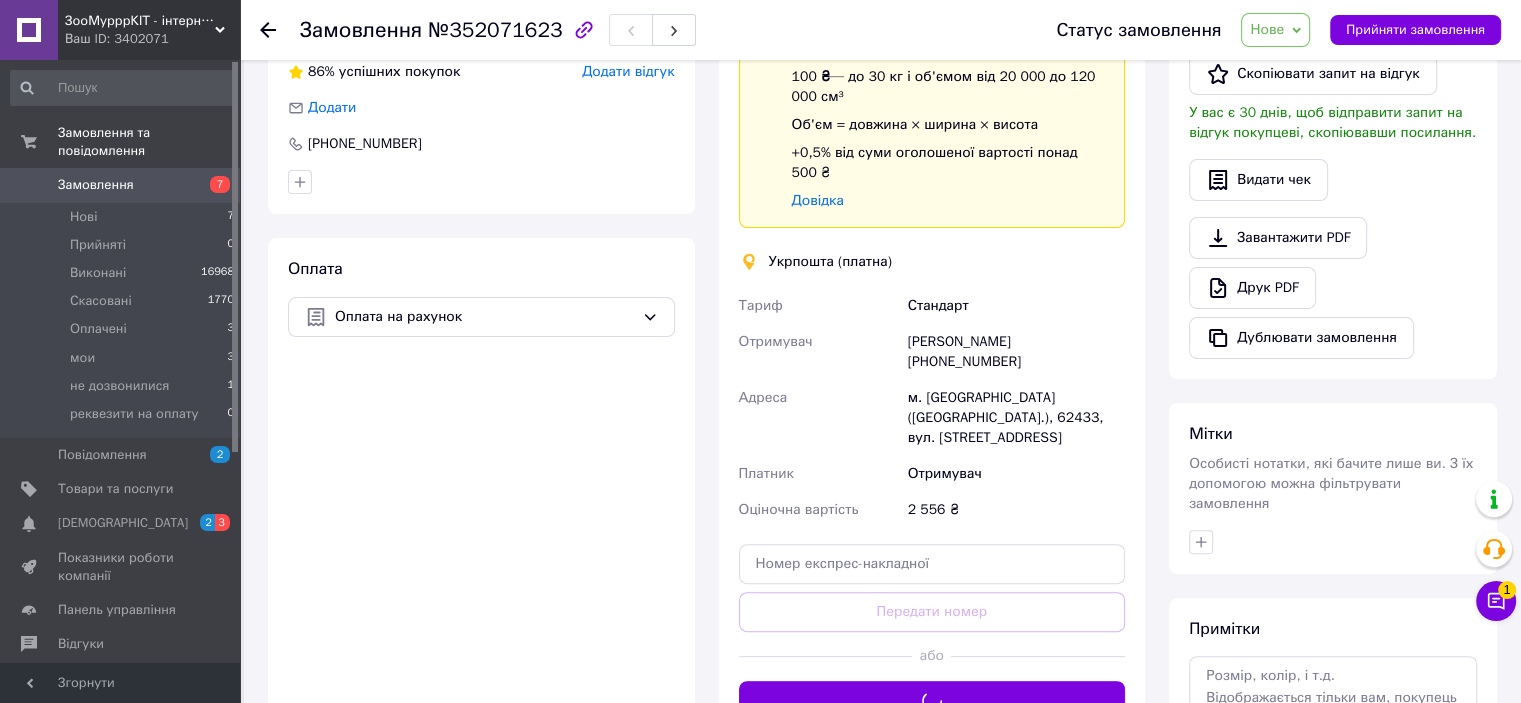 scroll, scrollTop: 500, scrollLeft: 0, axis: vertical 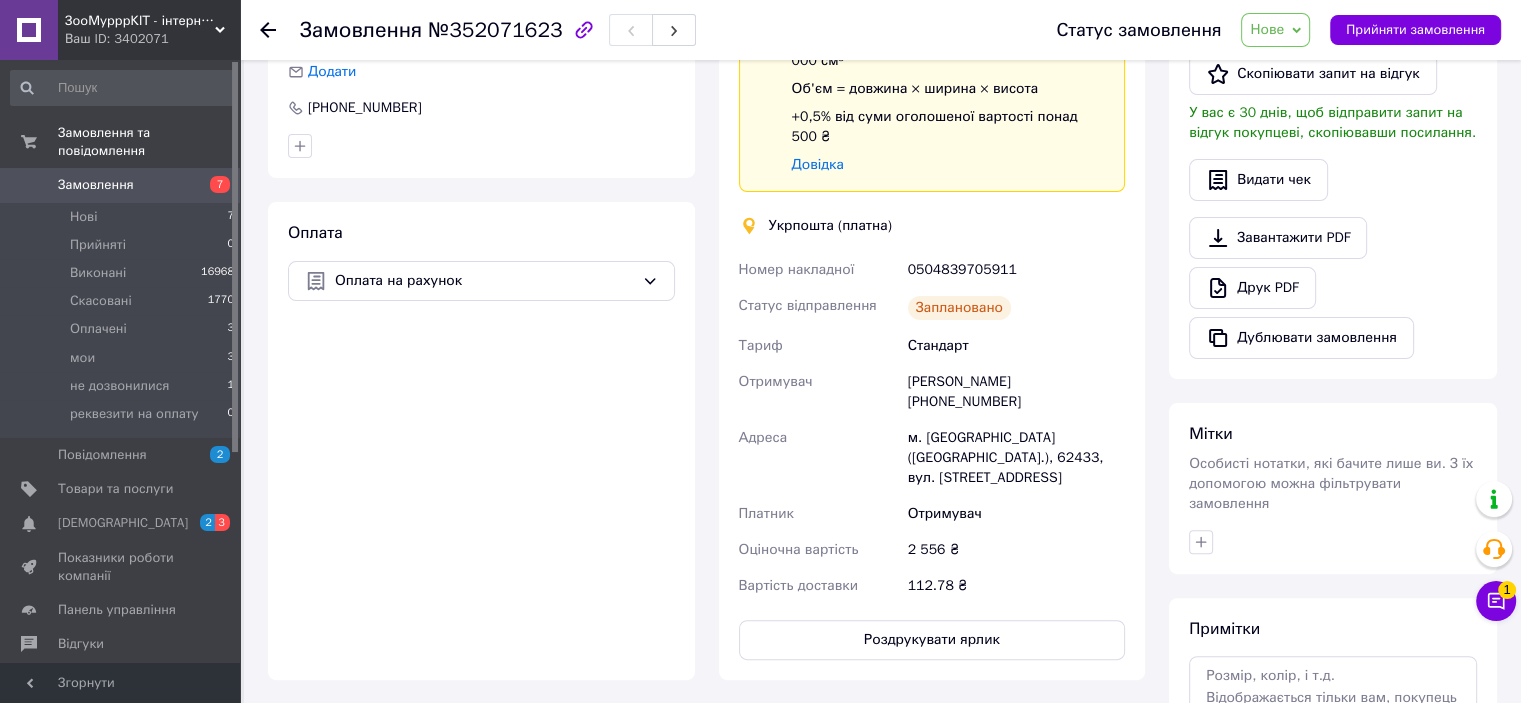 click on "Нове" at bounding box center (1275, 30) 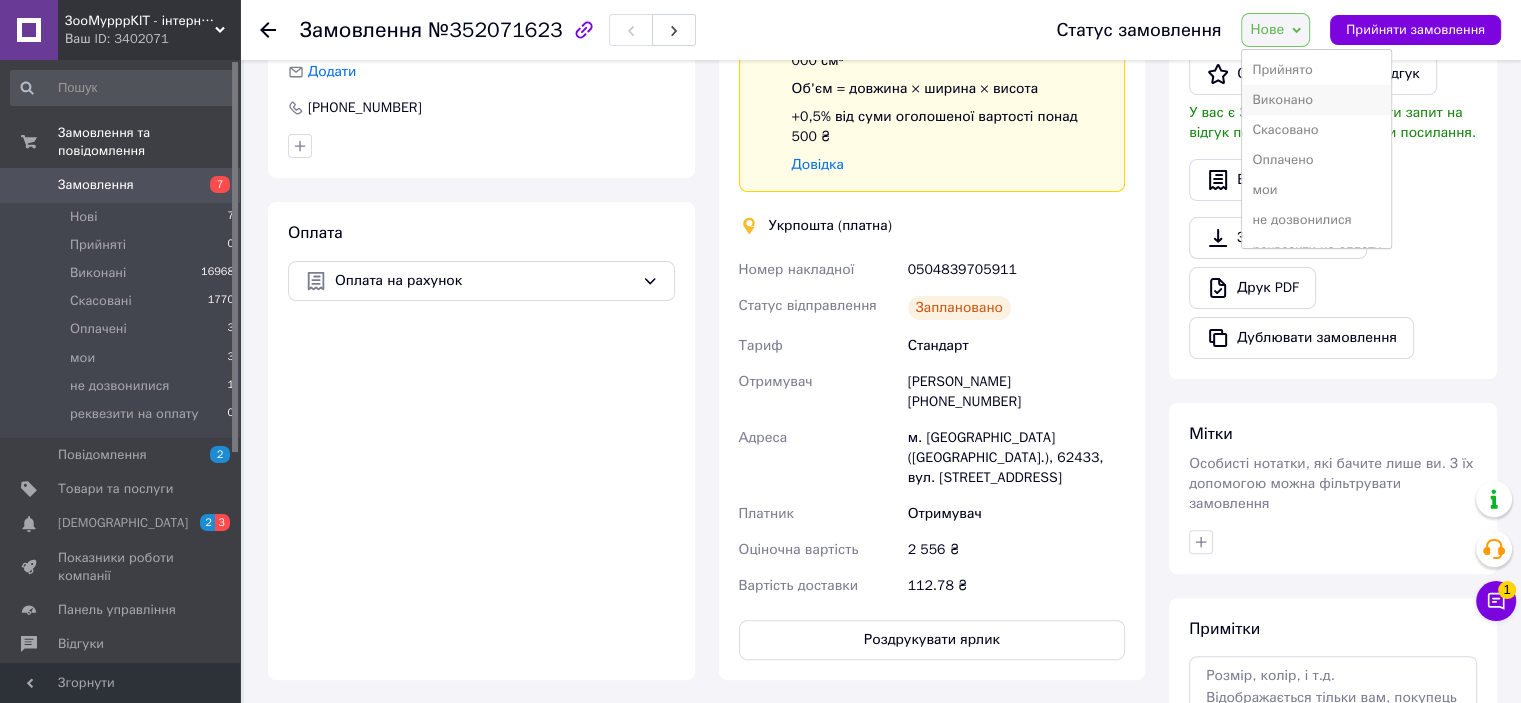 click on "Виконано" at bounding box center [1316, 100] 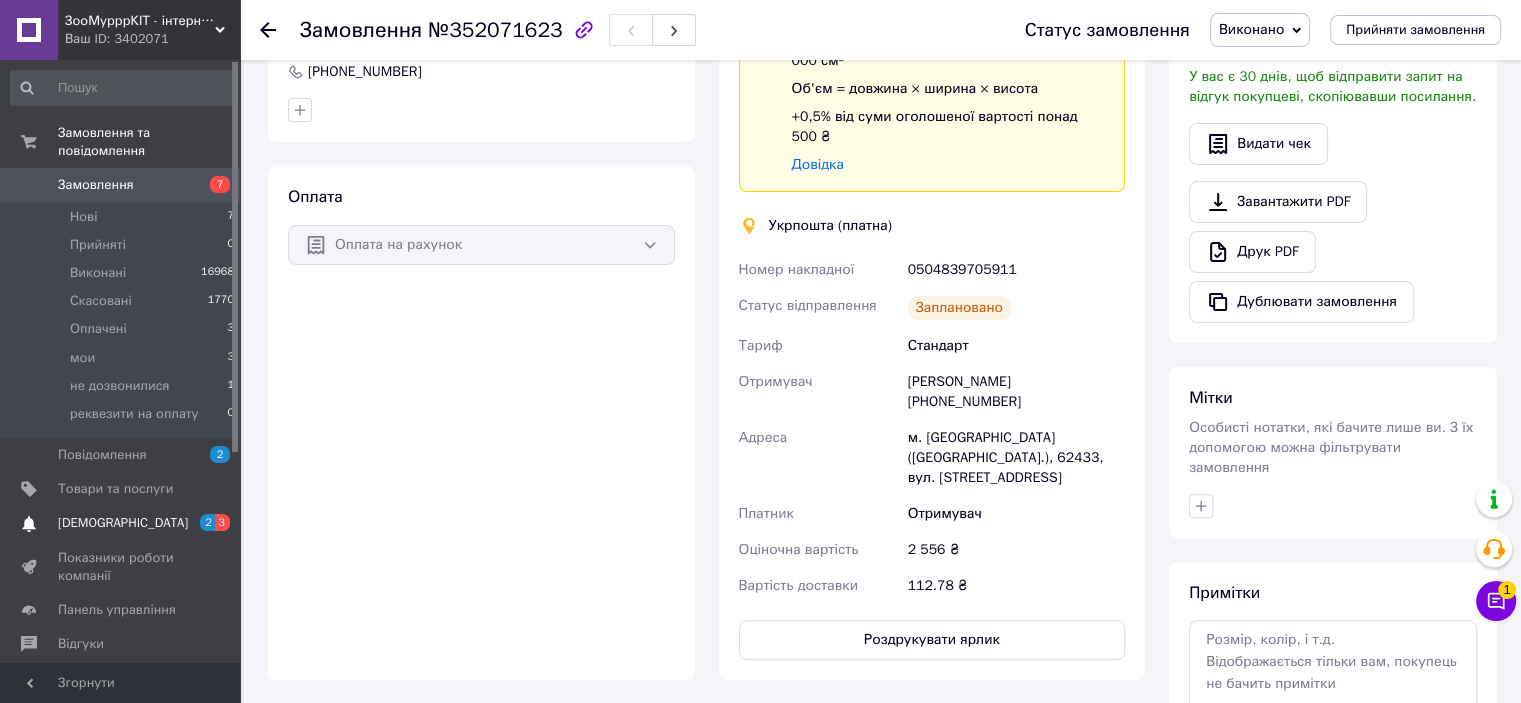 click on "[DEMOGRAPHIC_DATA]" at bounding box center [123, 523] 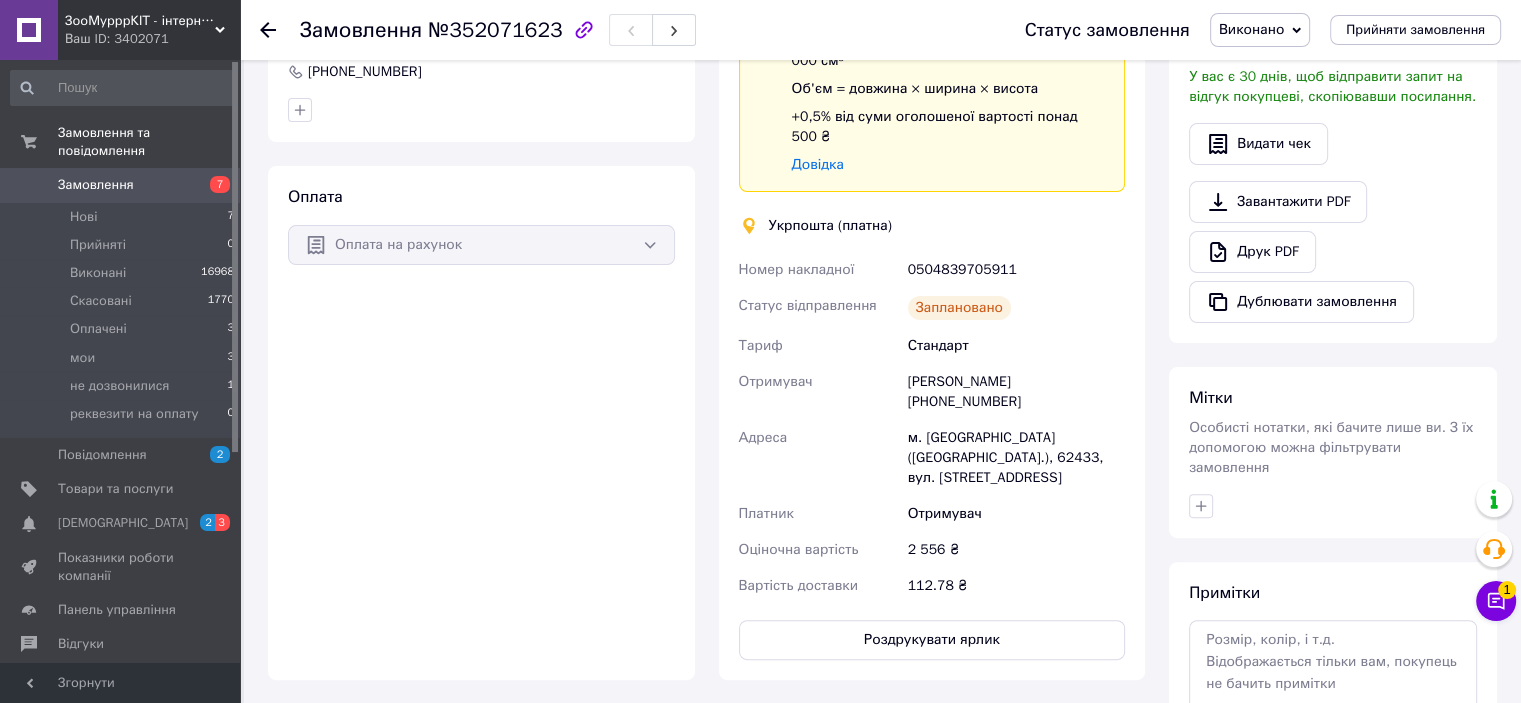 scroll, scrollTop: 0, scrollLeft: 0, axis: both 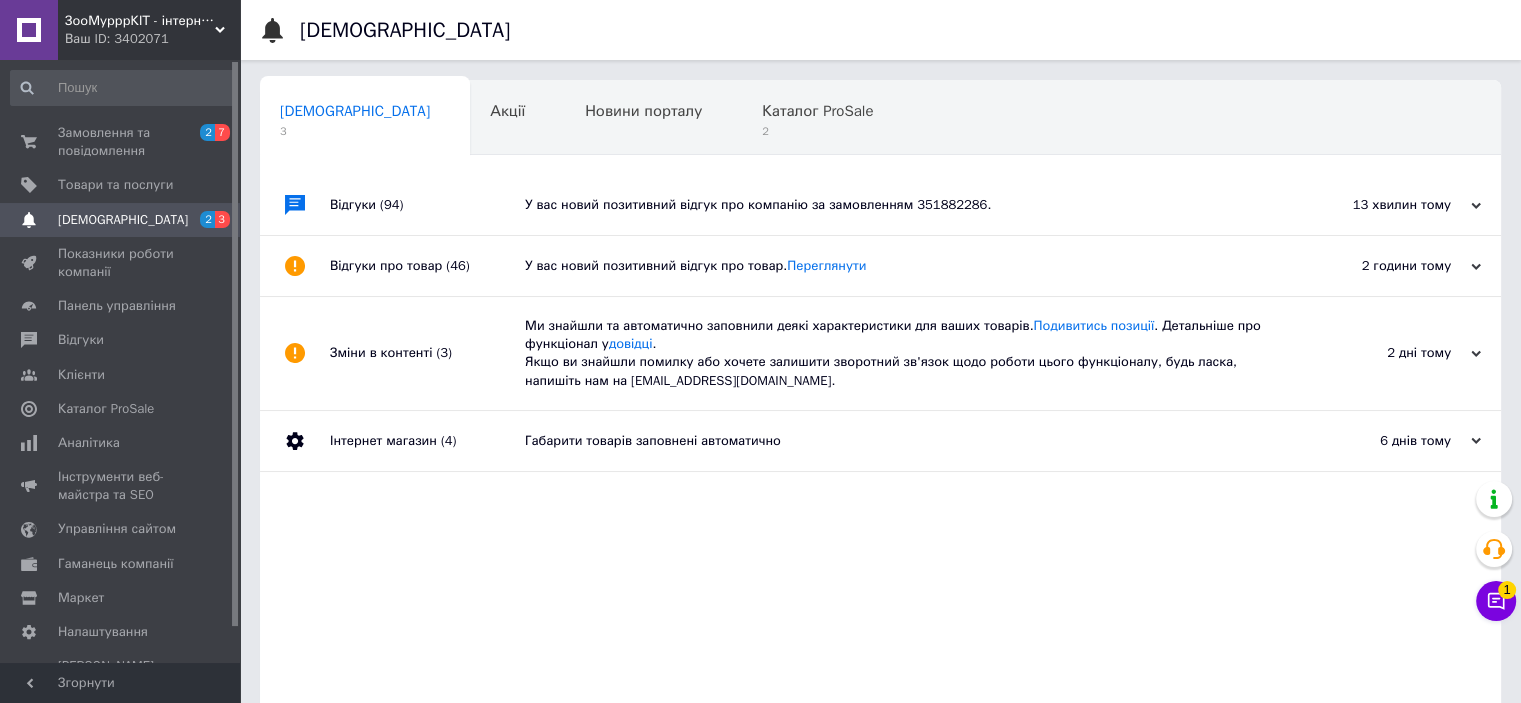 click on "Відгуки   (94)" at bounding box center (427, 205) 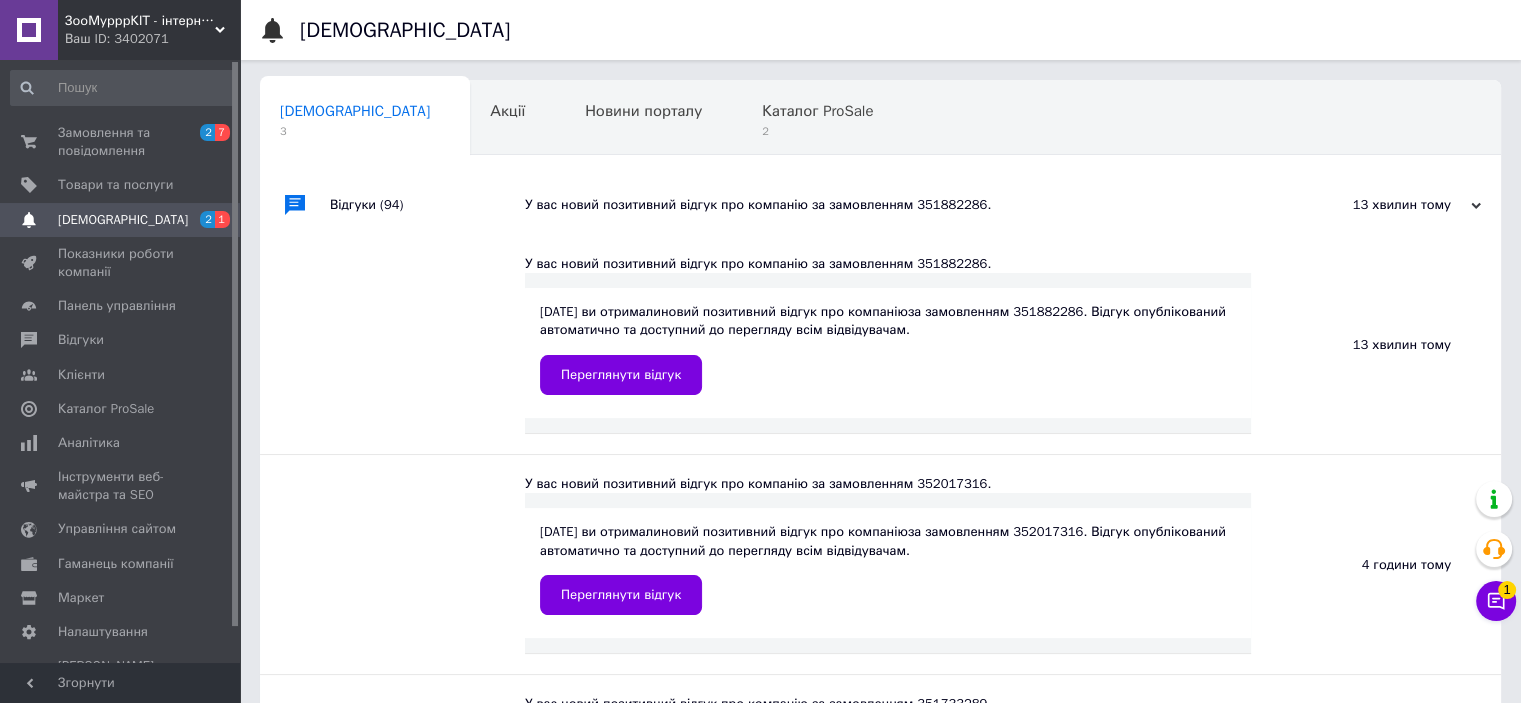 click on "Відгуки   (94)" at bounding box center [427, 205] 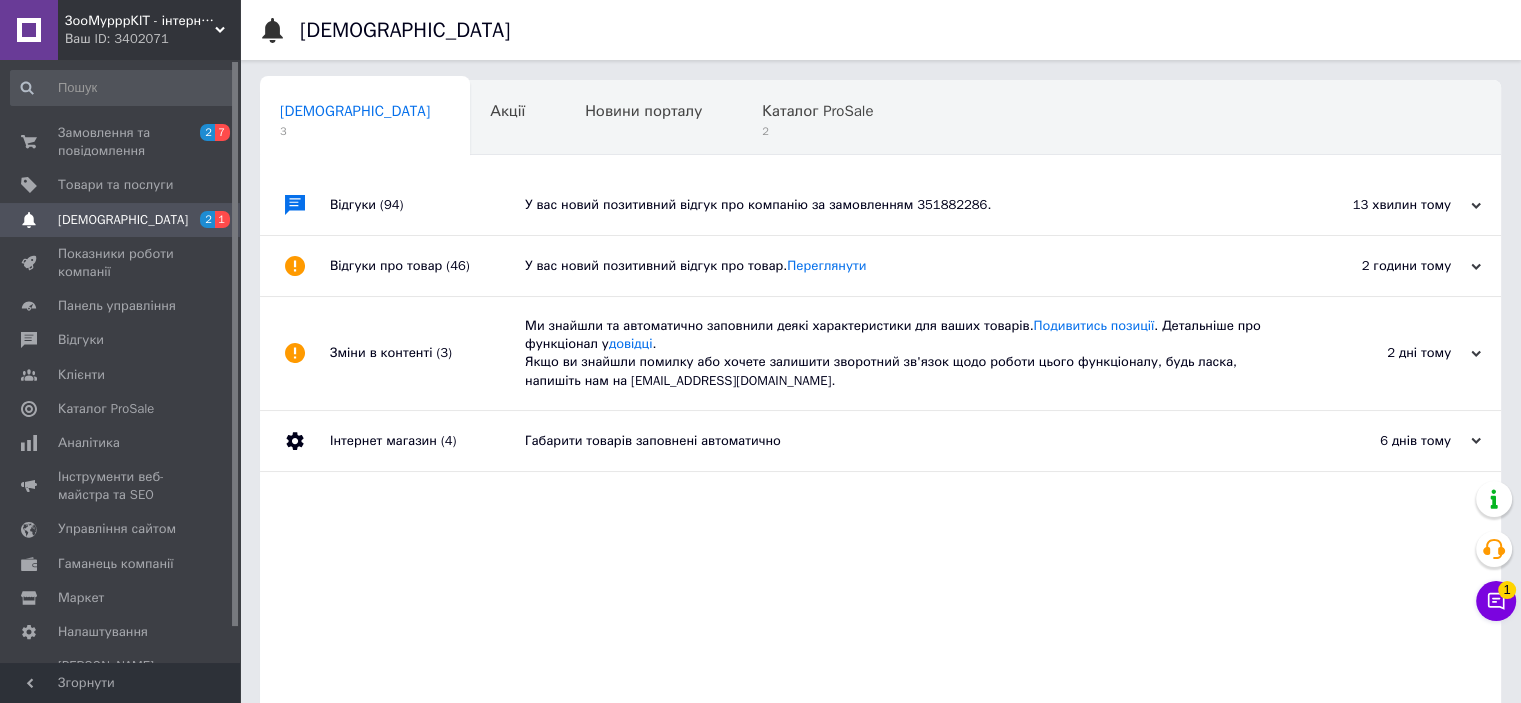 click on "Відгуки про товар   (46)" at bounding box center (427, 266) 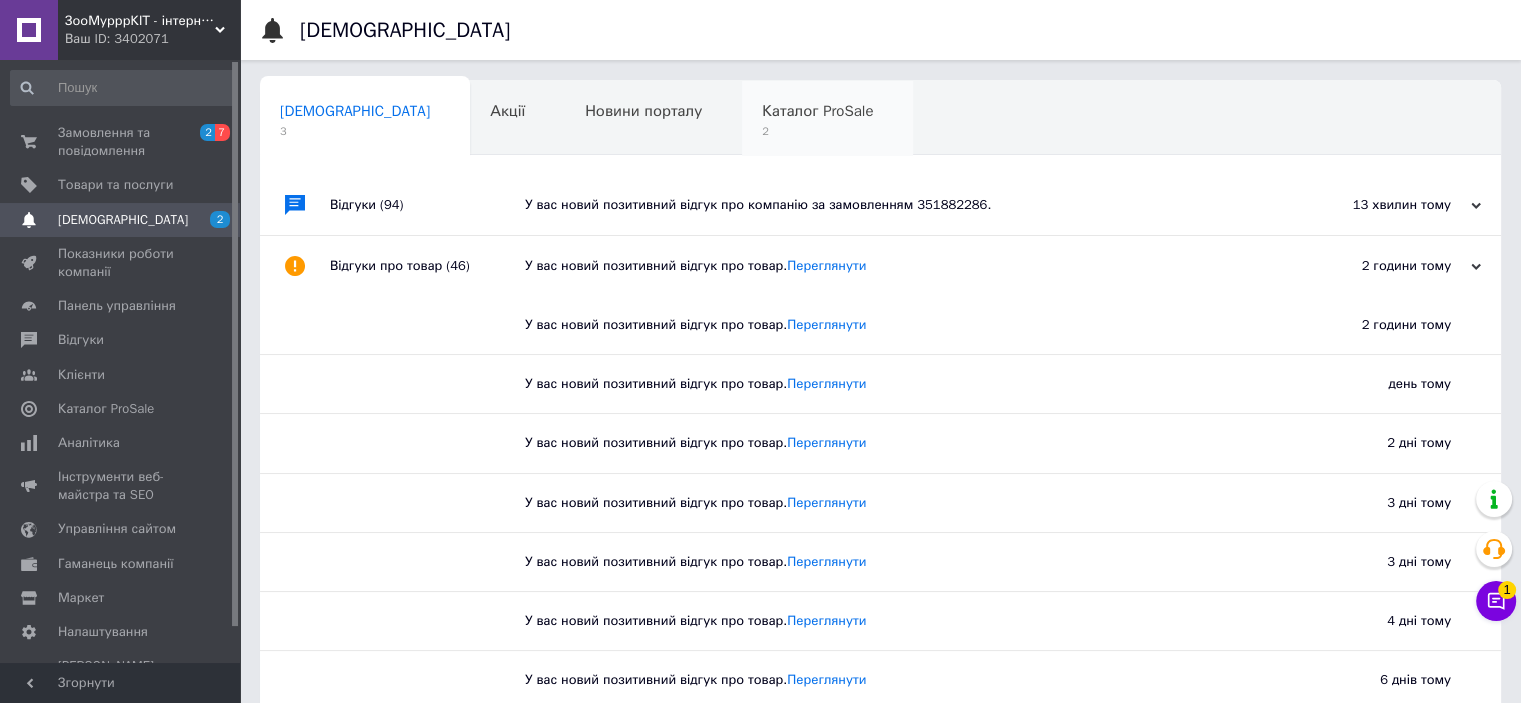 click on "2" at bounding box center [817, 131] 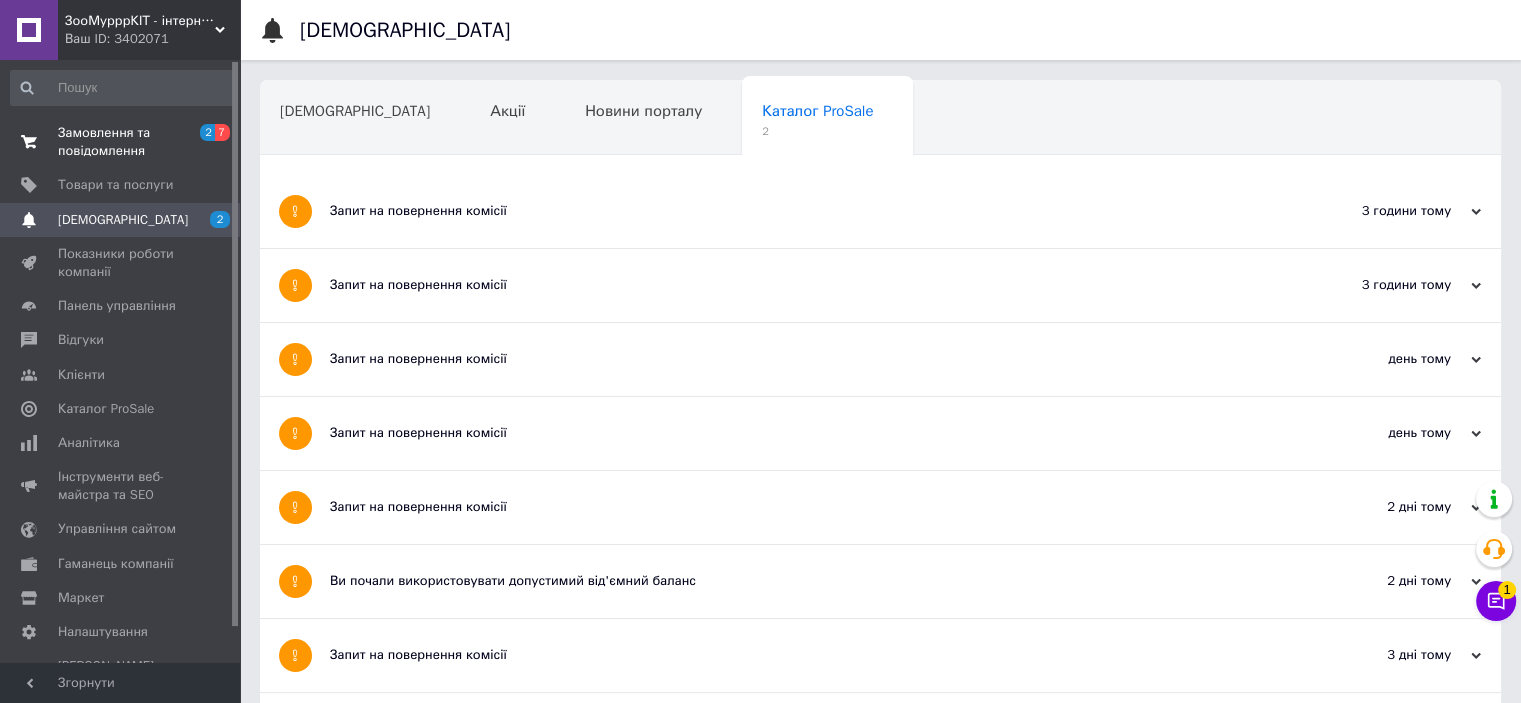 click on "Замовлення та повідомлення" at bounding box center (121, 142) 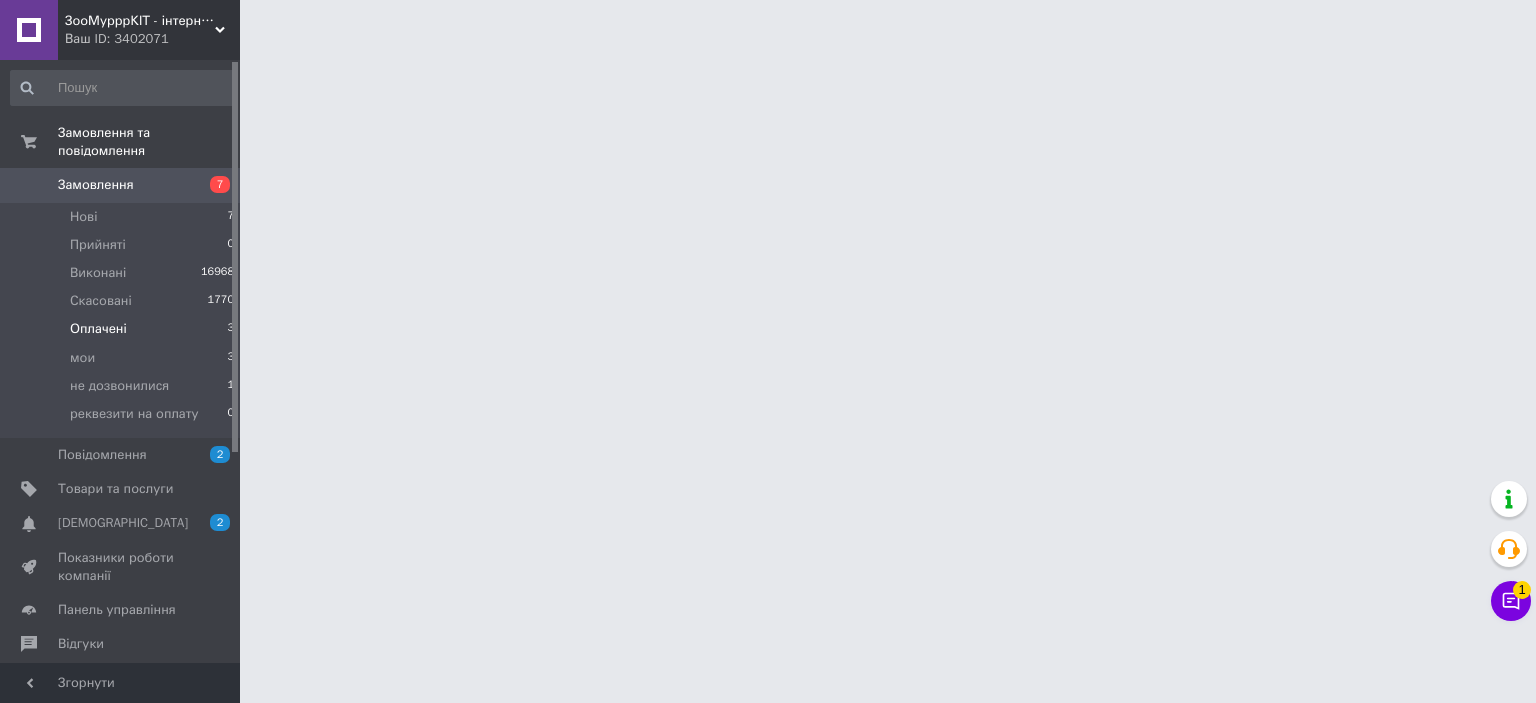 click on "Оплачені" at bounding box center [98, 329] 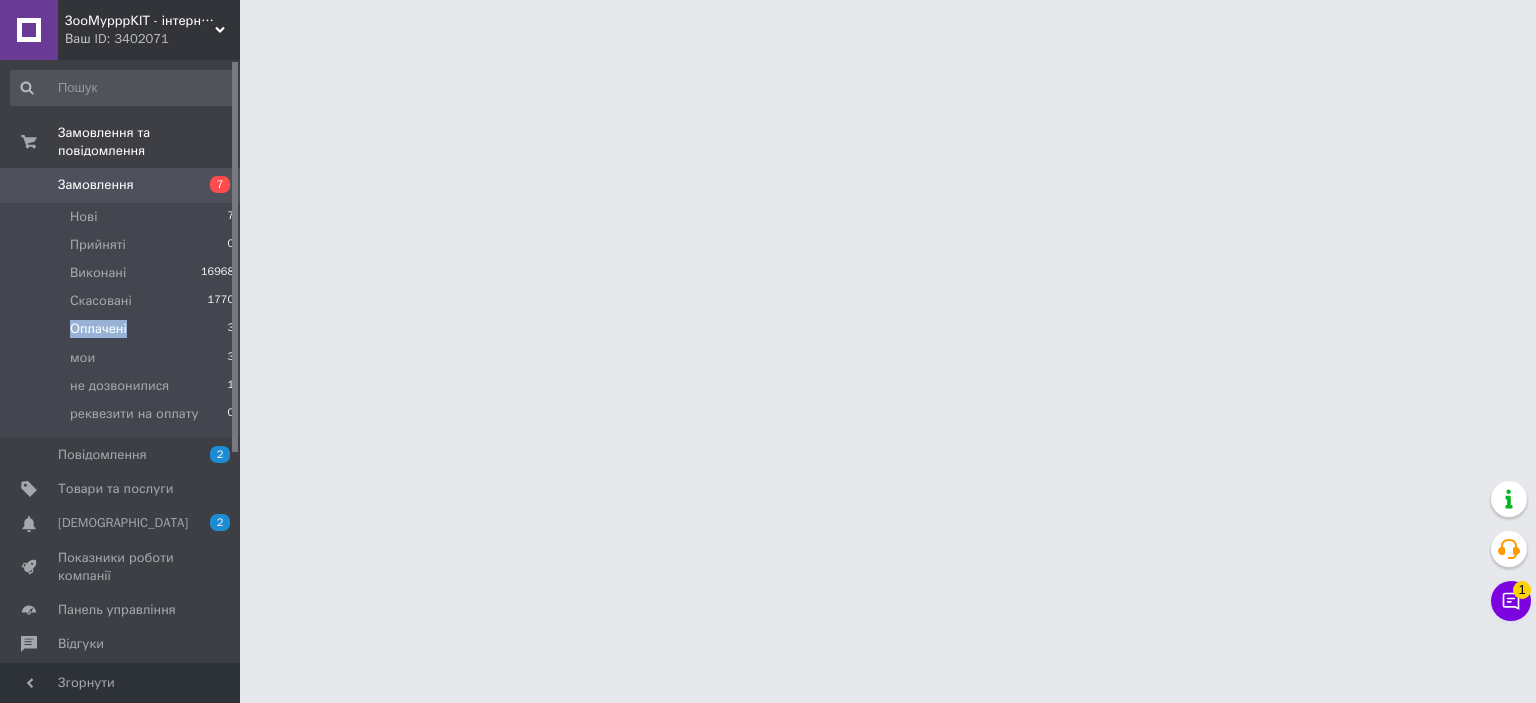 click on "Оплачені" at bounding box center (98, 329) 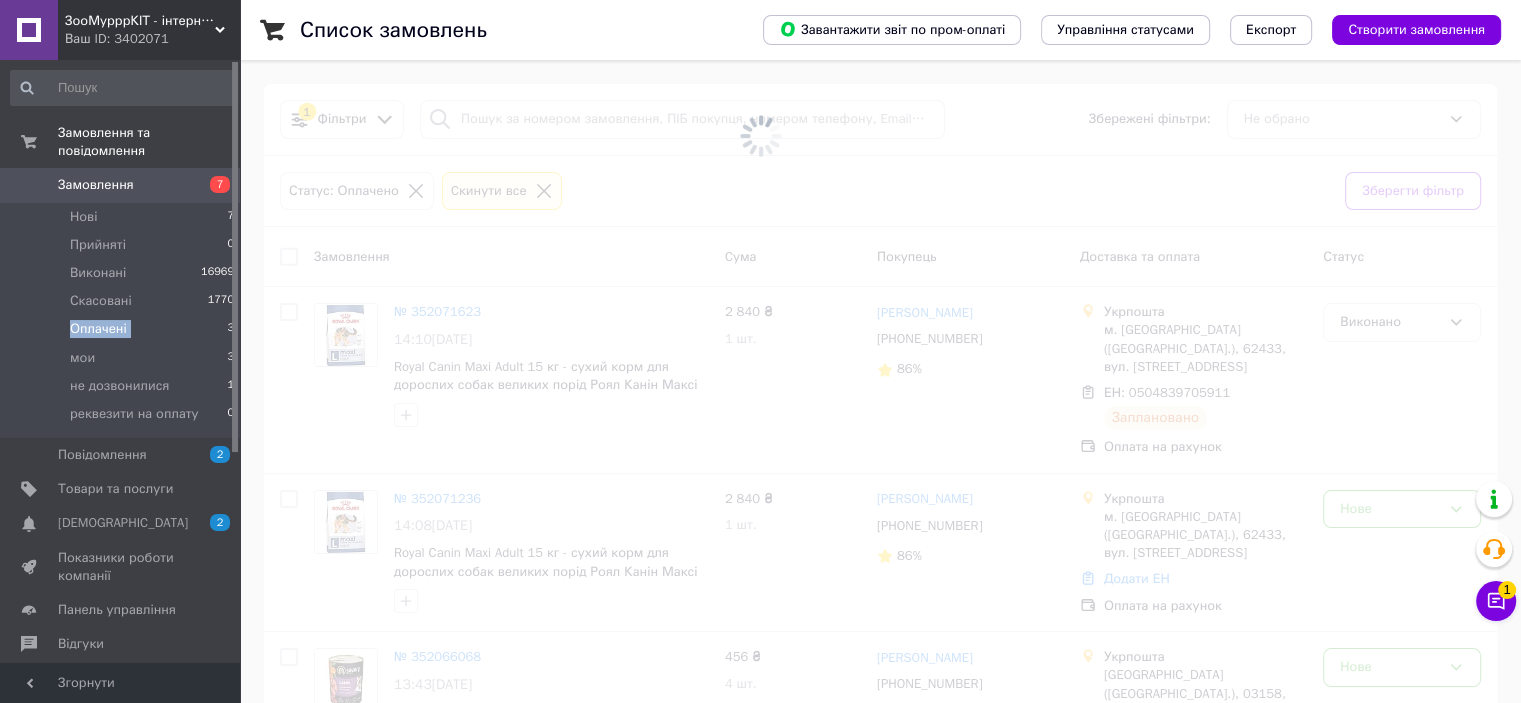 click on "Оплачені" at bounding box center [98, 329] 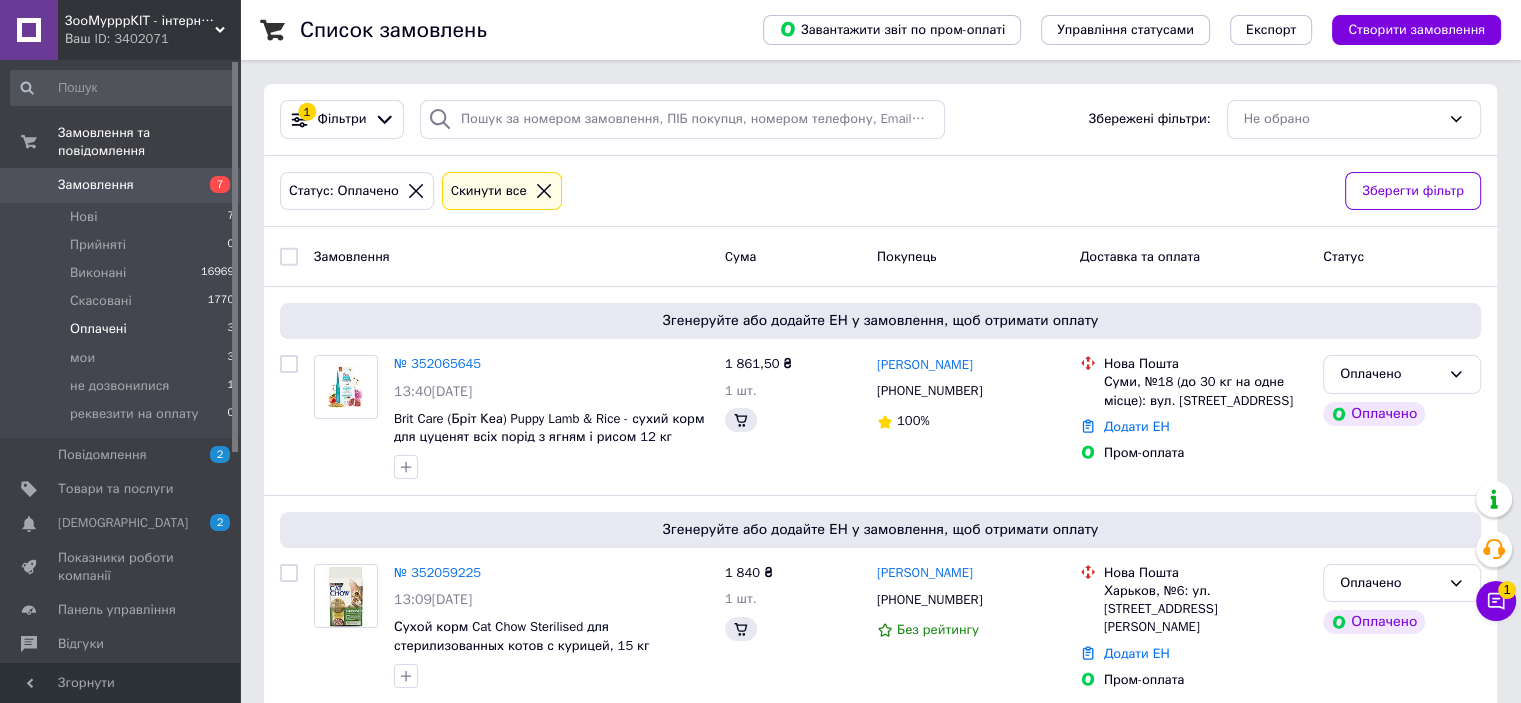 click on "Оплачені" at bounding box center [98, 329] 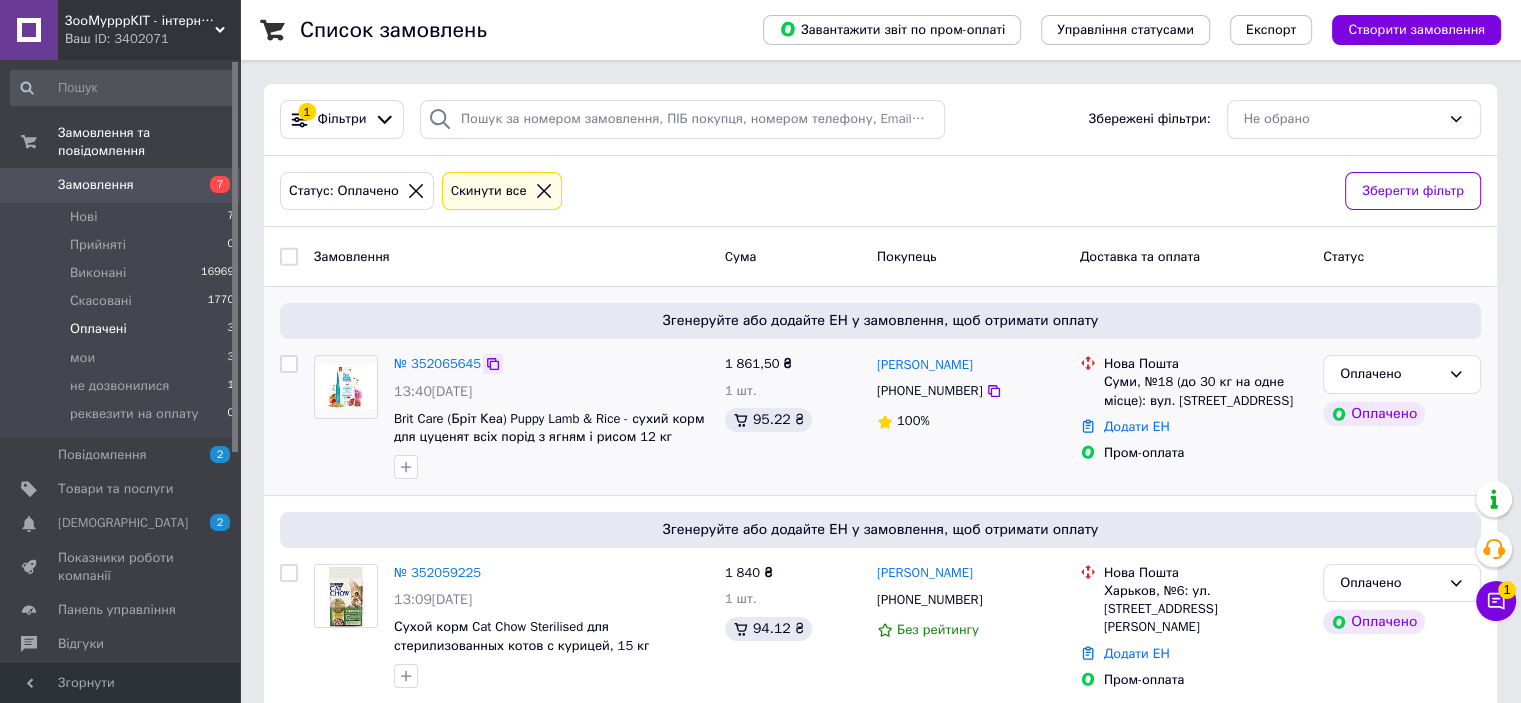 click 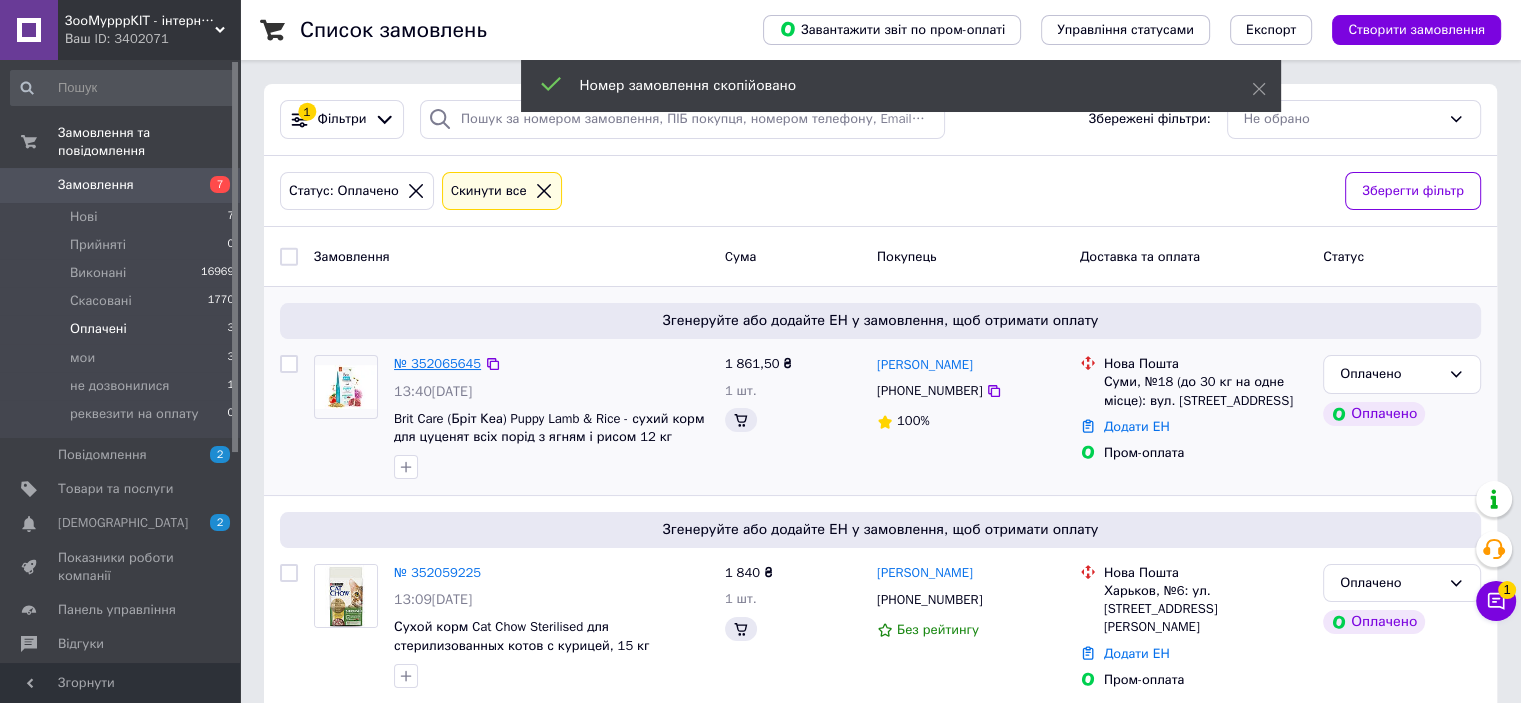 click on "№ 352065645" at bounding box center (437, 363) 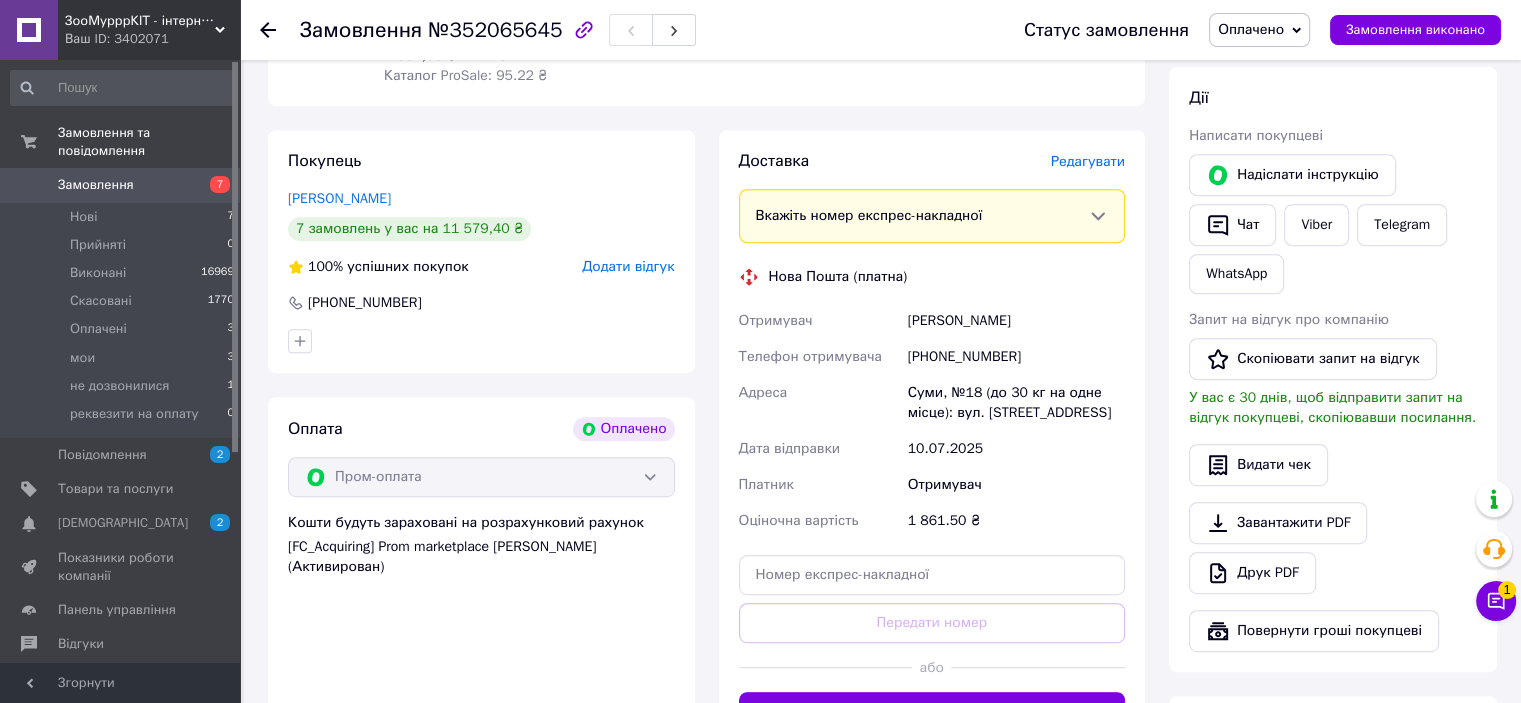 scroll, scrollTop: 900, scrollLeft: 0, axis: vertical 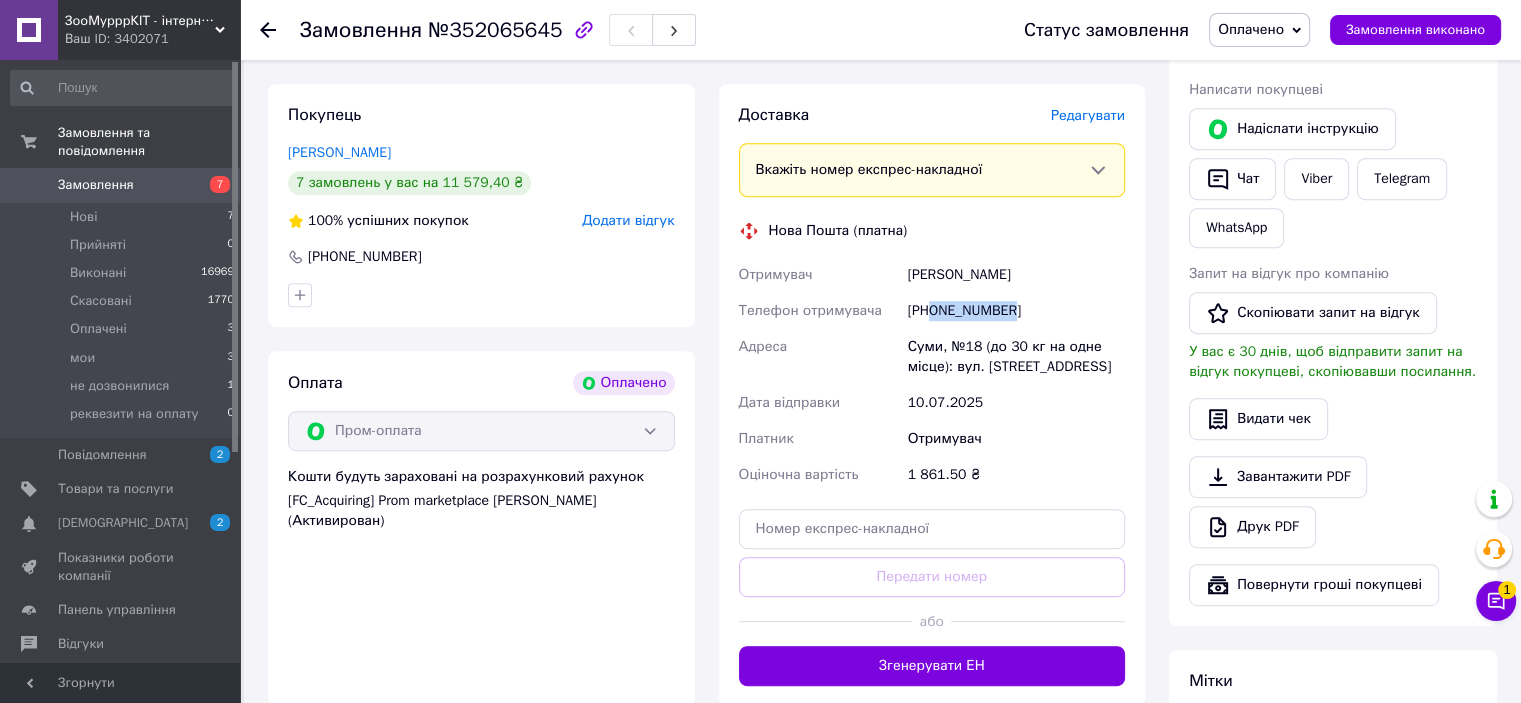 drag, startPoint x: 934, startPoint y: 310, endPoint x: 1004, endPoint y: 317, distance: 70.34913 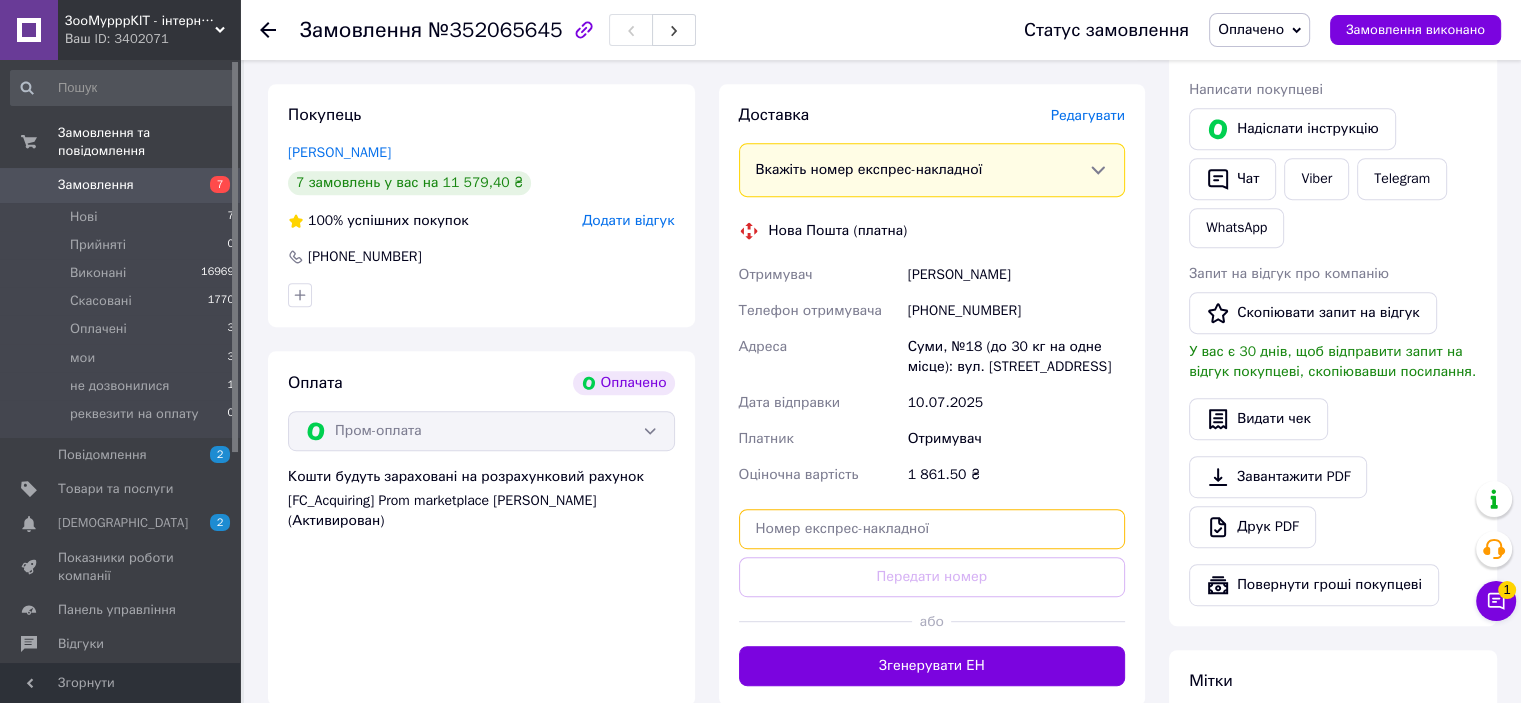 click at bounding box center (932, 529) 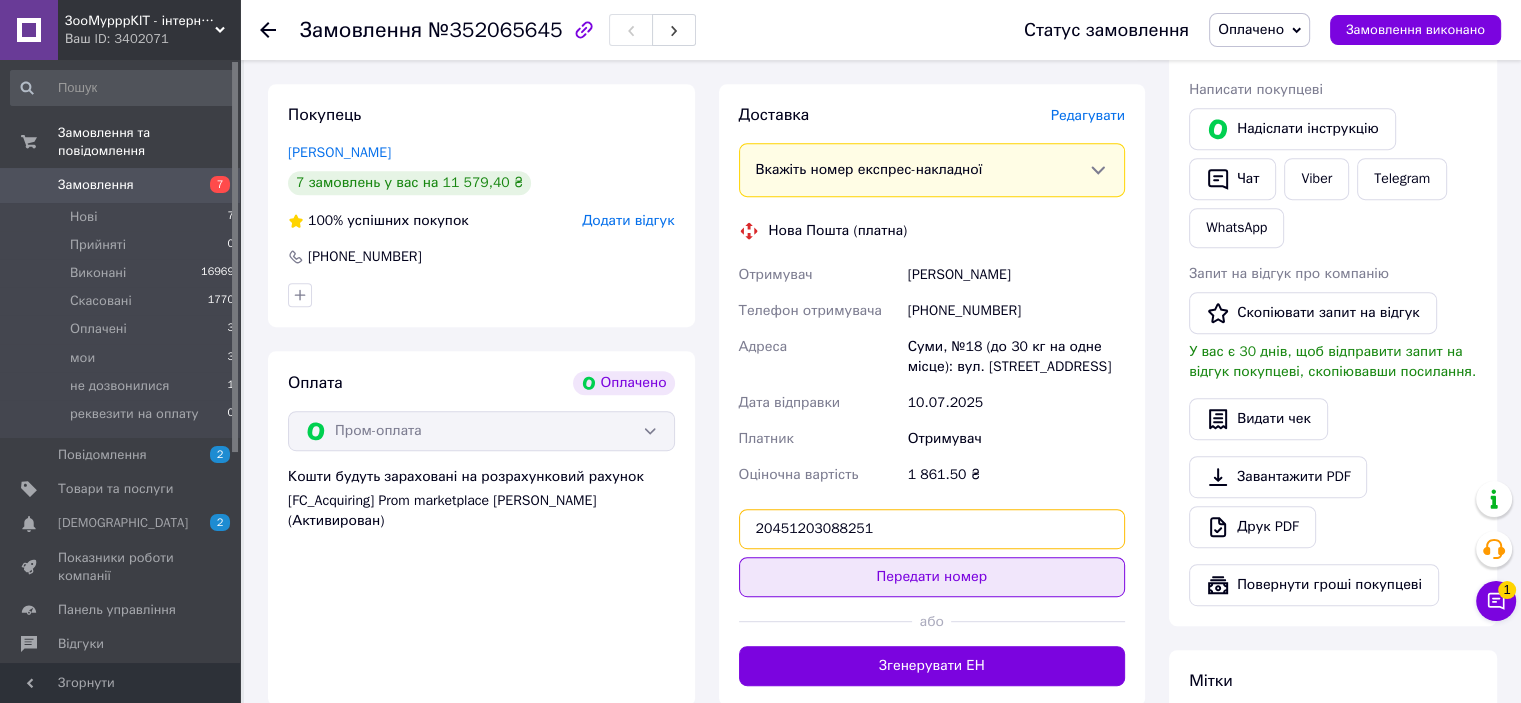 type on "20451203088251" 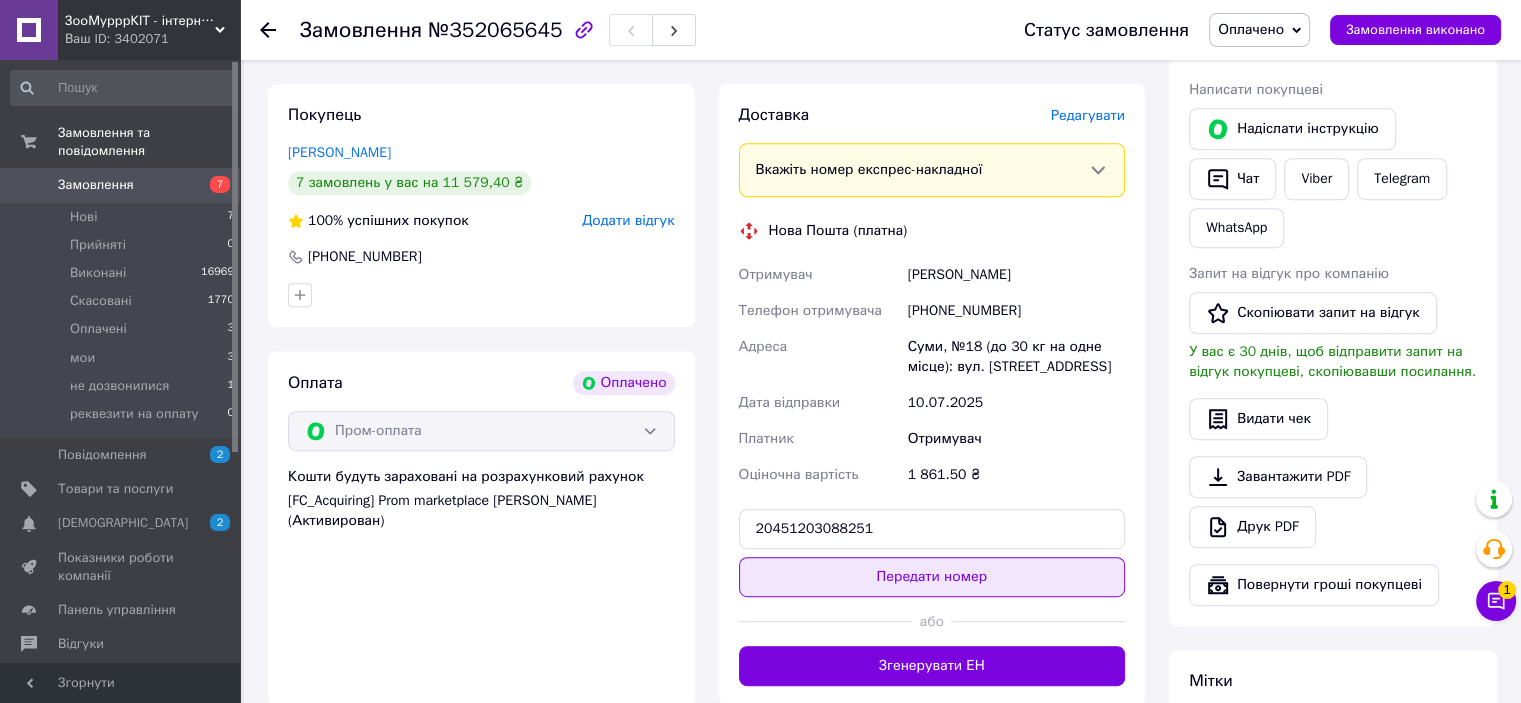click on "Передати номер" at bounding box center (932, 577) 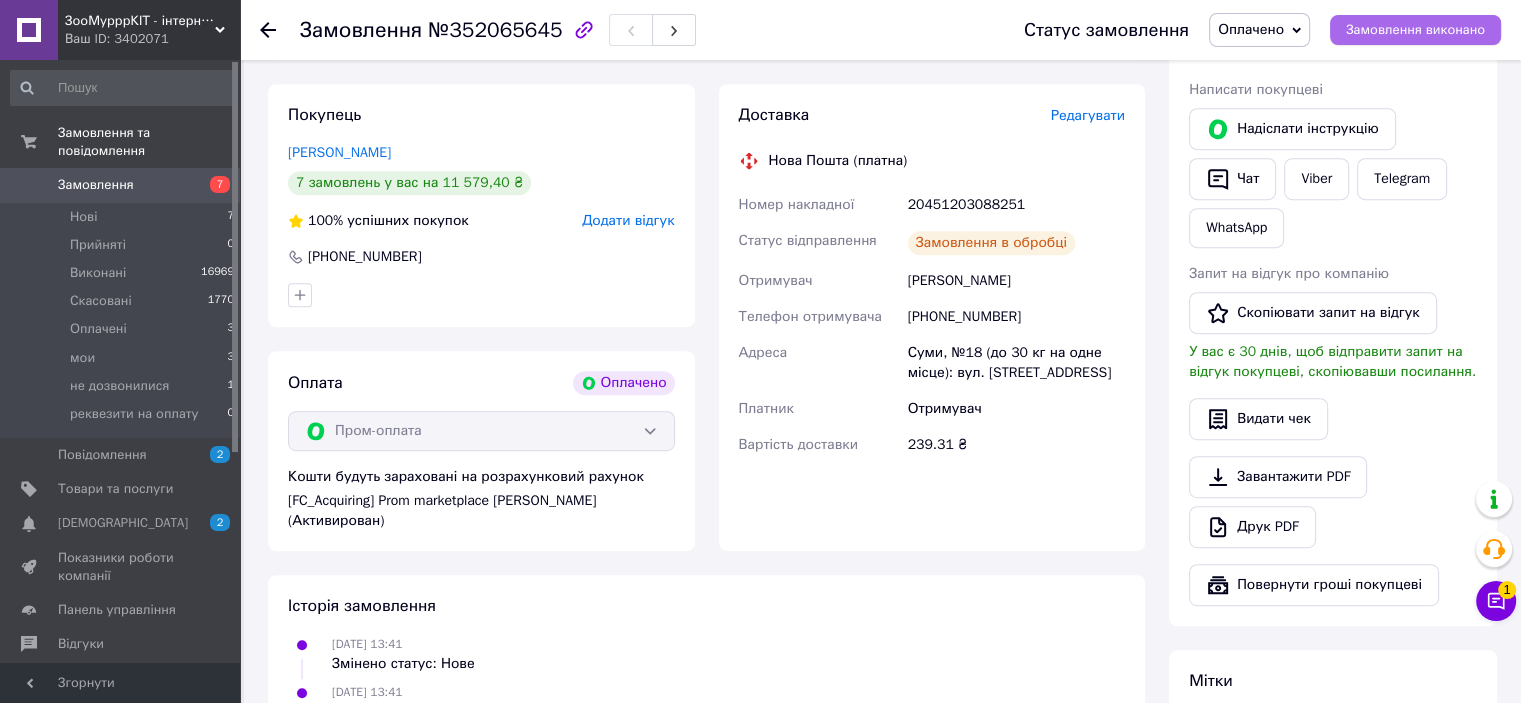 click on "Замовлення виконано" at bounding box center (1415, 30) 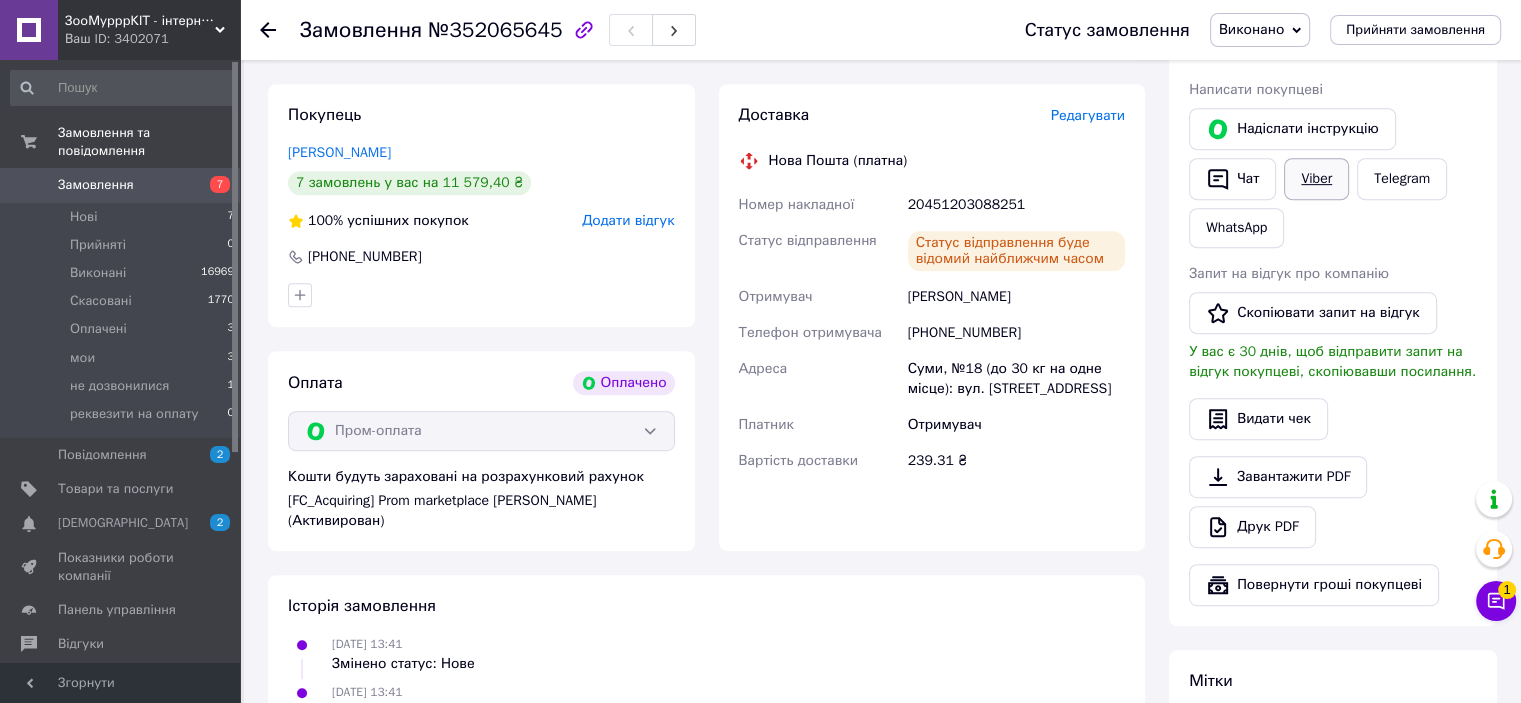 drag, startPoint x: 1359, startPoint y: 211, endPoint x: 1328, endPoint y: 191, distance: 36.891735 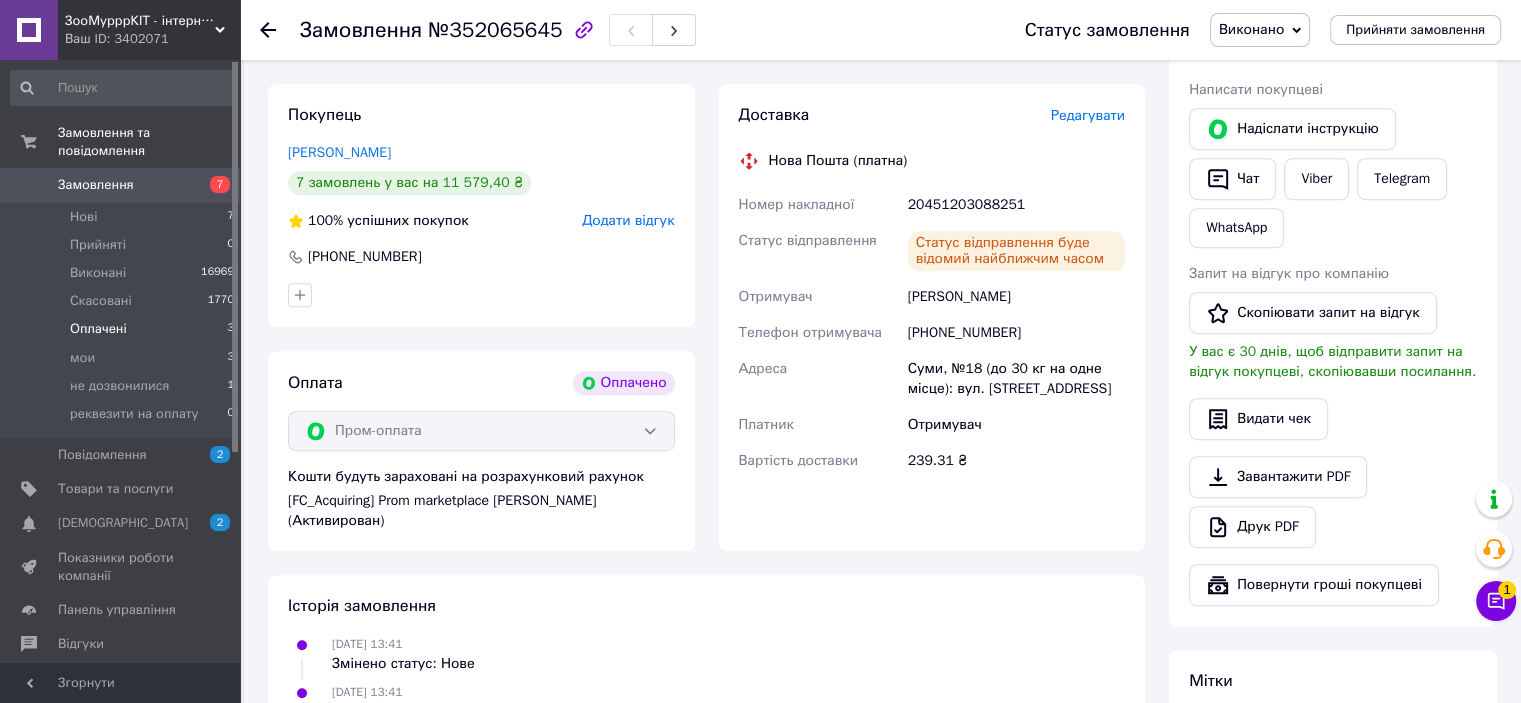 click on "Оплачені 3" at bounding box center (123, 329) 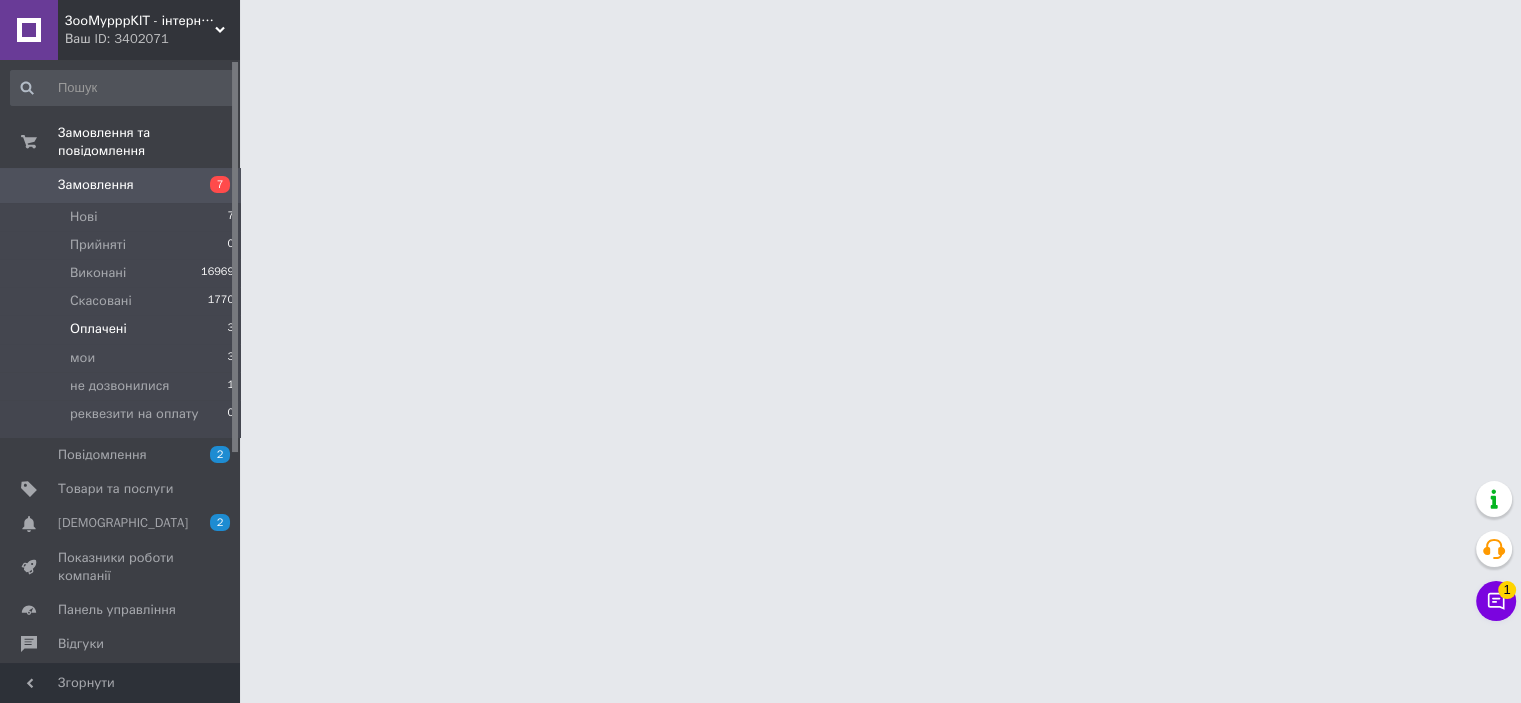 scroll, scrollTop: 0, scrollLeft: 0, axis: both 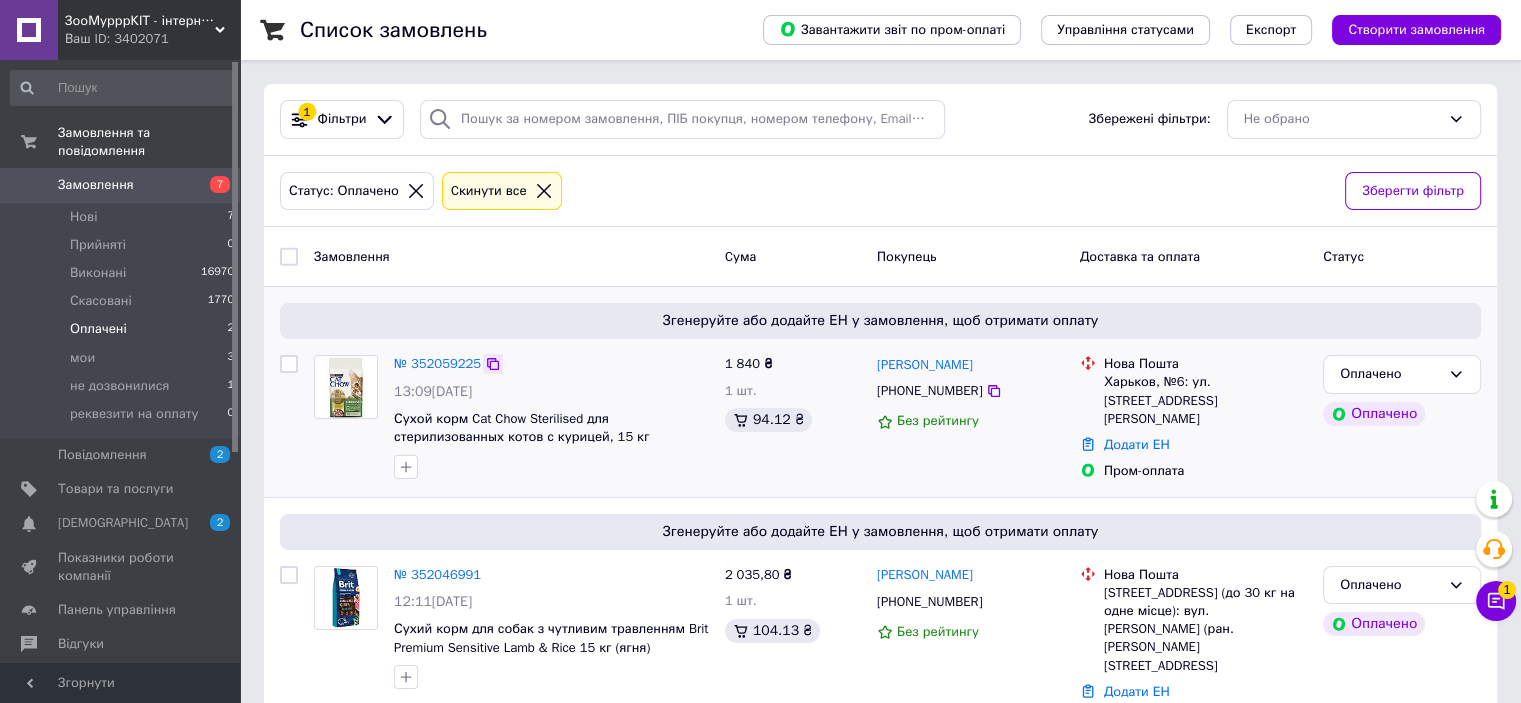 click 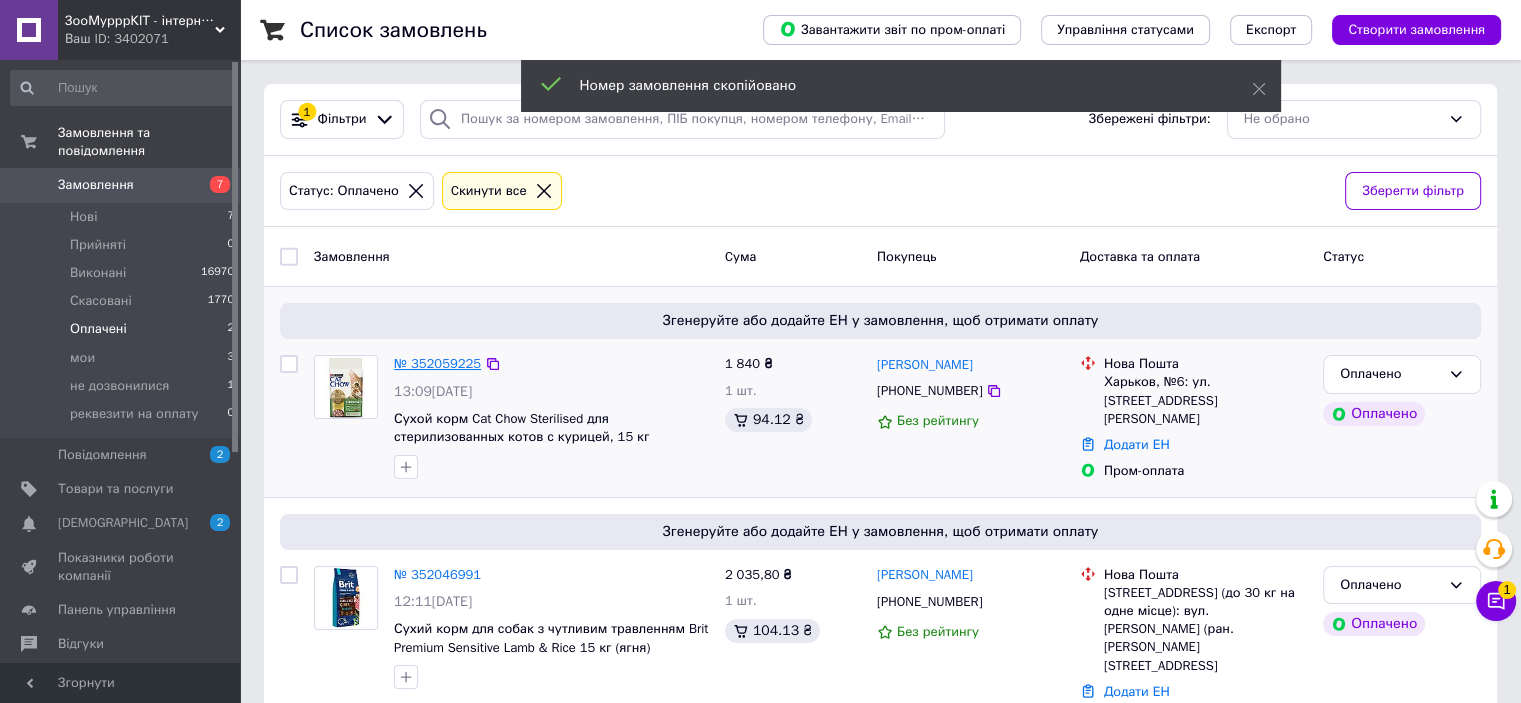 click on "№ 352059225" at bounding box center [437, 363] 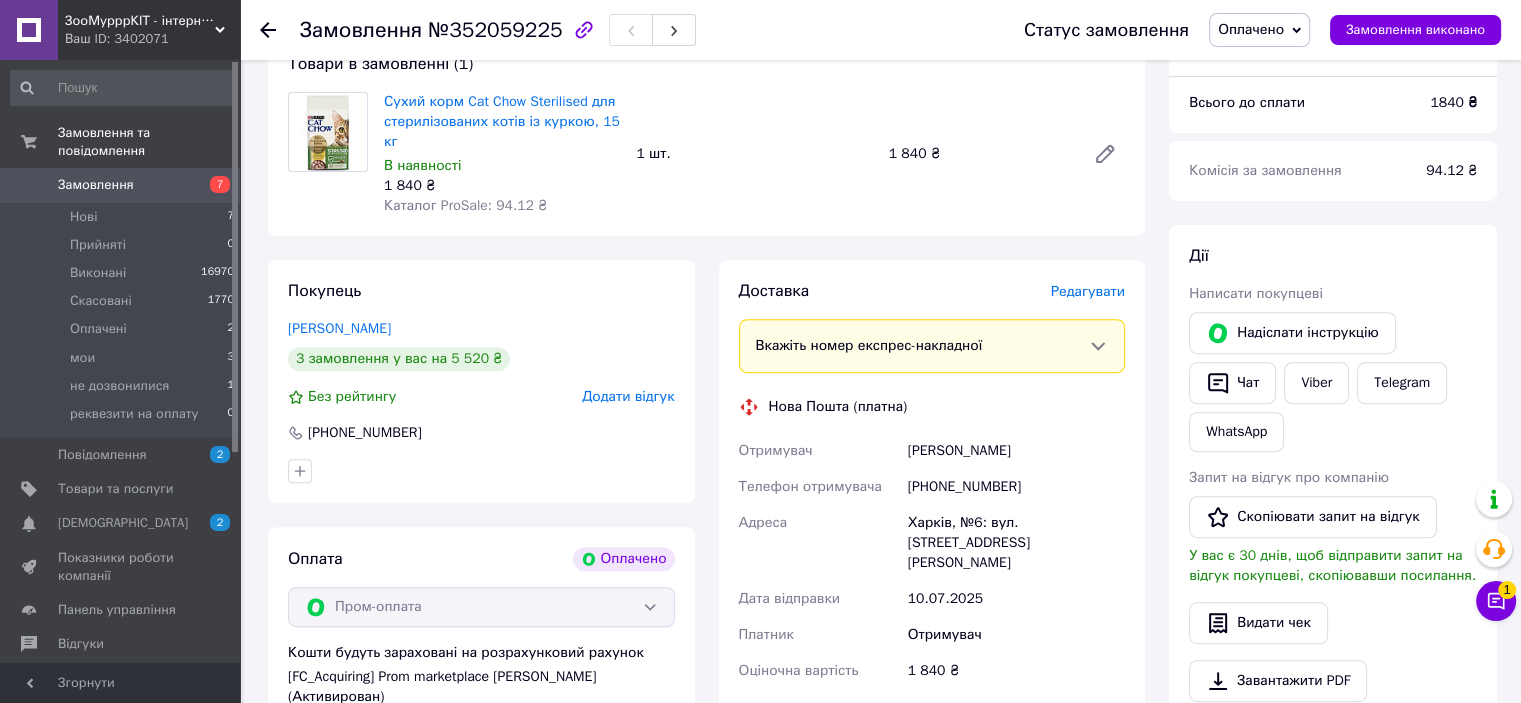 scroll, scrollTop: 800, scrollLeft: 0, axis: vertical 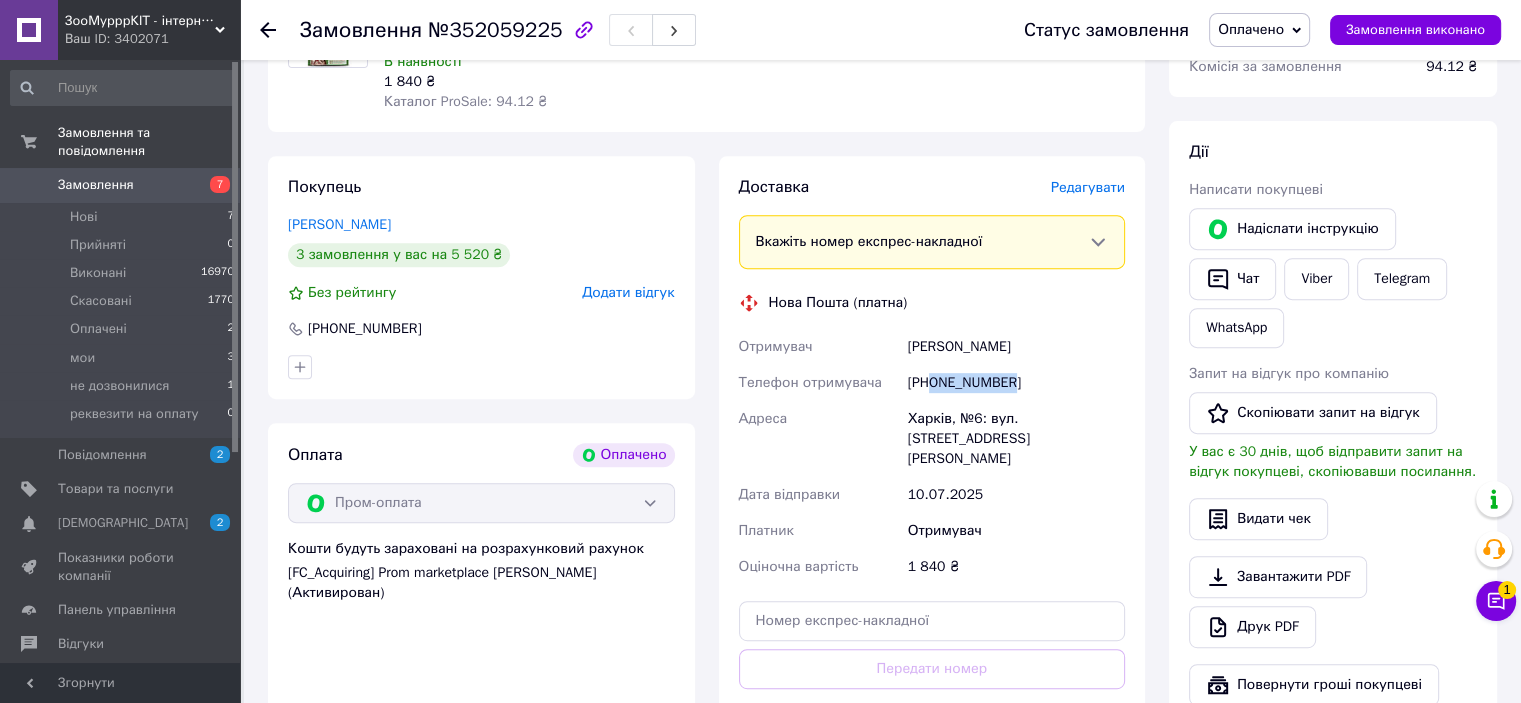 drag, startPoint x: 929, startPoint y: 383, endPoint x: 1044, endPoint y: 383, distance: 115 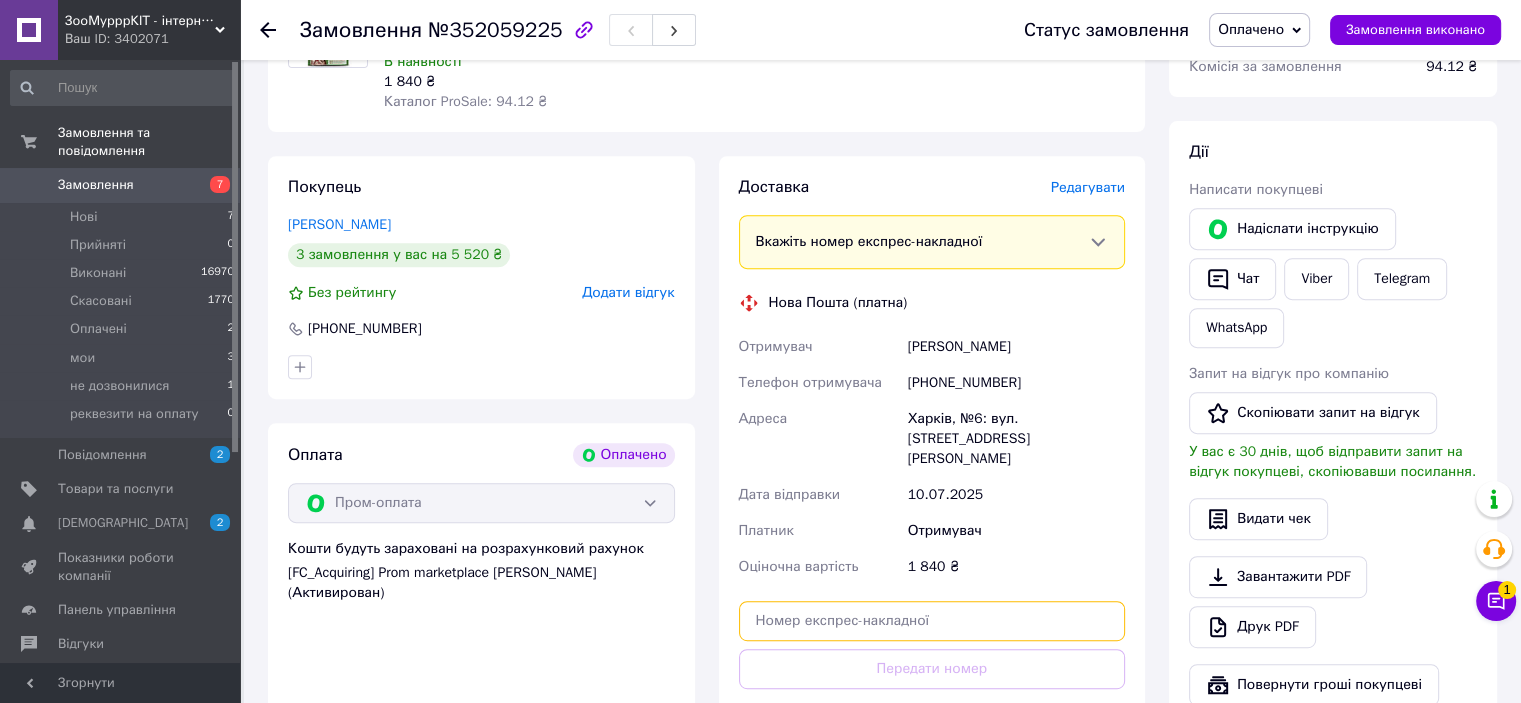 click at bounding box center (932, 621) 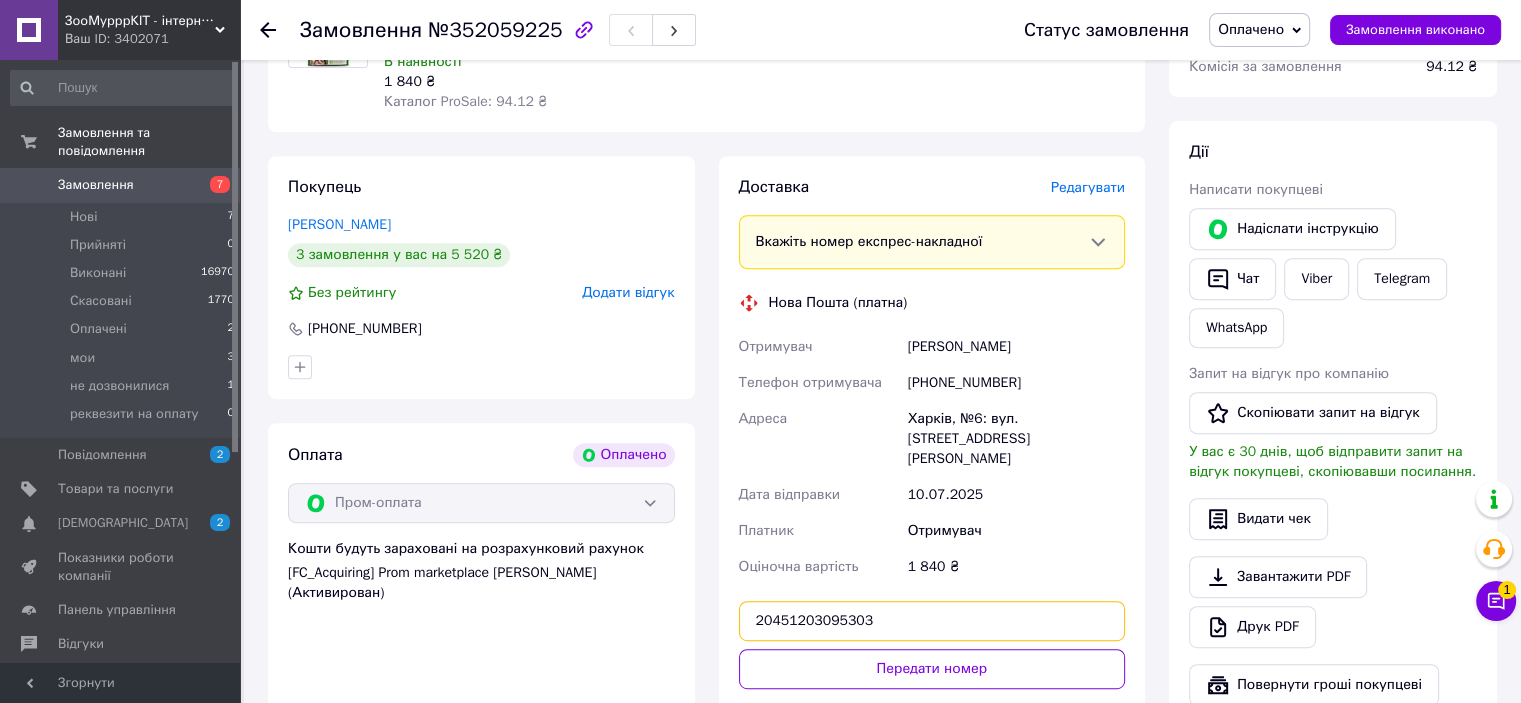 type on "20451203095303" 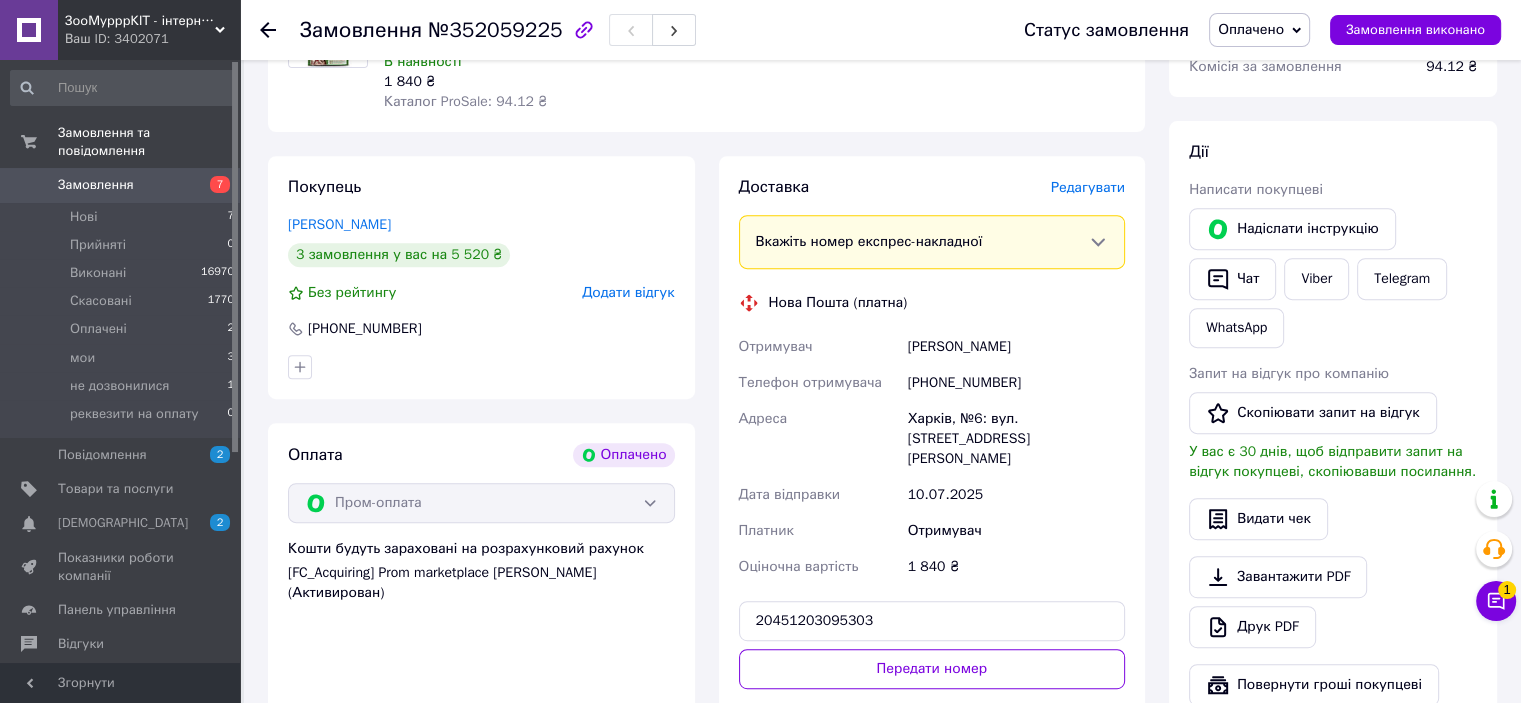 click on "Передати номер" at bounding box center [932, 669] 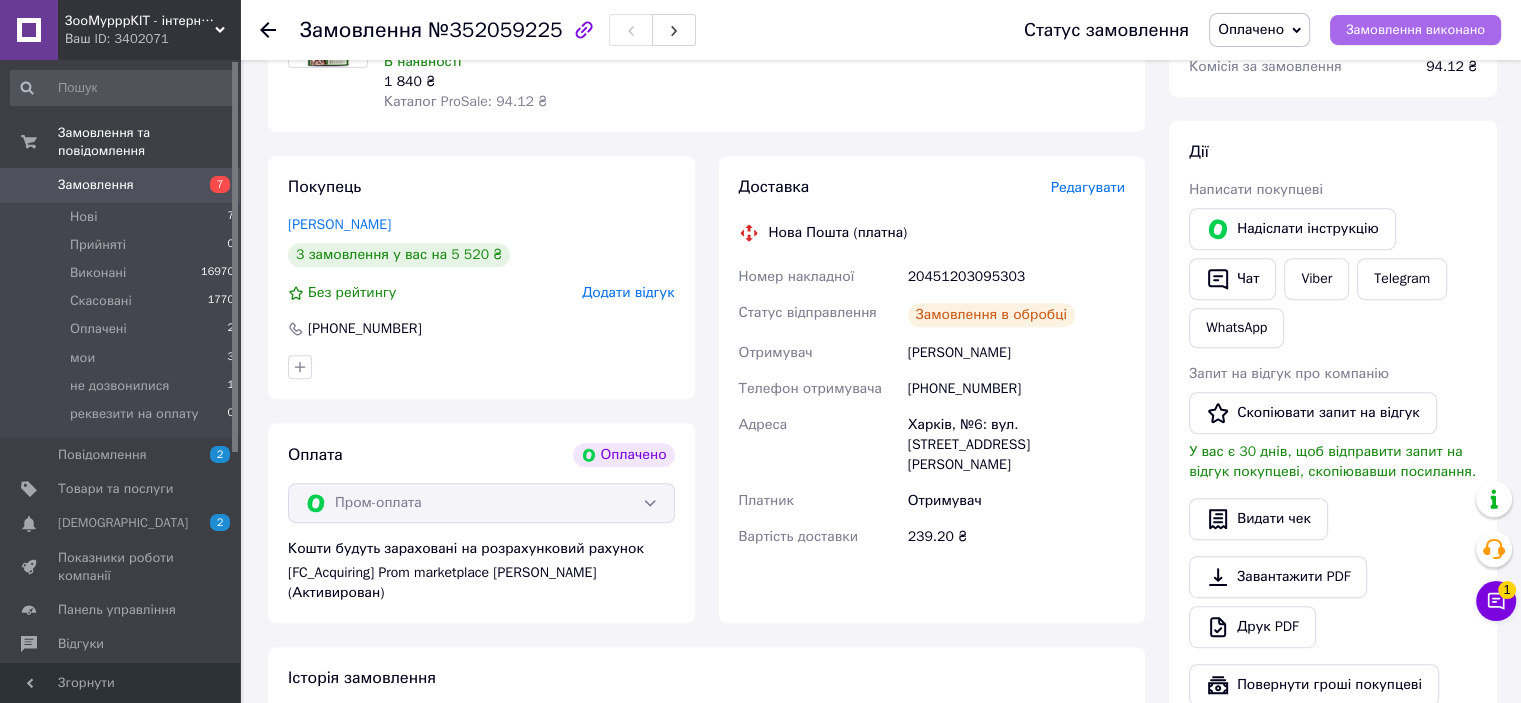 click on "Замовлення виконано" at bounding box center (1415, 30) 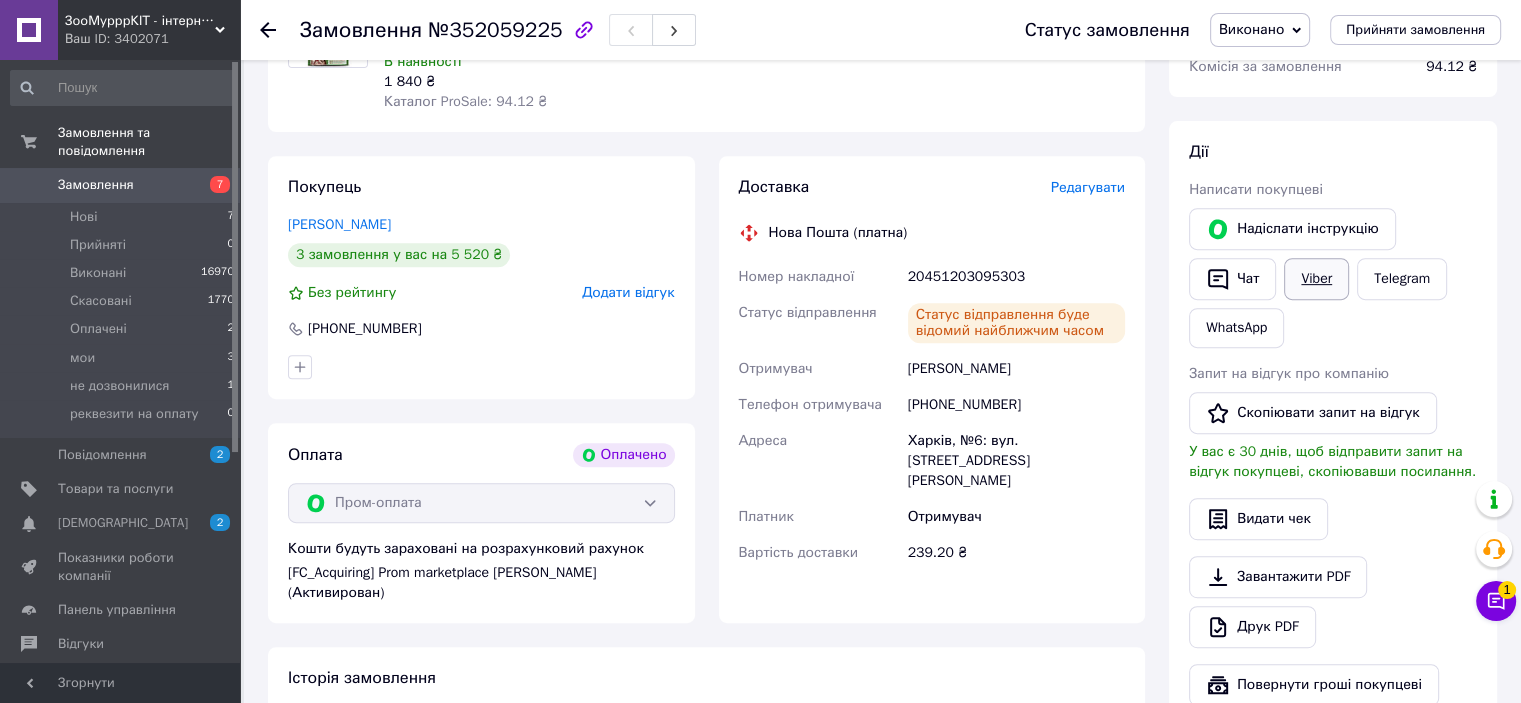 click on "Viber" at bounding box center [1316, 279] 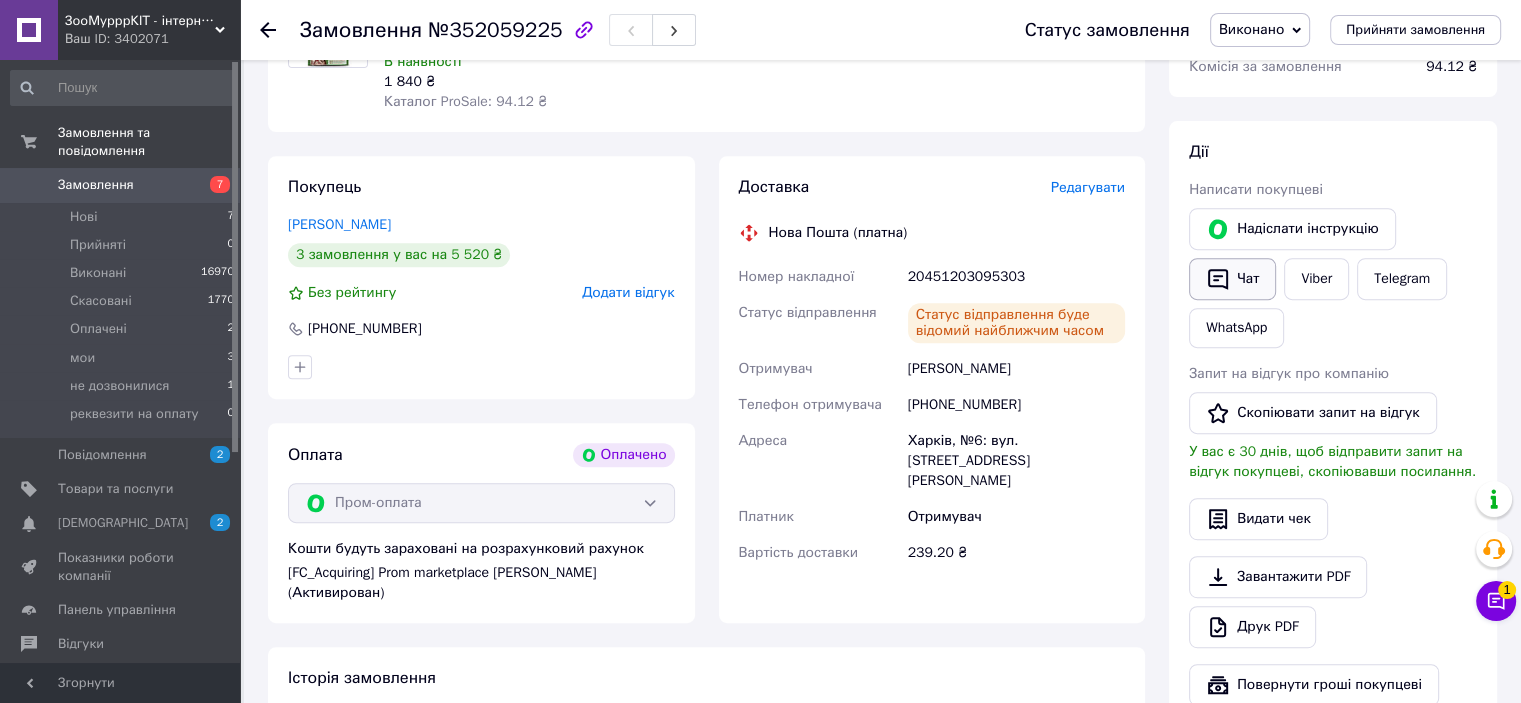 click on "Чат" at bounding box center (1232, 279) 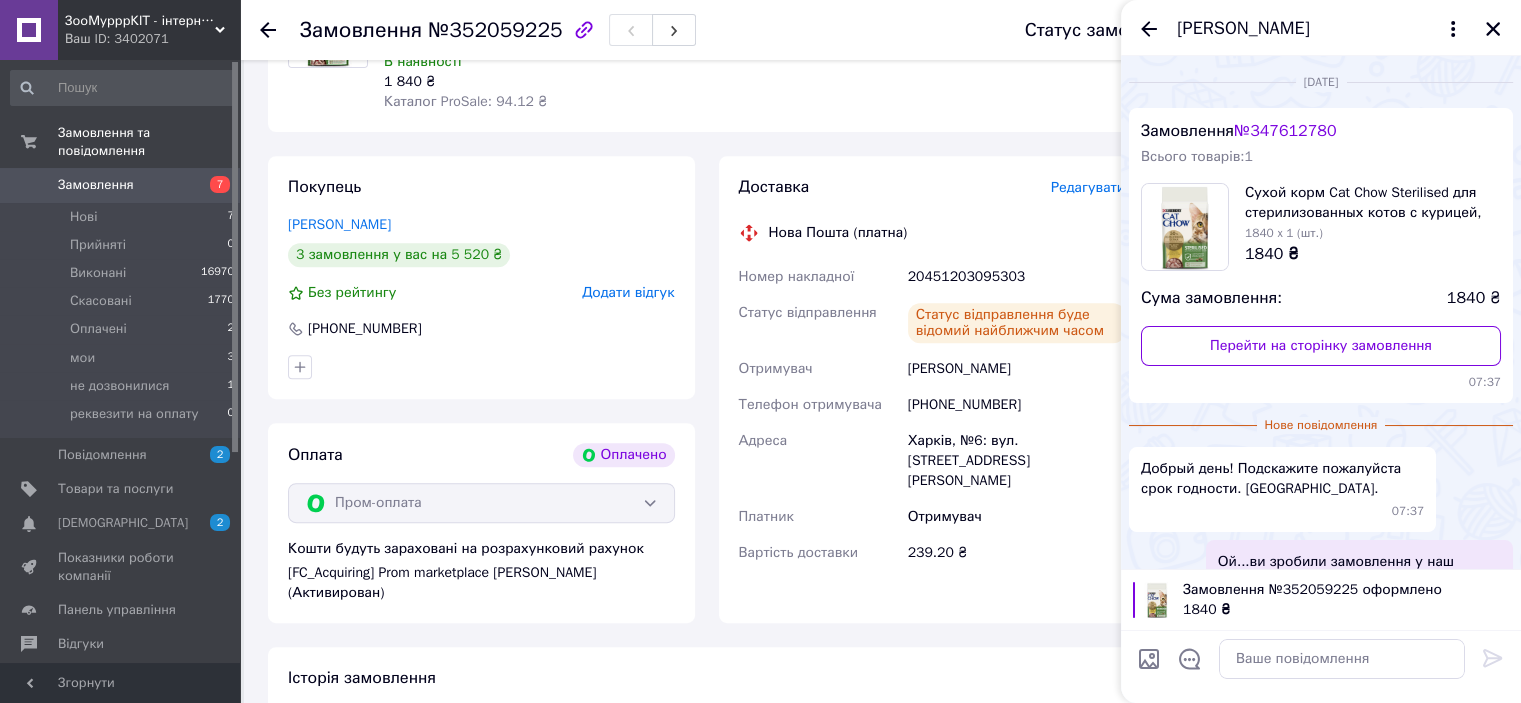 scroll, scrollTop: 245, scrollLeft: 0, axis: vertical 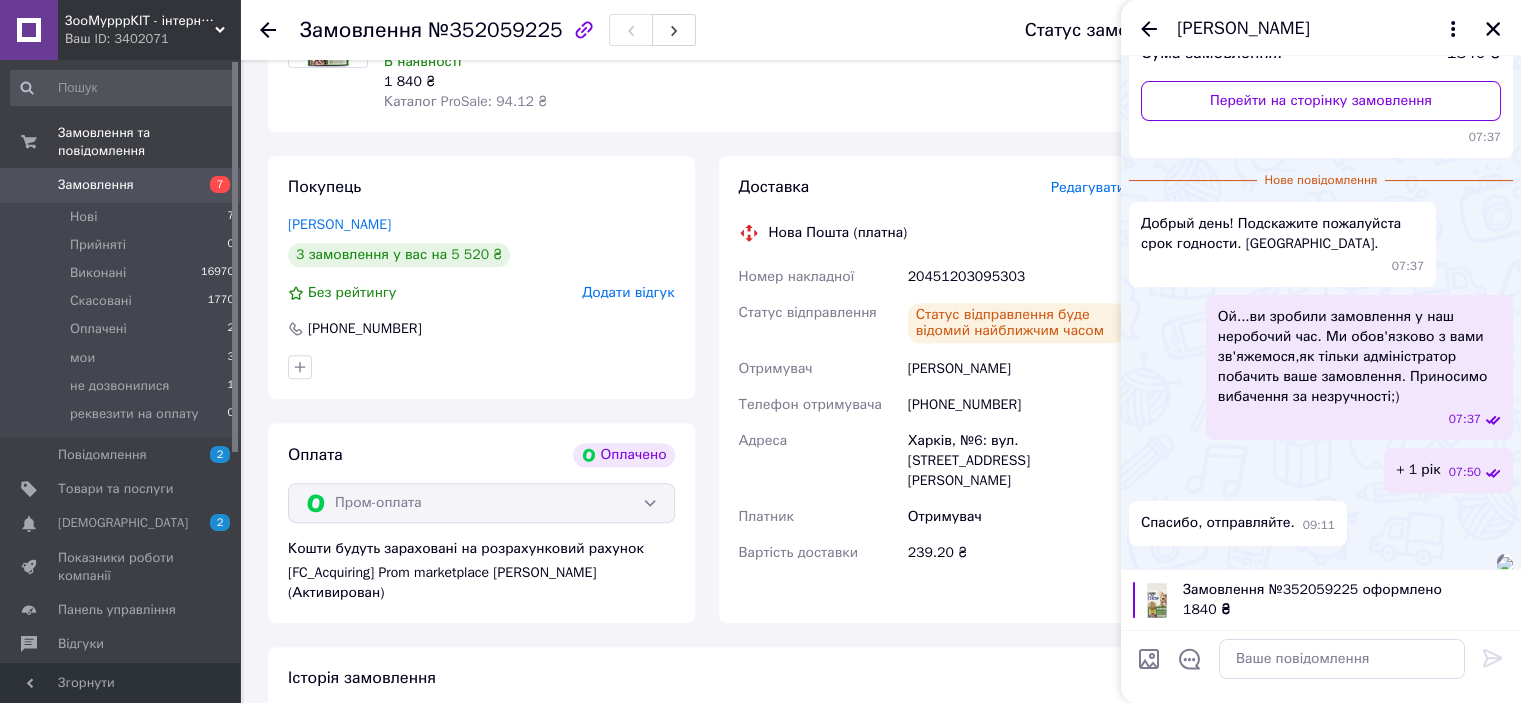 type 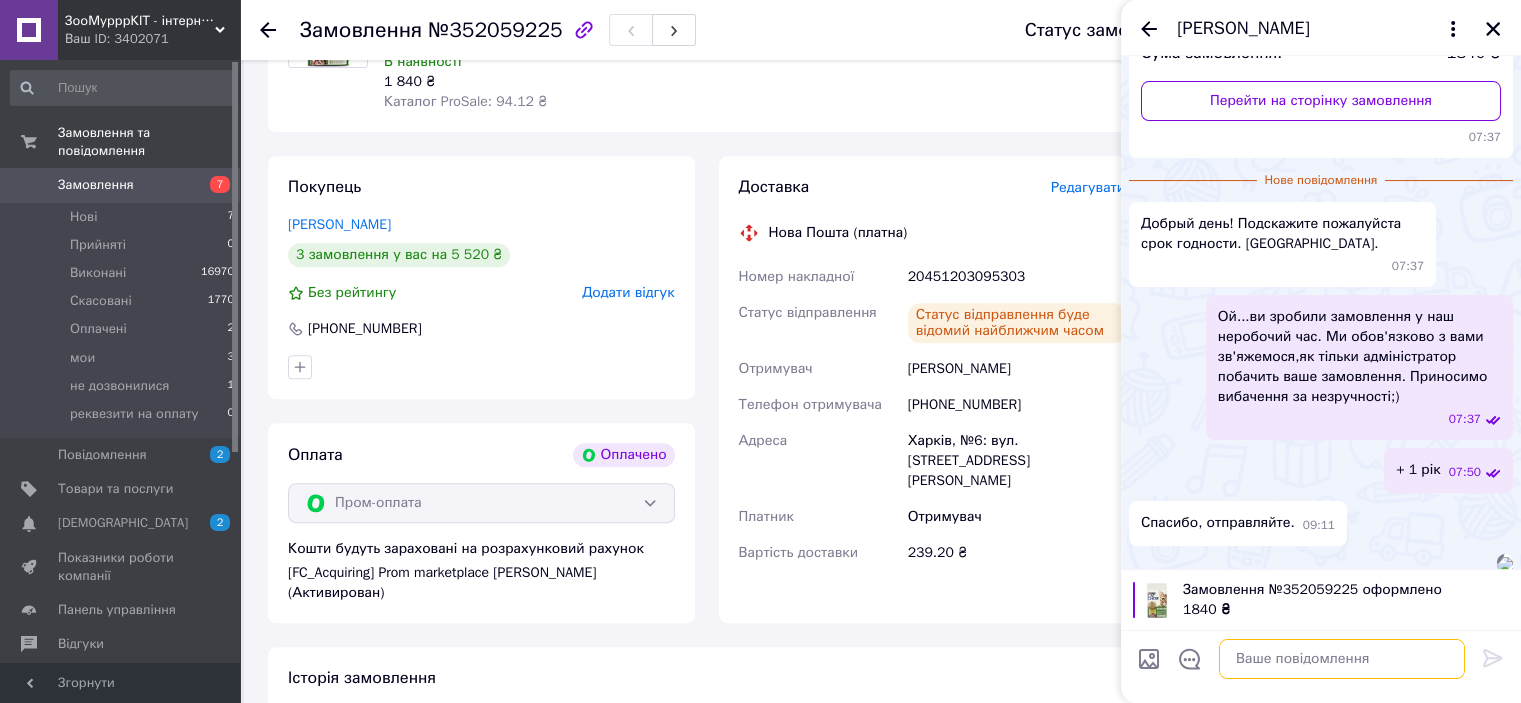 click at bounding box center (1342, 659) 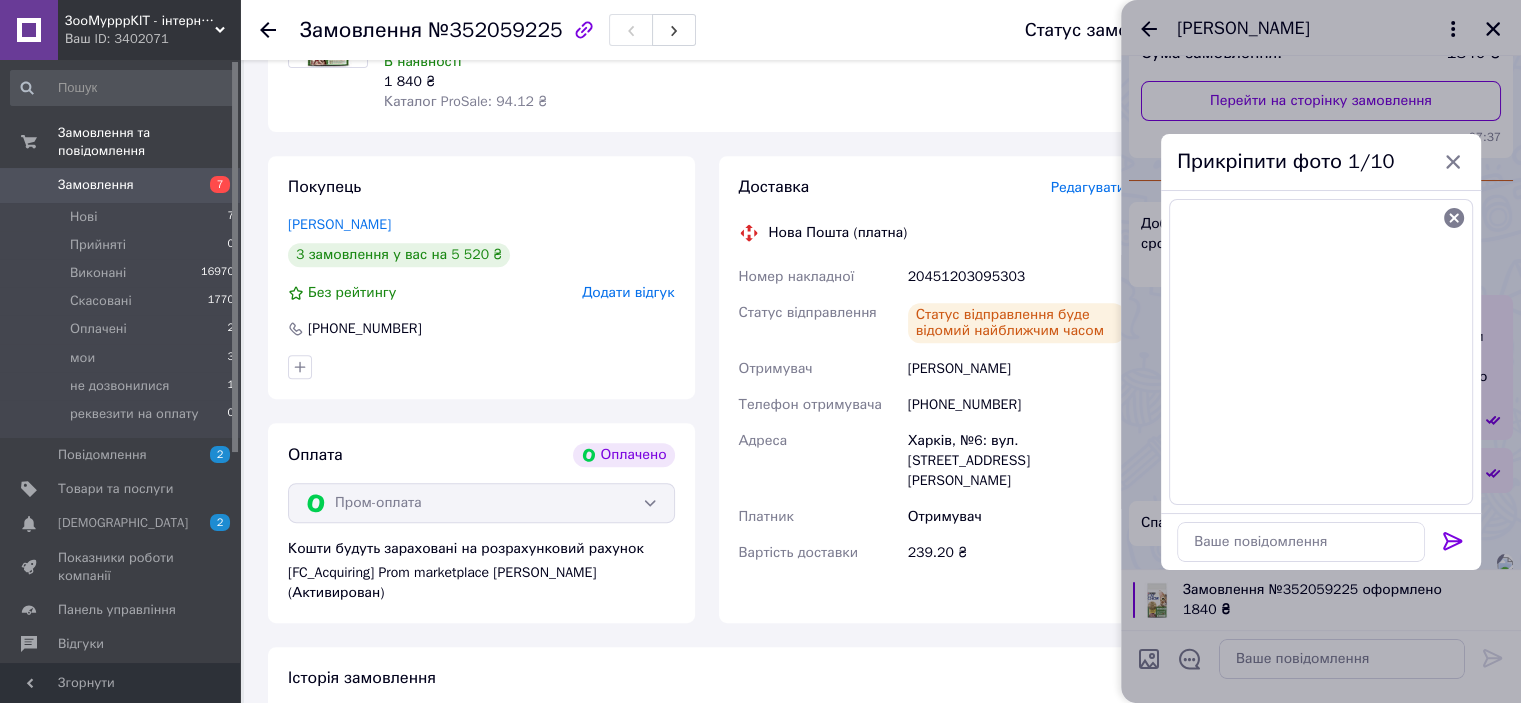 click 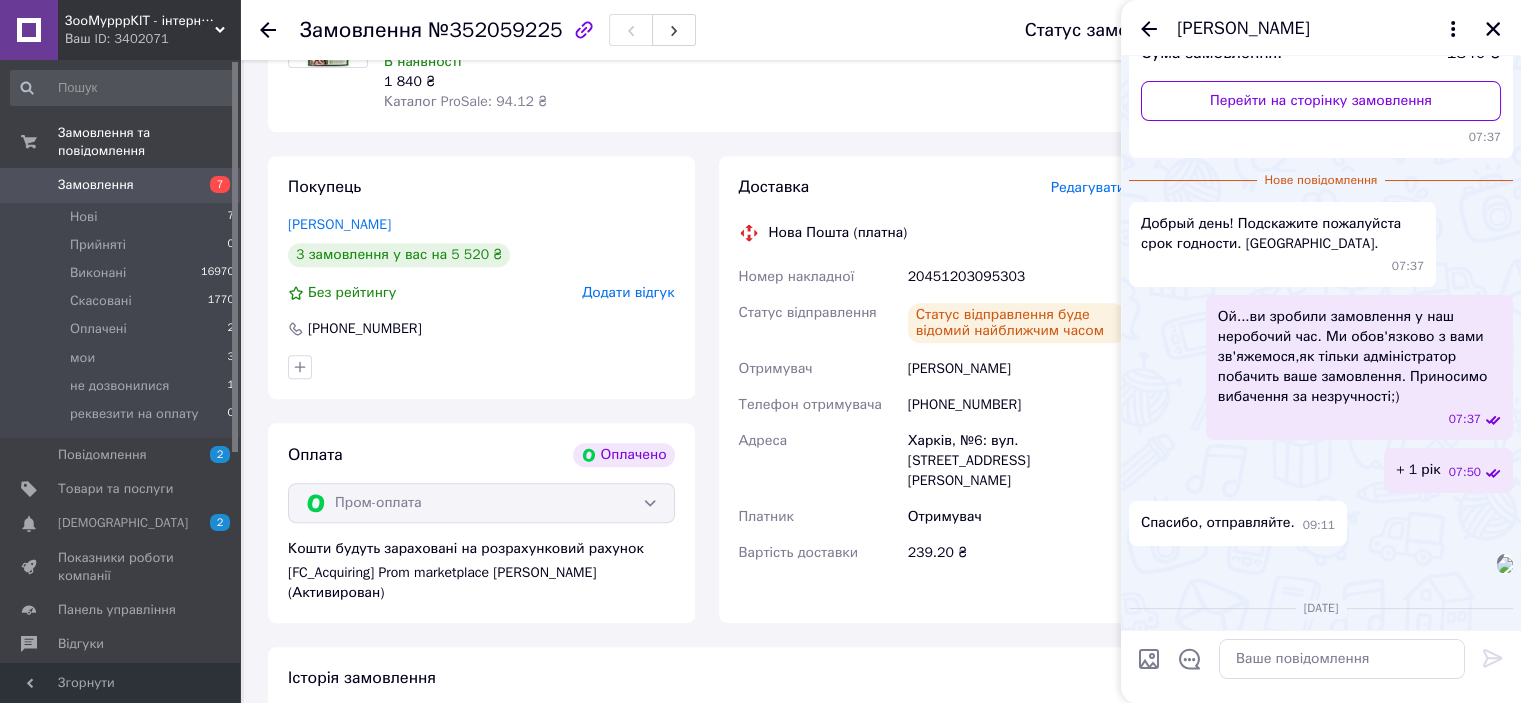 scroll, scrollTop: 1890, scrollLeft: 0, axis: vertical 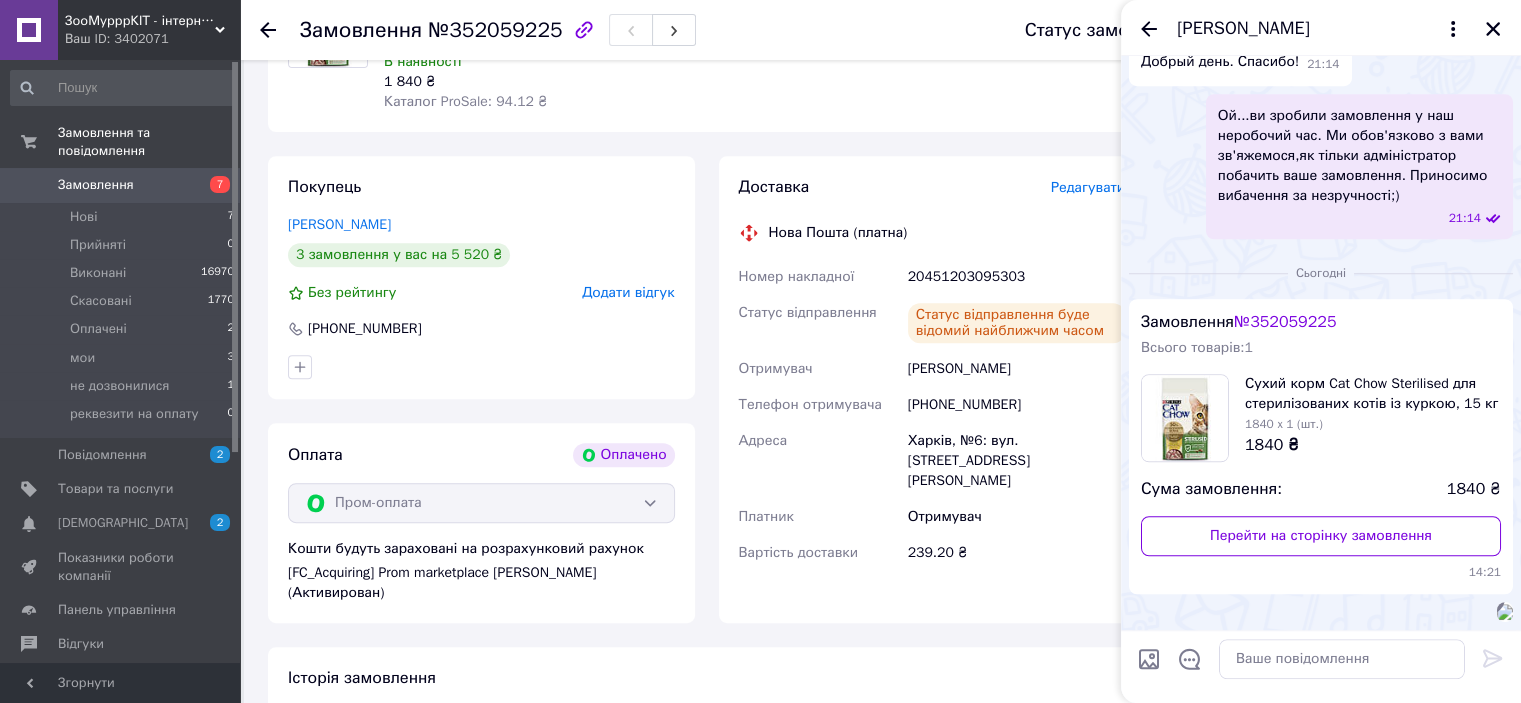 click on "Александр Левченко" at bounding box center [1321, 28] 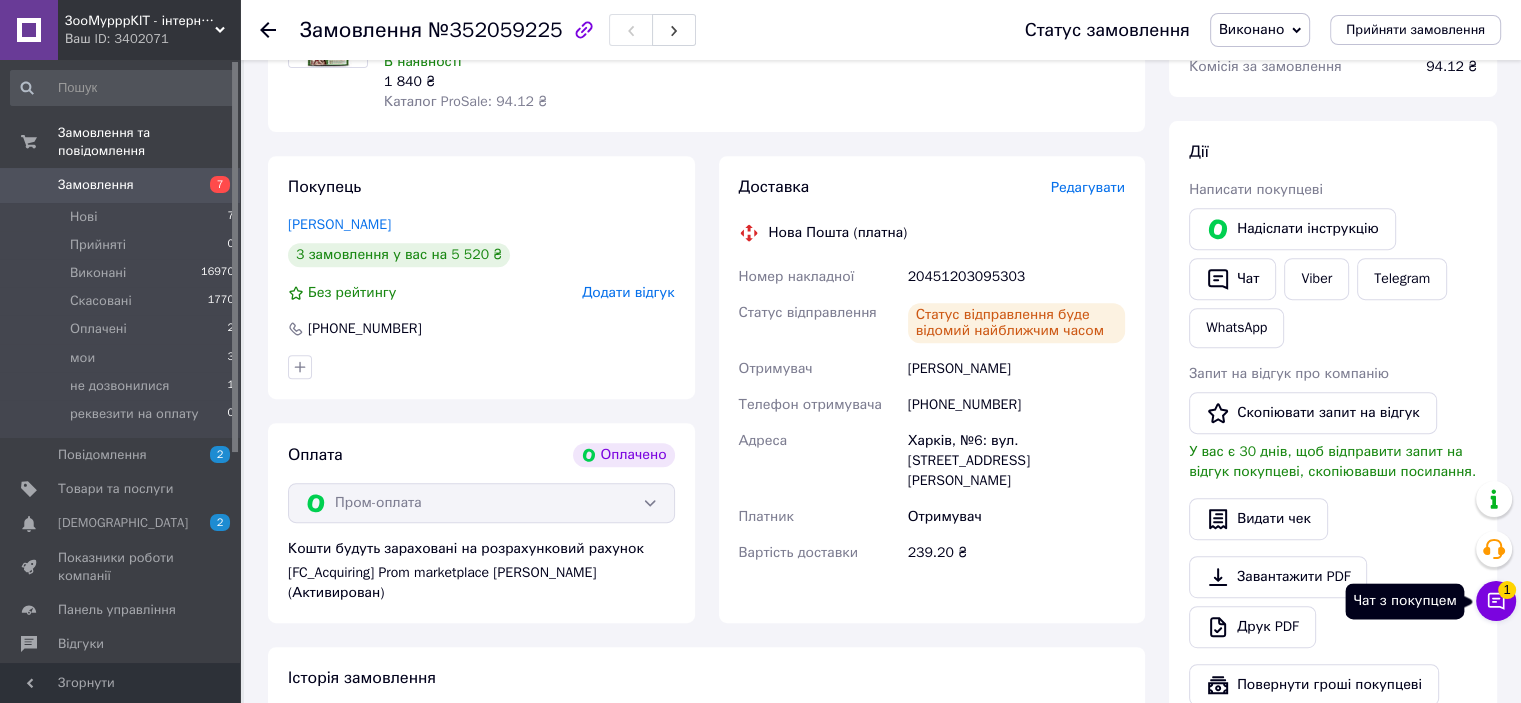 click 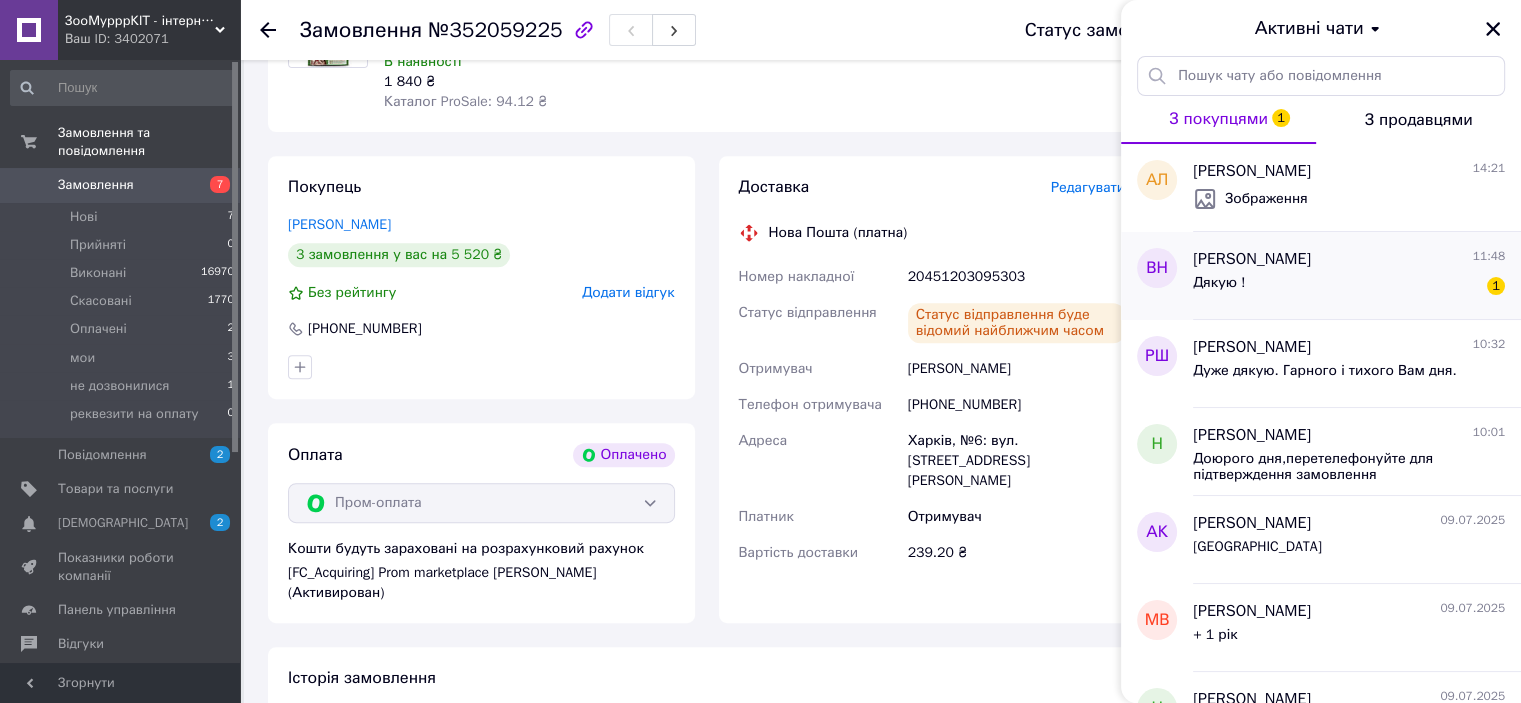click on "Владлен Нуреев" at bounding box center (1252, 259) 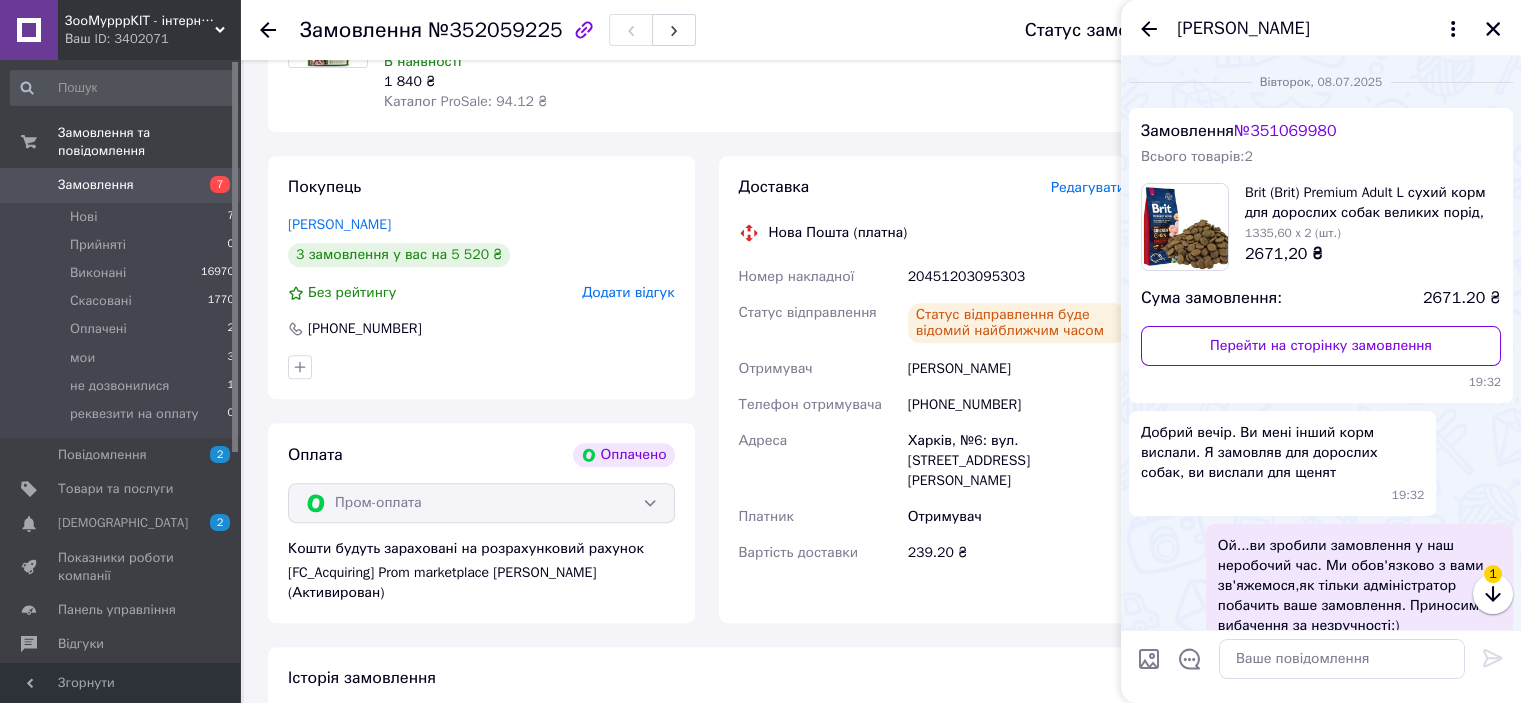 scroll, scrollTop: 2370, scrollLeft: 0, axis: vertical 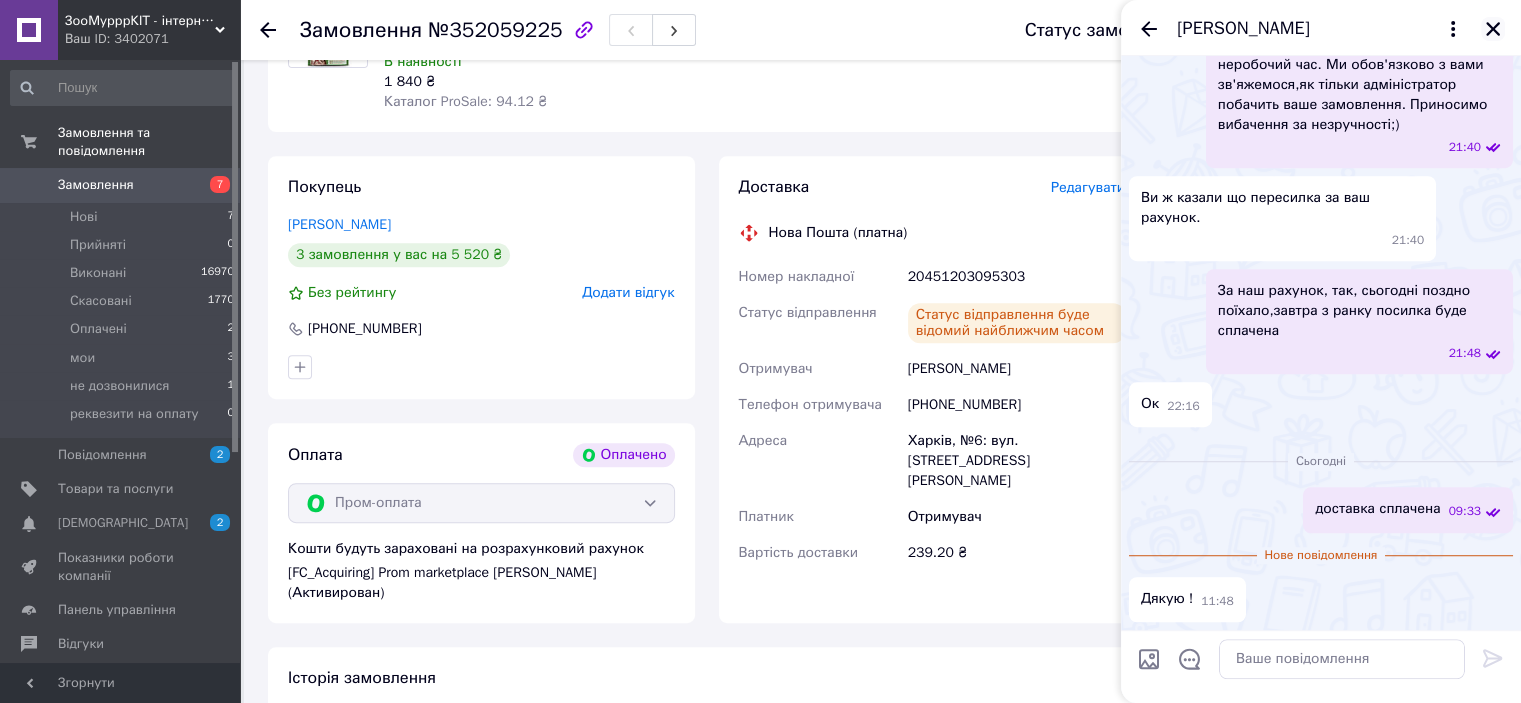 click 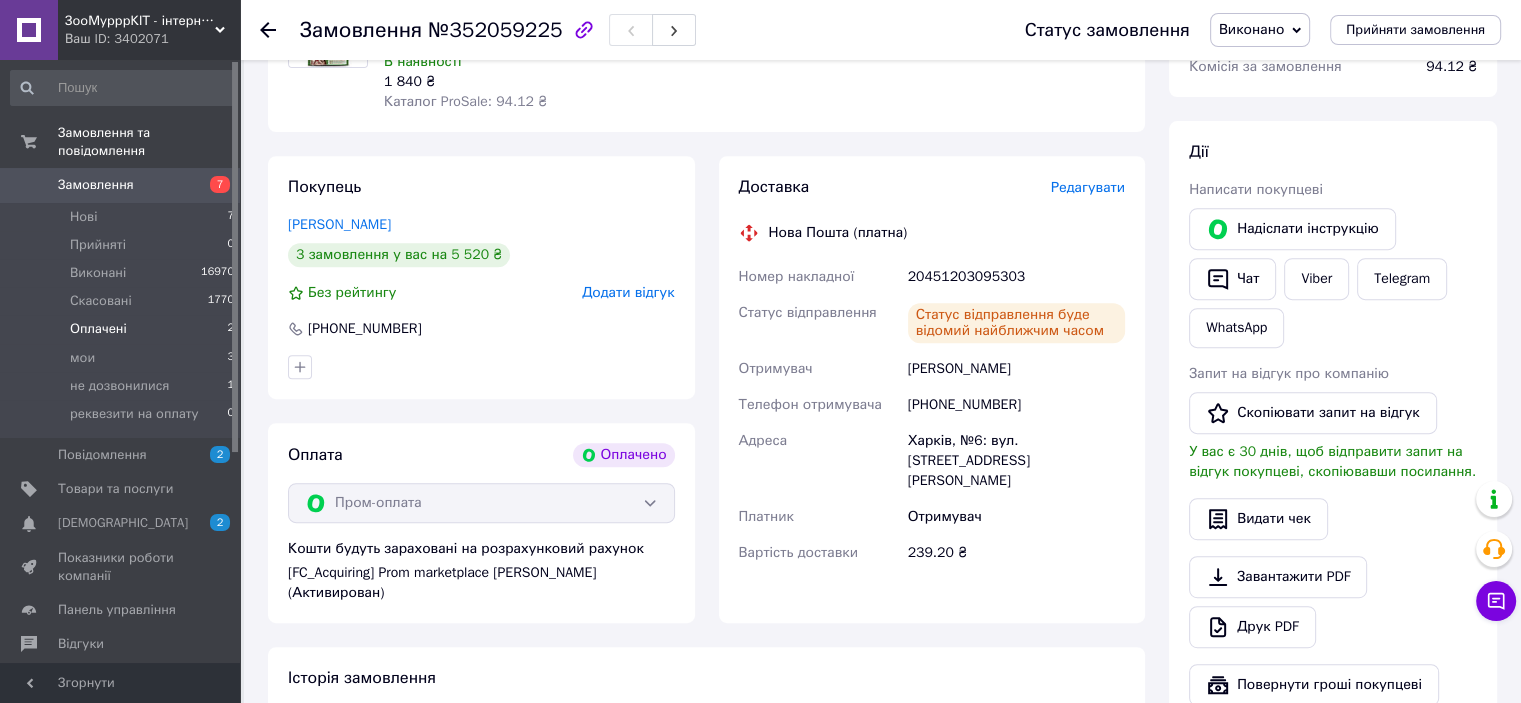 click on "Оплачені" at bounding box center (98, 329) 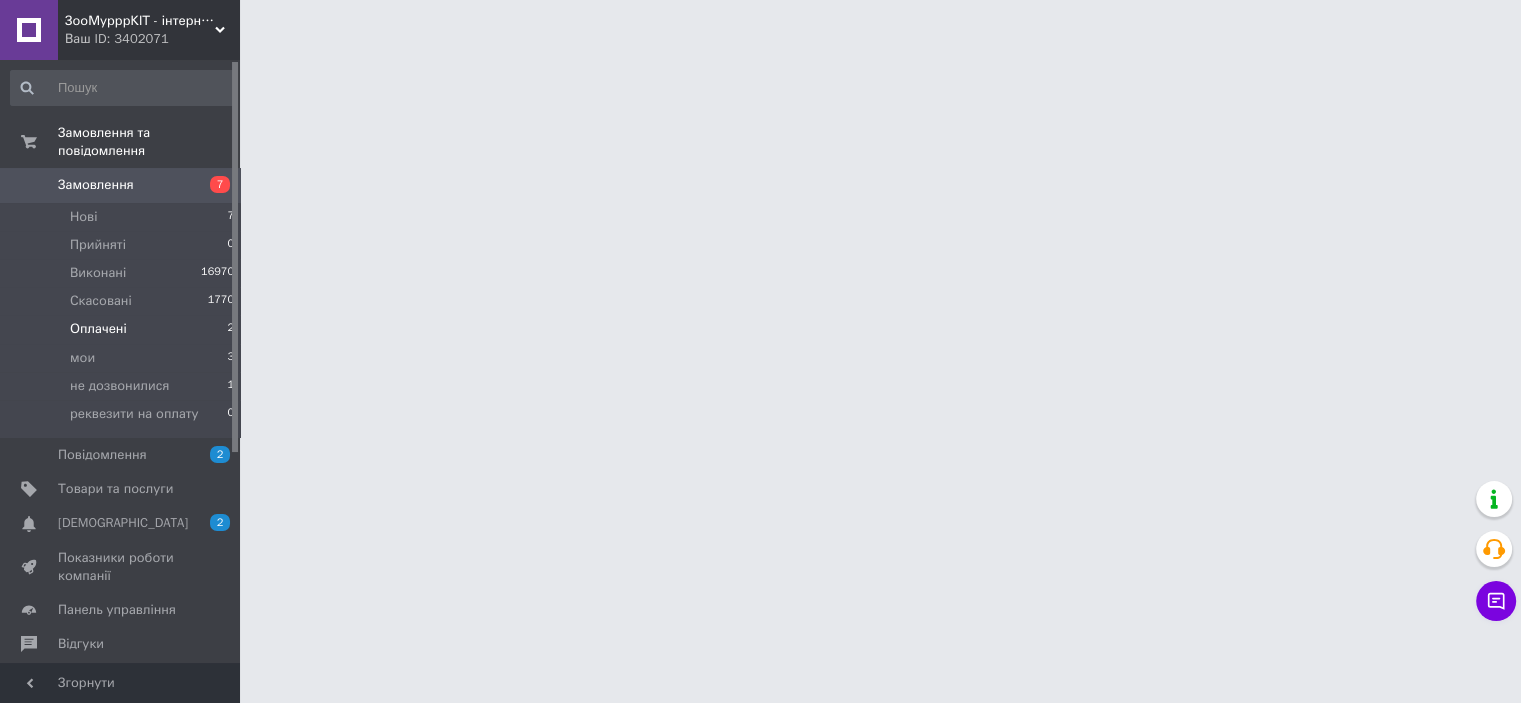 scroll, scrollTop: 0, scrollLeft: 0, axis: both 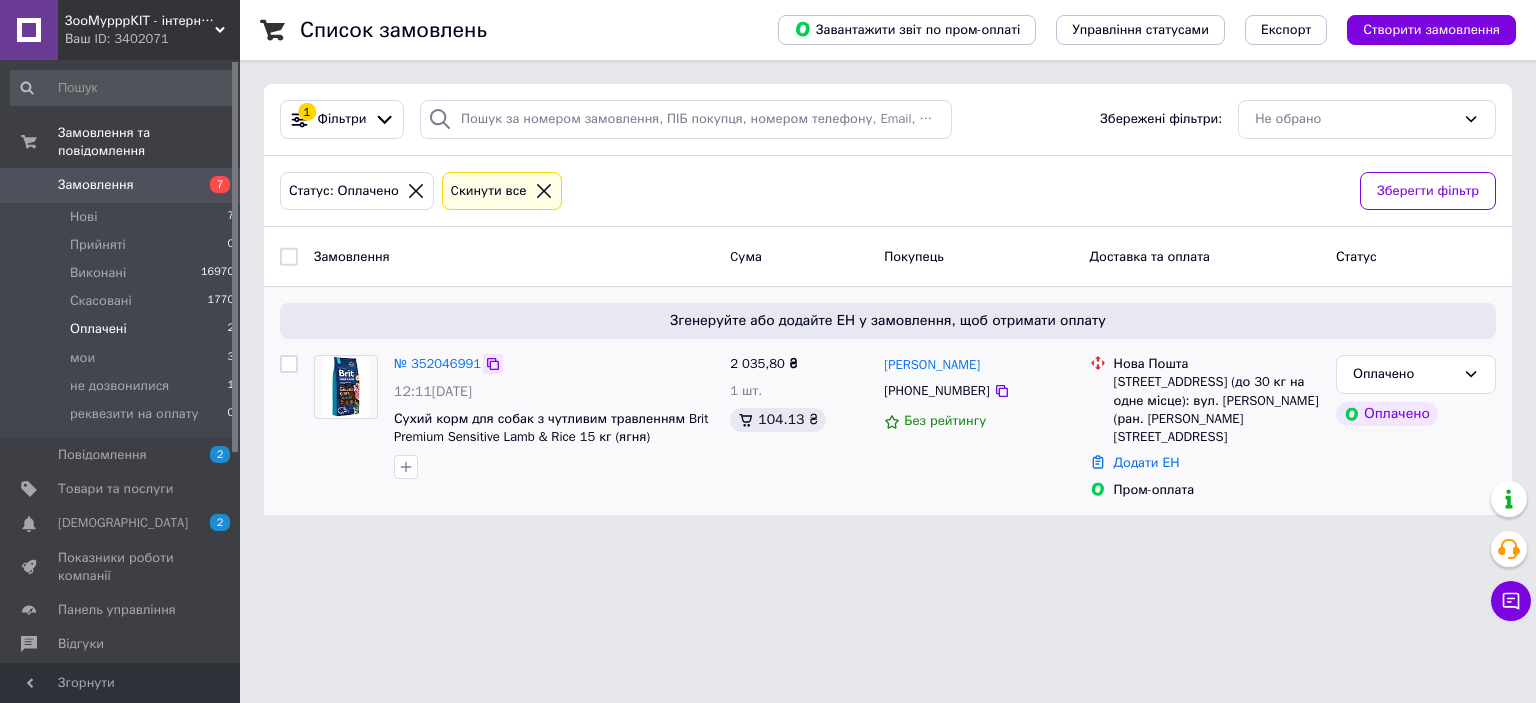 click 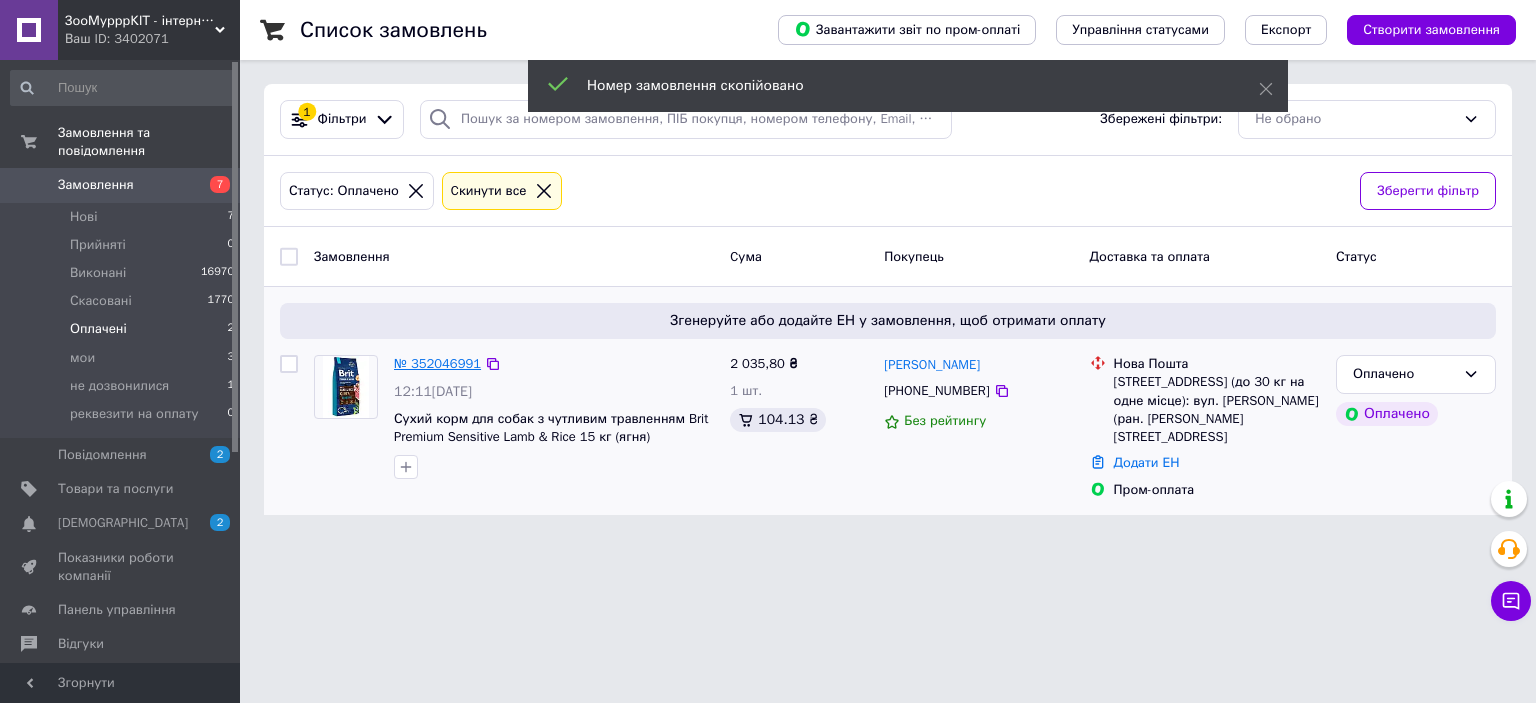 click on "№ 352046991" at bounding box center (437, 363) 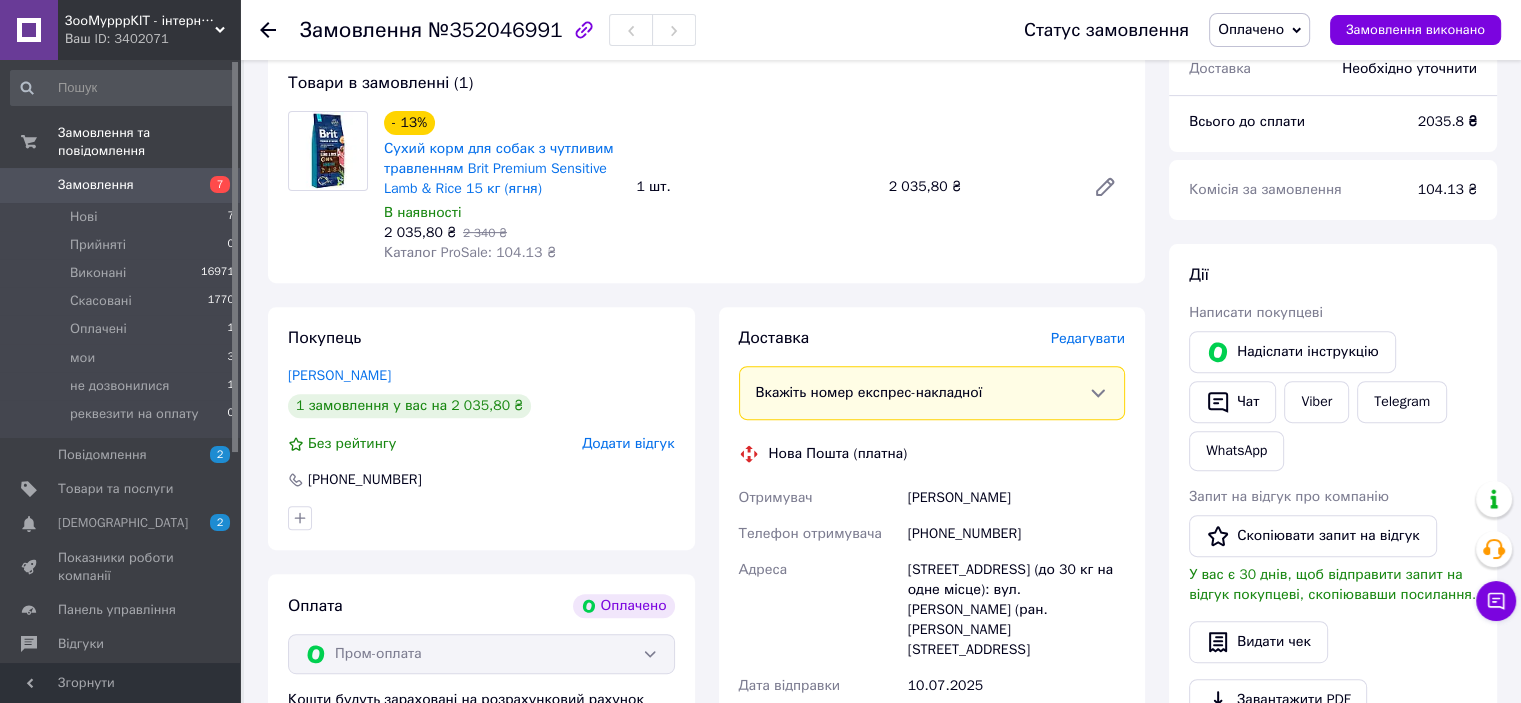 scroll, scrollTop: 900, scrollLeft: 0, axis: vertical 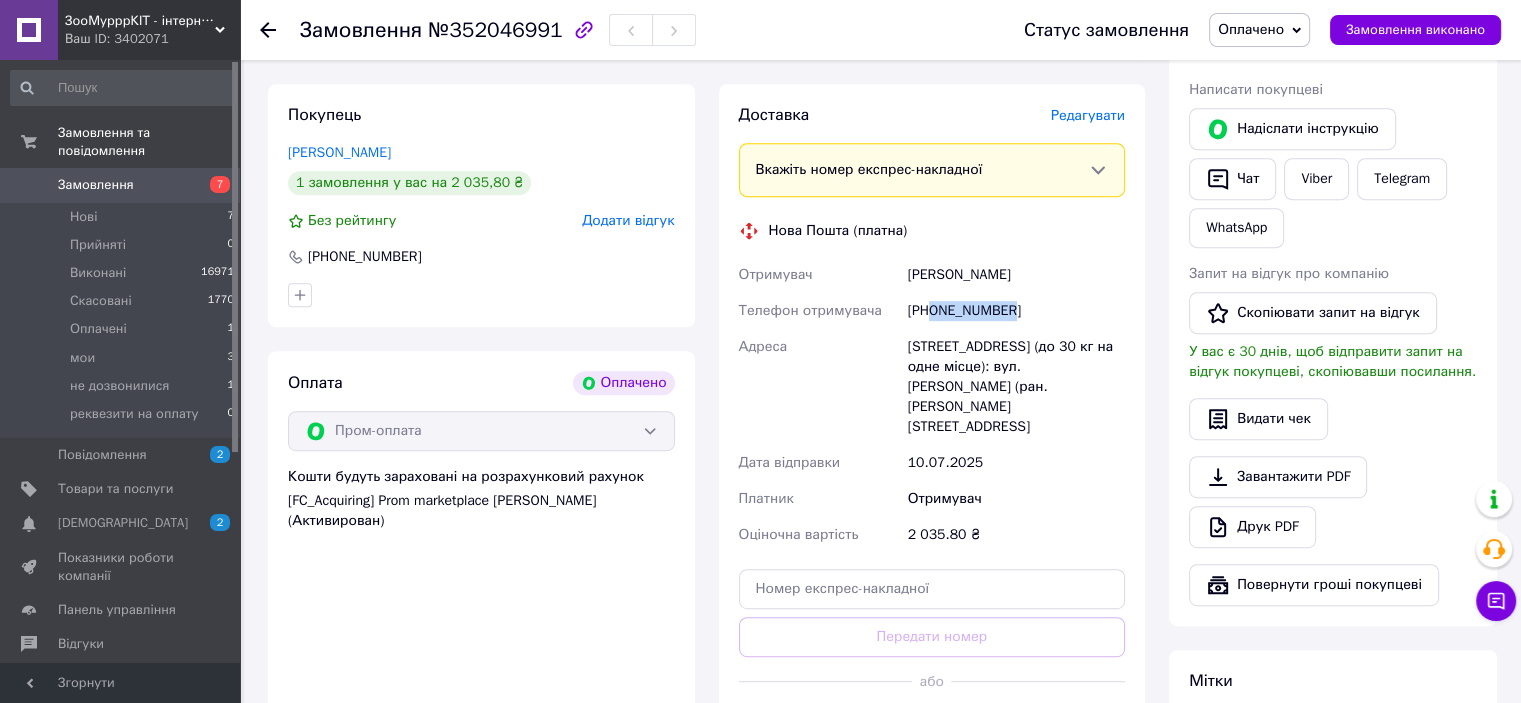 drag, startPoint x: 1039, startPoint y: 317, endPoint x: 1057, endPoint y: 315, distance: 18.110771 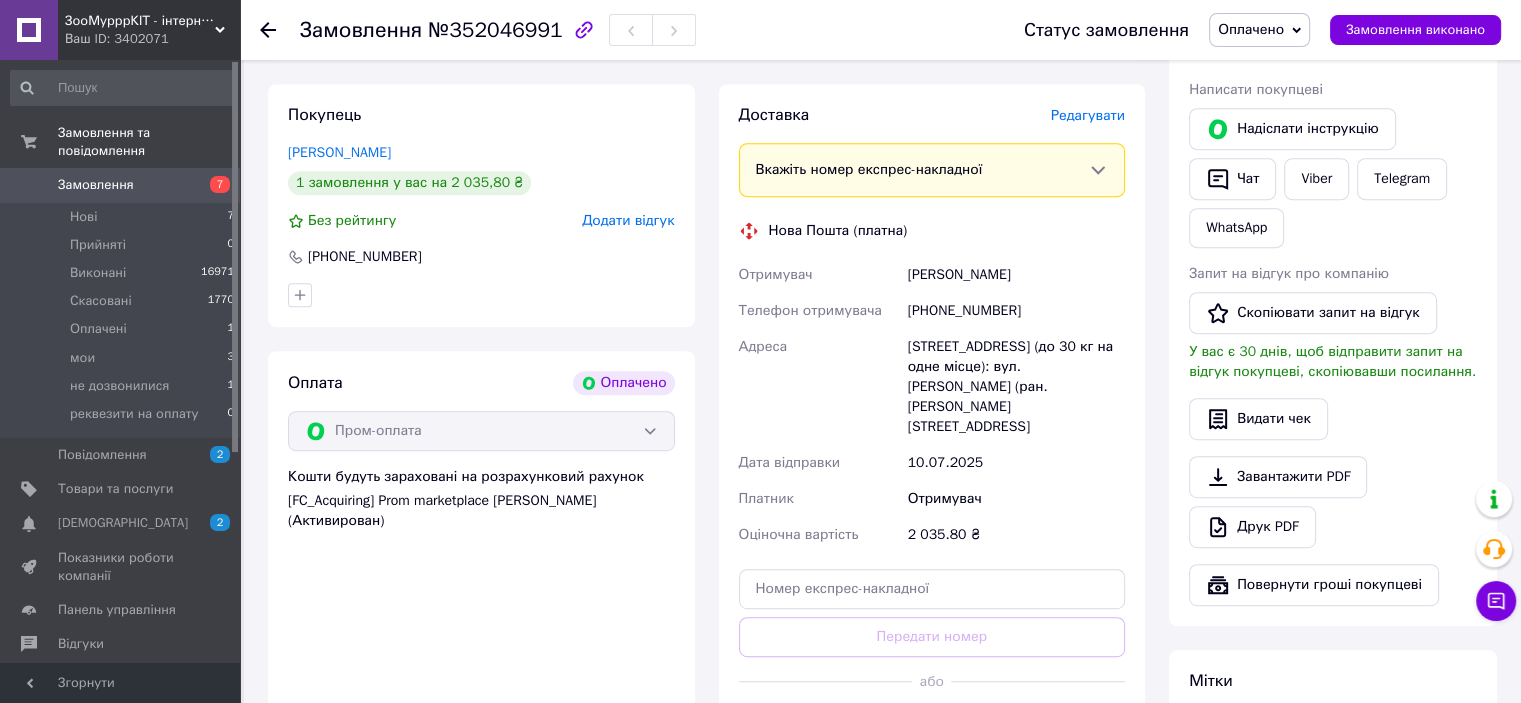 click on "Доставка Редагувати Вкажіть номер експрес-накладної Обов'язково введіть номер експрес-накладної,
якщо створювали її не на цій сторінці. У разі,
якщо номер ЕН не буде доданий, ми не зможемо
виплатити гроші за замовлення Мобільний номер покупця (із замовлення) повинен відповідати номеру отримувача за накладною Нова Пошта (платна) Отримувач Анатолійович Юрій Телефон отримувача +380975933395 Адреса Бровари, №7 (до 30 кг на одне місце): вул. Сергія Москаленка (ран. Маршала Красовського), 21 Дата відправки 10.07.2025 Платник Отримувач Оціночна вартість 2 035.80 ₴ або" at bounding box center (932, 425) 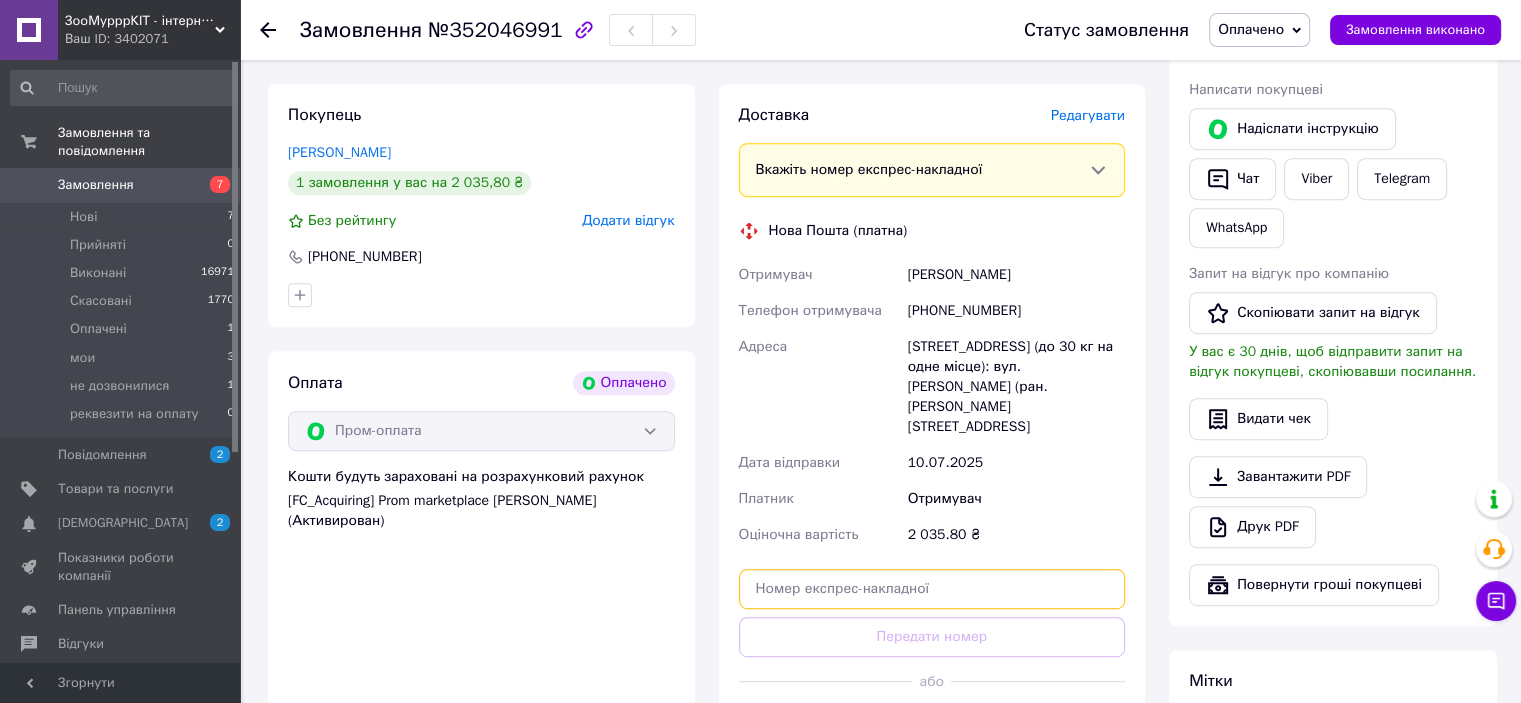 click at bounding box center (932, 589) 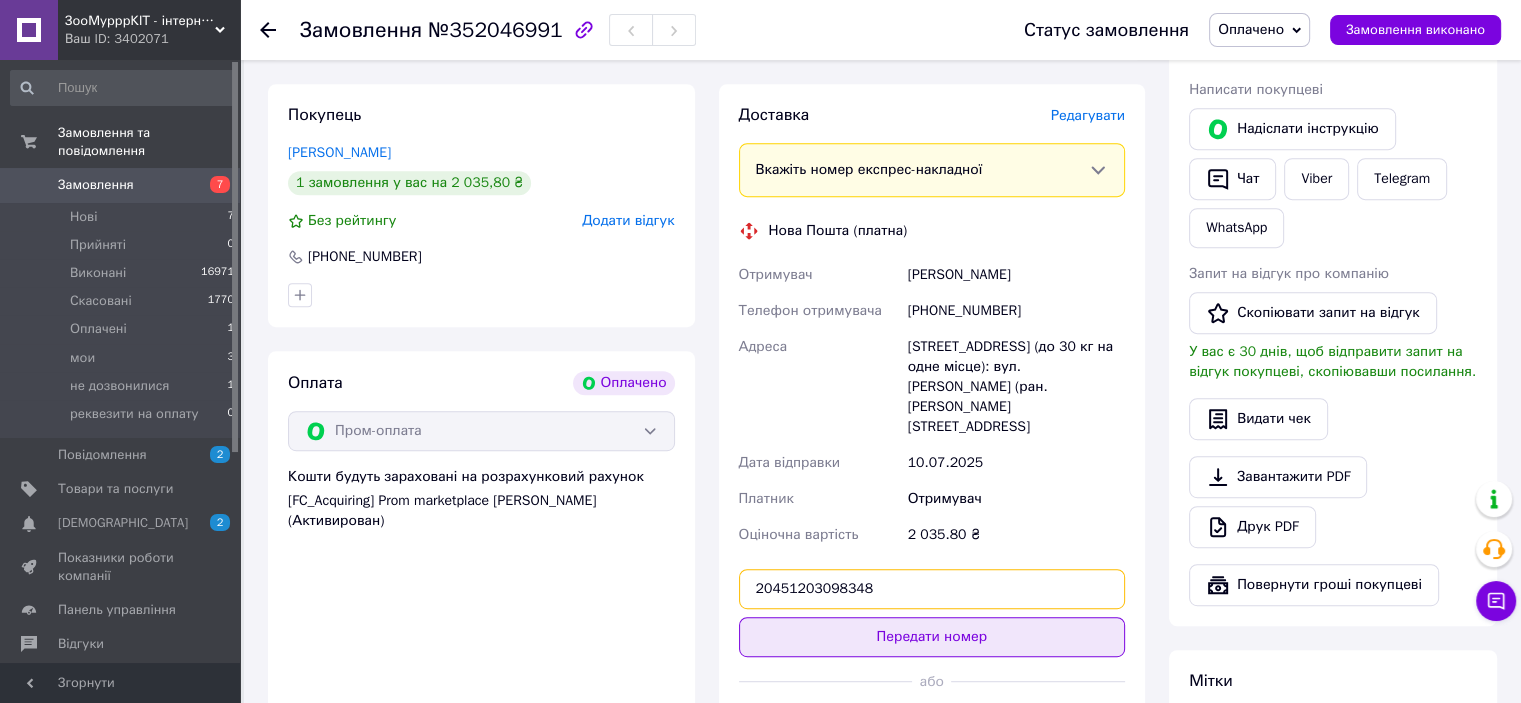 type on "20451203098348" 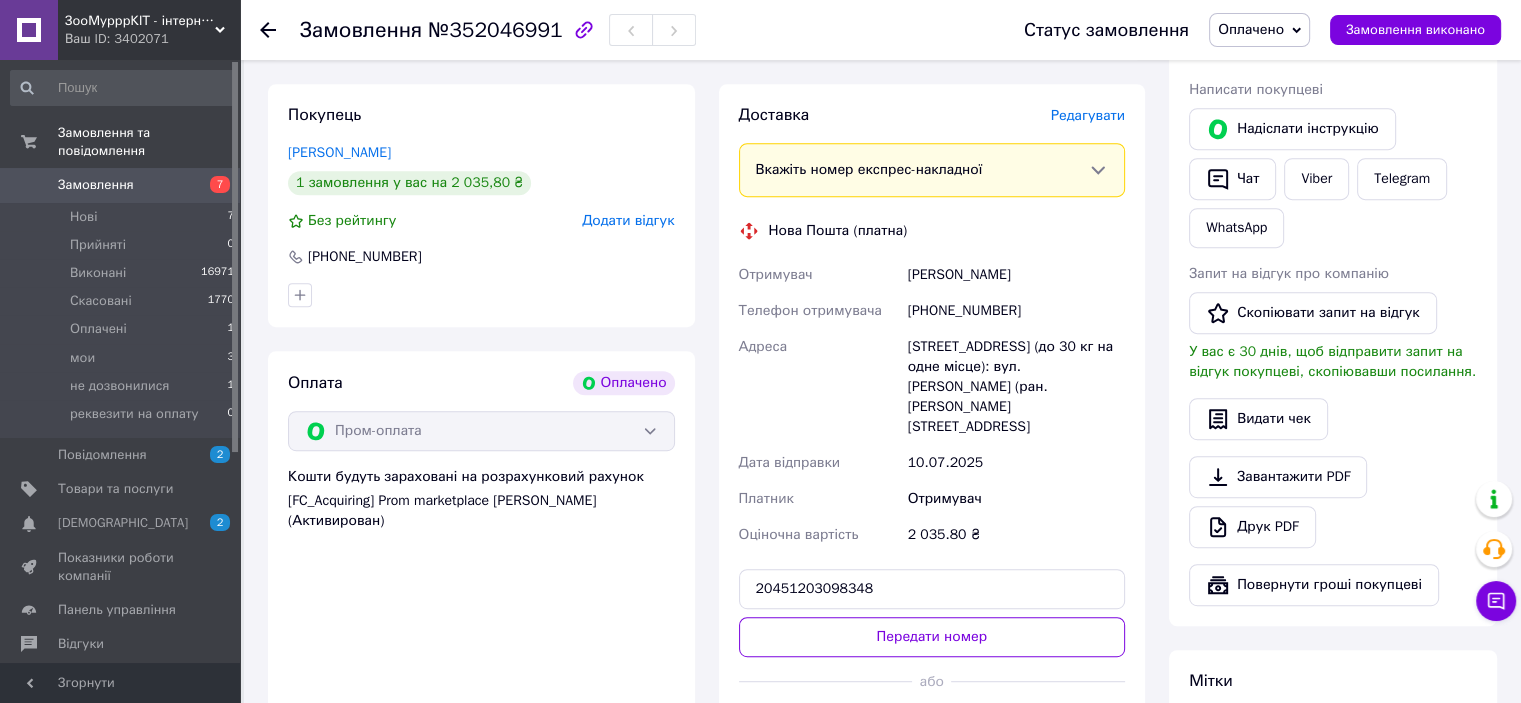 click on "Передати номер" at bounding box center (932, 637) 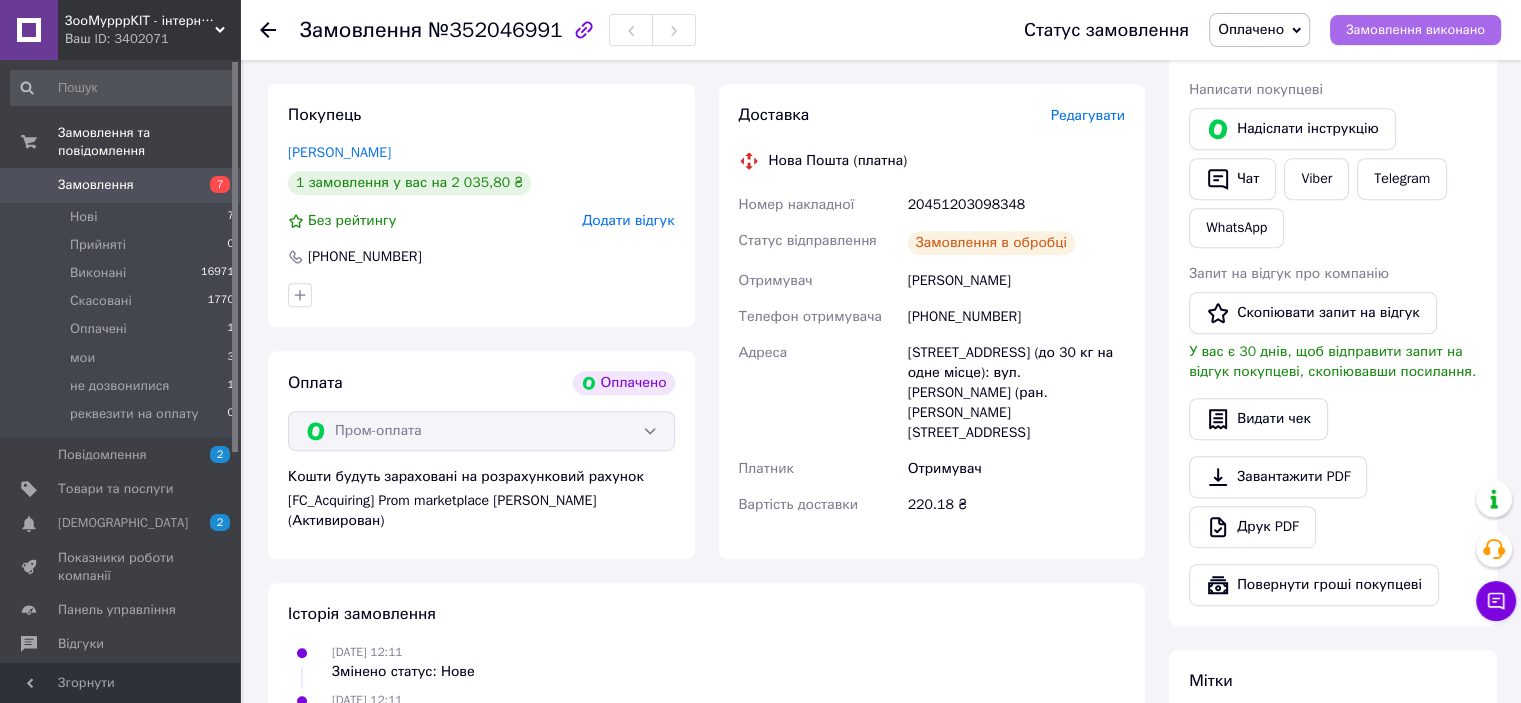 click on "Замовлення виконано" at bounding box center [1415, 30] 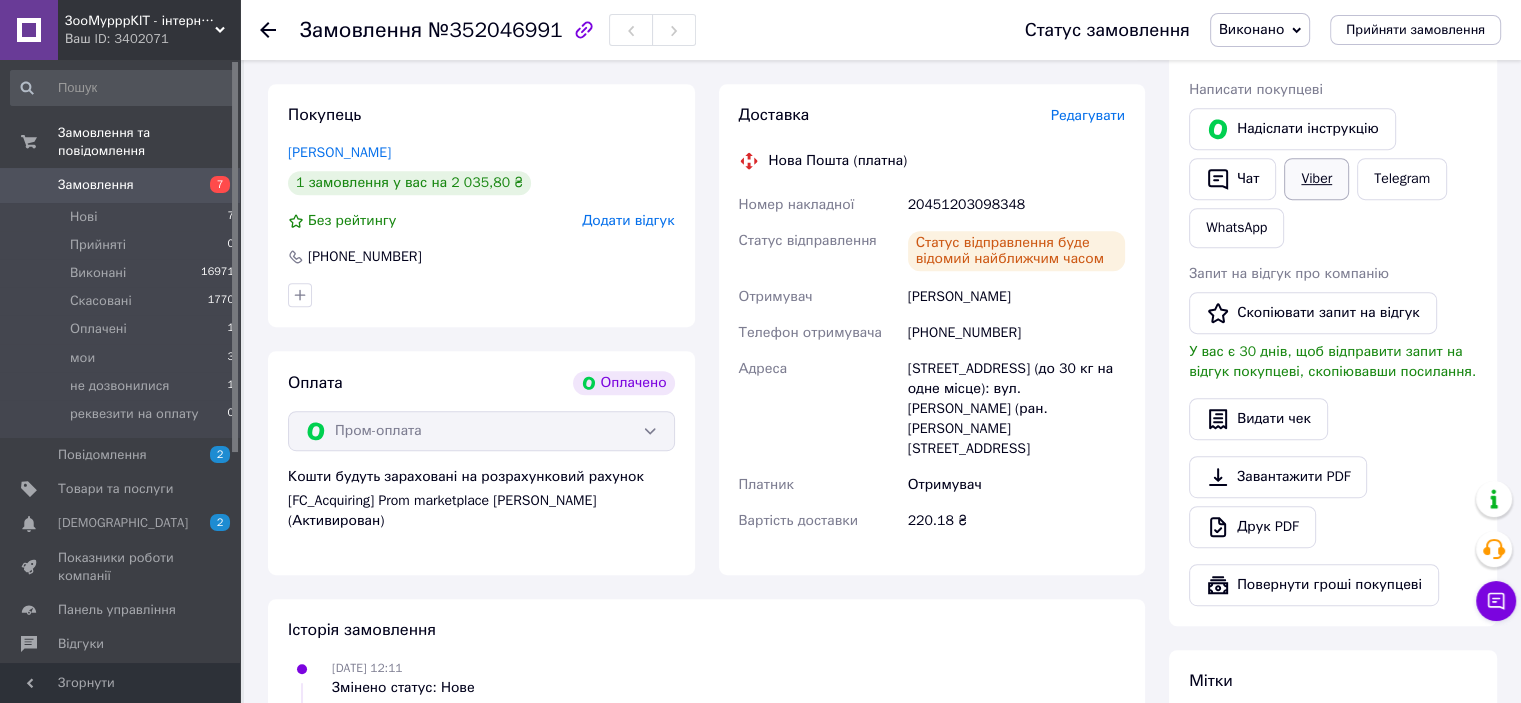 click on "Viber" at bounding box center [1316, 179] 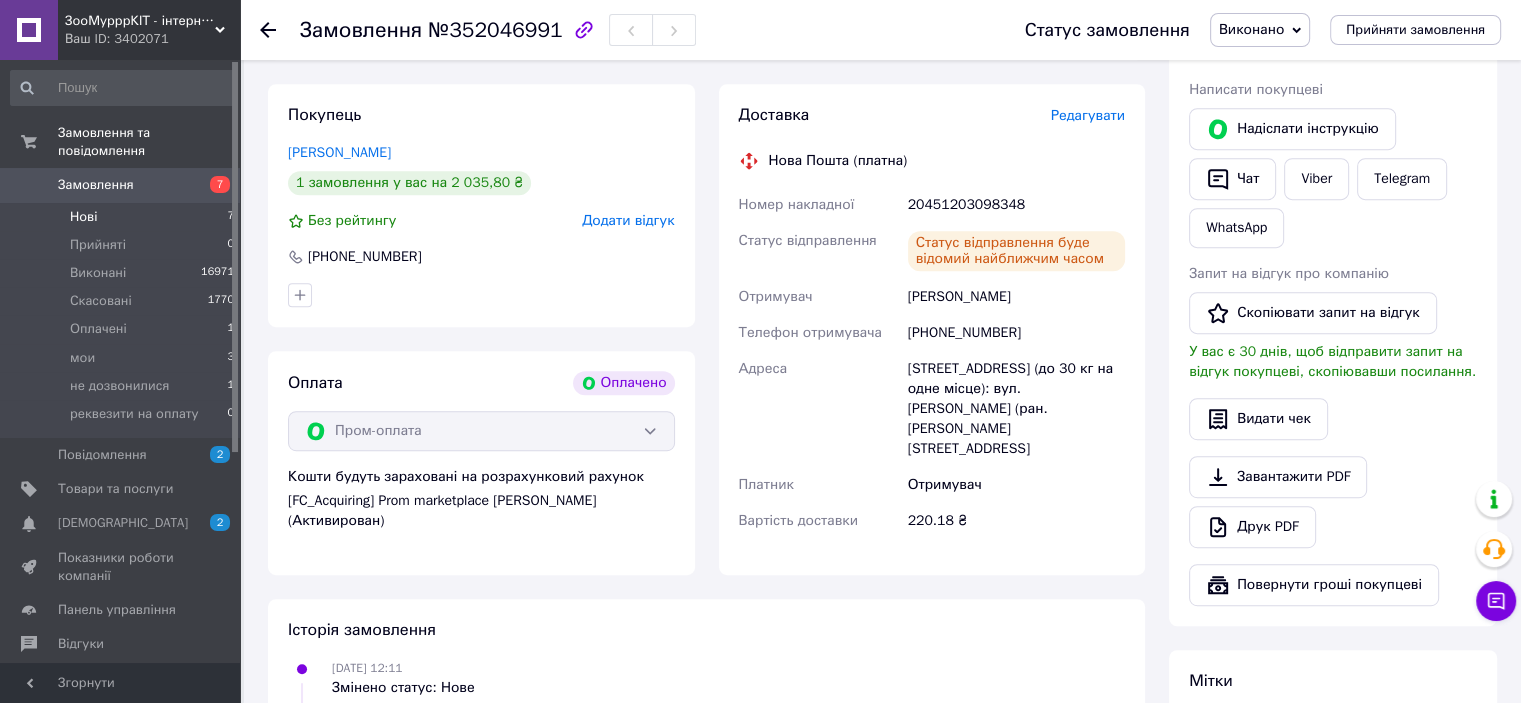 click on "Нові 7" at bounding box center [123, 217] 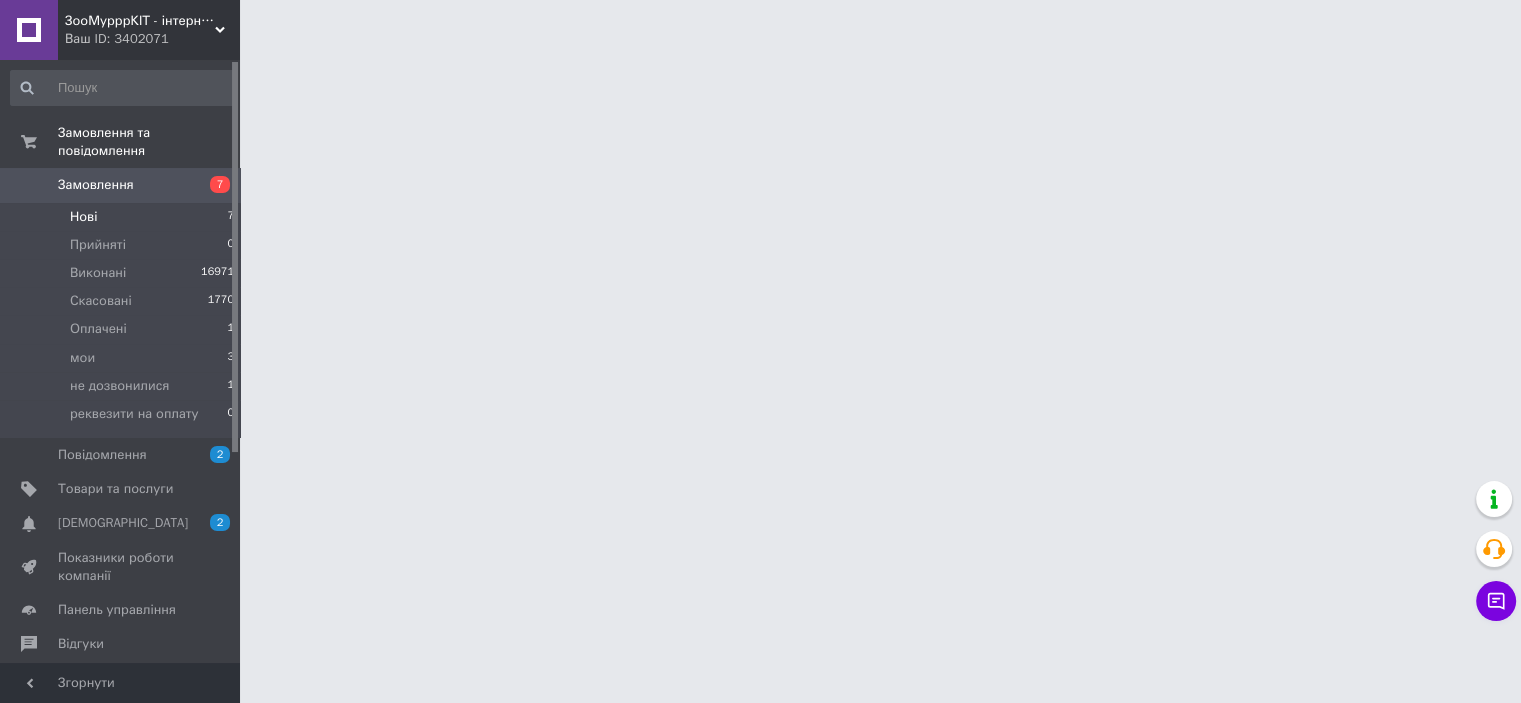 scroll, scrollTop: 0, scrollLeft: 0, axis: both 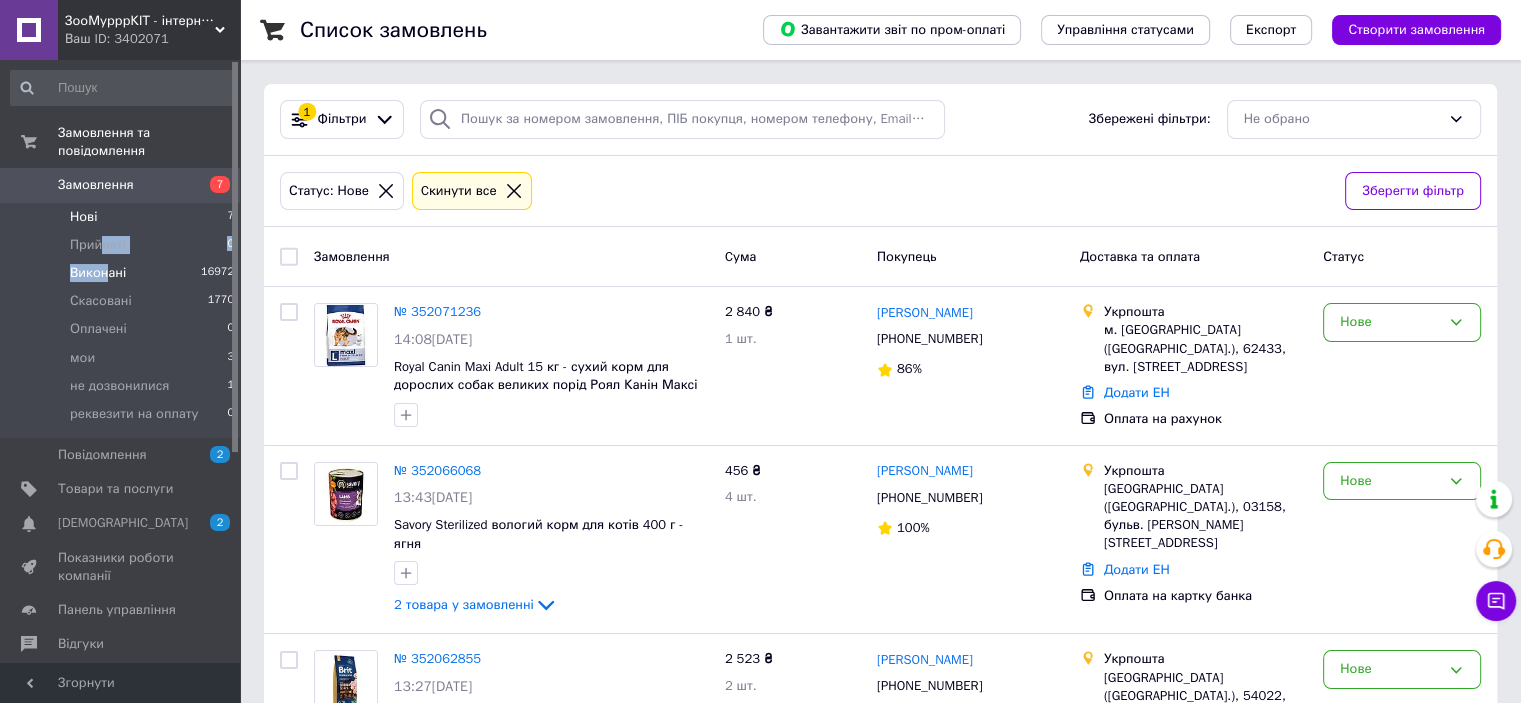 drag, startPoint x: 104, startPoint y: 231, endPoint x: 105, endPoint y: 259, distance: 28.01785 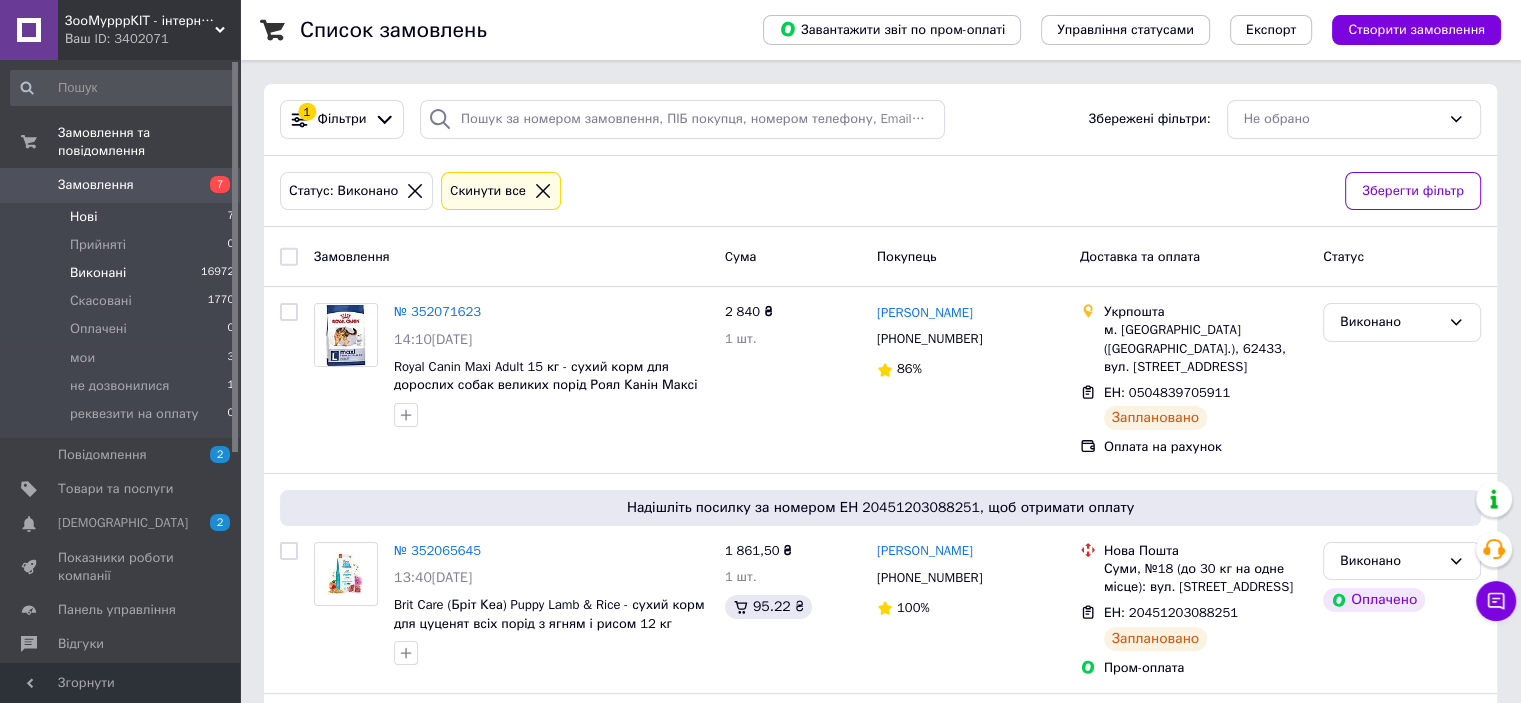click on "Нові 7" at bounding box center [123, 217] 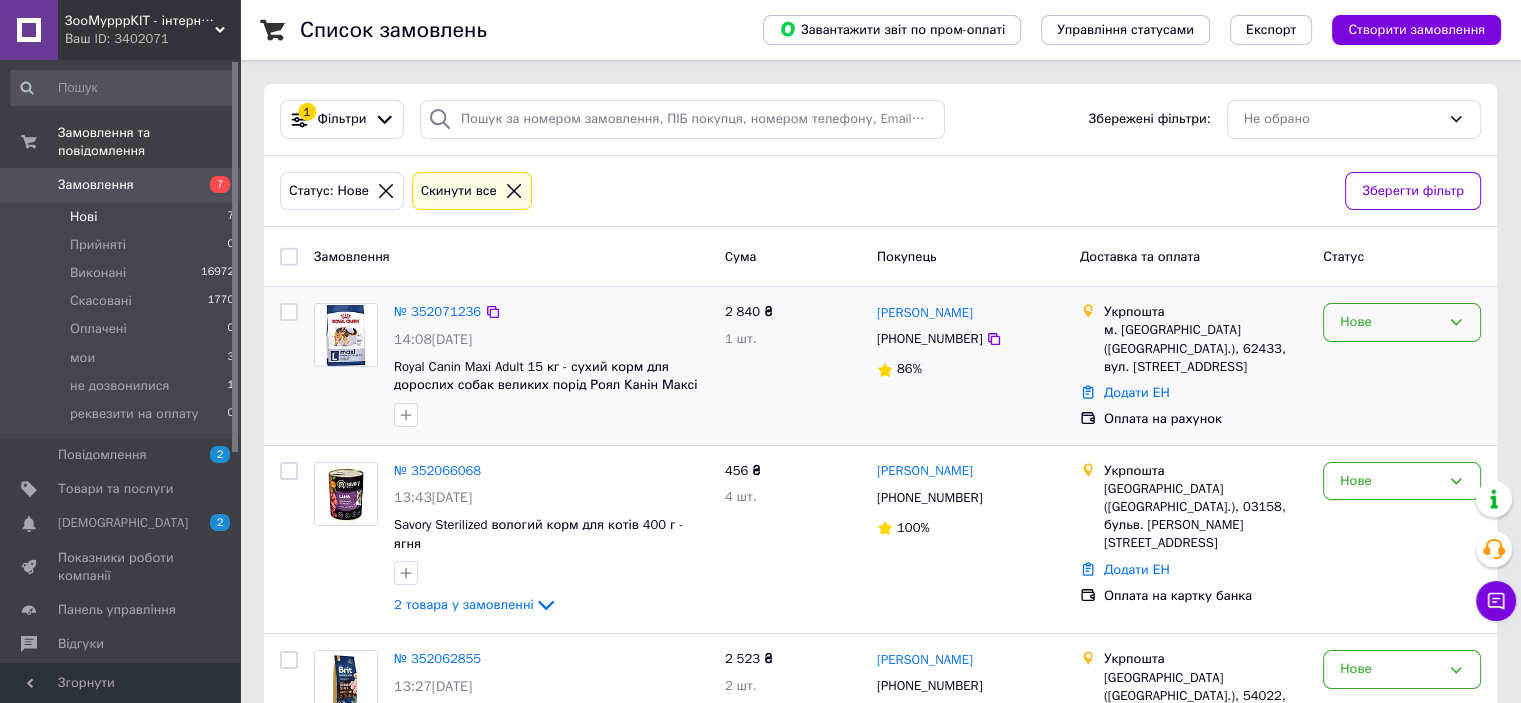 click on "Нове" at bounding box center [1402, 322] 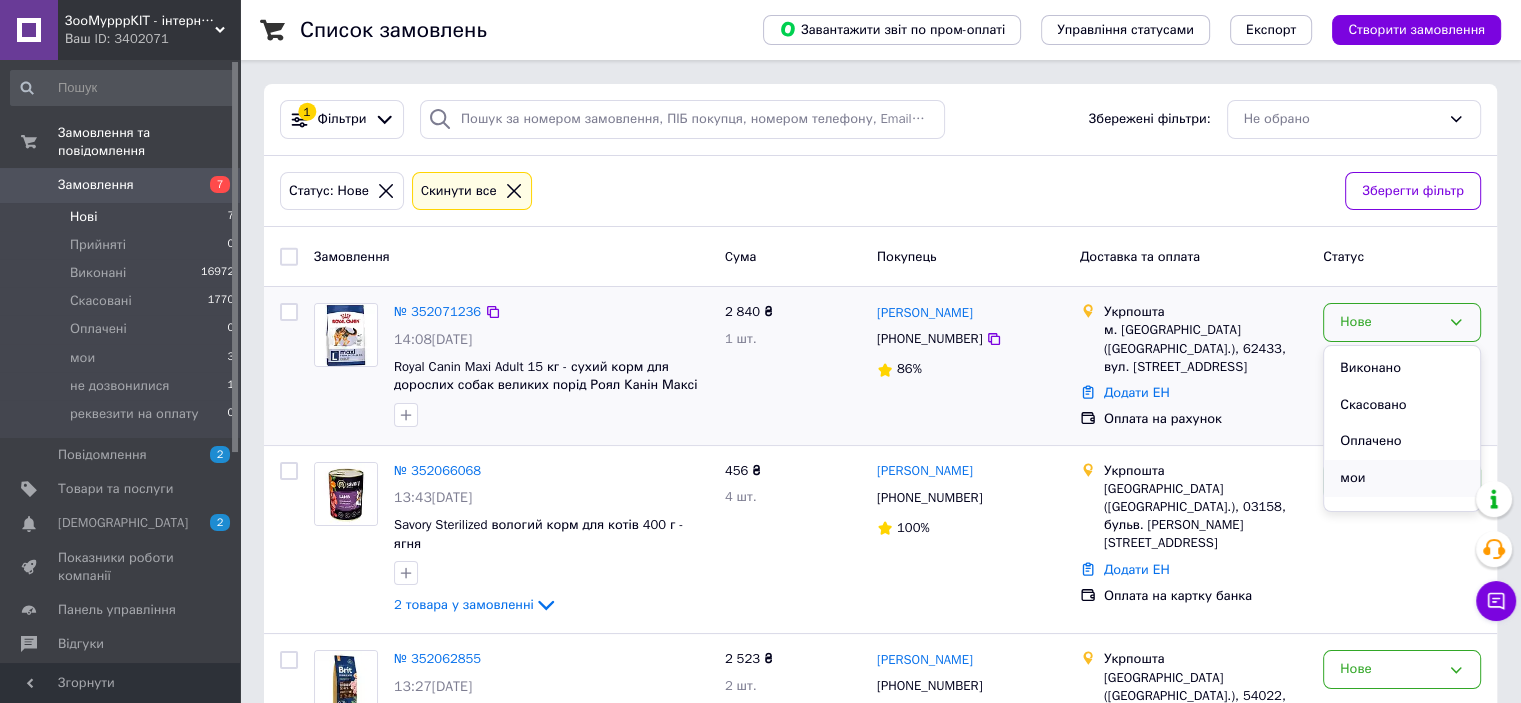 scroll, scrollTop: 0, scrollLeft: 0, axis: both 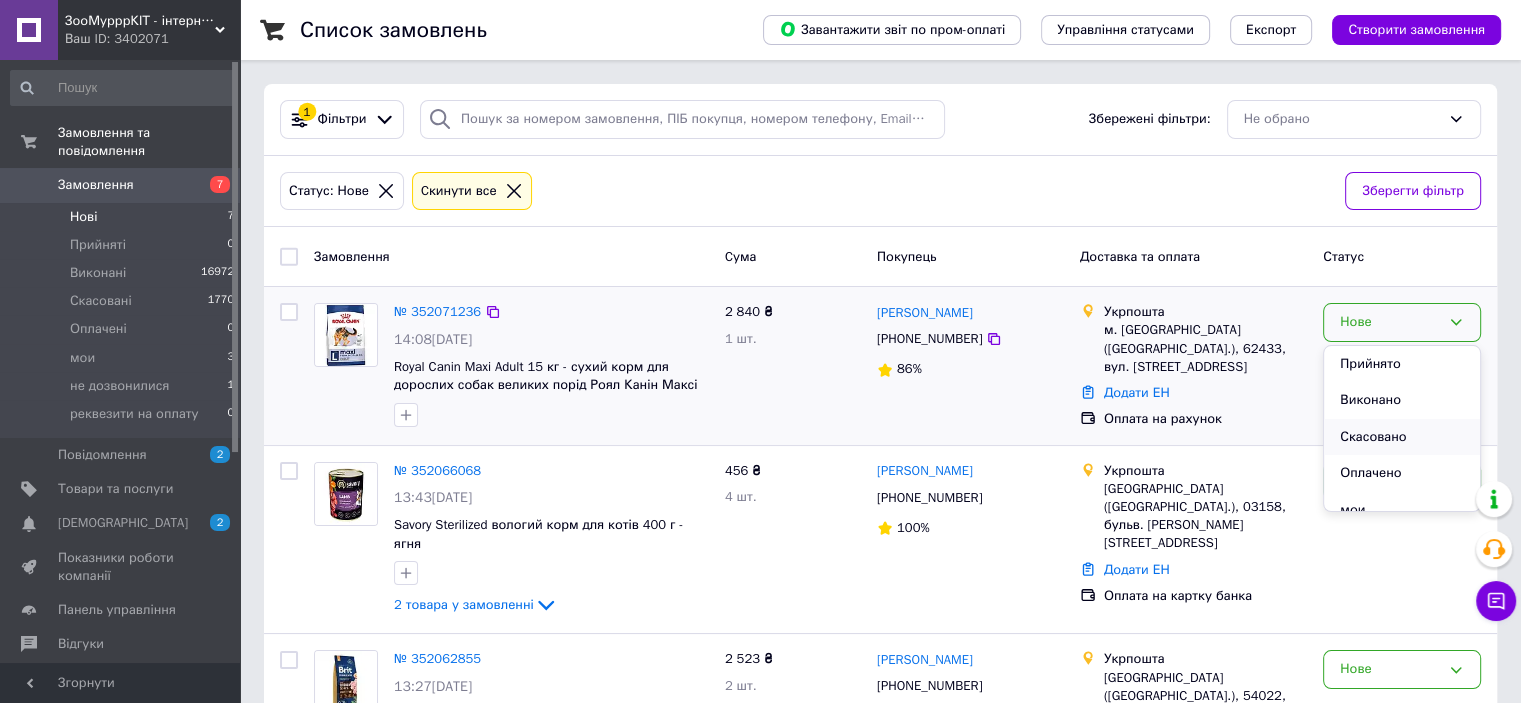 click on "Скасовано" at bounding box center (1402, 437) 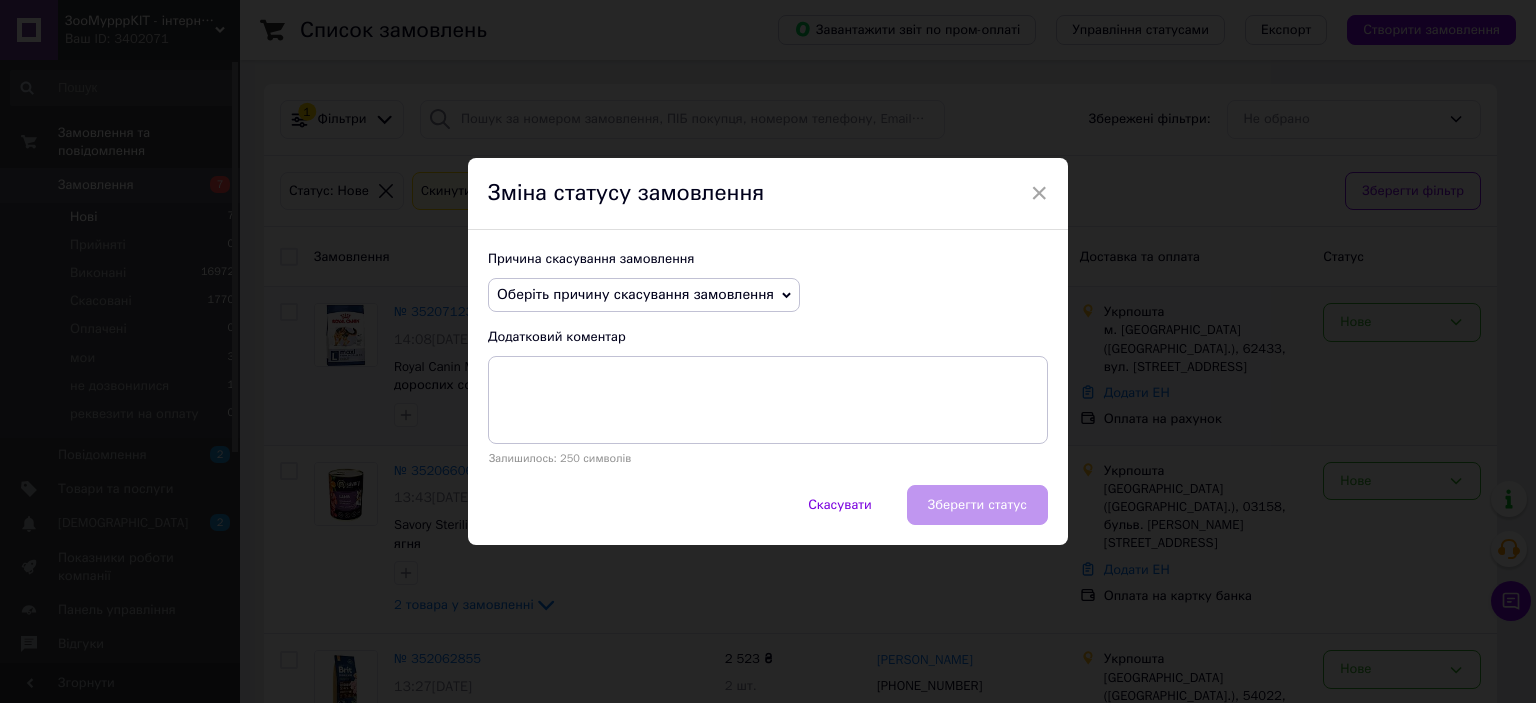 click on "Оберіть причину скасування замовлення" at bounding box center [635, 294] 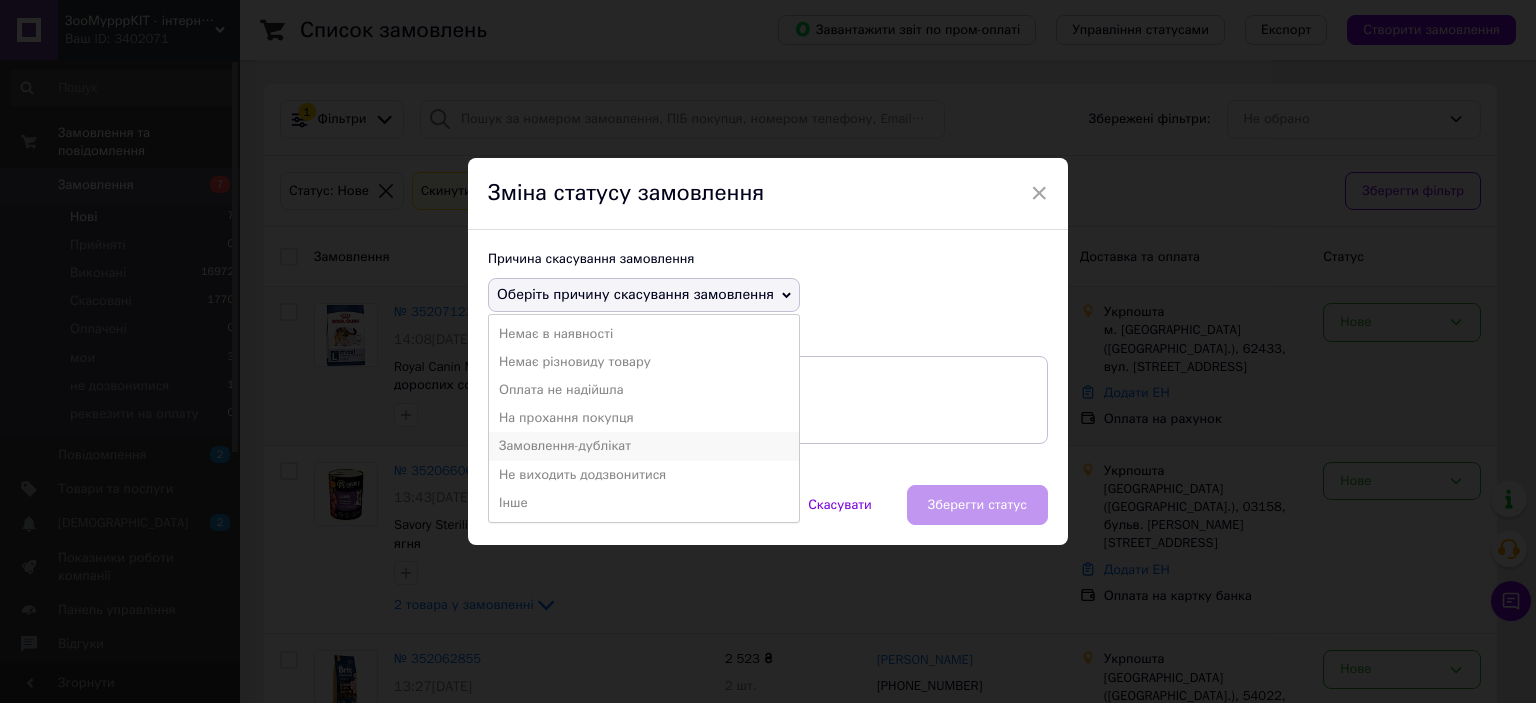 click on "Замовлення-дублікат" at bounding box center [644, 446] 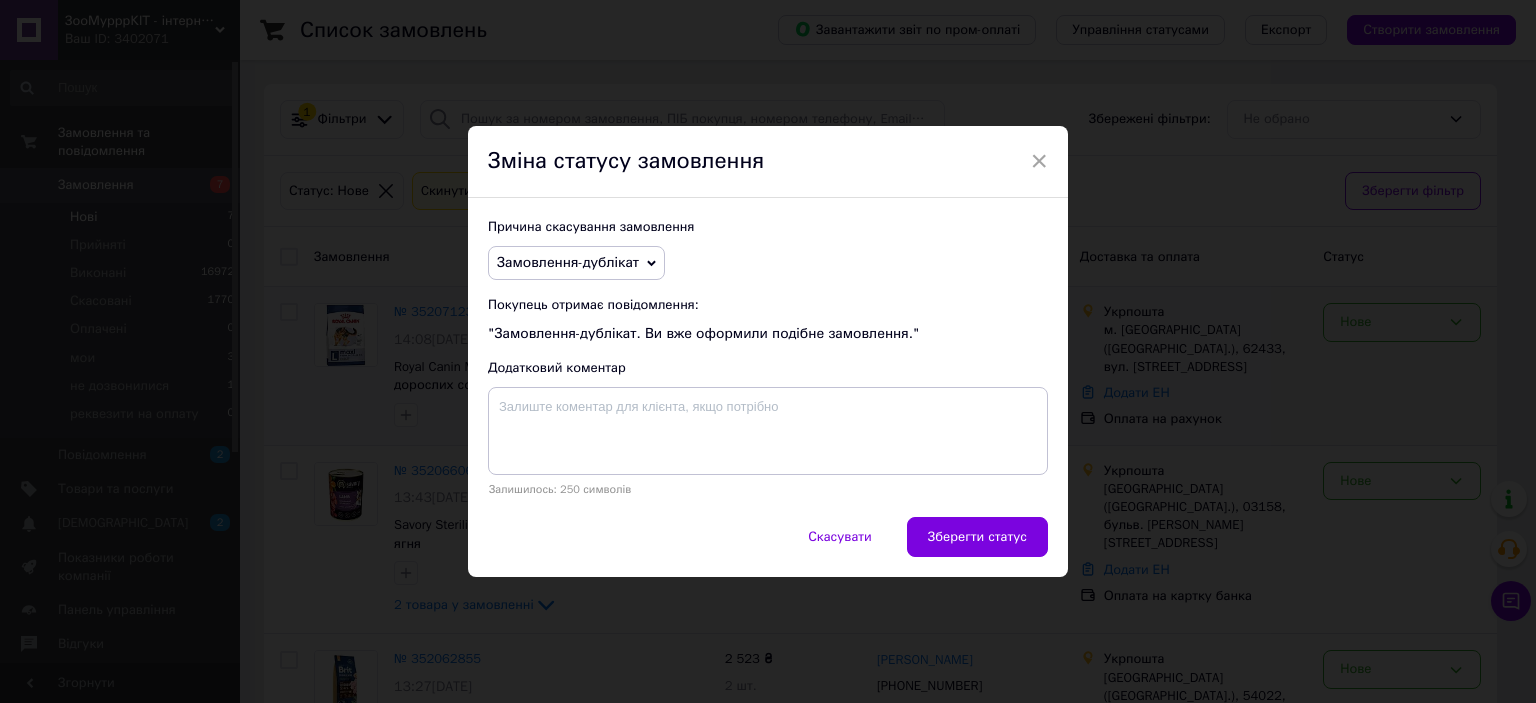 click on "Причина скасування замовлення Замовлення-дублікат Немає в наявності Немає різновиду товару Оплата не надійшла На прохання покупця Не виходить додзвонитися Інше Покупець отримає повідомлення: "Замовлення-дублікат. Ви вже оформили подібне замовлення." Додатковий коментар Залишилось: 250 символів" at bounding box center [768, 357] 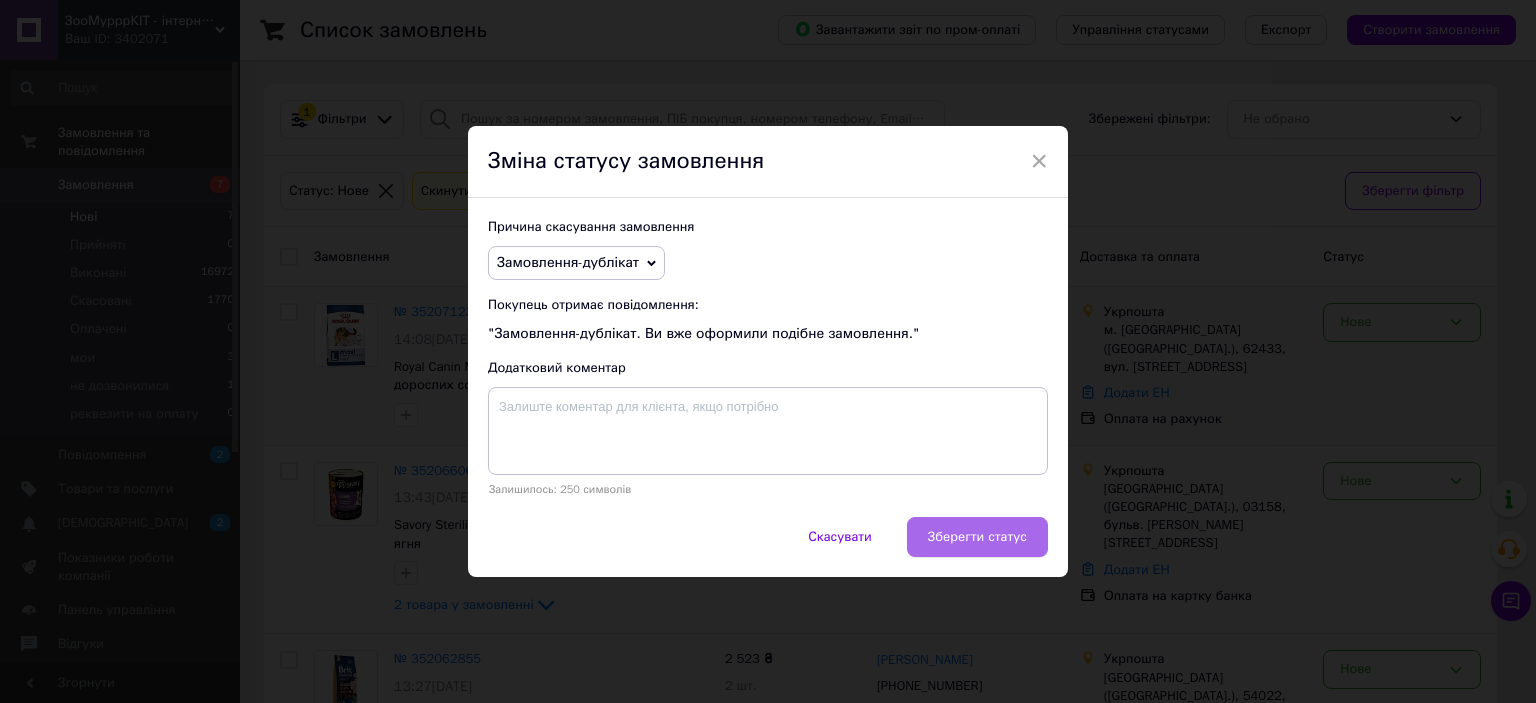 click on "Зберегти статус" at bounding box center [977, 537] 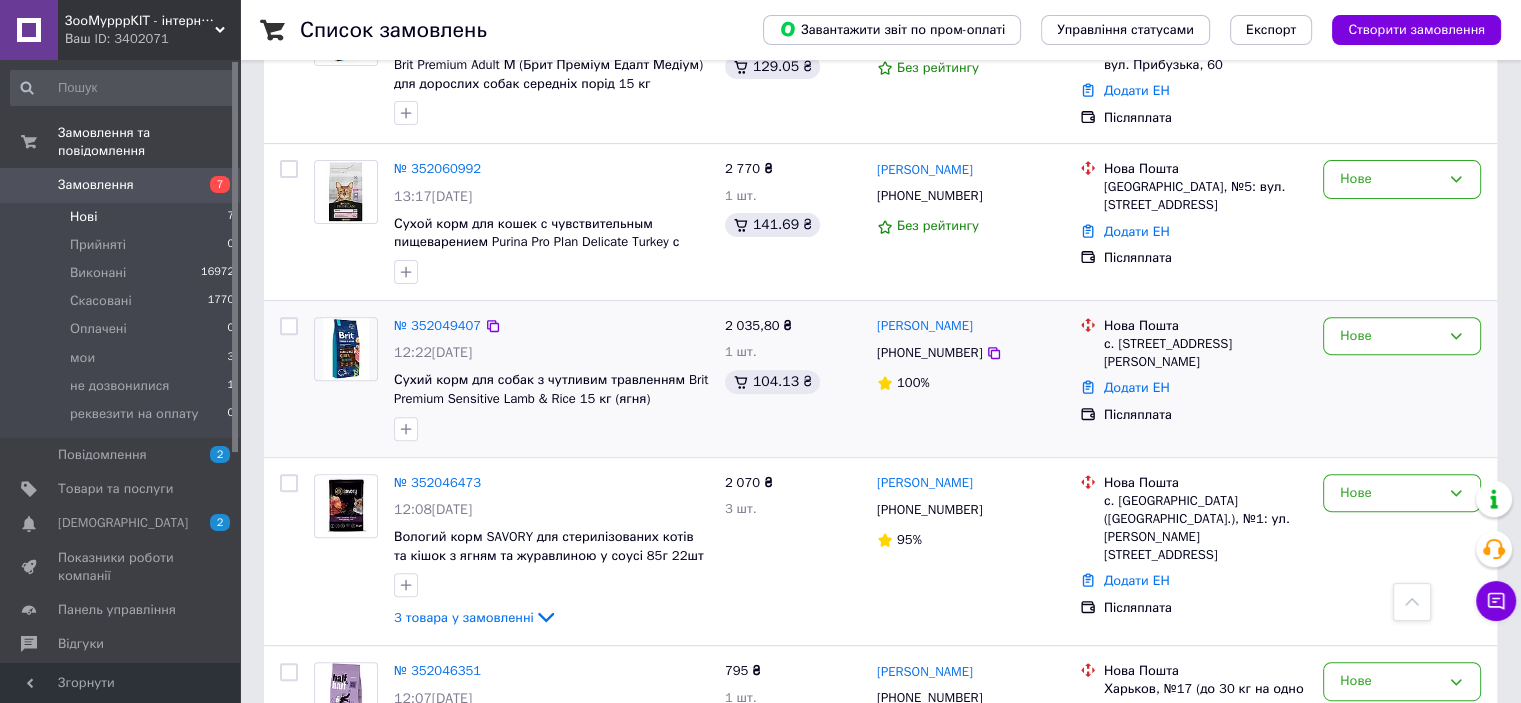 scroll, scrollTop: 747, scrollLeft: 0, axis: vertical 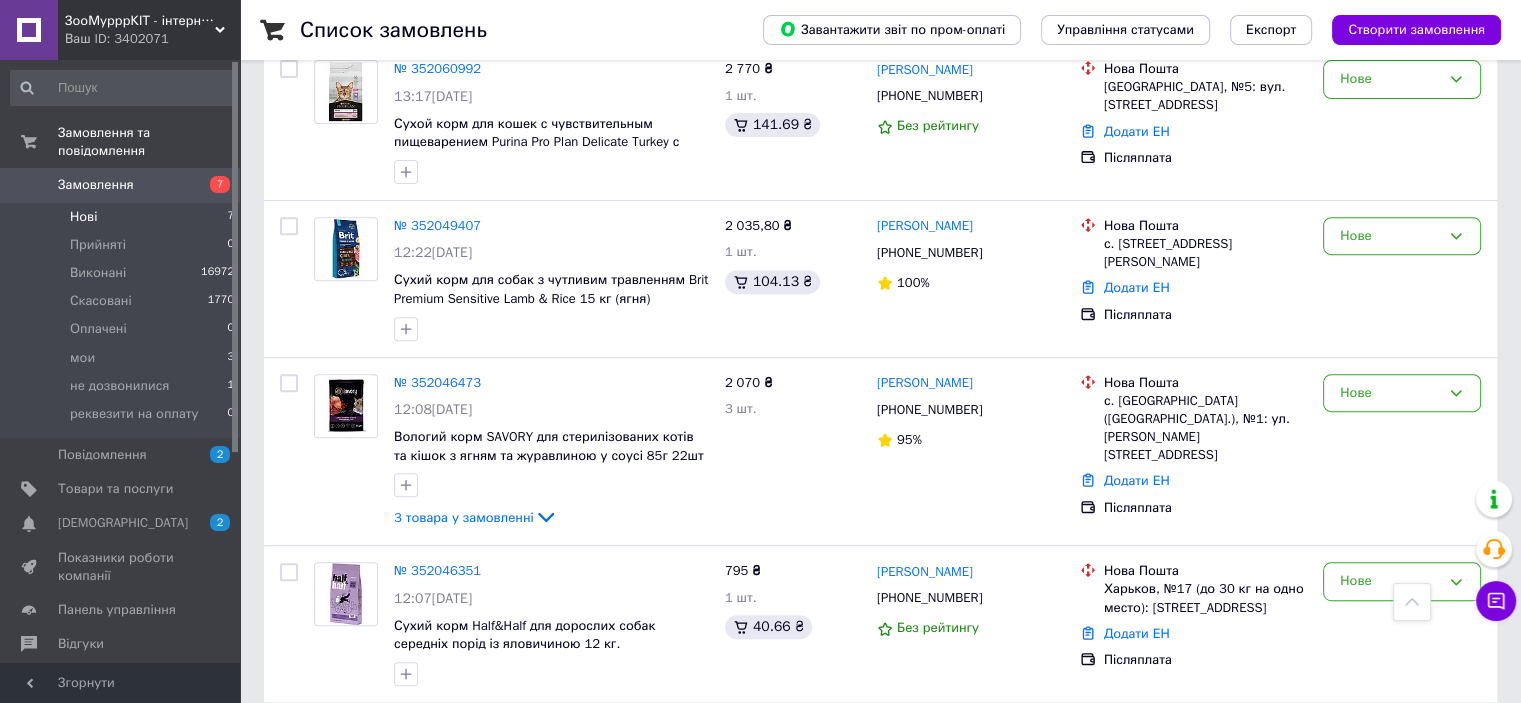 click on "Список замовлень   Завантажити звіт по пром-оплаті Управління статусами Експорт Створити замовлення 1 Фільтри Збережені фільтри: Не обрано Статус: Нове Cкинути все Зберегти фільтр Замовлення Cума Покупець Доставка та оплата Статус № 352071236 14:08, 10.07.2025 Royal Canin Maxi Adult 15 кг - сухий корм для дорослих собак великих порід Роял Канін Максі Едалт 15 кг 2 840 ₴ 1 шт. Марія Деева +380971162837 86% Укрпошта м. Люботин (Харківська обл.), 62433, вул. Слобожанська, 35/34 Оплата на рахунок Скасовано № 352066068 13:43, 10.07.2025 Savory Sterilized вологий корм для котів 400 г - ягня 2 товара у замовленні 456 ₴ 4 шт. 100% 2 шт." at bounding box center (880, -11) 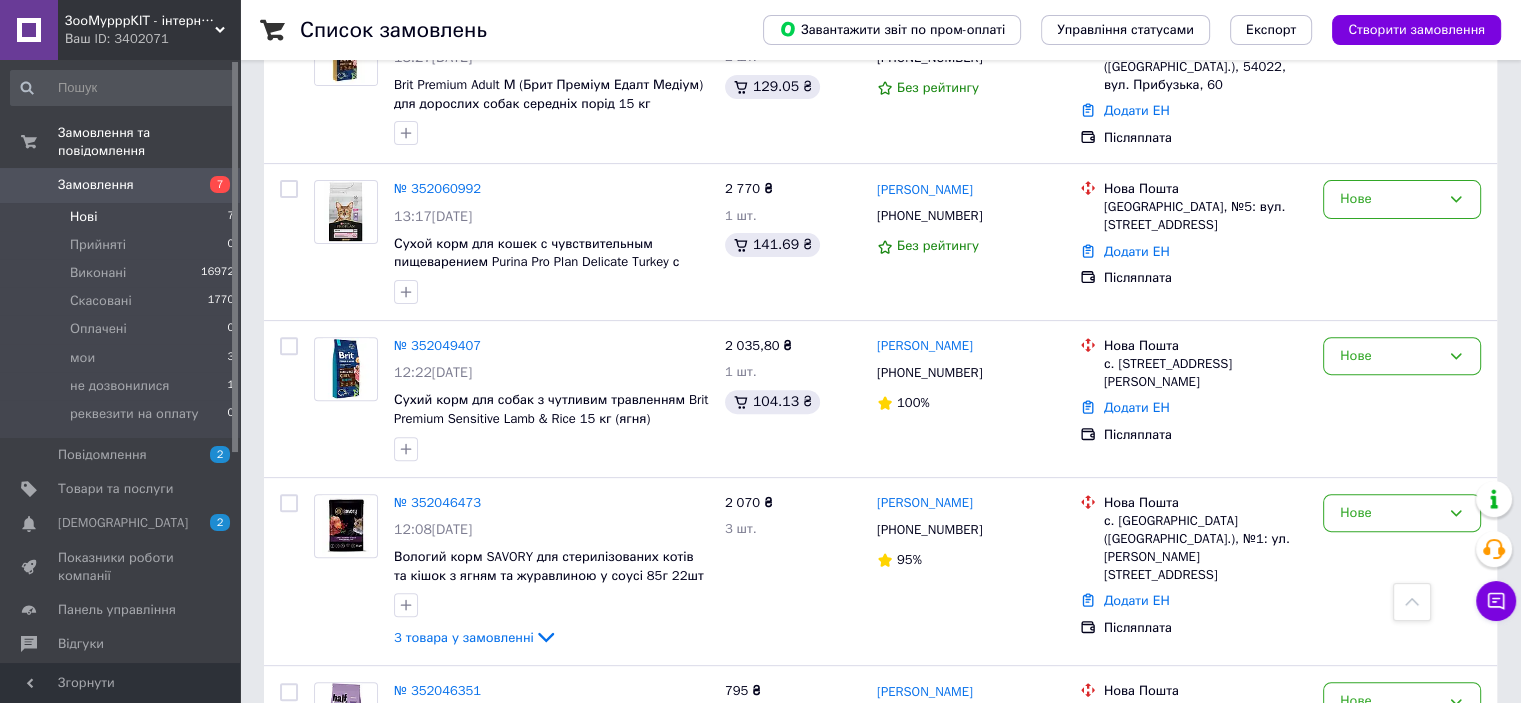 scroll, scrollTop: 747, scrollLeft: 0, axis: vertical 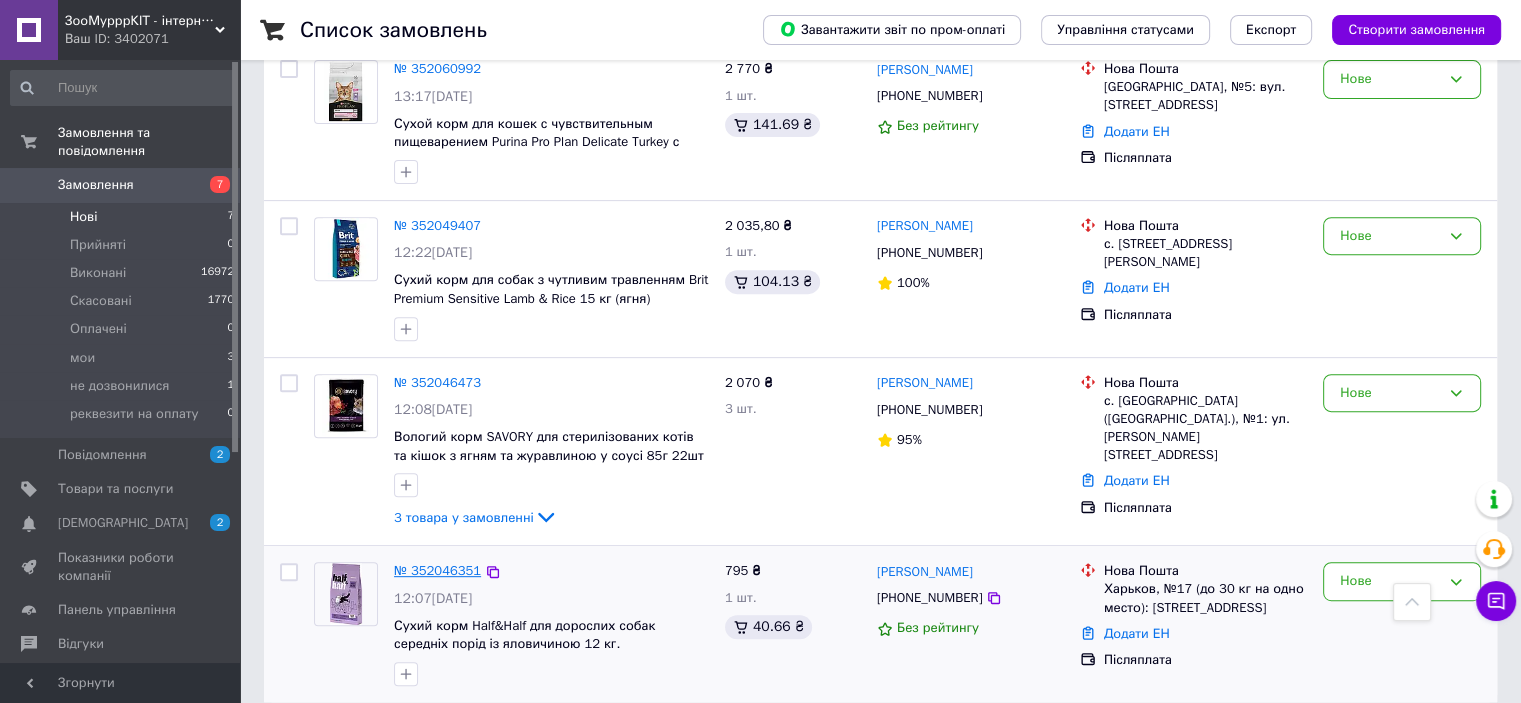 click on "№ 352046351" at bounding box center (437, 570) 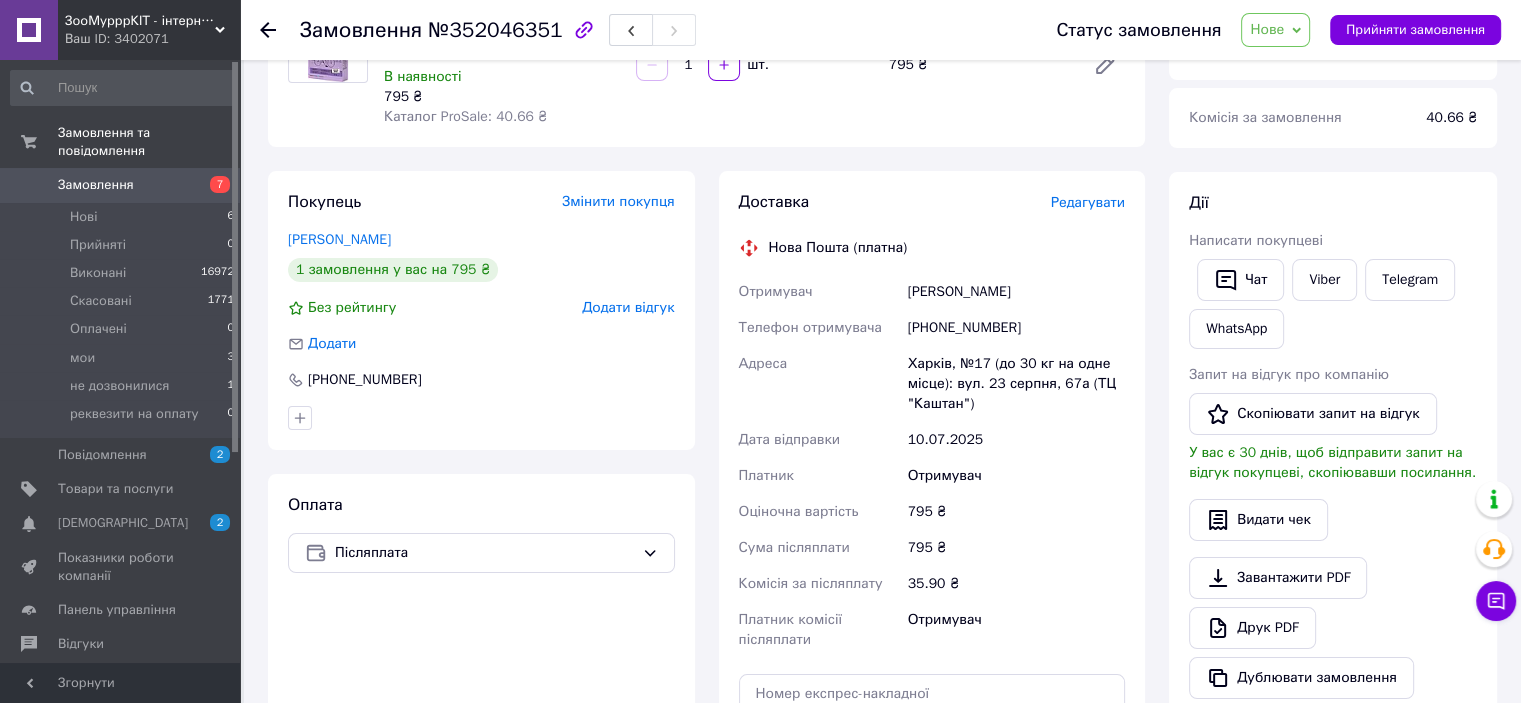 scroll, scrollTop: 328, scrollLeft: 0, axis: vertical 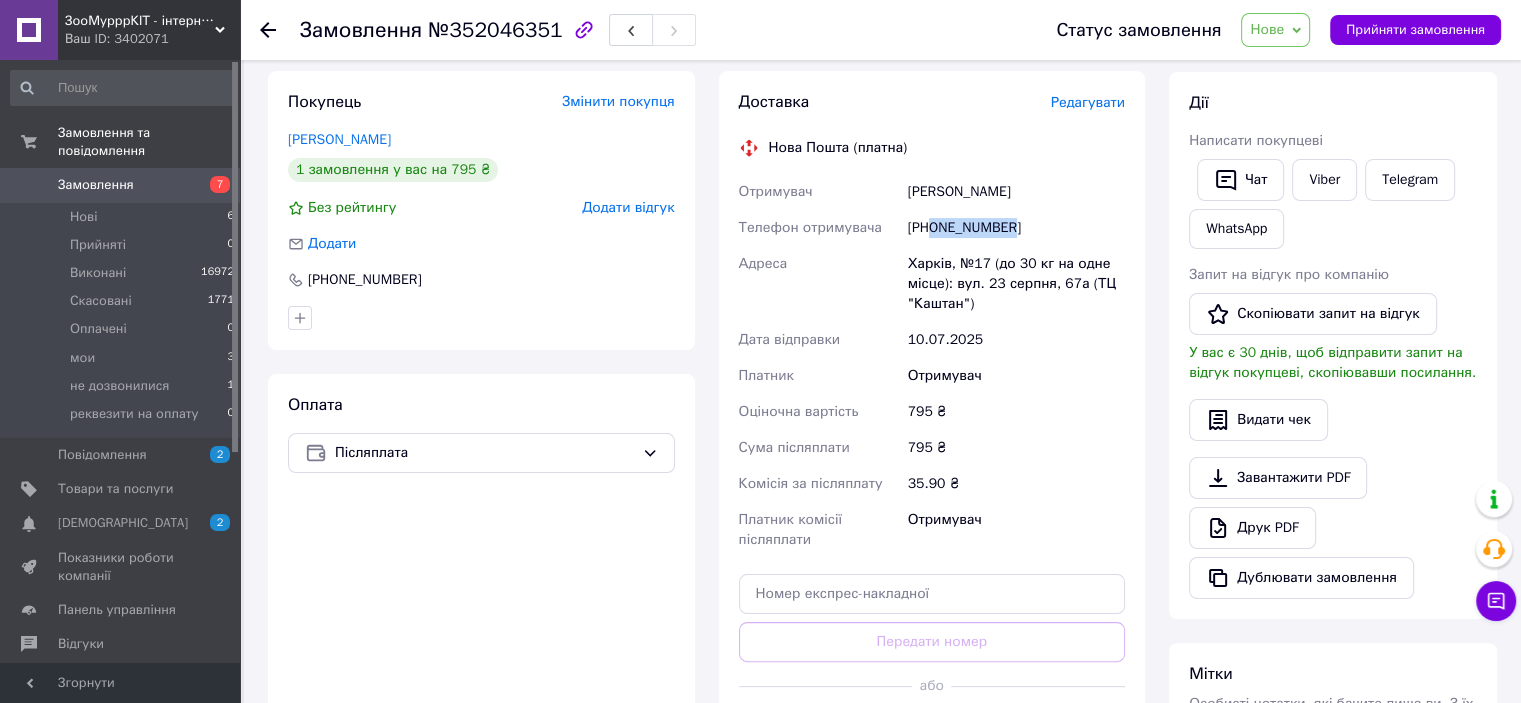 drag, startPoint x: 931, startPoint y: 223, endPoint x: 1076, endPoint y: 223, distance: 145 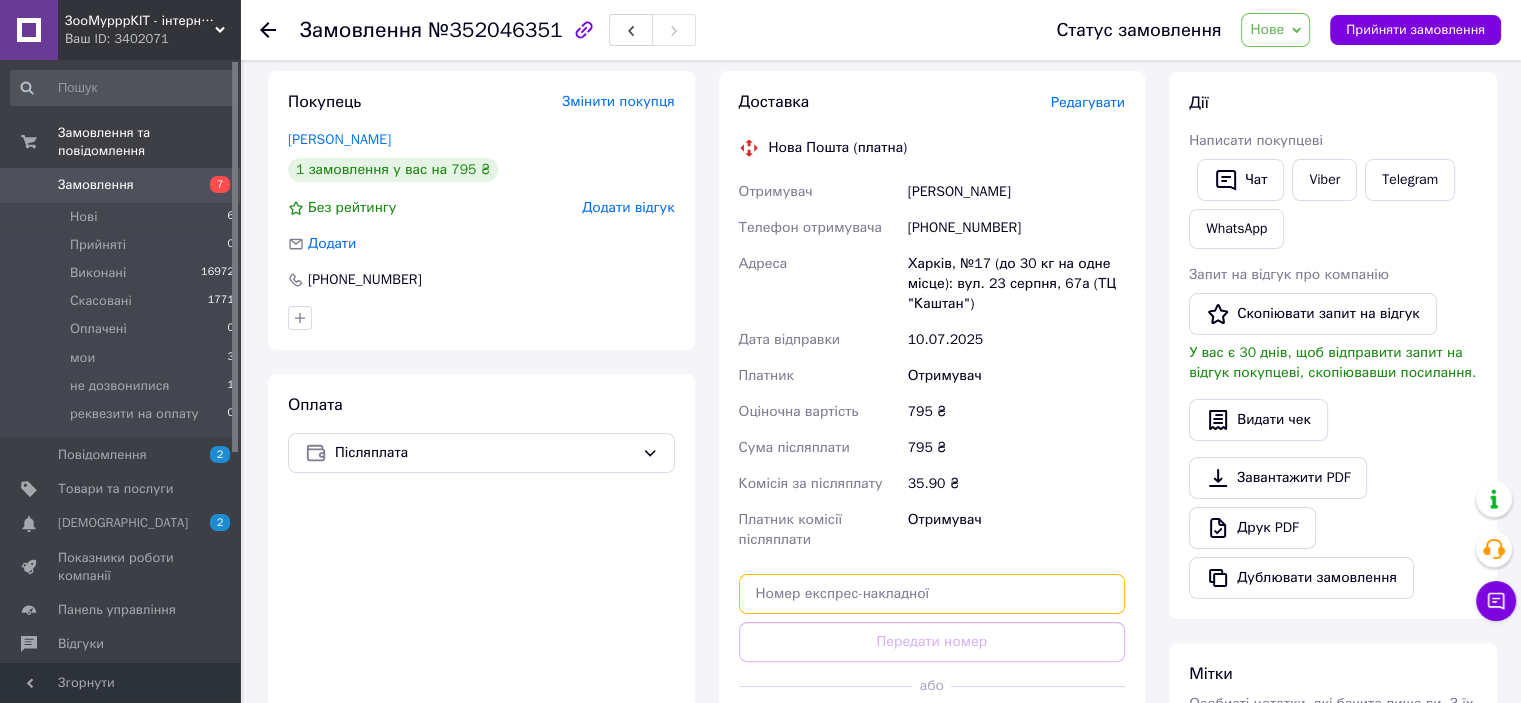 click at bounding box center [932, 594] 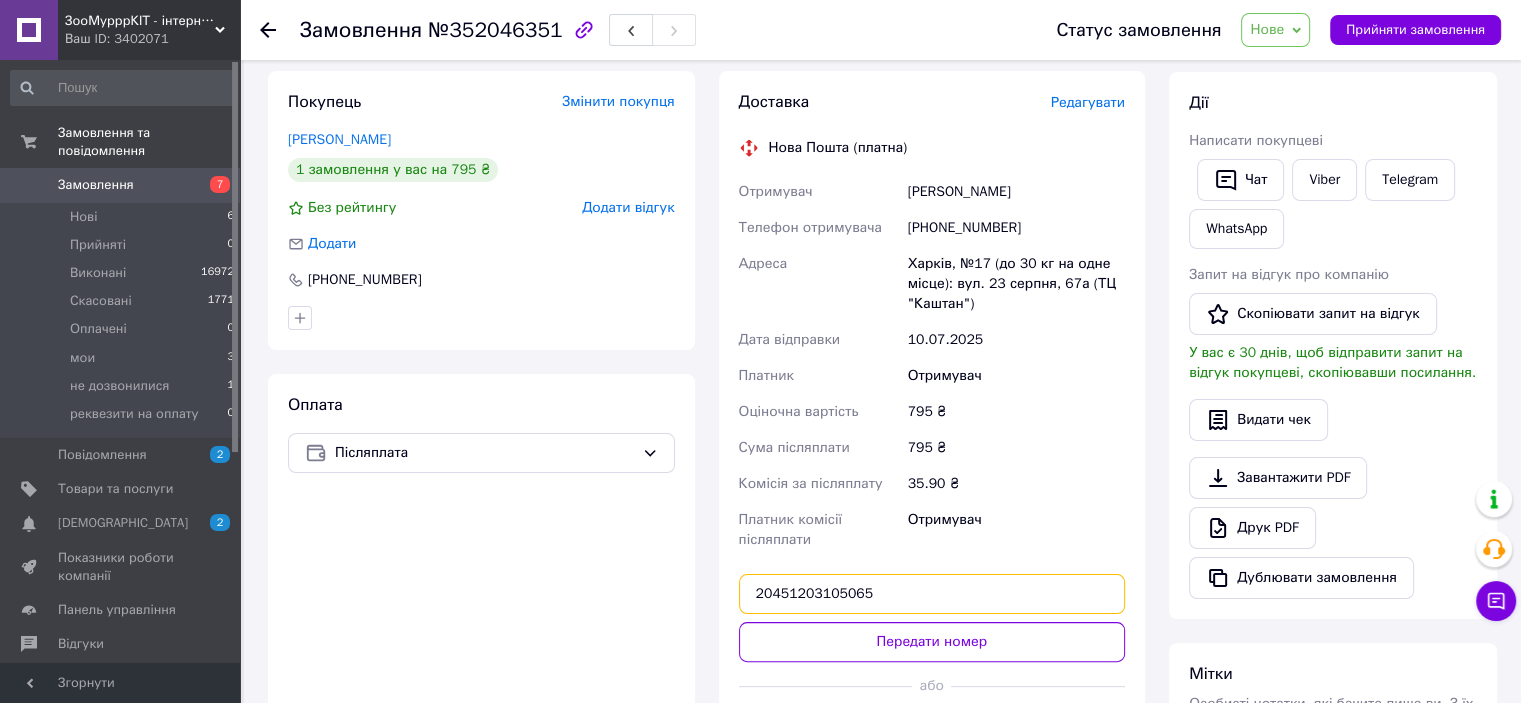 paste on "20451203105" 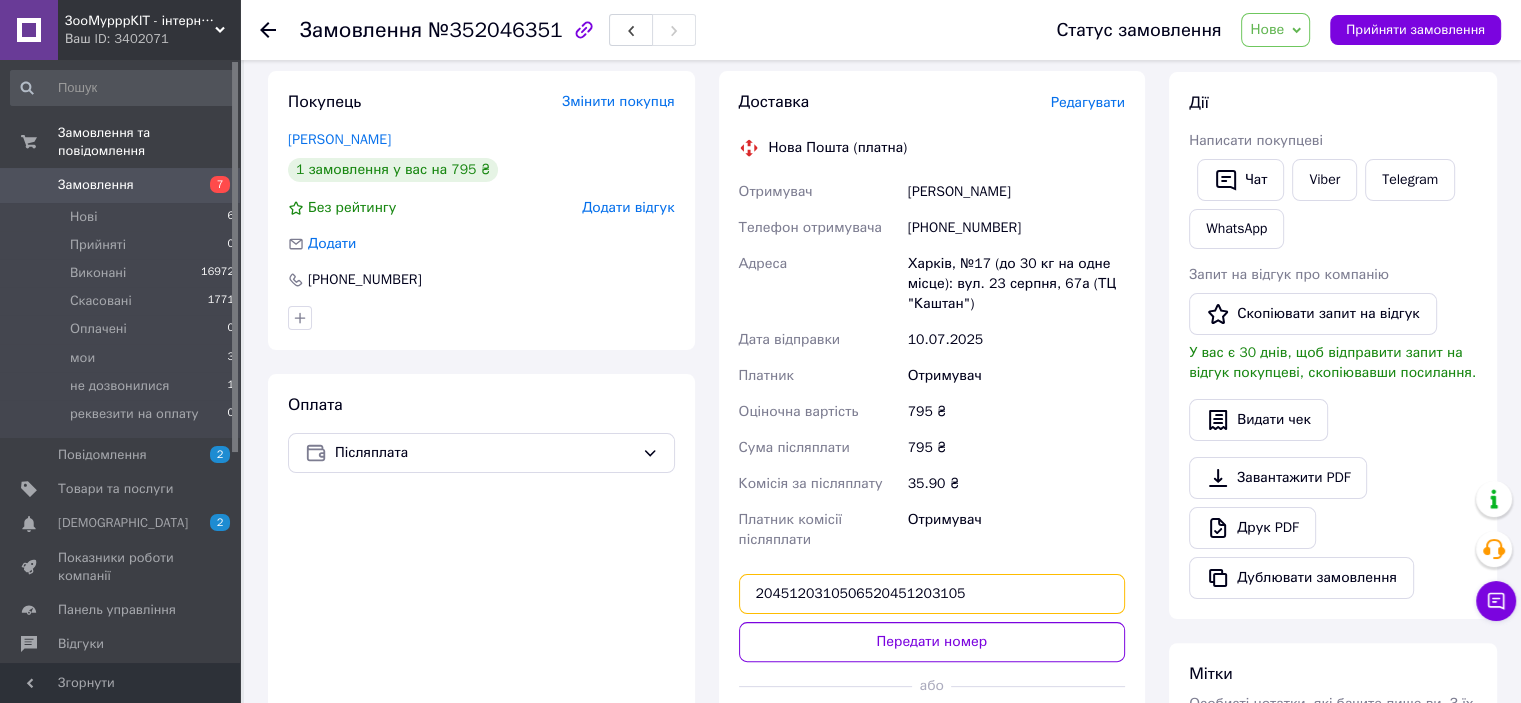drag, startPoint x: 753, startPoint y: 588, endPoint x: 1046, endPoint y: 591, distance: 293.01535 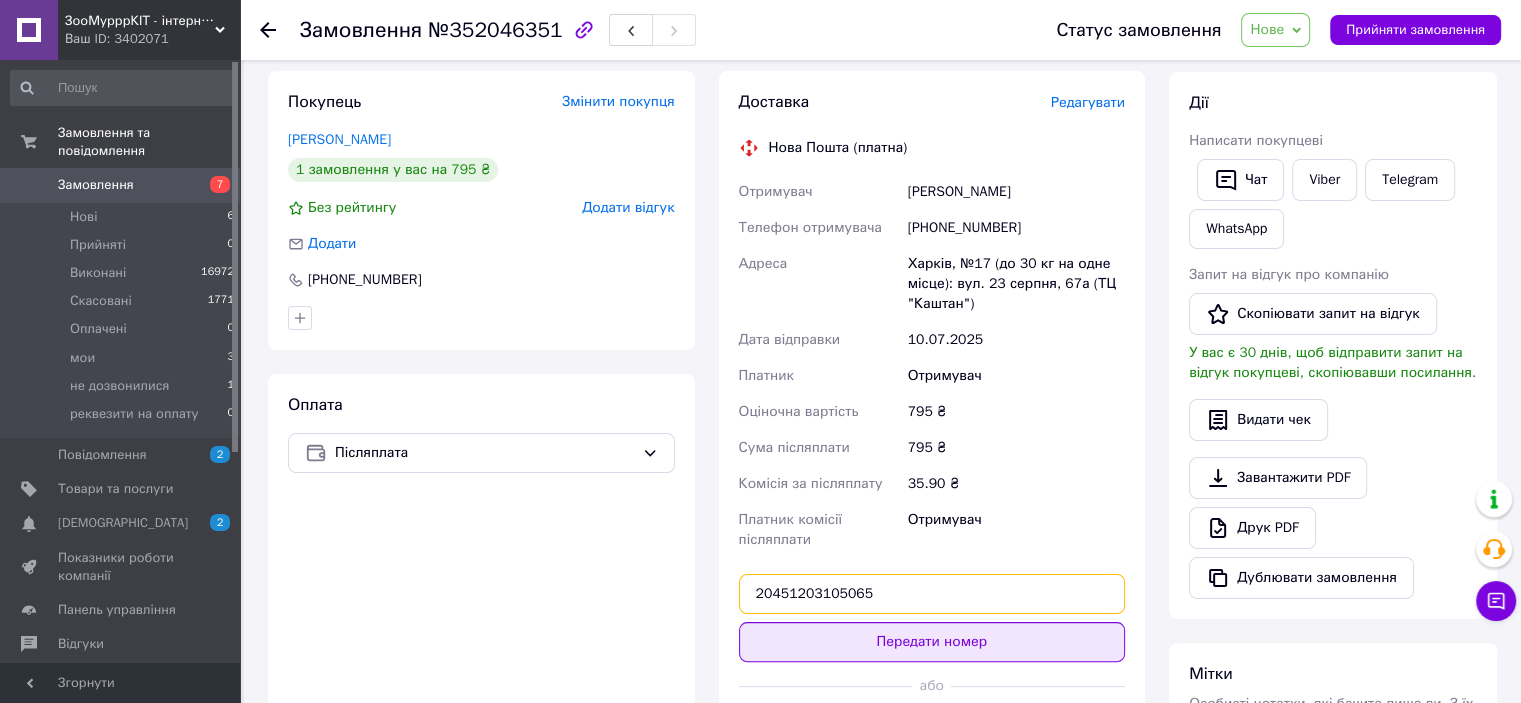 type on "20451203105065" 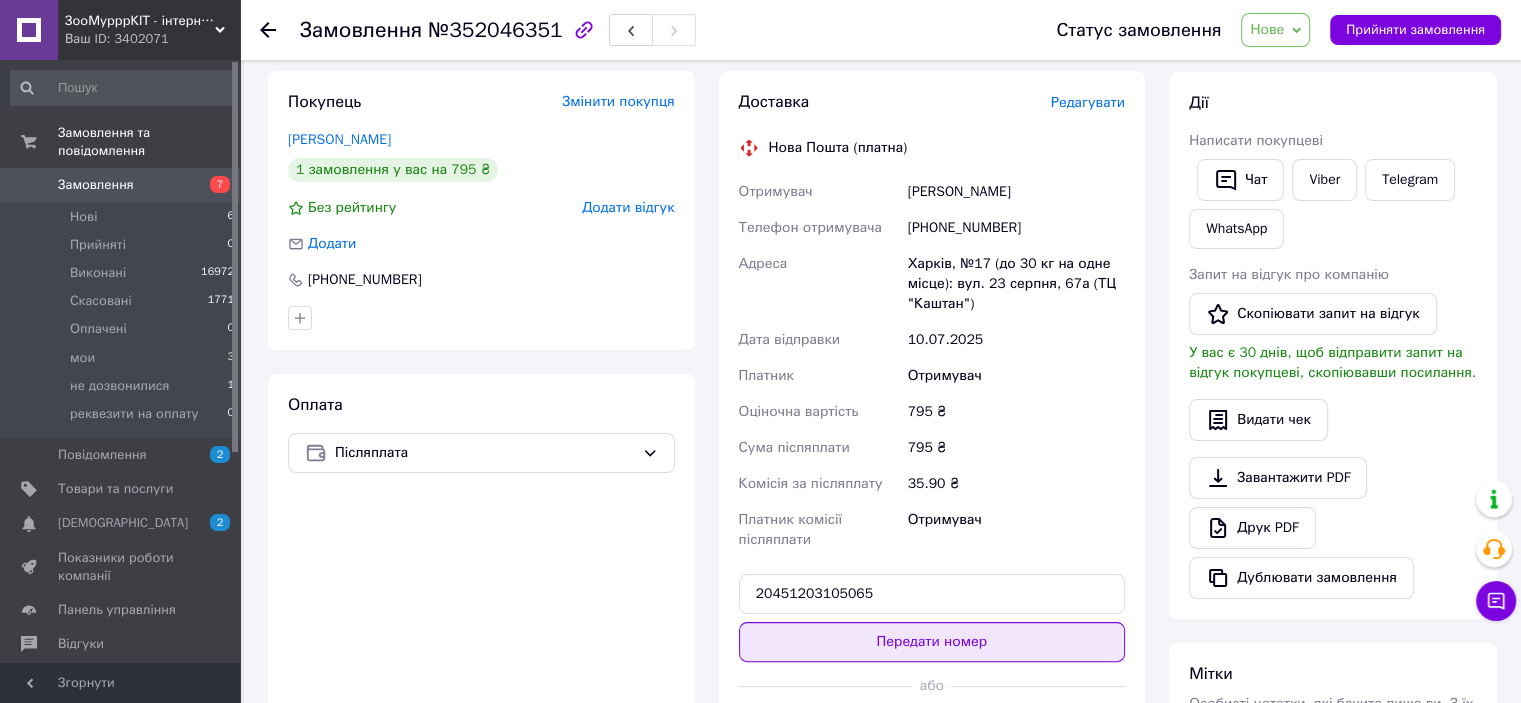 click on "Передати номер" at bounding box center (932, 642) 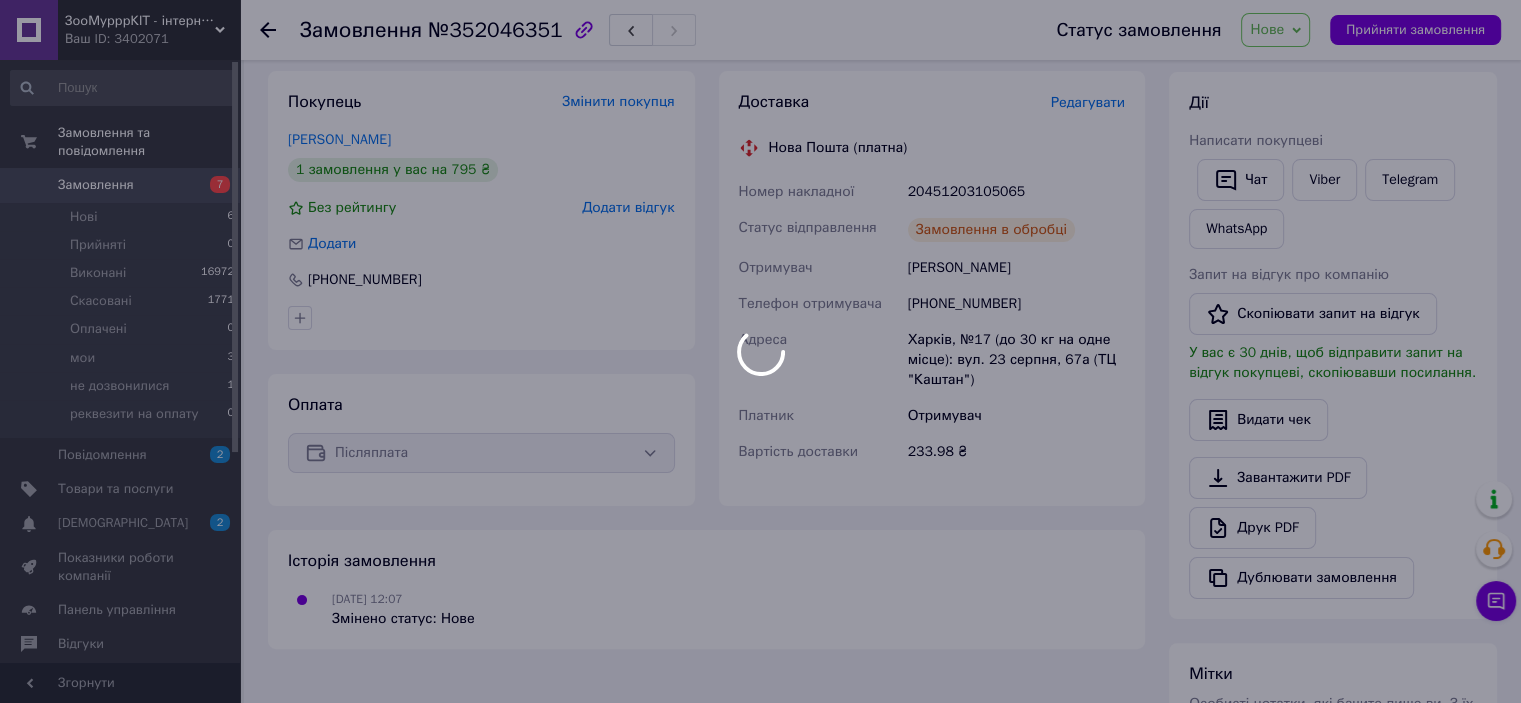 click at bounding box center (760, 351) 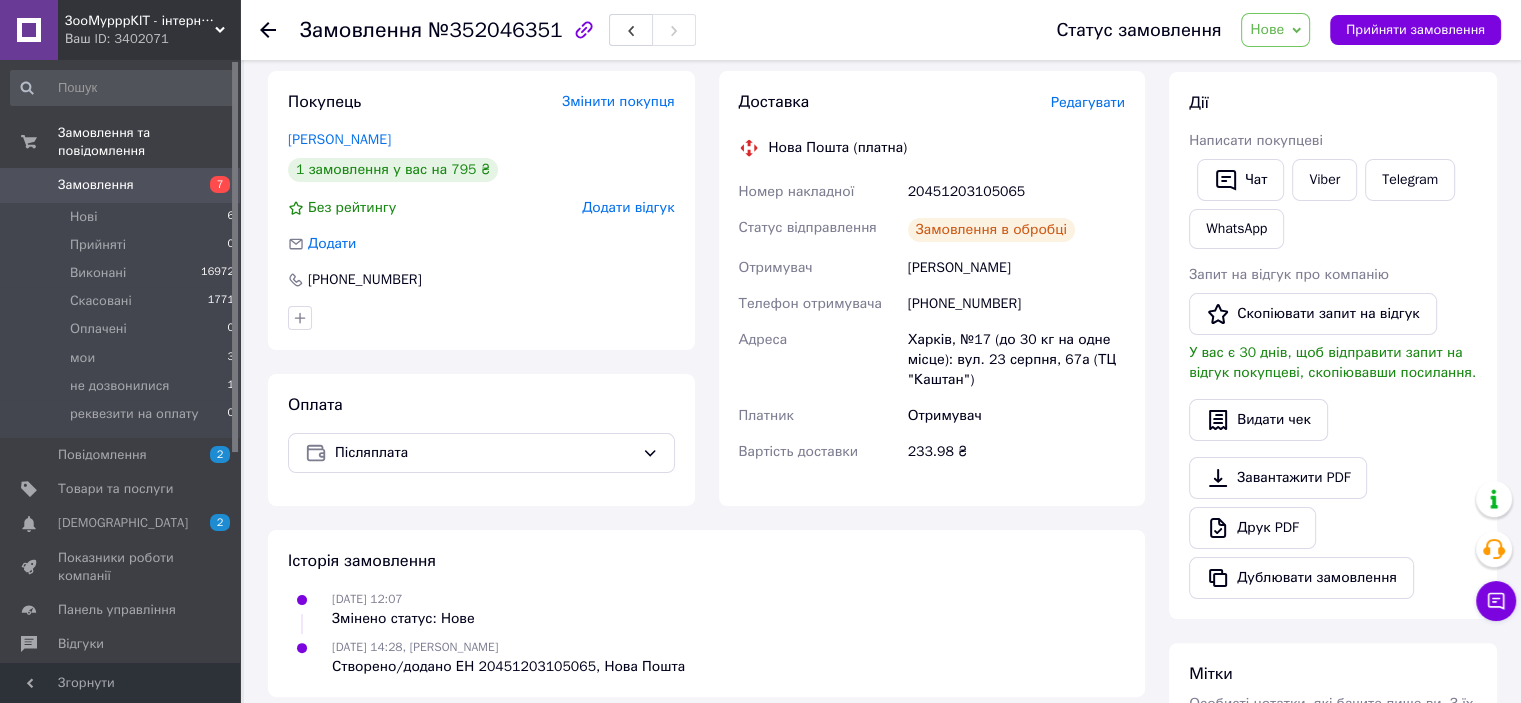 click 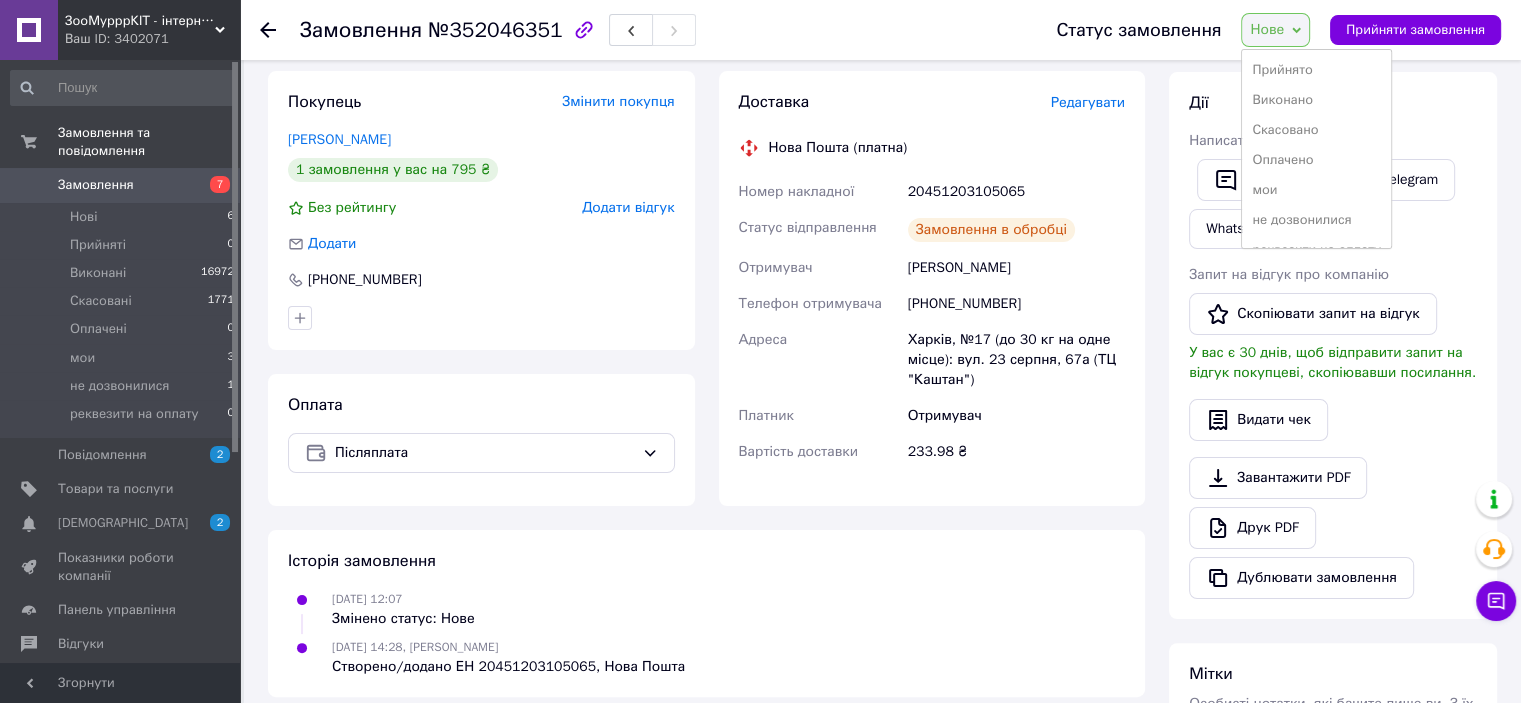 click on "Виконано" at bounding box center [1316, 100] 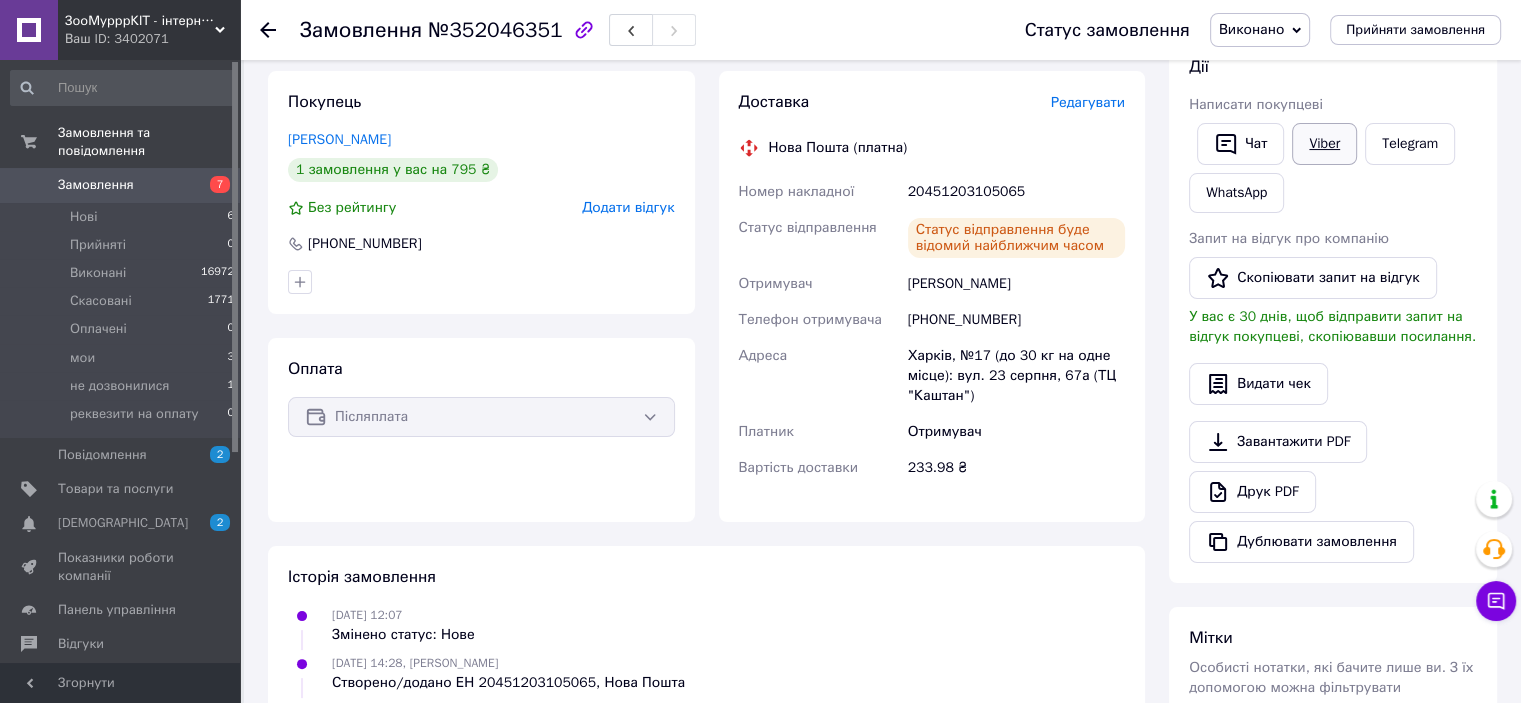 drag, startPoint x: 1322, startPoint y: 151, endPoint x: 1308, endPoint y: 150, distance: 14.035668 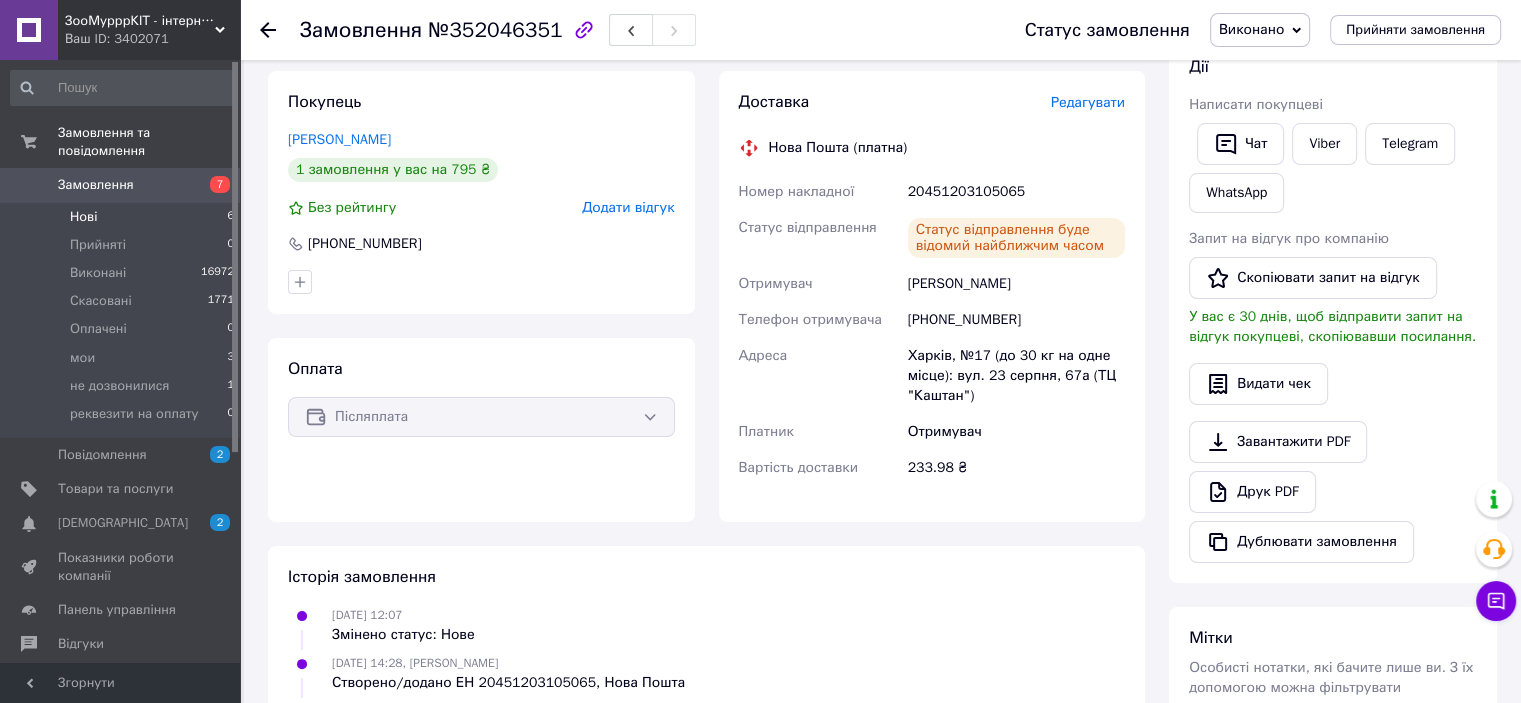 click on "Нові 6" at bounding box center [123, 217] 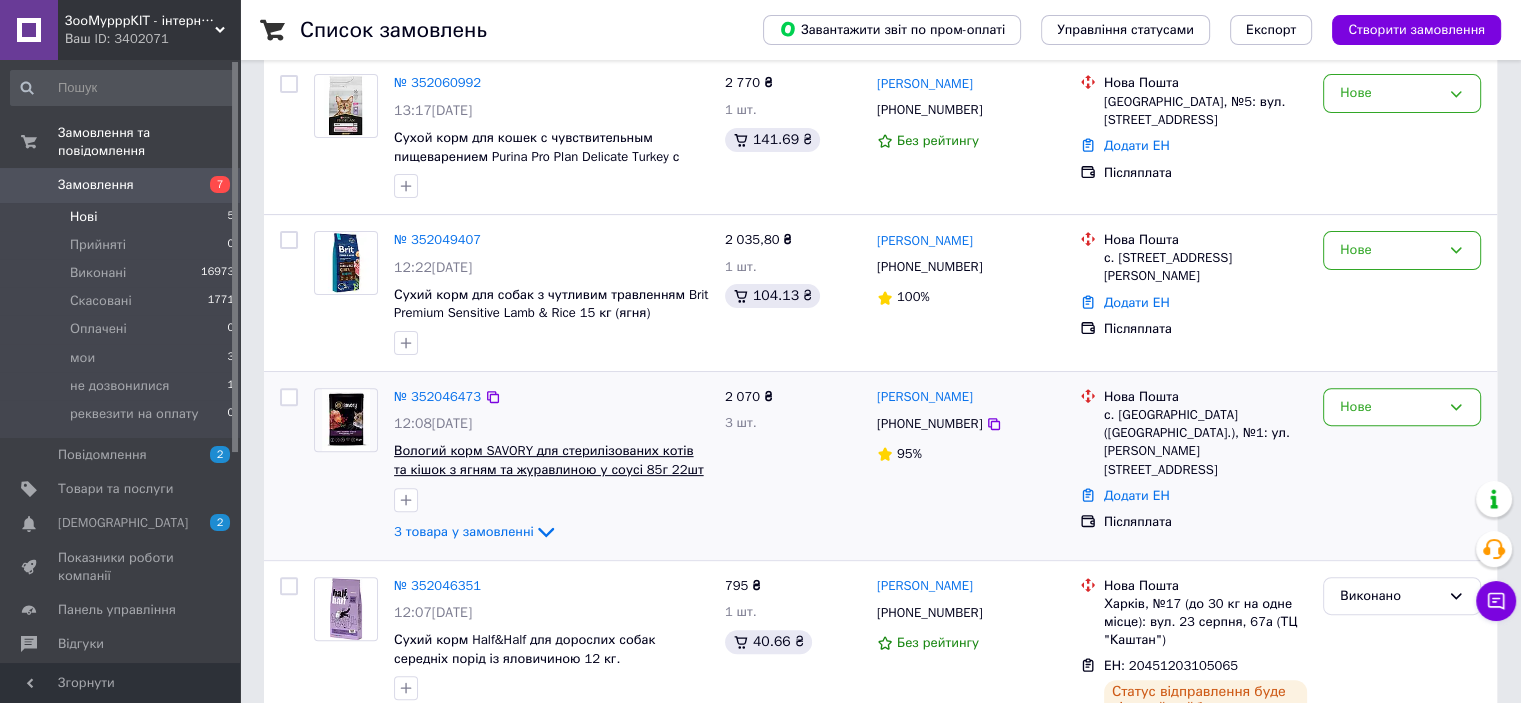 scroll, scrollTop: 600, scrollLeft: 0, axis: vertical 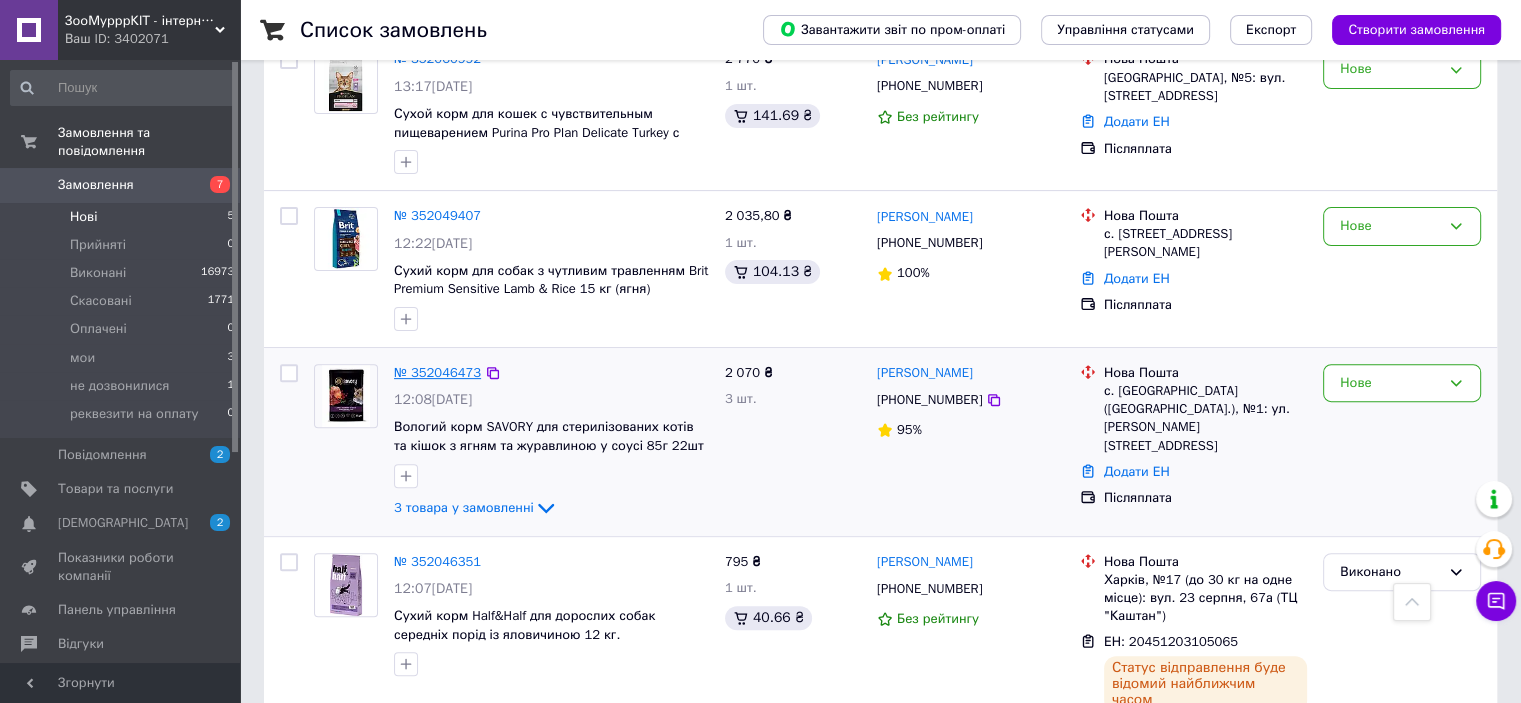 click on "№ 352046473" at bounding box center (437, 372) 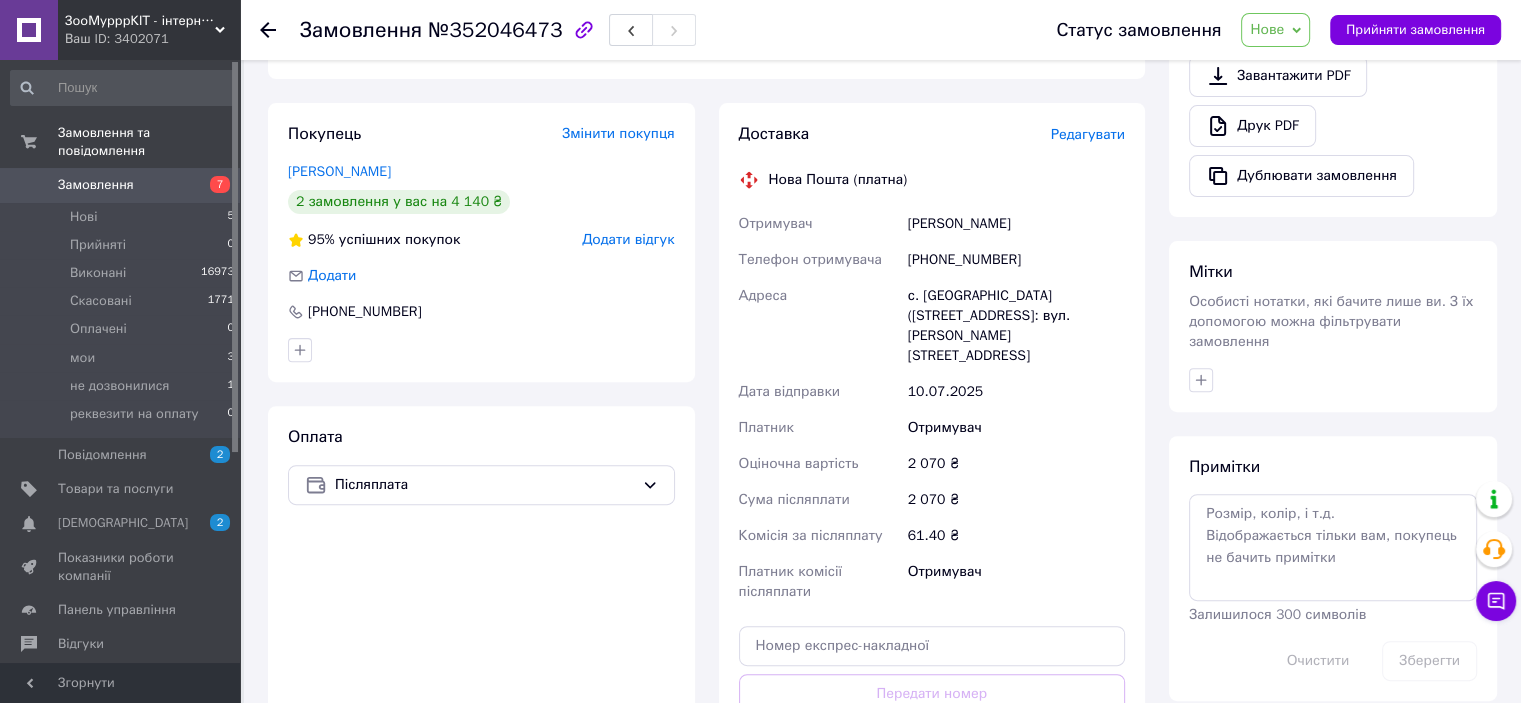 scroll, scrollTop: 600, scrollLeft: 0, axis: vertical 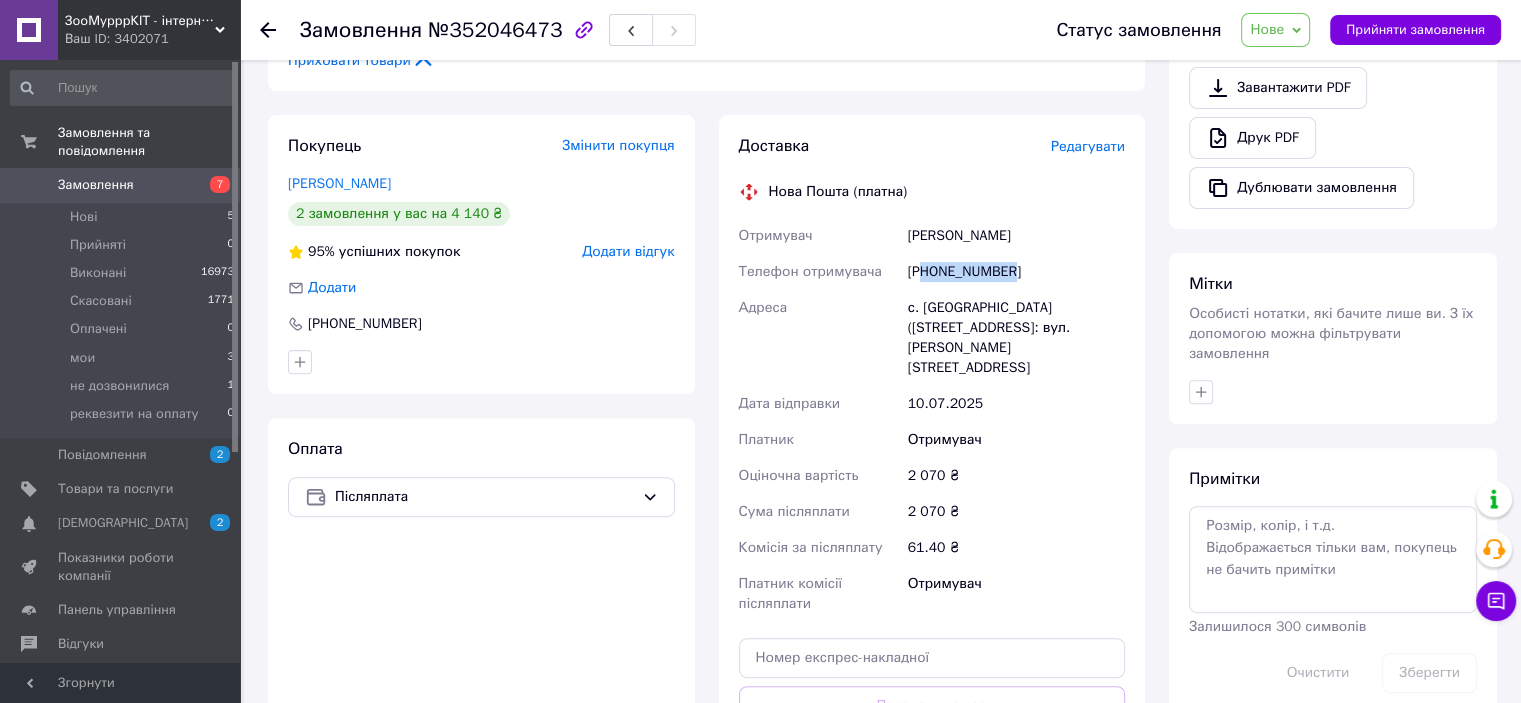 drag, startPoint x: 956, startPoint y: 266, endPoint x: 1019, endPoint y: 272, distance: 63.28507 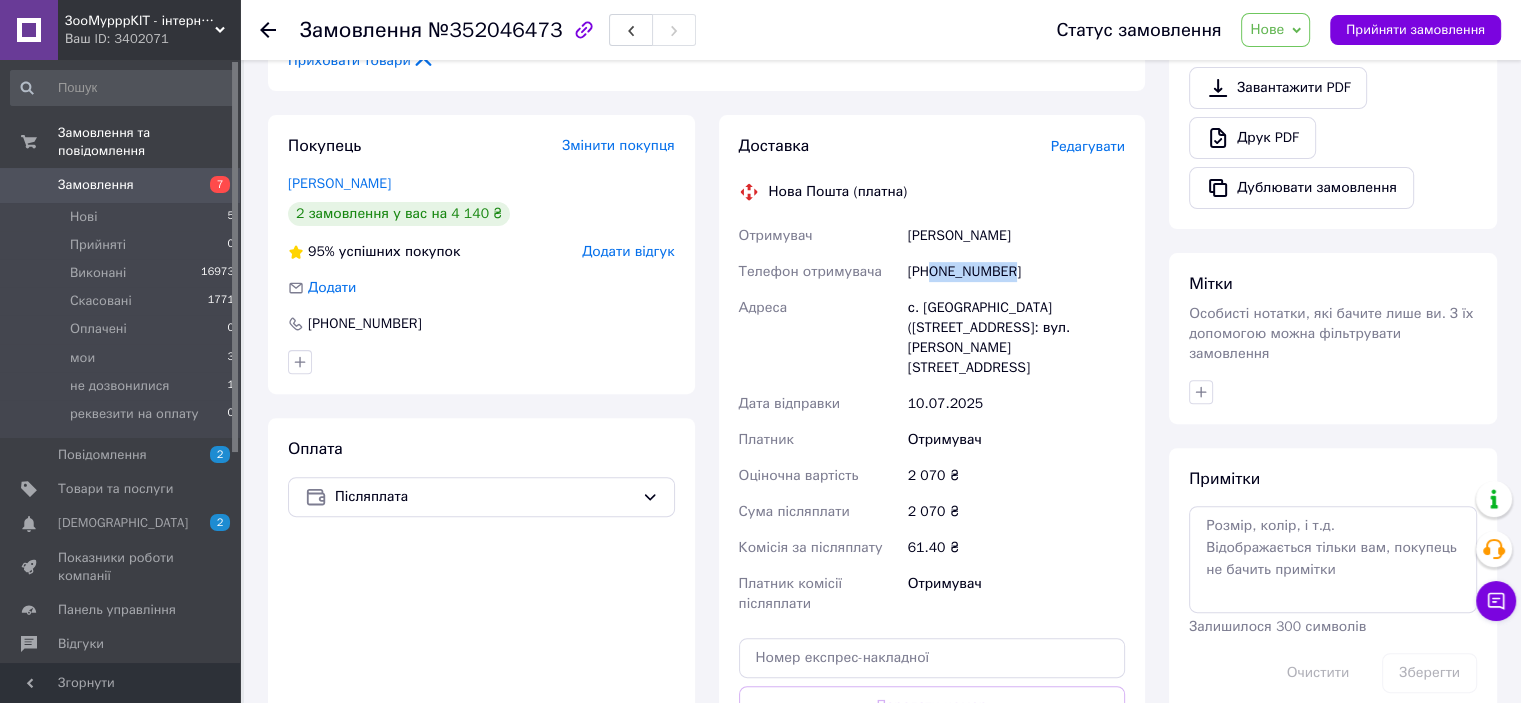 drag, startPoint x: 932, startPoint y: 277, endPoint x: 1043, endPoint y: 278, distance: 111.0045 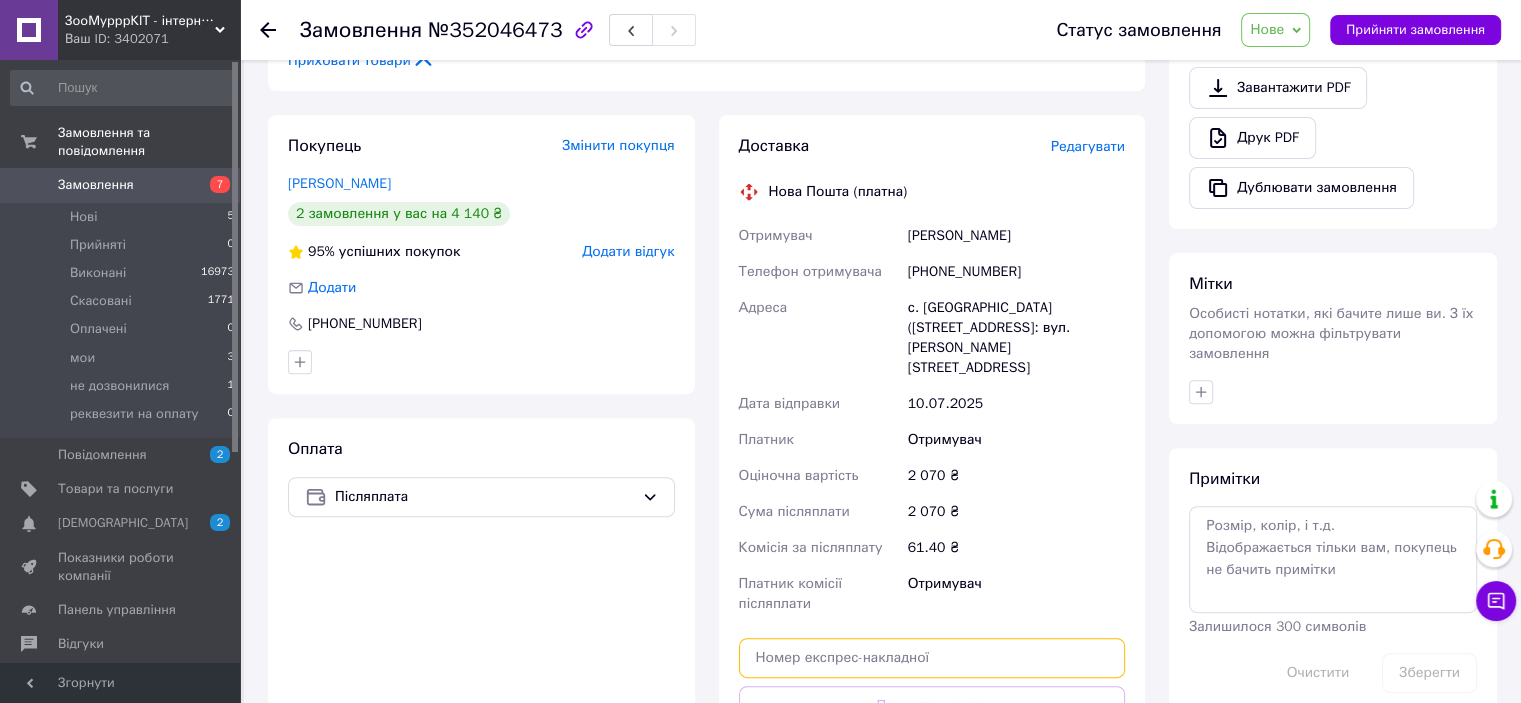 click at bounding box center [932, 658] 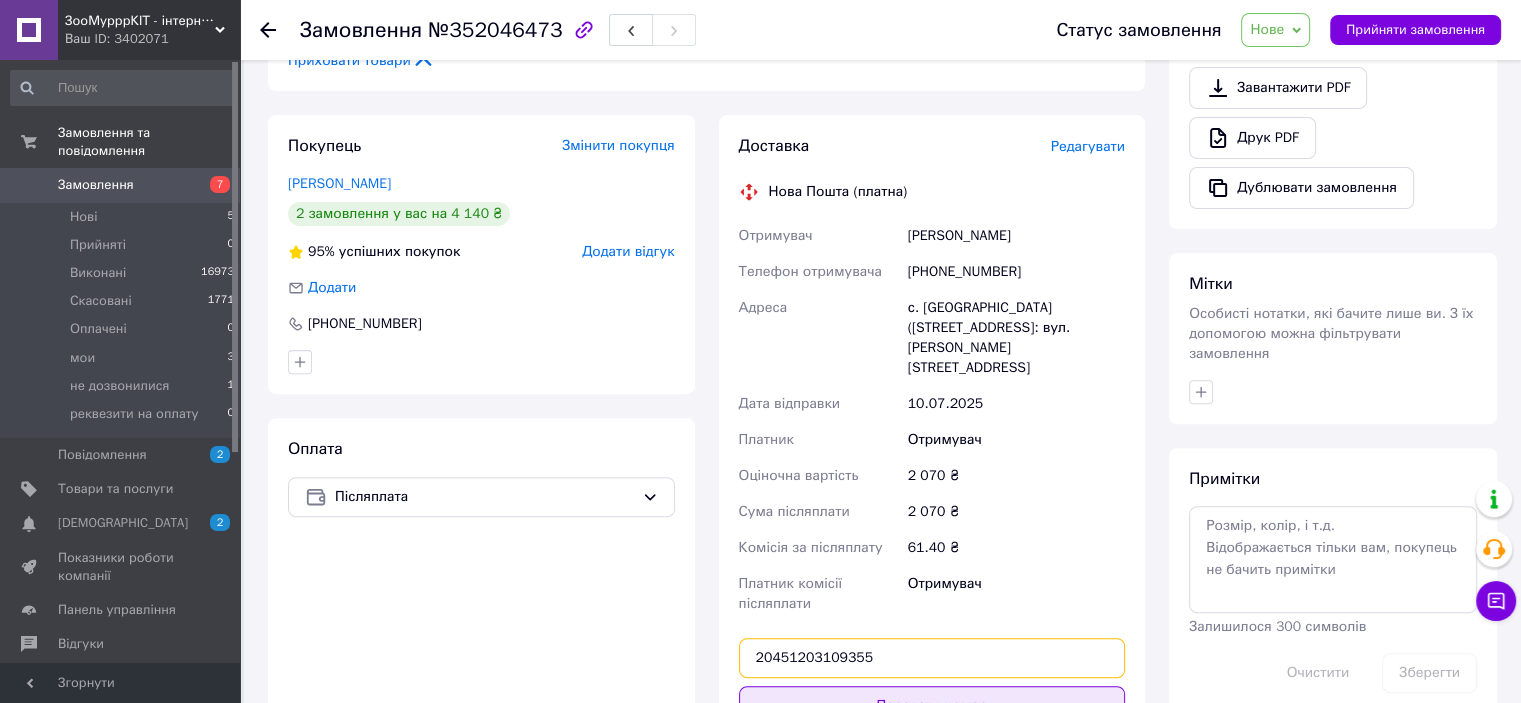 type on "20451203109355" 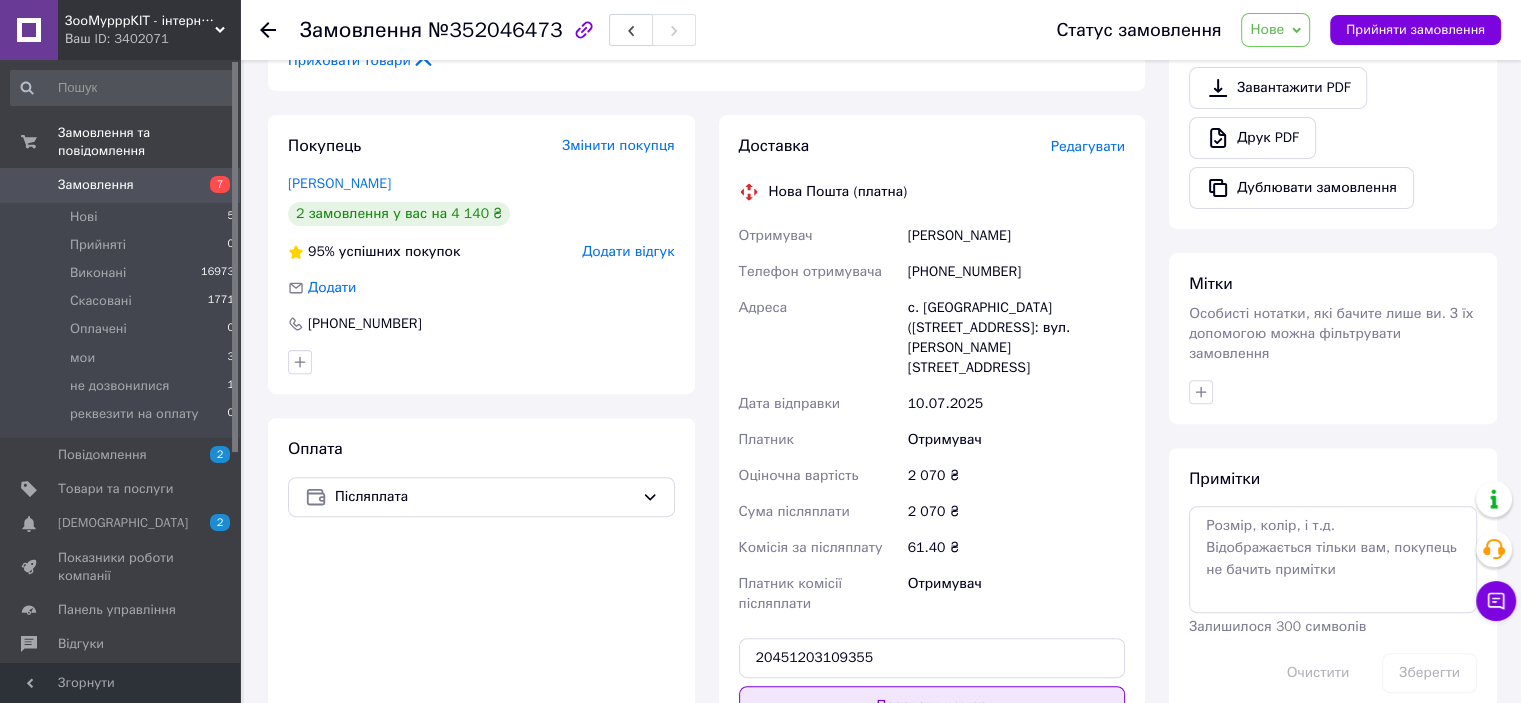click on "Передати номер" at bounding box center [932, 706] 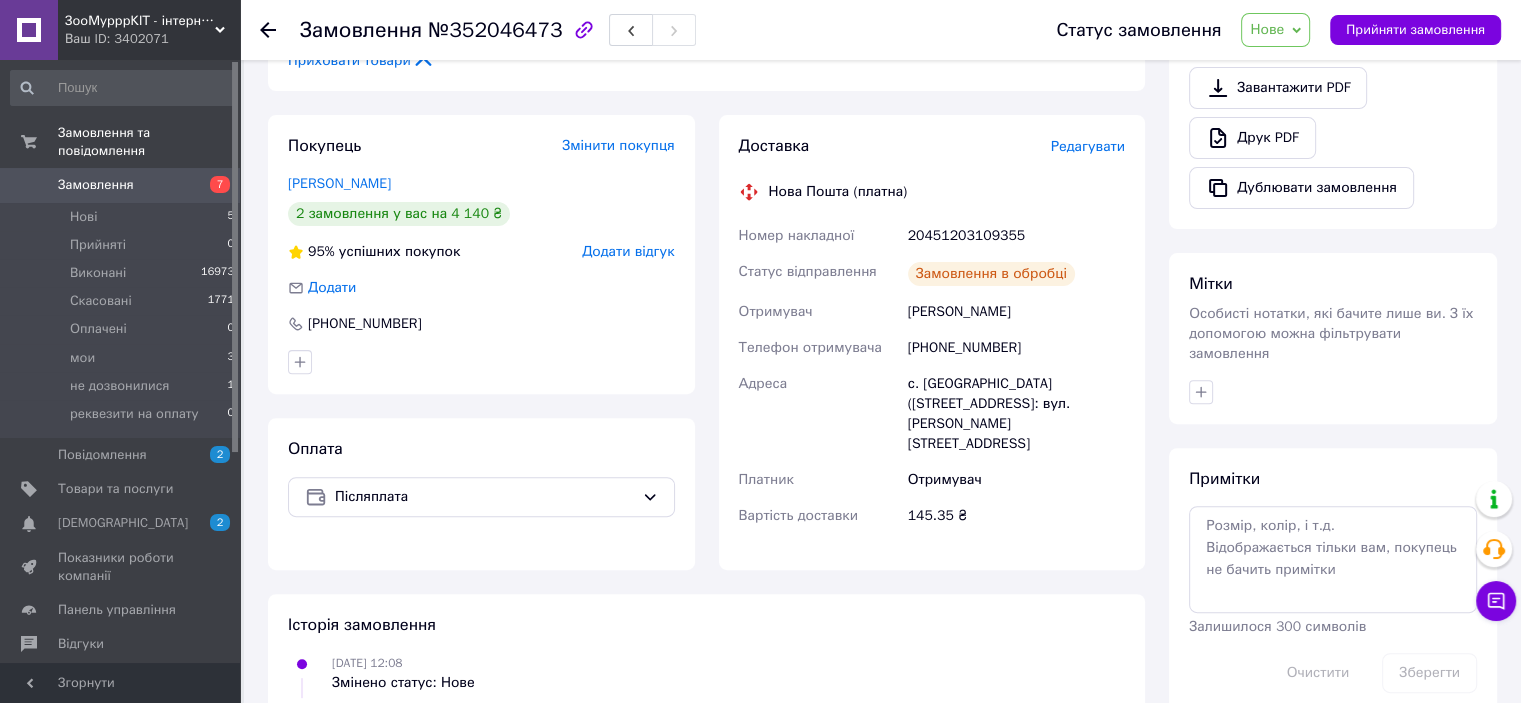click on "Нове" at bounding box center (1275, 30) 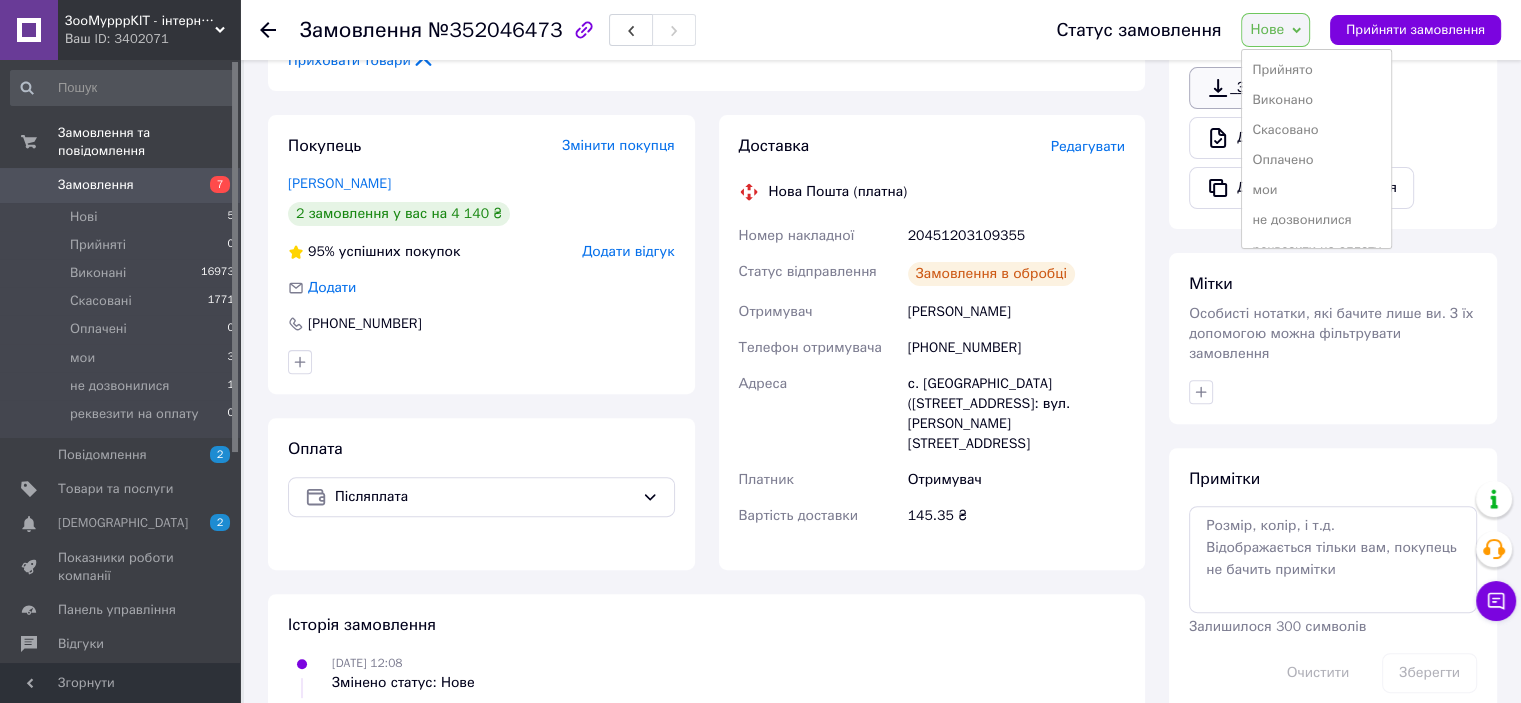 click on "Виконано" at bounding box center [1316, 100] 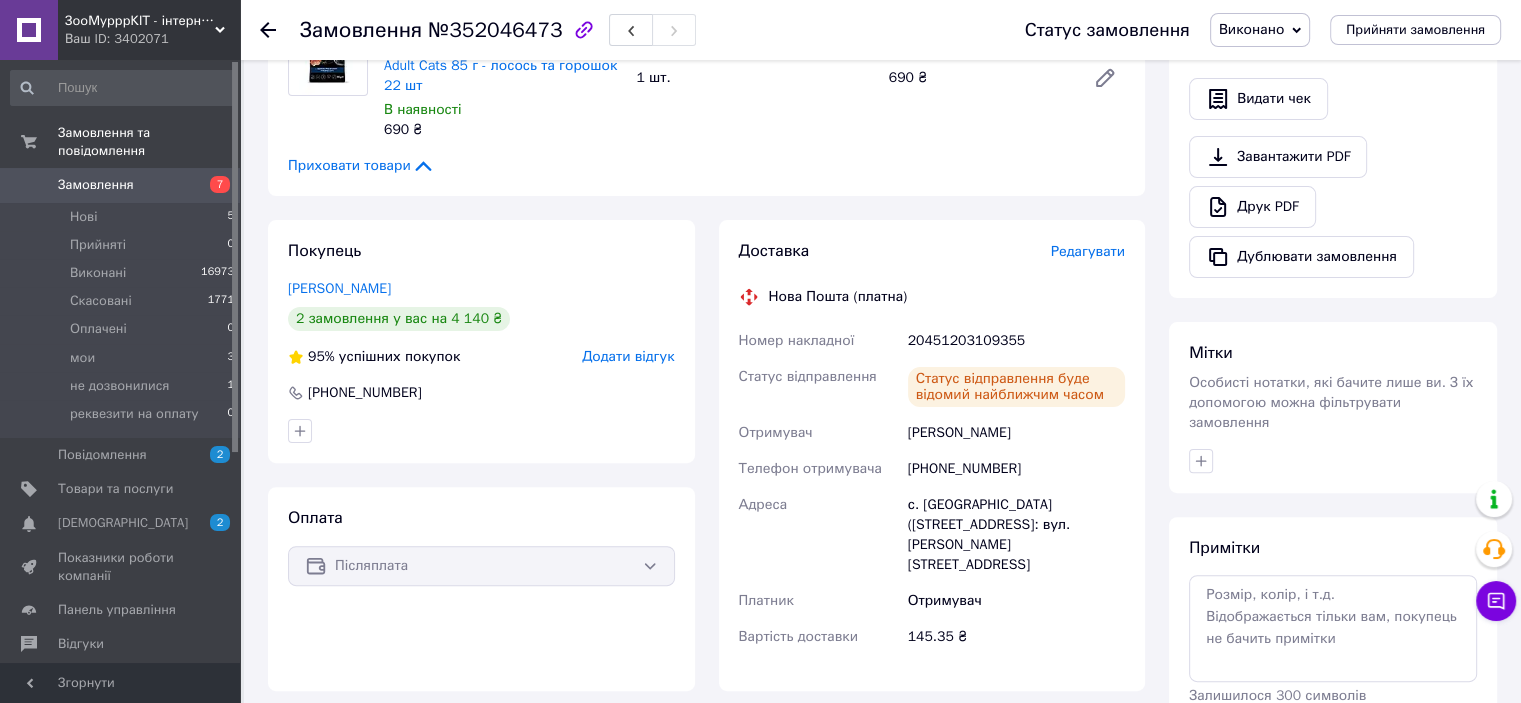 scroll, scrollTop: 300, scrollLeft: 0, axis: vertical 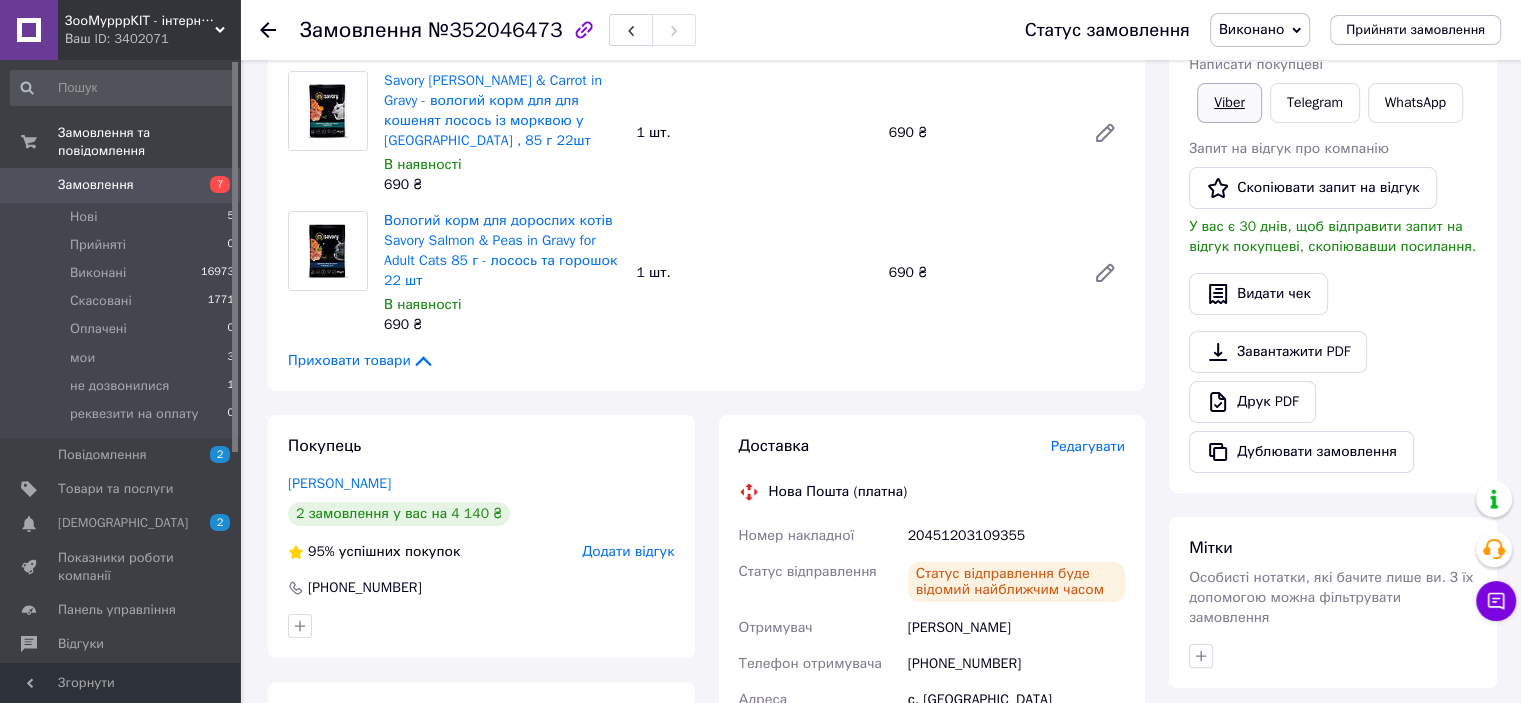 click on "Viber" at bounding box center (1229, 103) 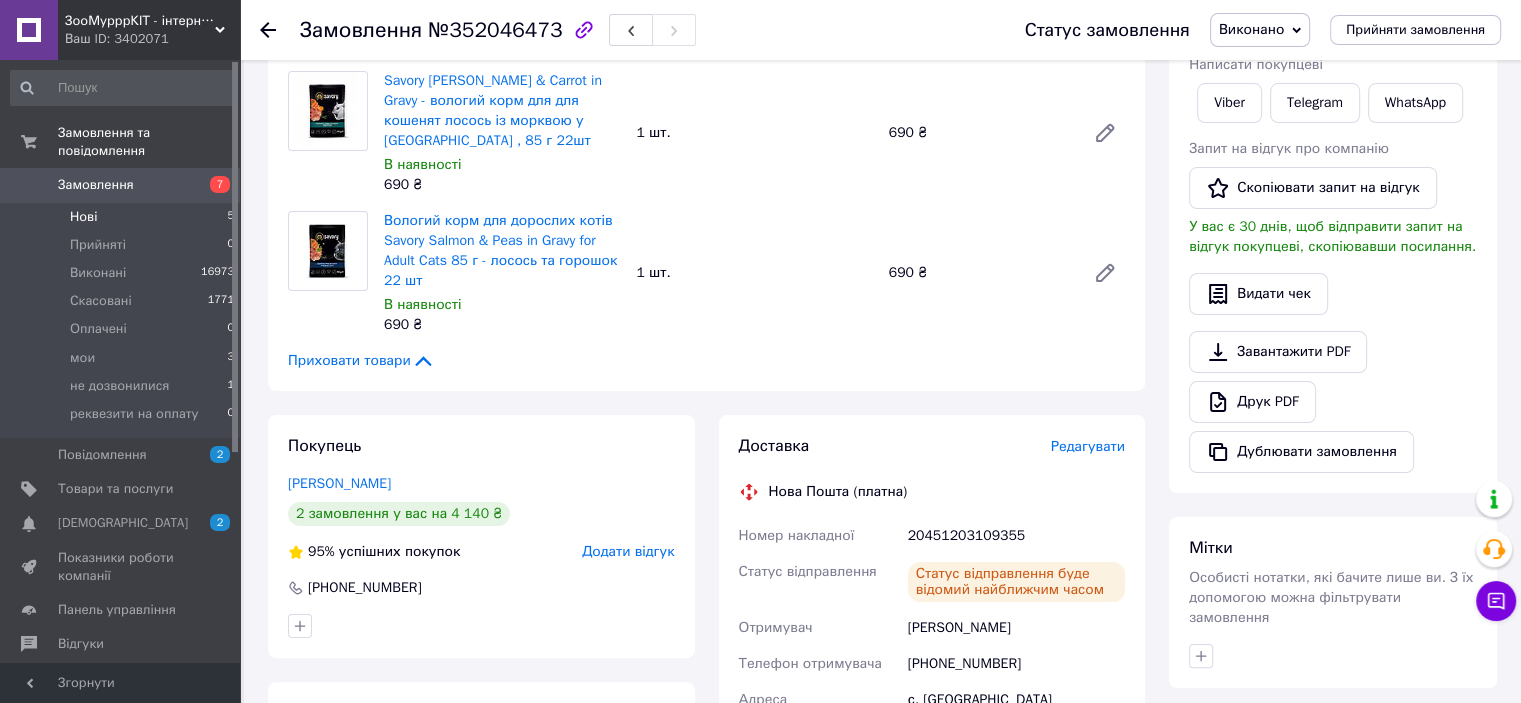 click on "Нові 5" at bounding box center (123, 217) 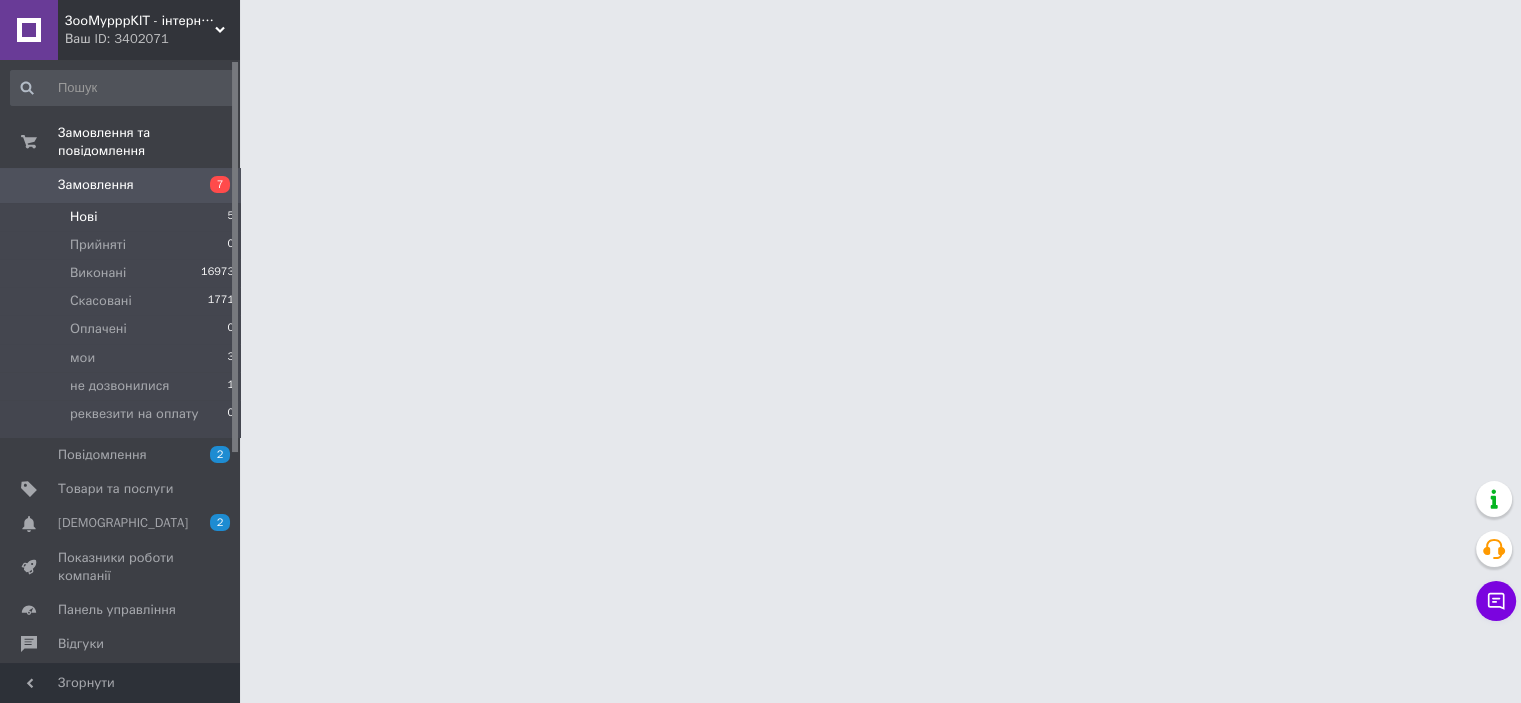 scroll, scrollTop: 0, scrollLeft: 0, axis: both 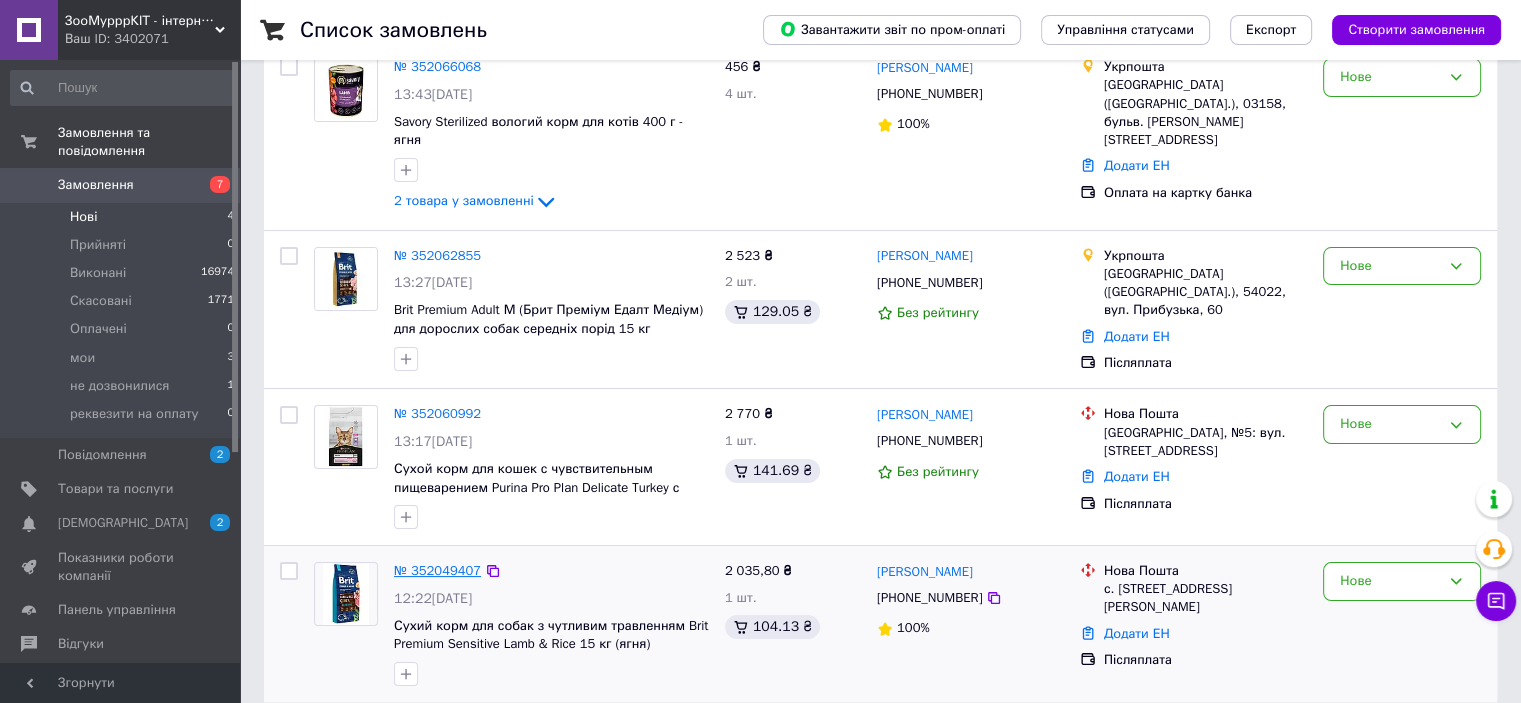 click on "№ 352049407" at bounding box center (437, 570) 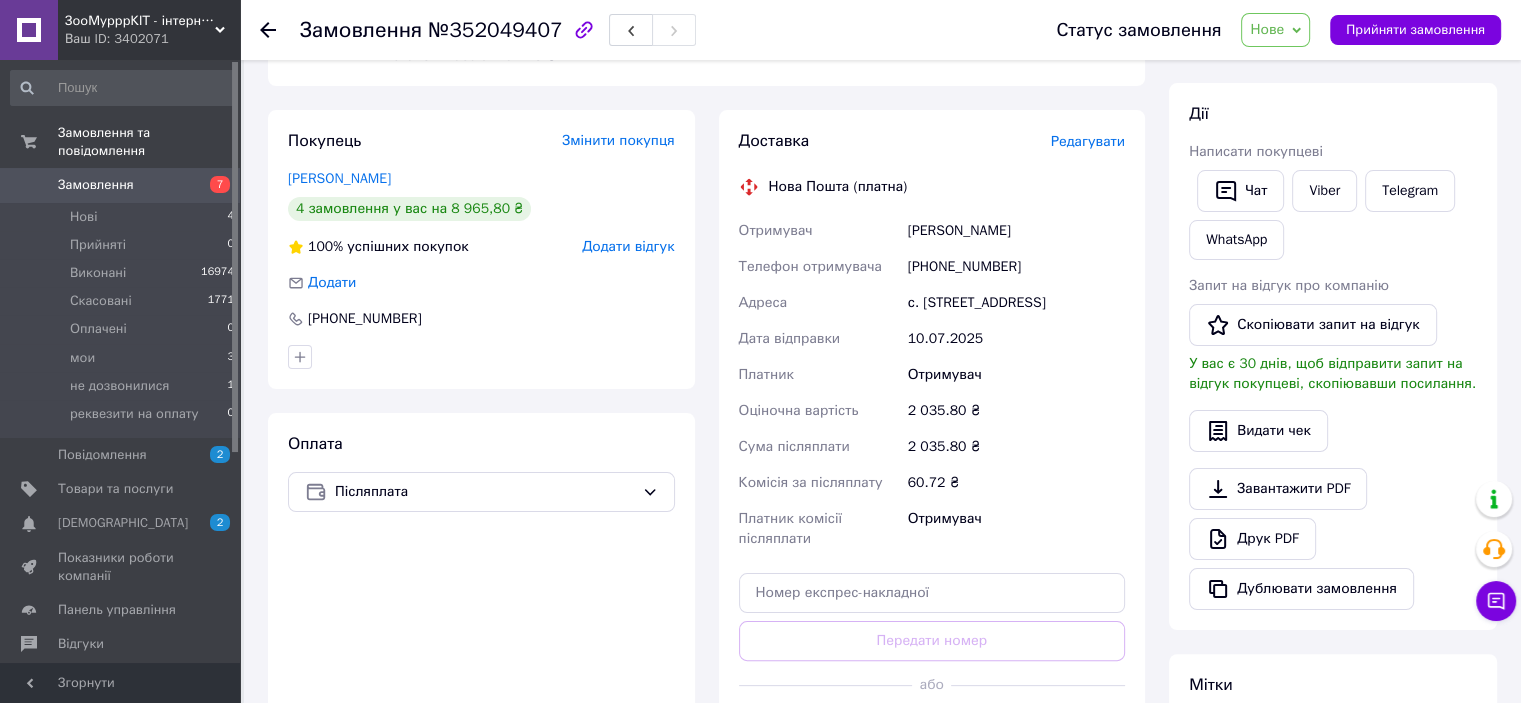 scroll, scrollTop: 345, scrollLeft: 0, axis: vertical 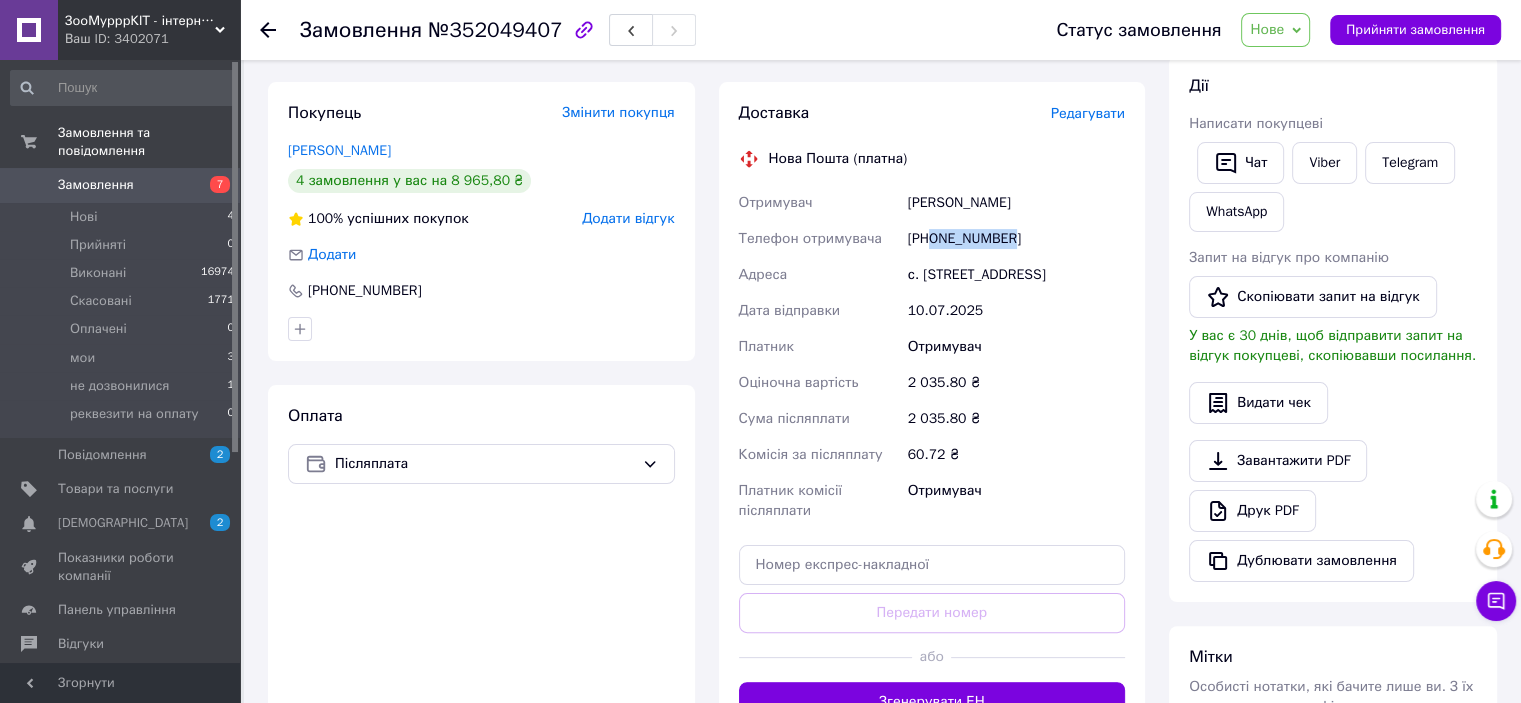 drag, startPoint x: 934, startPoint y: 238, endPoint x: 1014, endPoint y: 240, distance: 80.024994 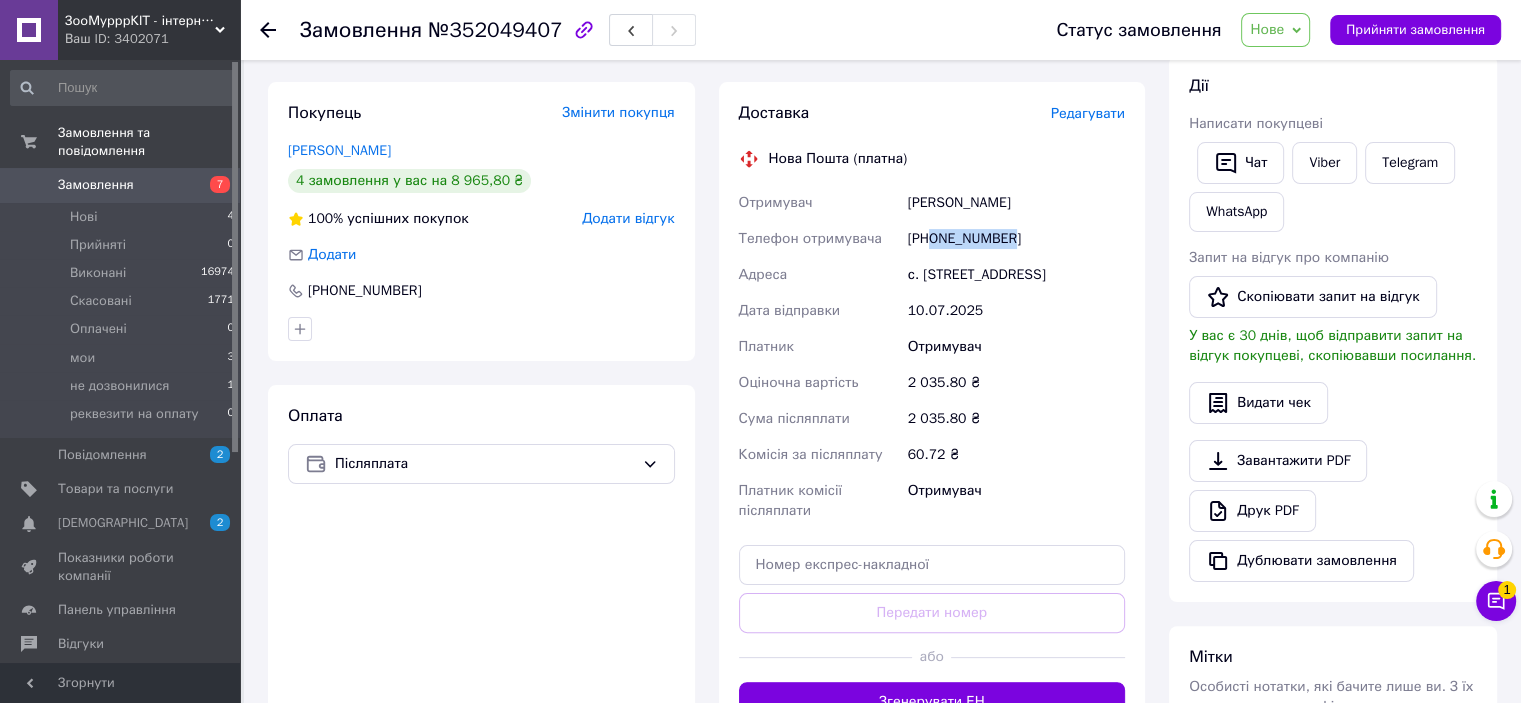 drag, startPoint x: 1025, startPoint y: 251, endPoint x: 987, endPoint y: 239, distance: 39.849716 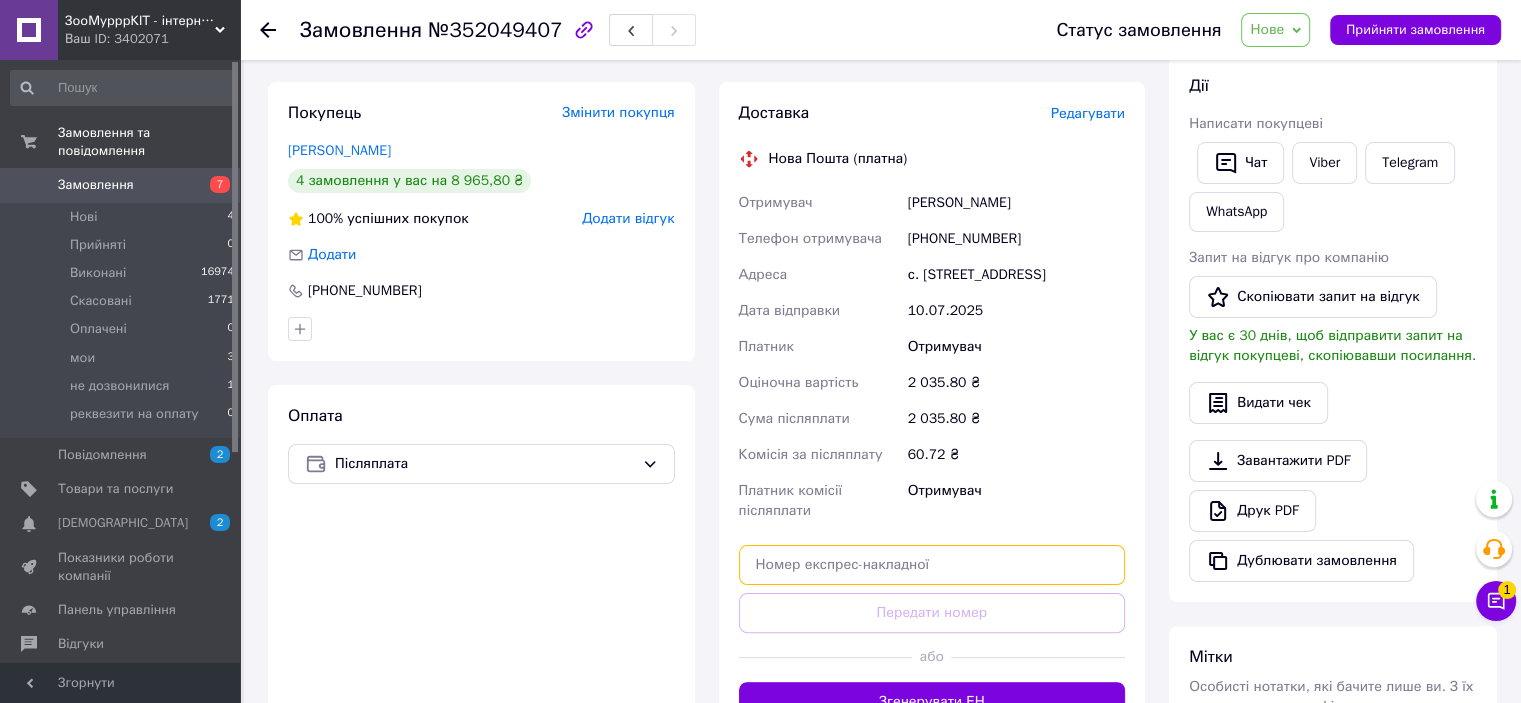 click at bounding box center (932, 565) 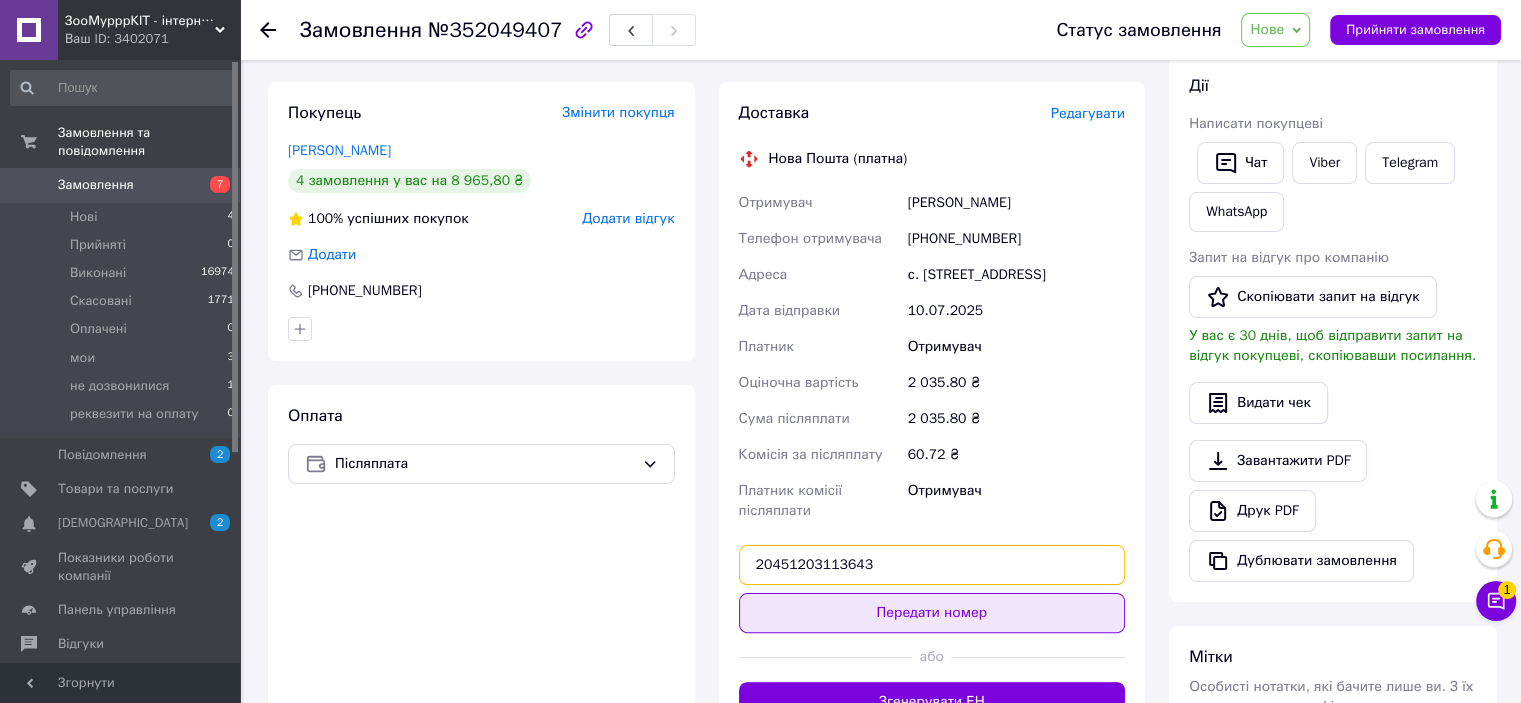 type on "20451203113643" 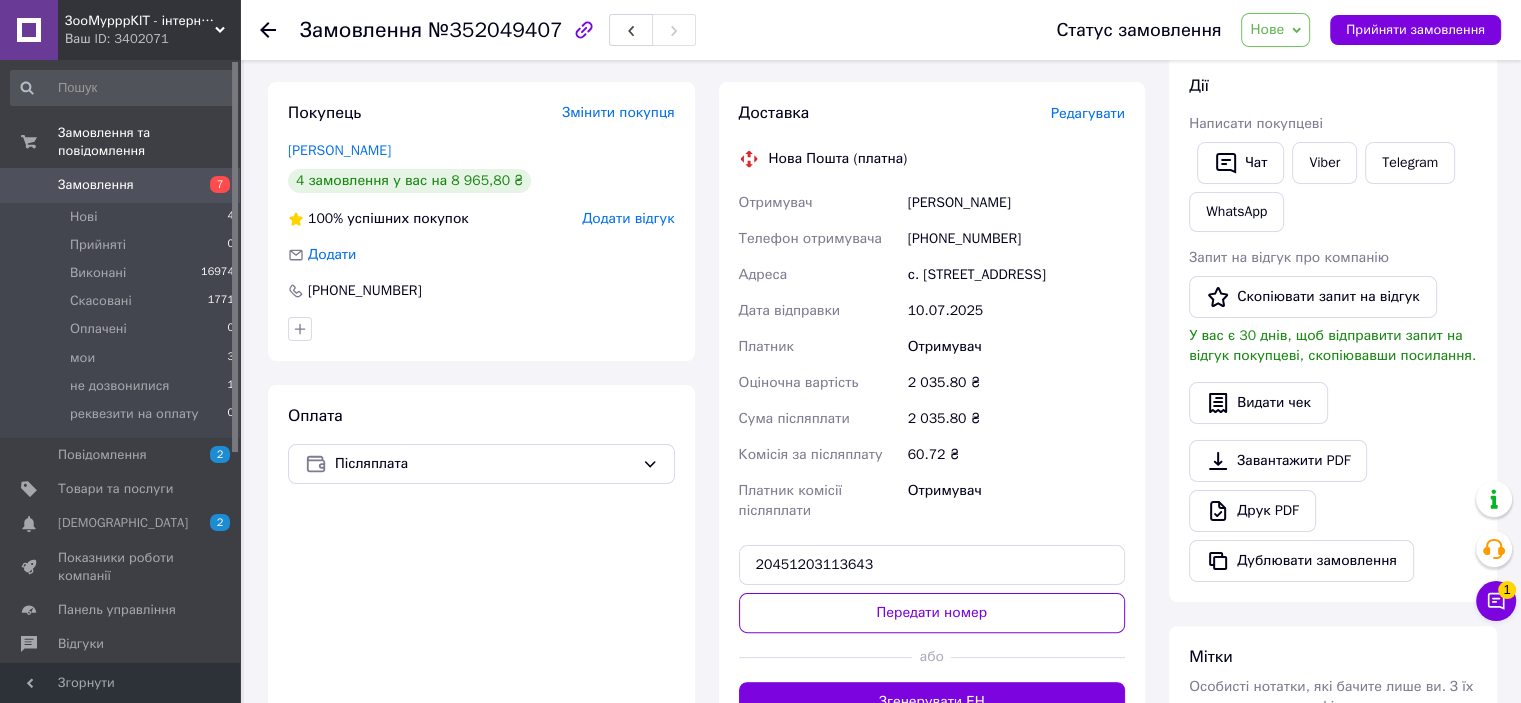 click on "Передати номер" at bounding box center (932, 613) 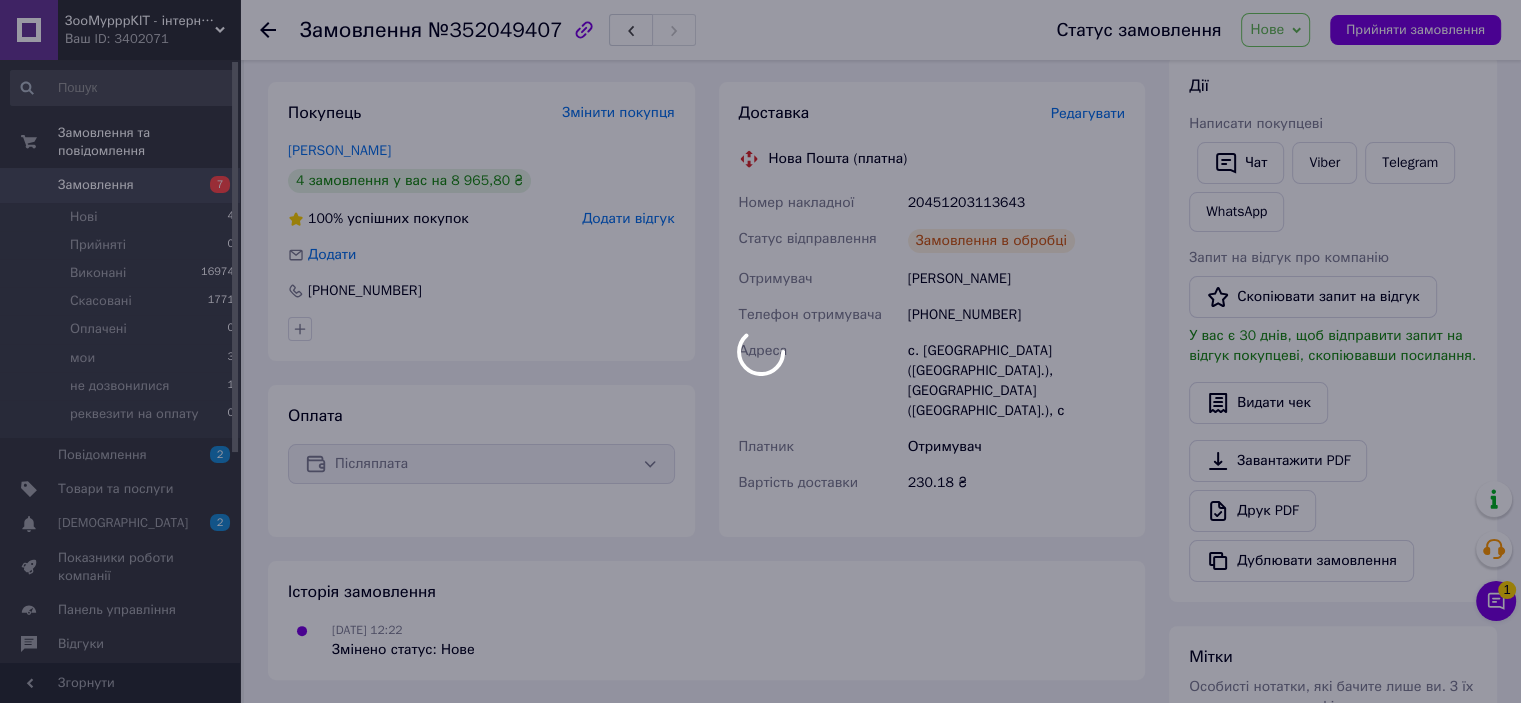 click at bounding box center (760, 351) 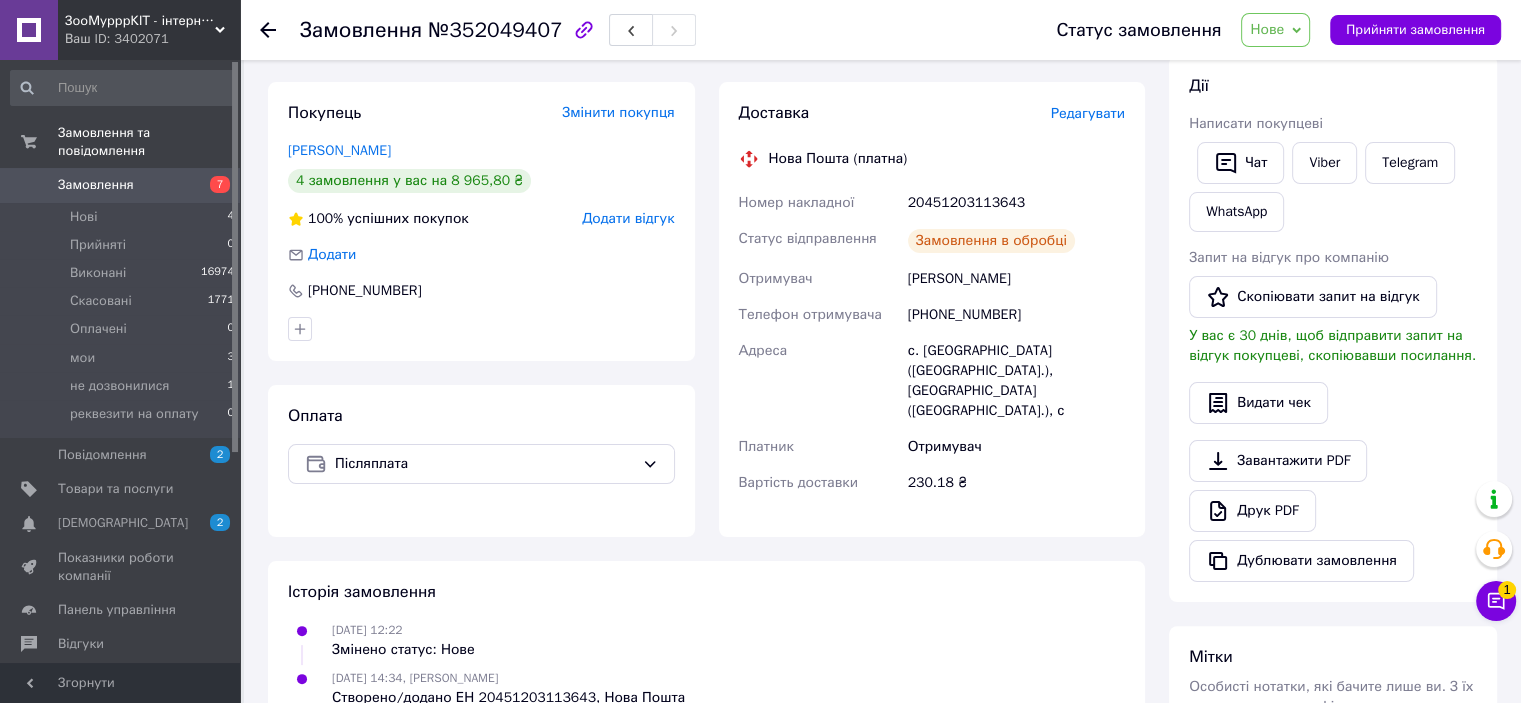 click 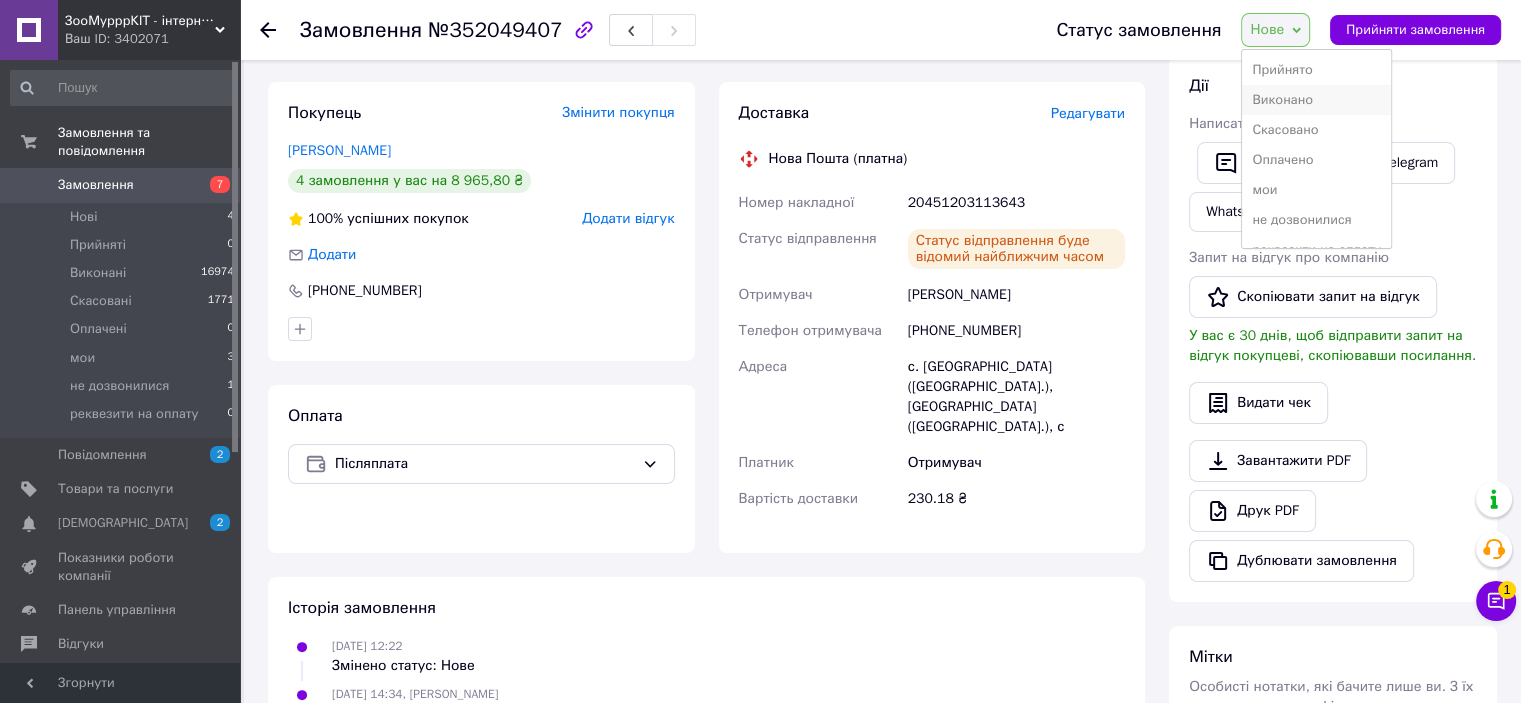 click on "Виконано" at bounding box center (1316, 100) 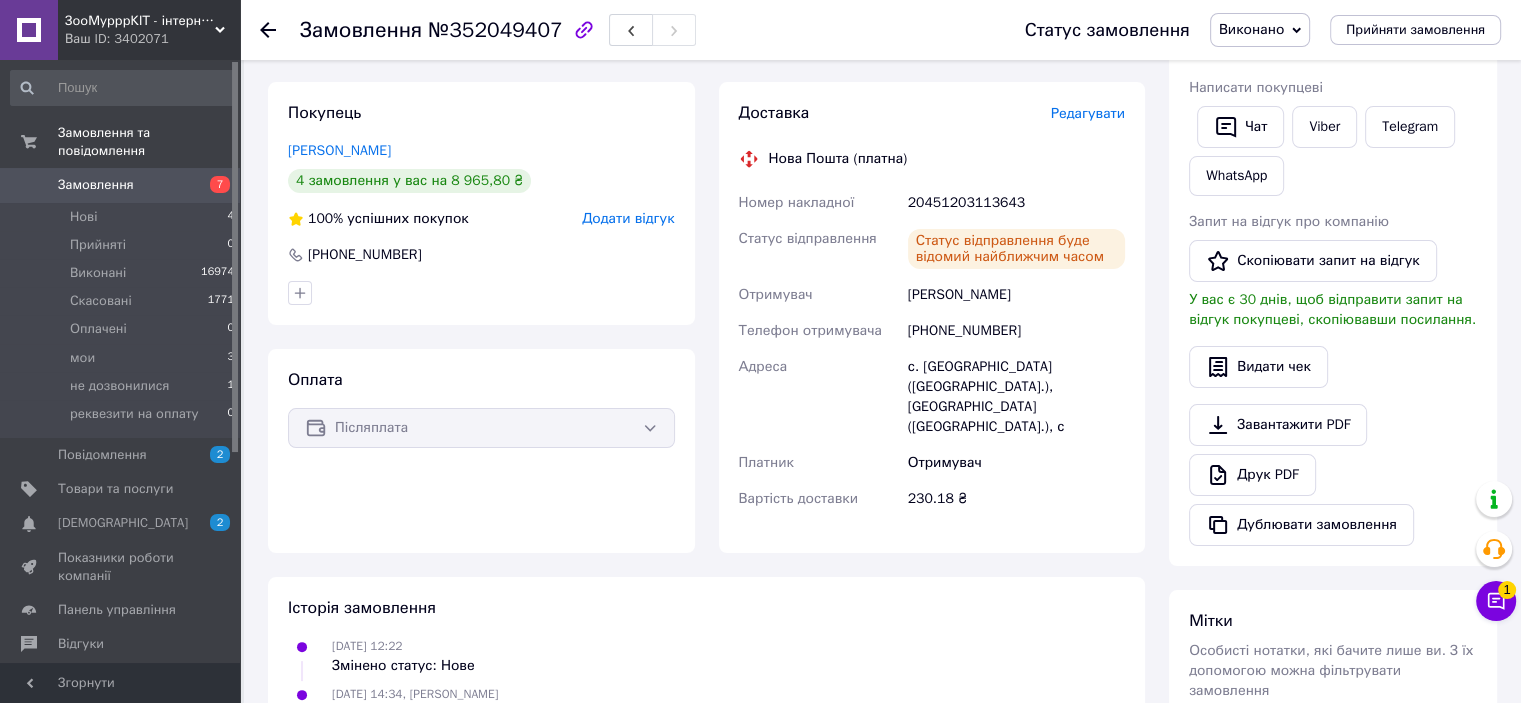 click on "Видати чек" at bounding box center [1333, 367] 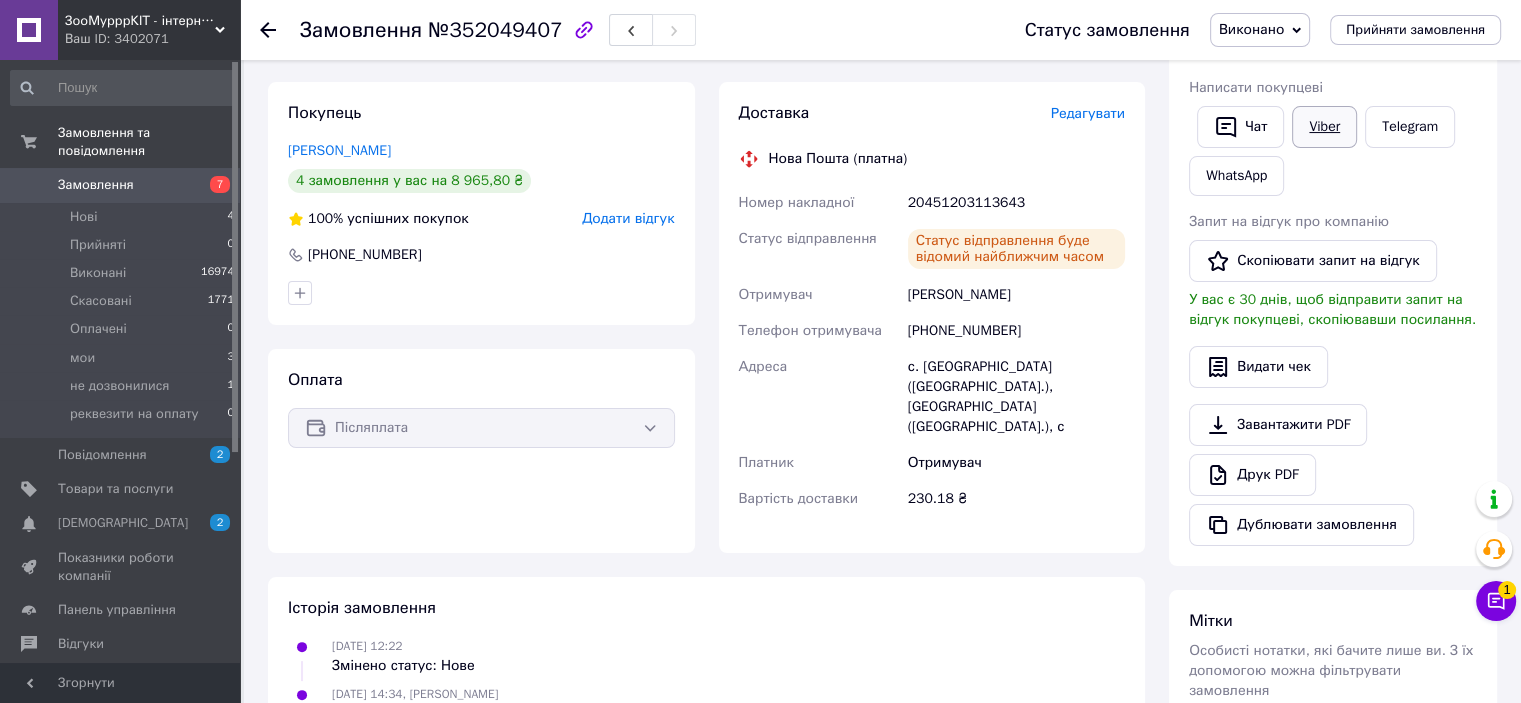 click on "Viber" at bounding box center [1324, 127] 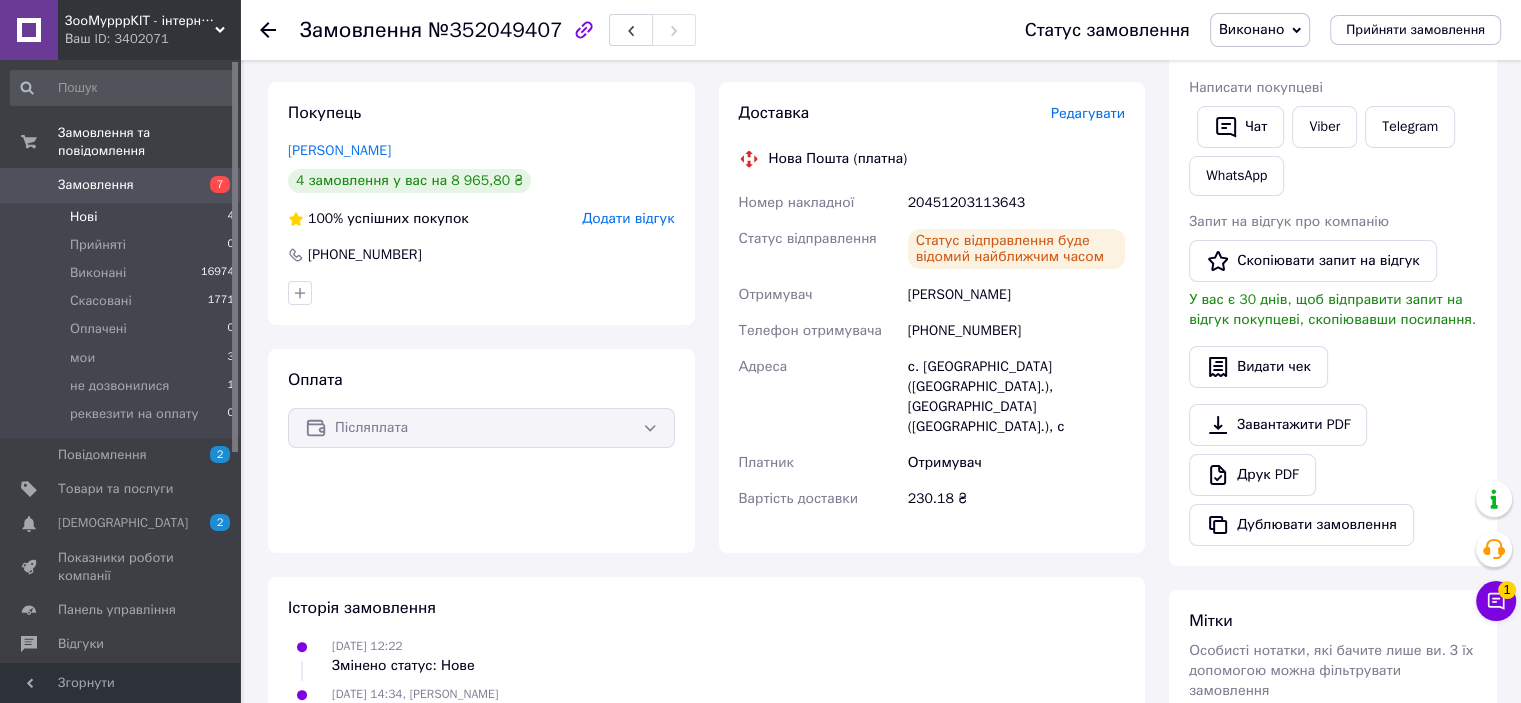 click on "Нові 4" at bounding box center (123, 217) 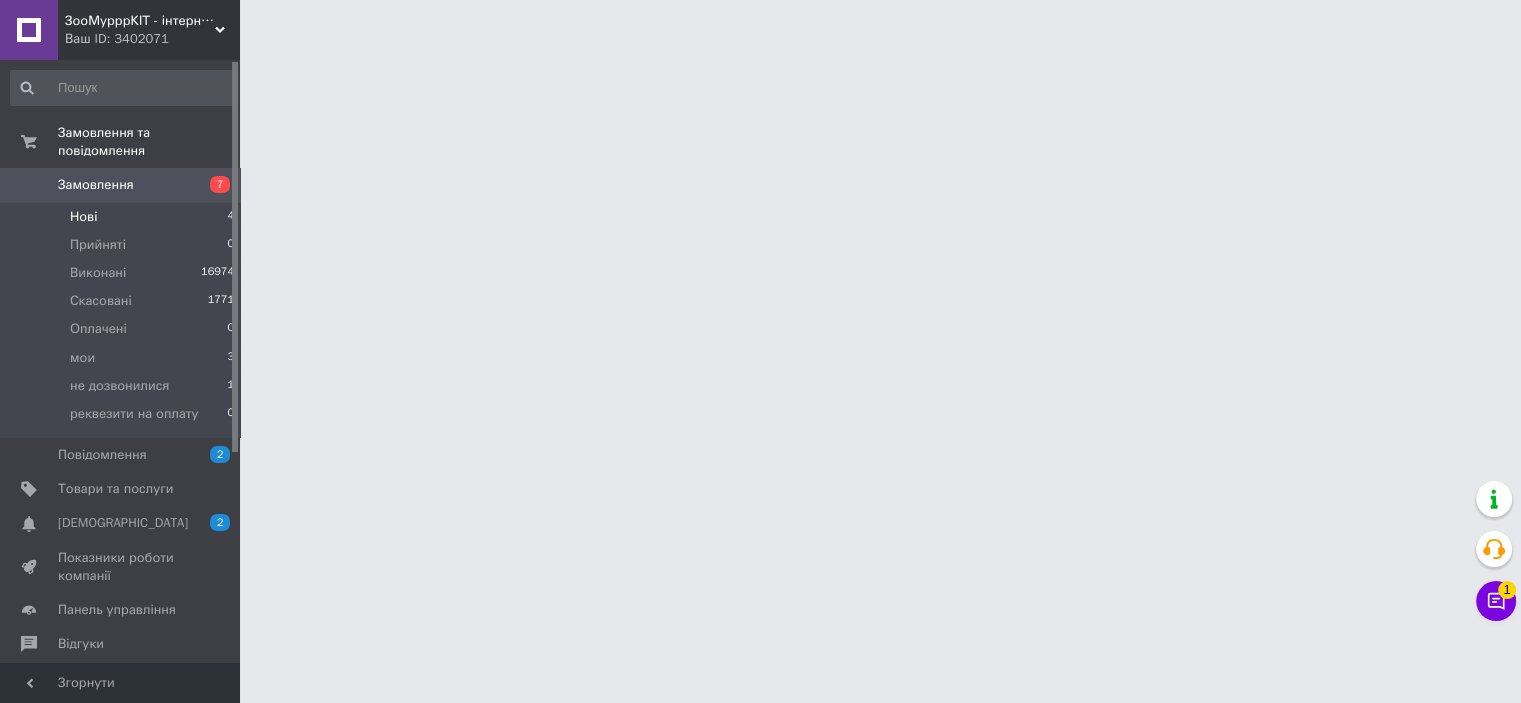 scroll, scrollTop: 0, scrollLeft: 0, axis: both 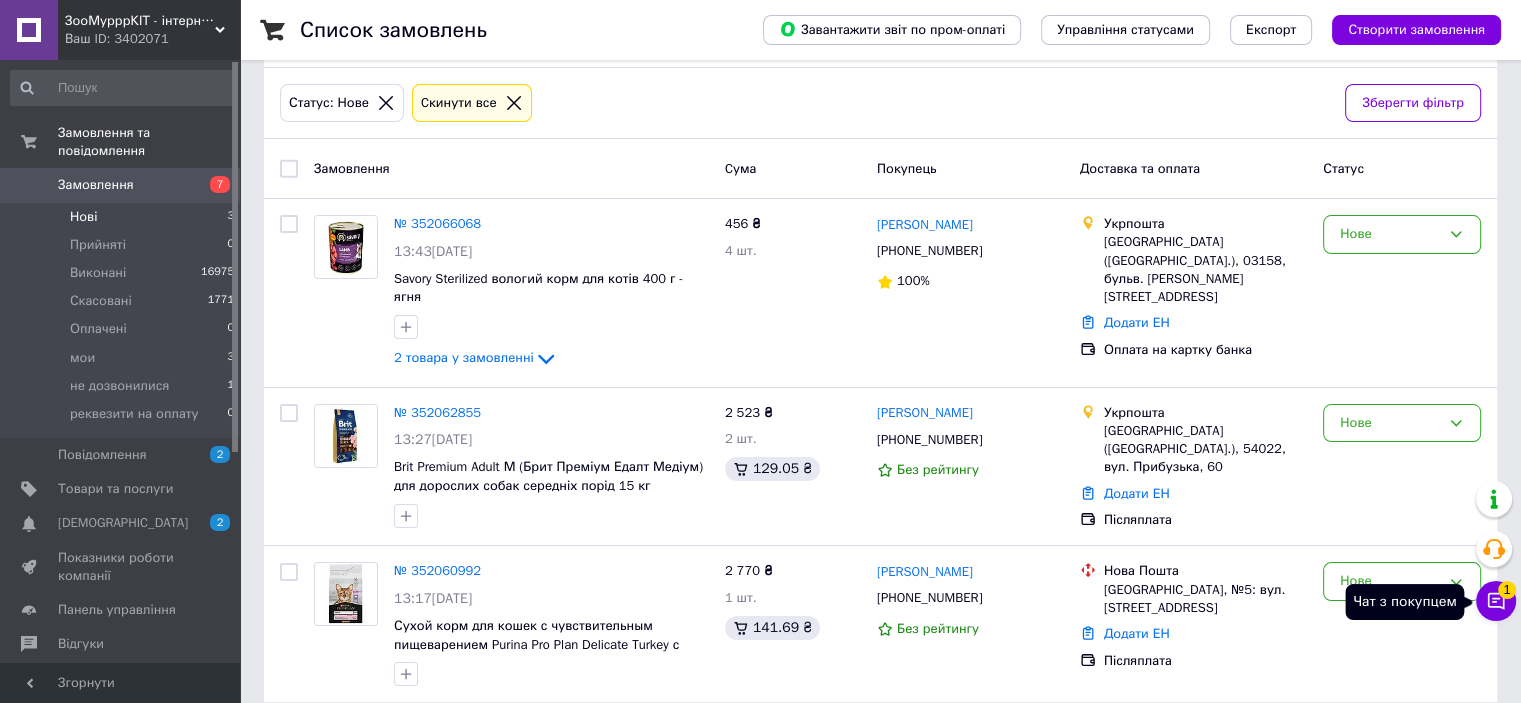click on "Чат з покупцем 1" at bounding box center [1496, 601] 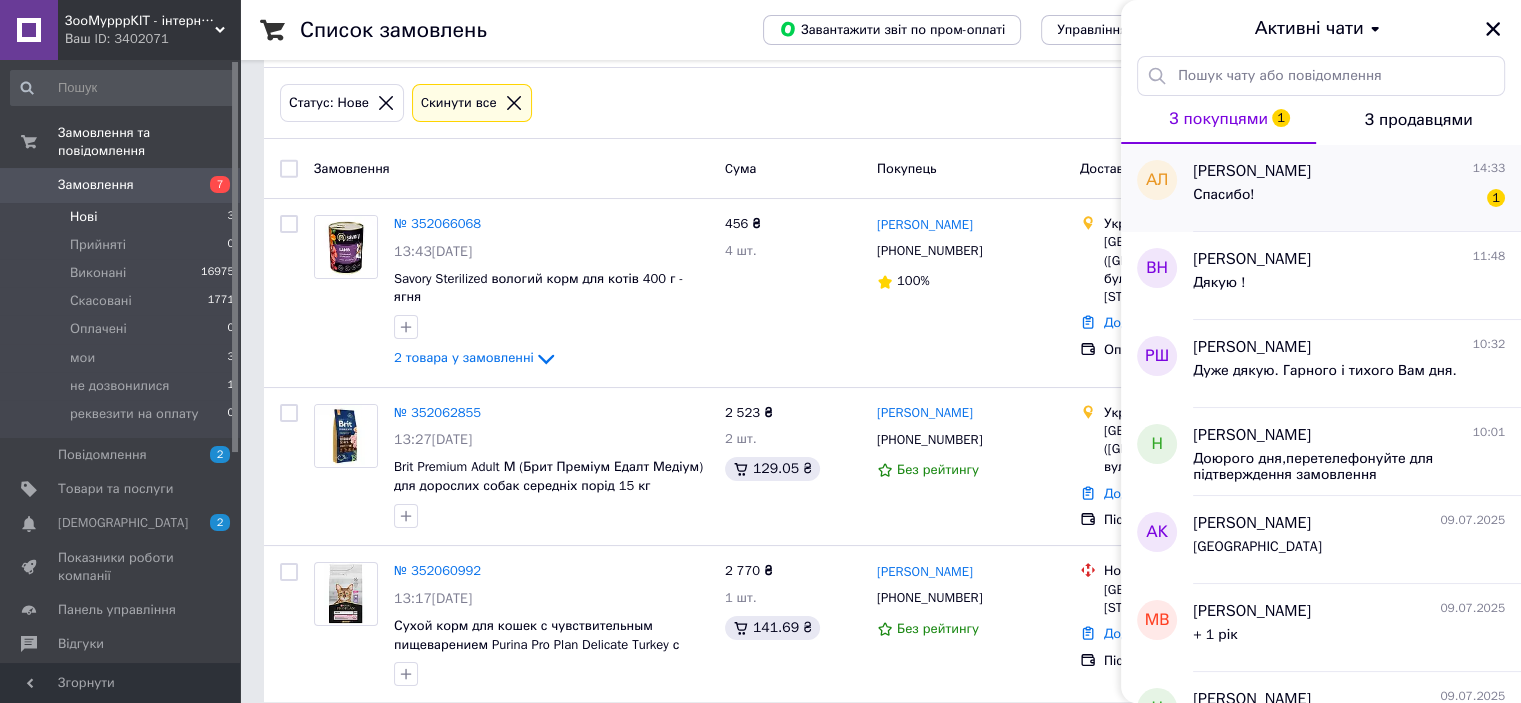 click on "Спасибо! 1" at bounding box center (1349, 199) 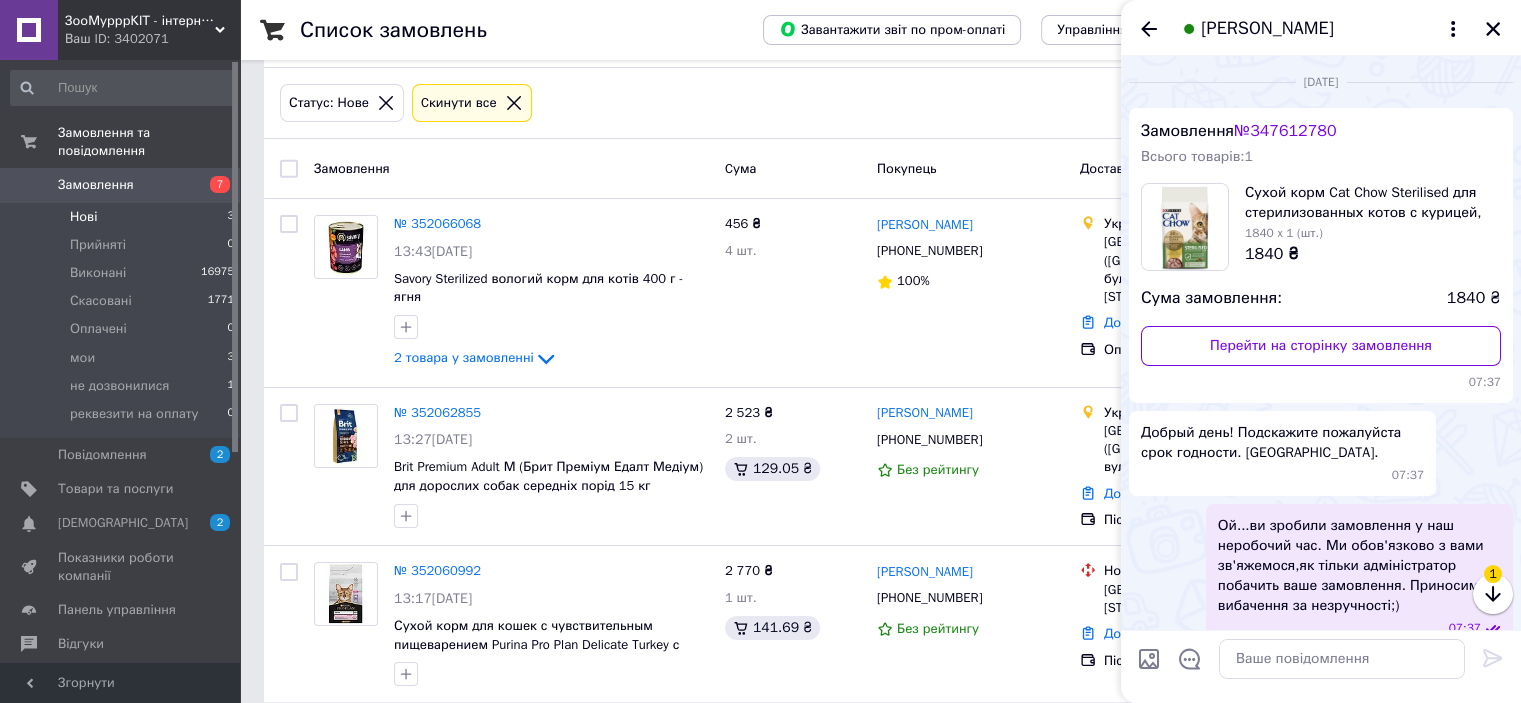 scroll, scrollTop: 1944, scrollLeft: 0, axis: vertical 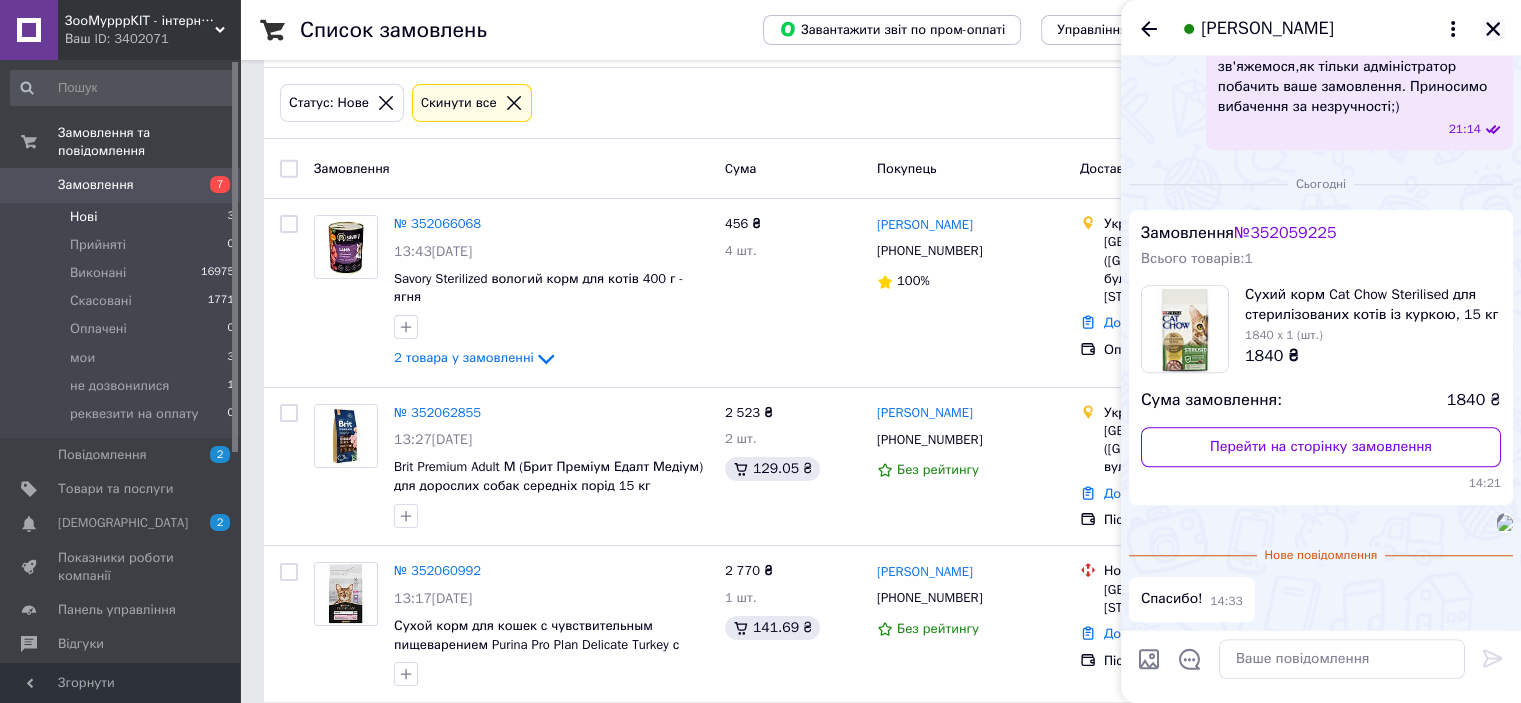 click 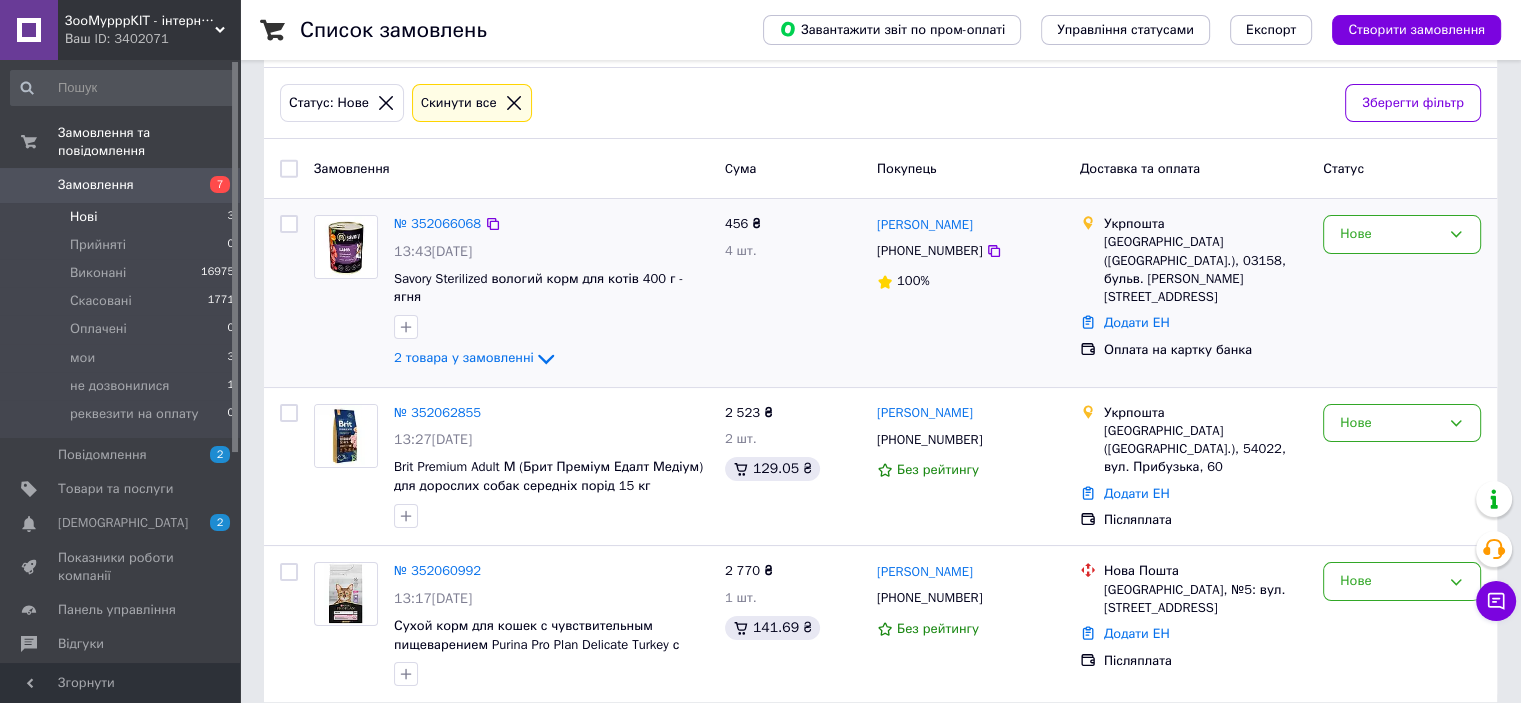 click on "2 товара у замовленні" 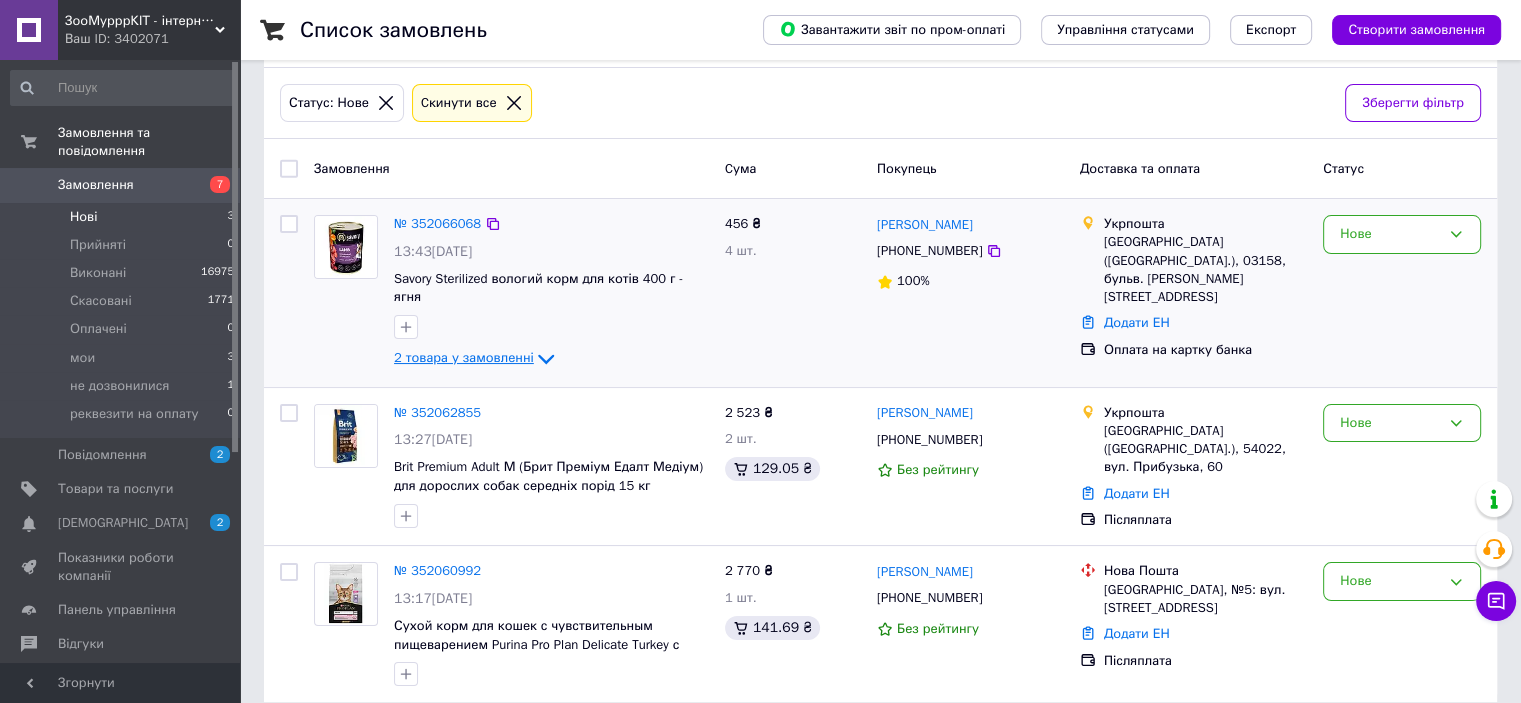 click on "2 товара у замовленні" at bounding box center (464, 358) 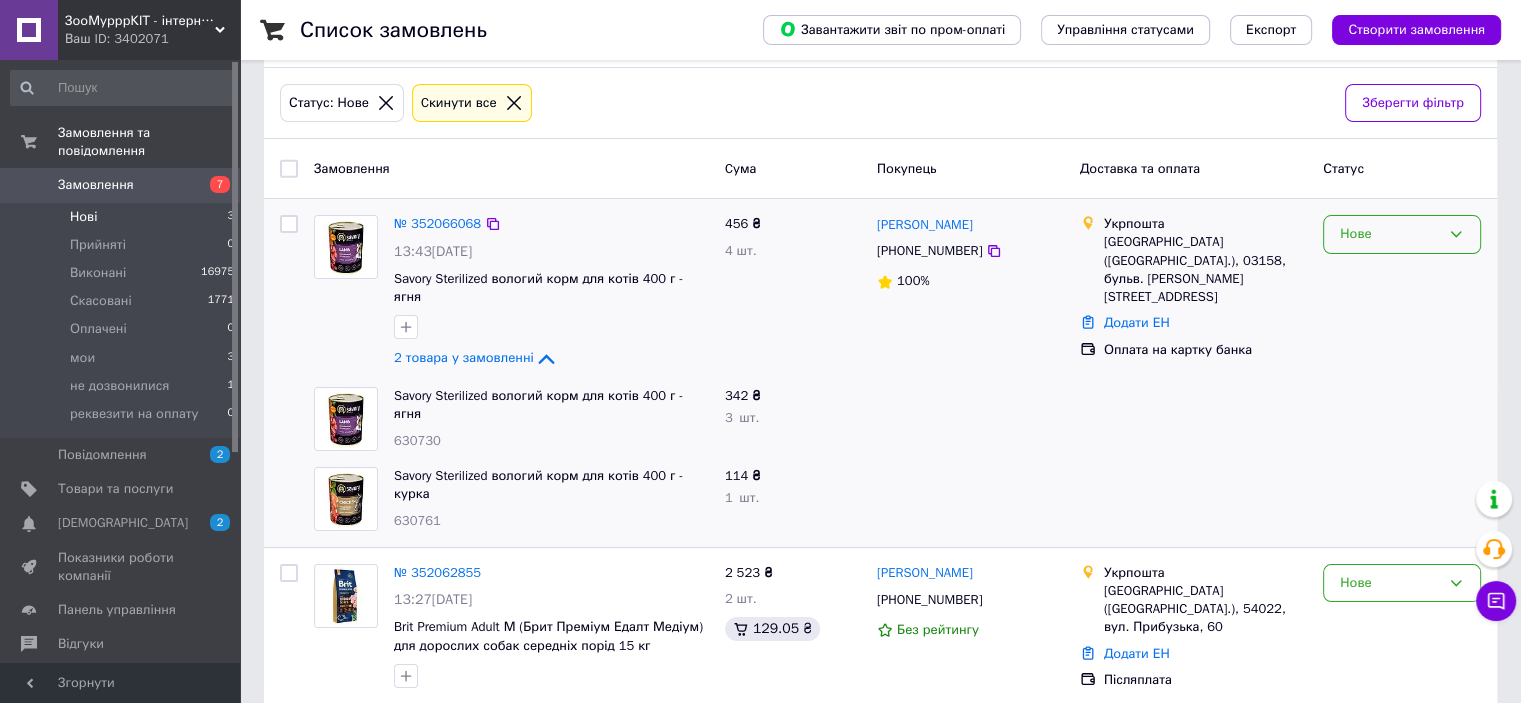 click on "Нове" at bounding box center [1390, 234] 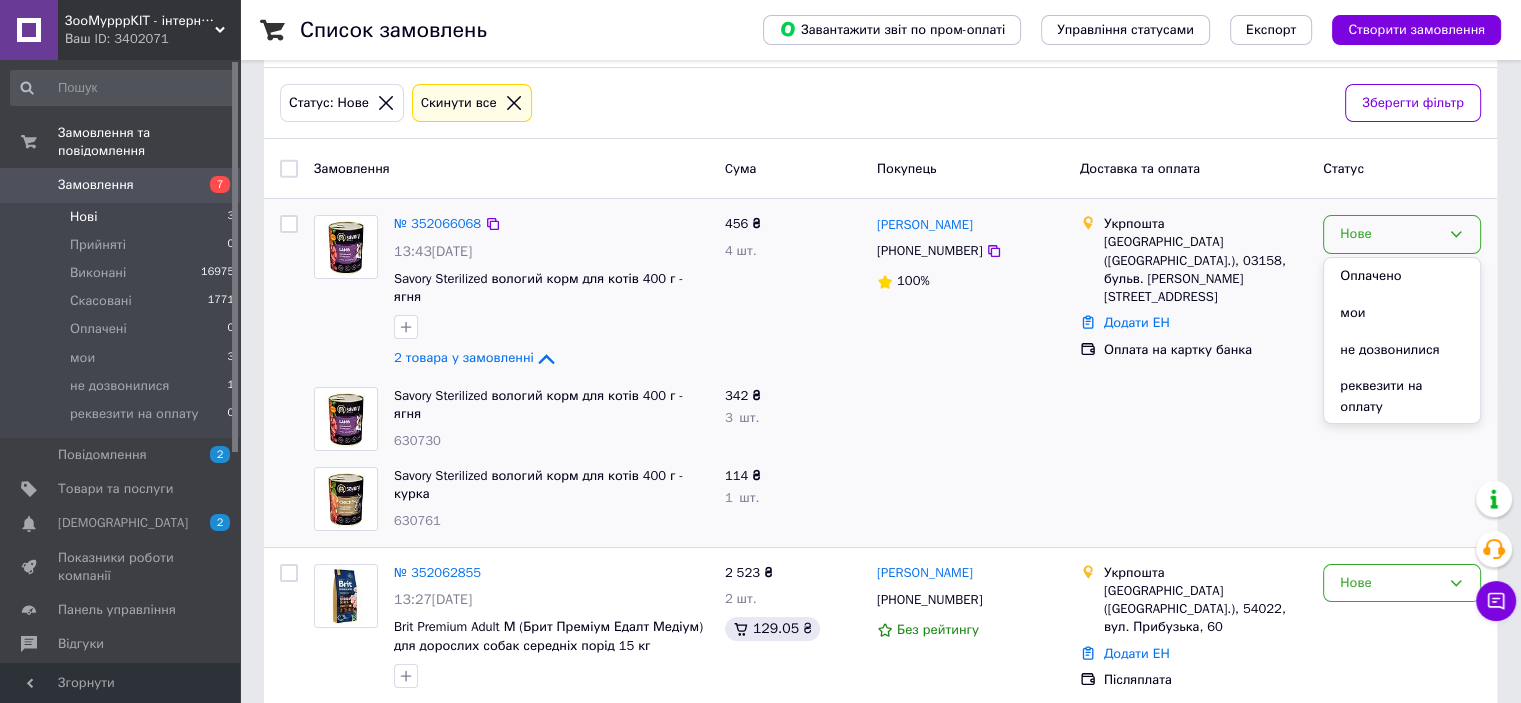 scroll, scrollTop: 111, scrollLeft: 0, axis: vertical 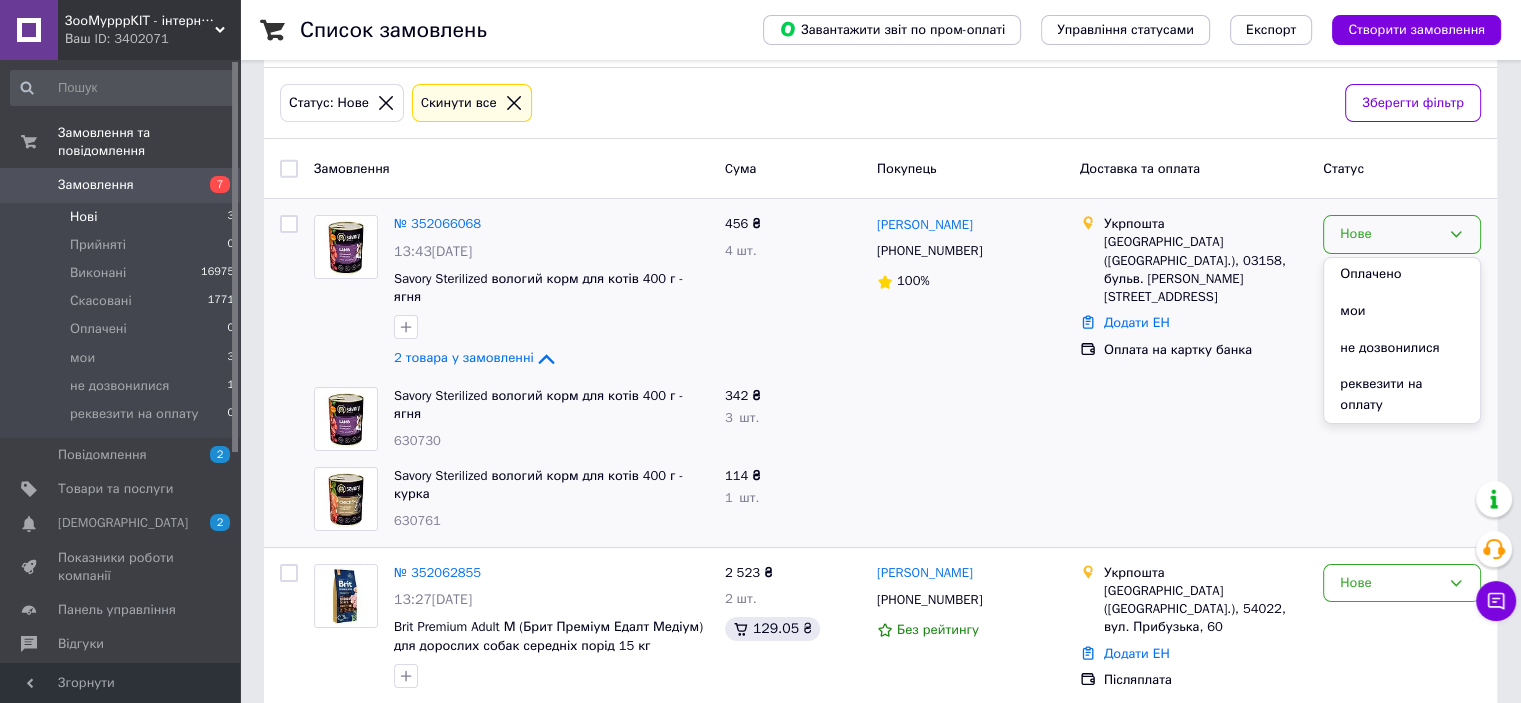 click at bounding box center [1402, 419] 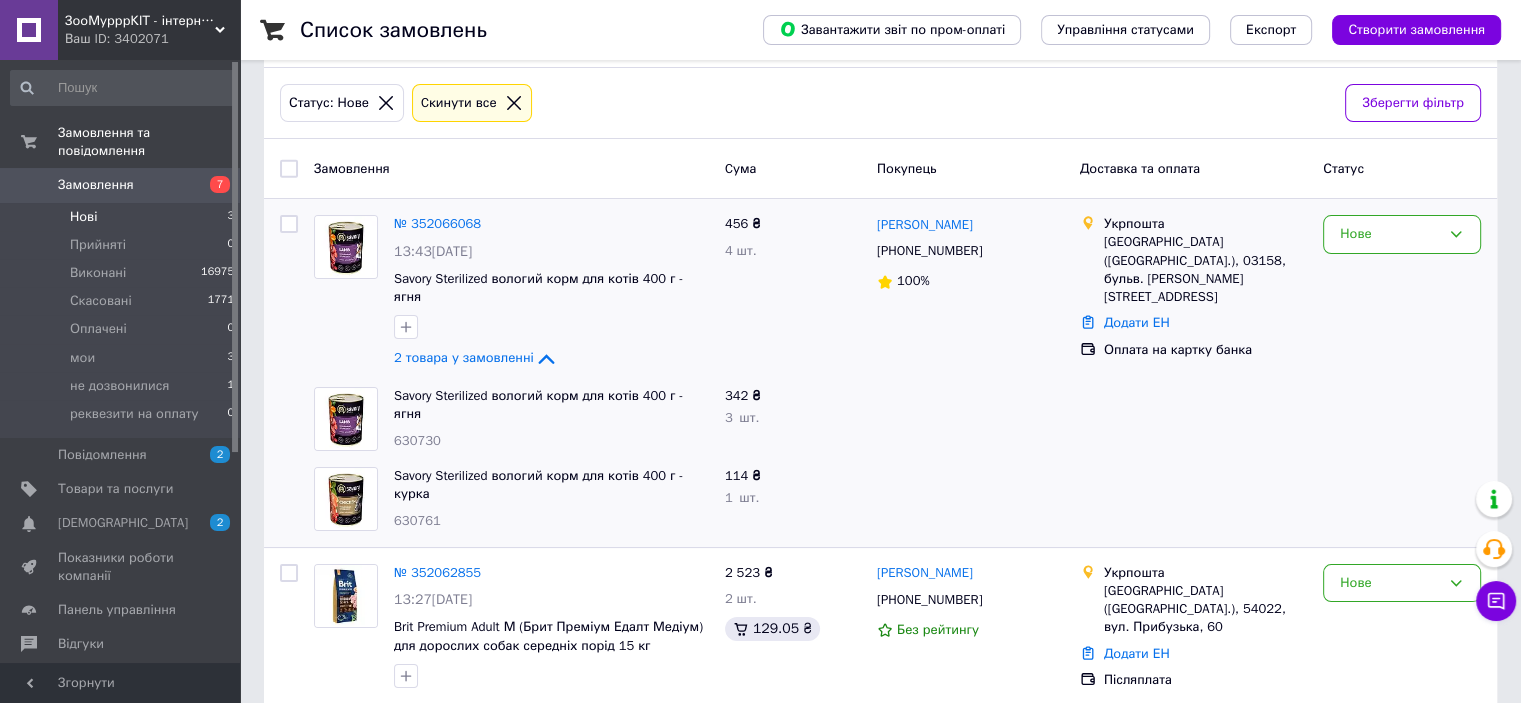 click at bounding box center (1402, 419) 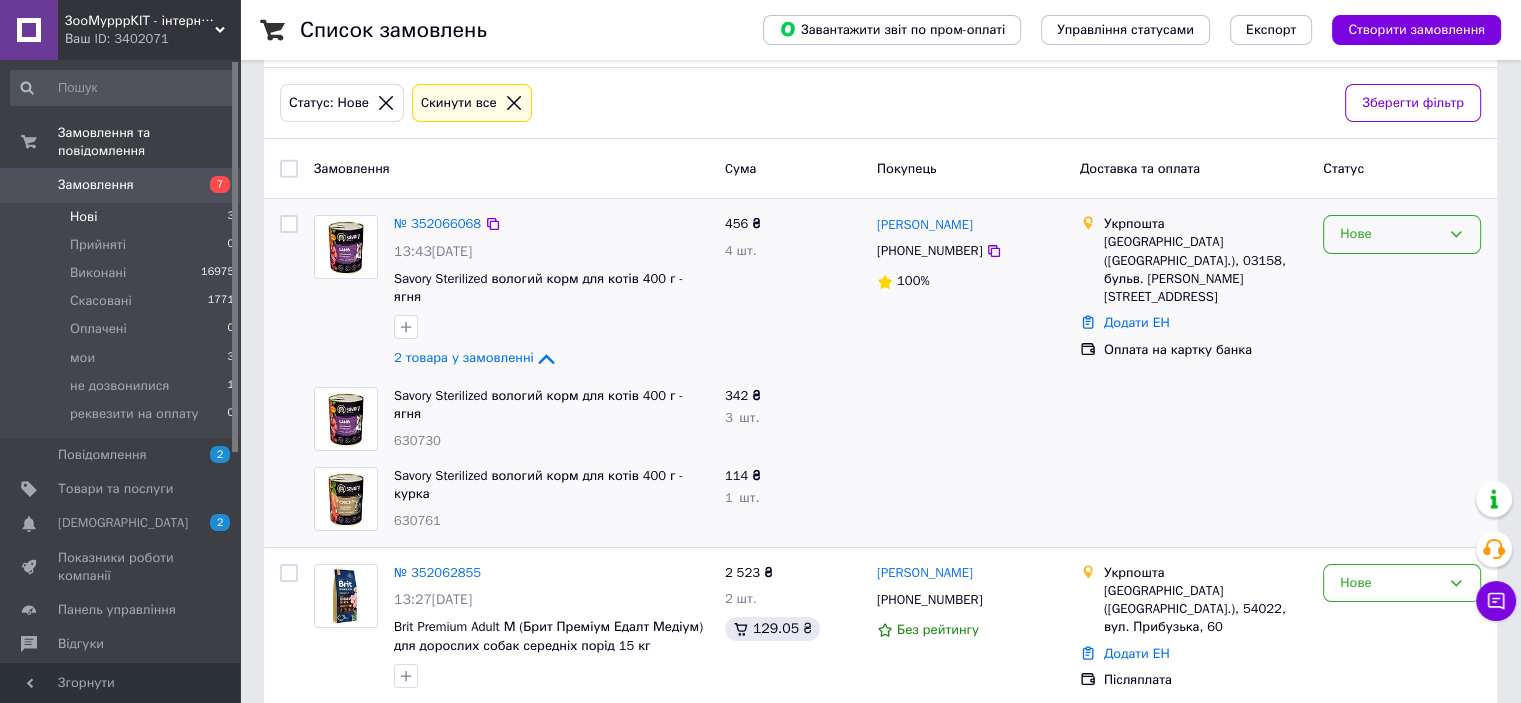 click on "Нове" at bounding box center [1390, 234] 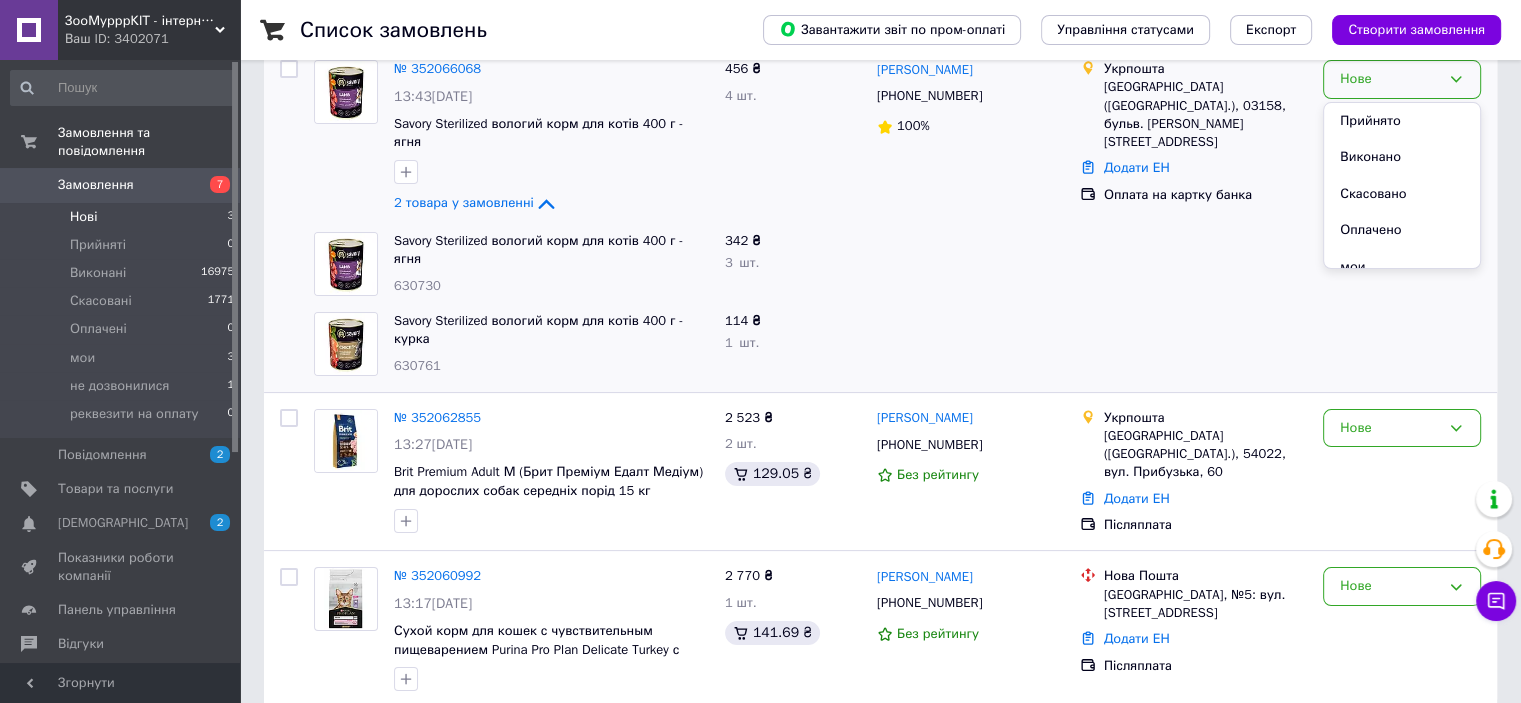 scroll, scrollTop: 248, scrollLeft: 0, axis: vertical 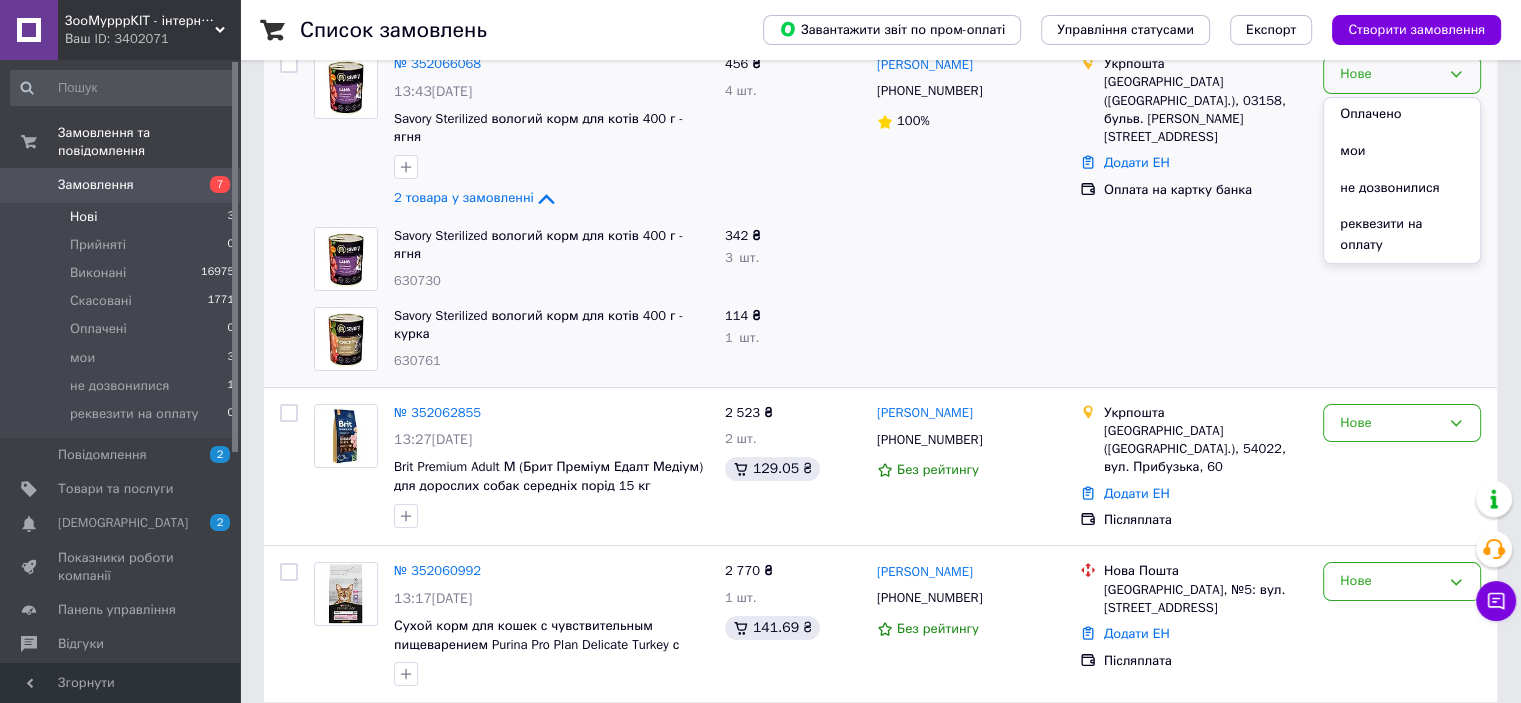 click on "реквезити на оплату" at bounding box center [1402, 234] 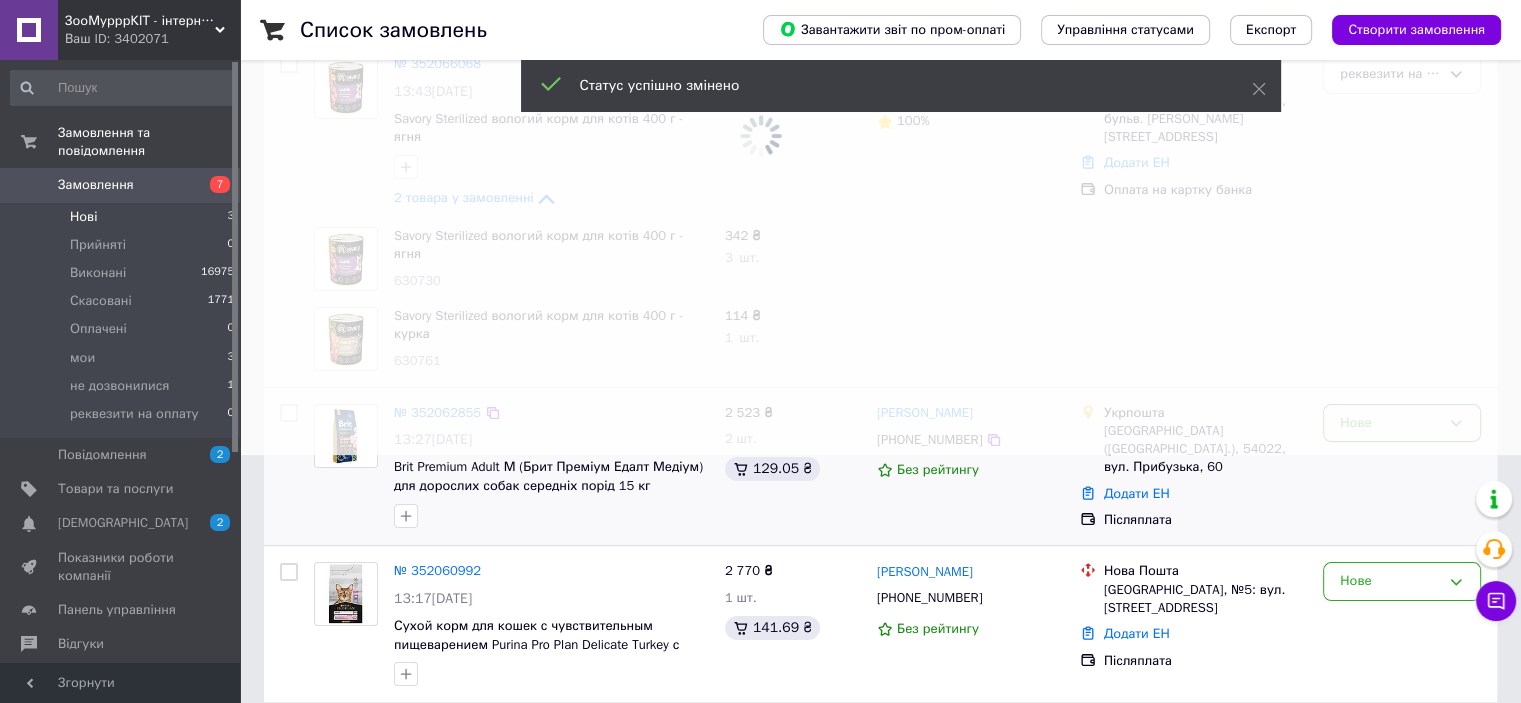 click on "Нове" at bounding box center (1390, 423) 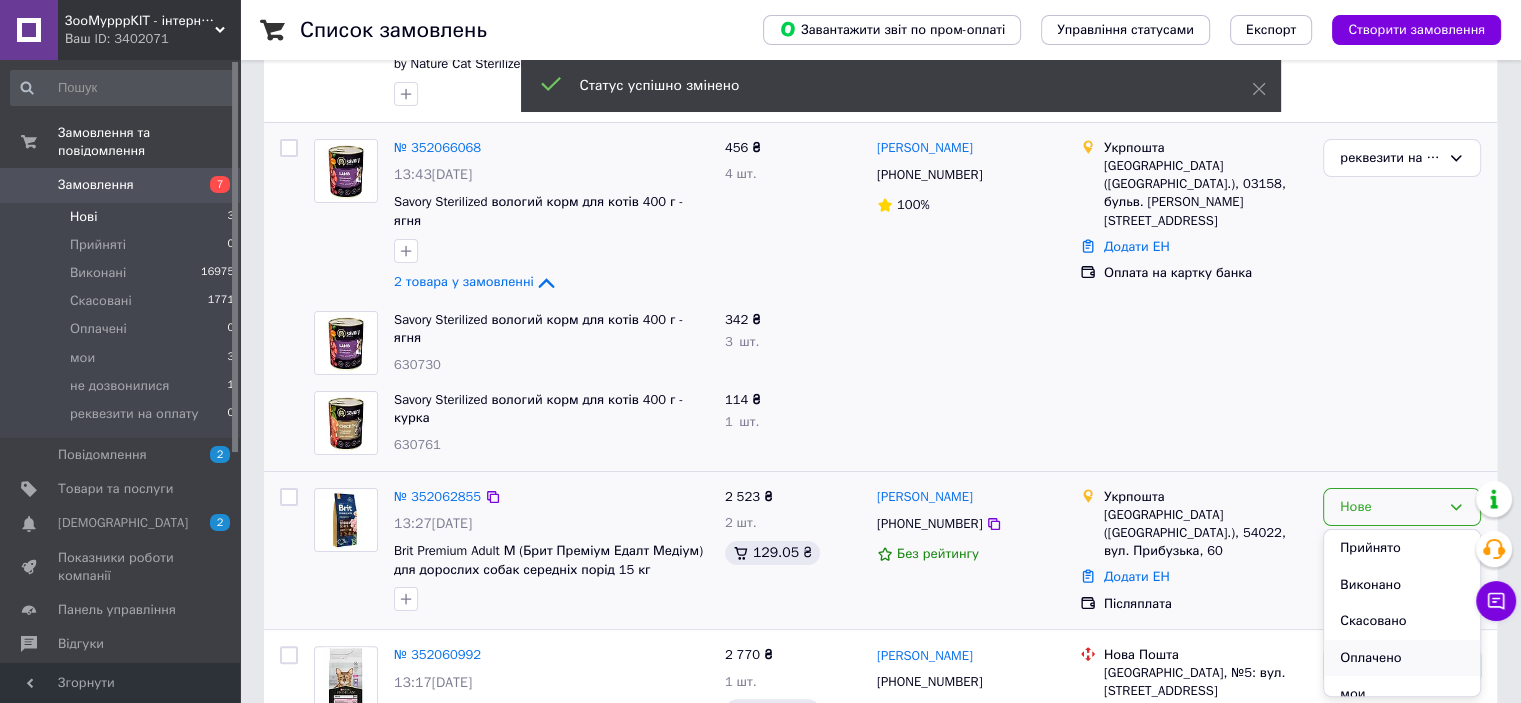 scroll, scrollTop: 405, scrollLeft: 0, axis: vertical 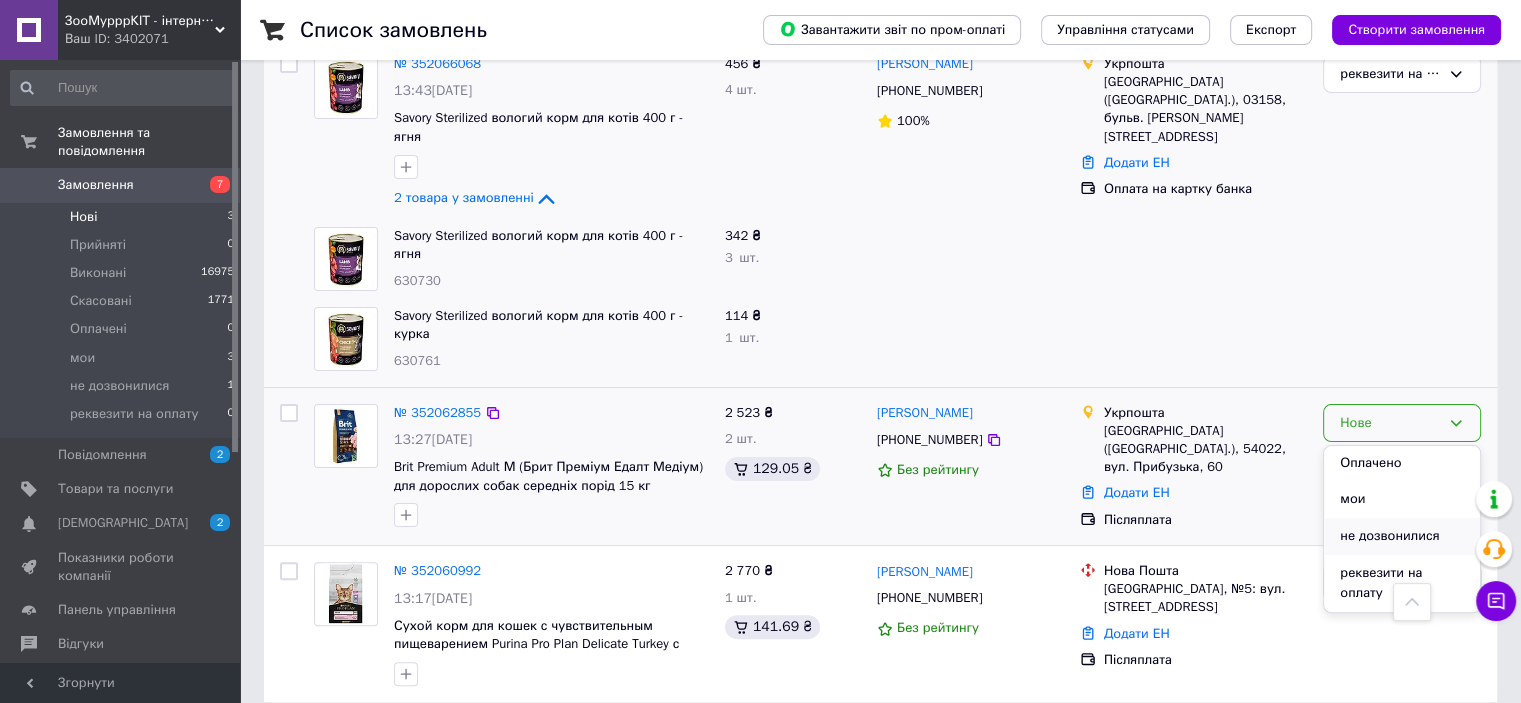 click on "не дозвонилися" at bounding box center (1402, 536) 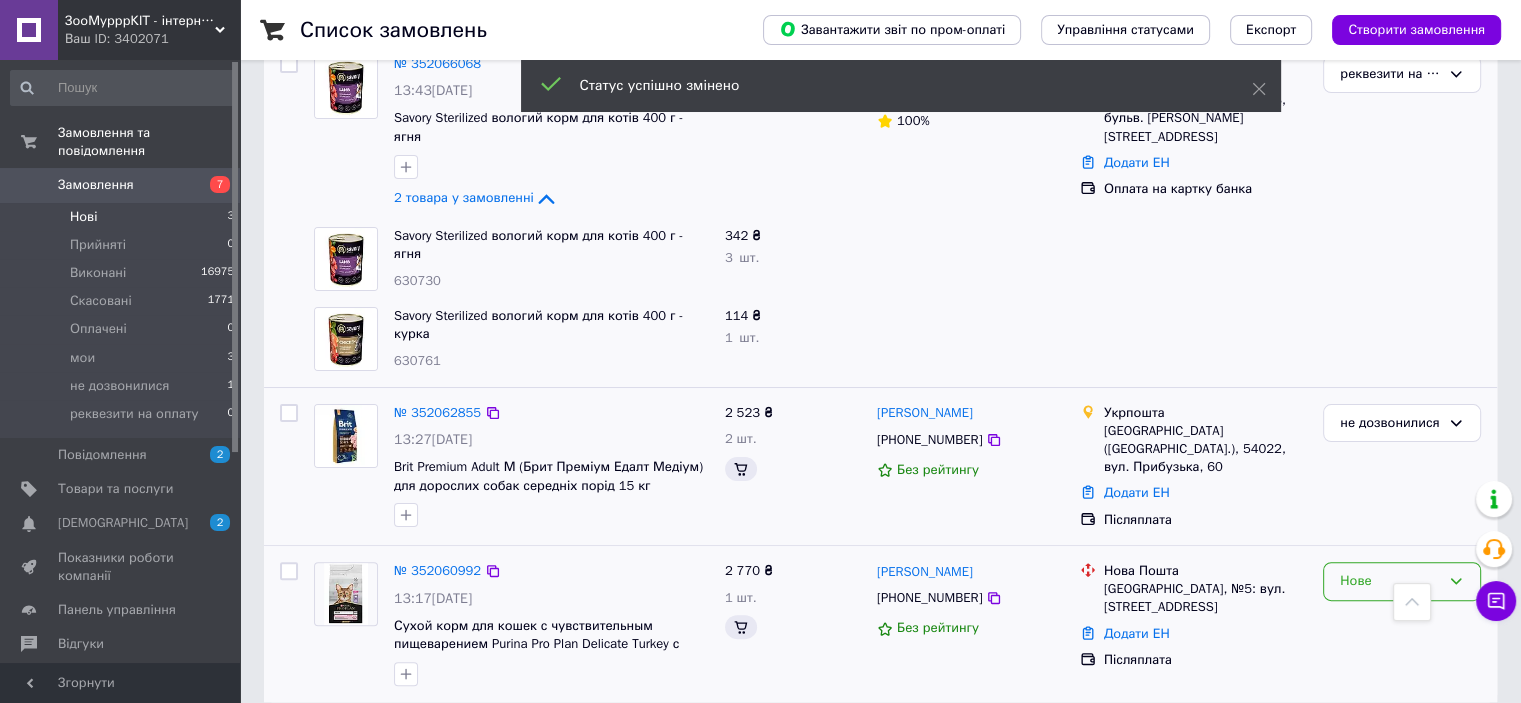 click on "Нове" at bounding box center [1390, 581] 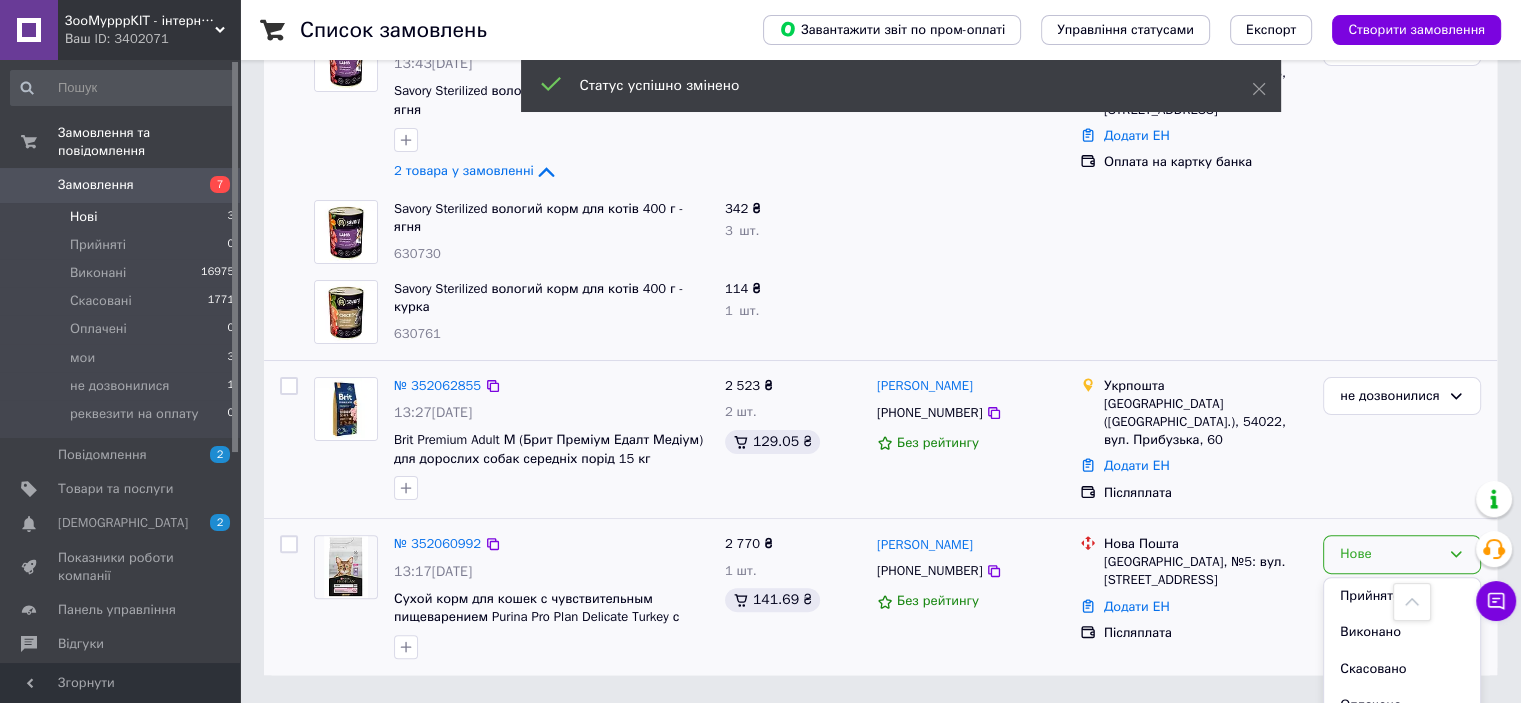 scroll, scrollTop: 450, scrollLeft: 0, axis: vertical 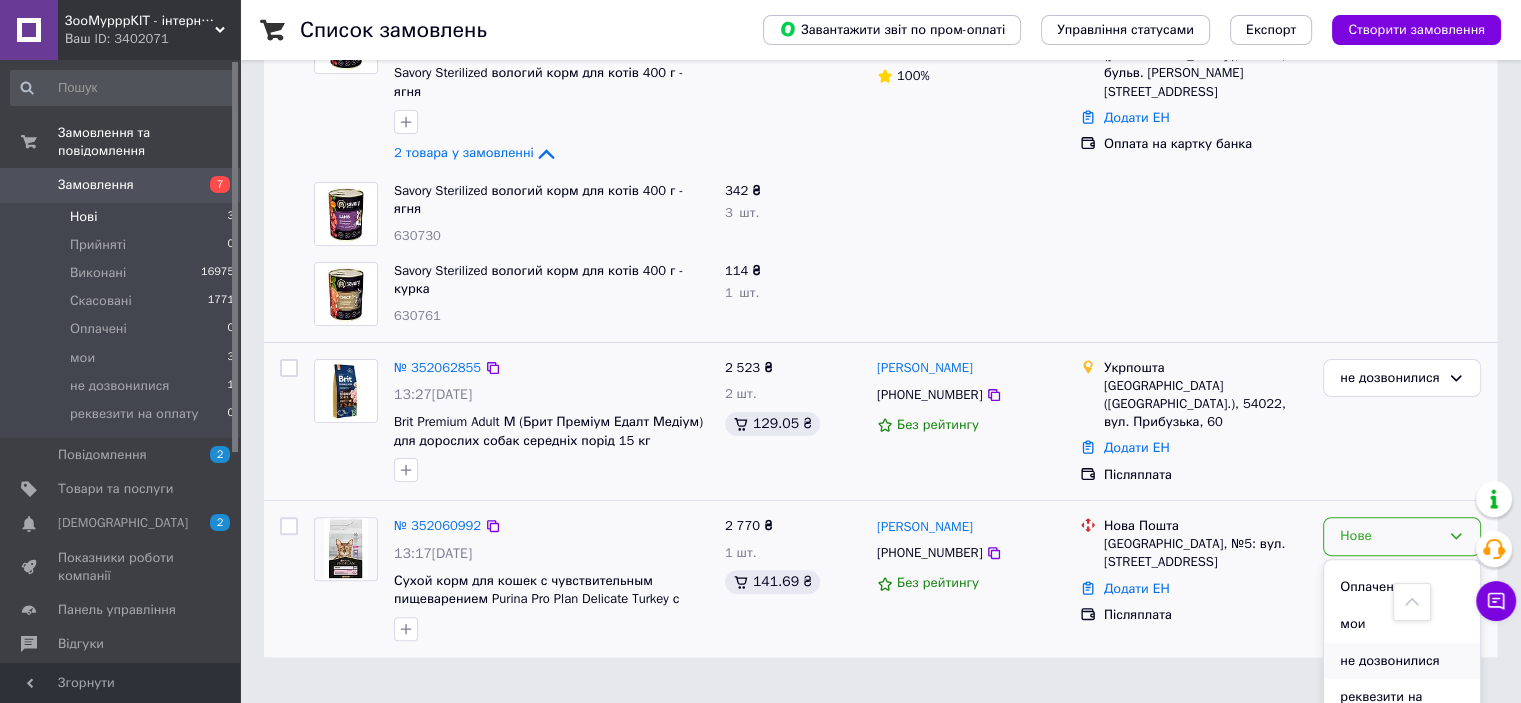 click on "не дозвонилися" at bounding box center (1402, 661) 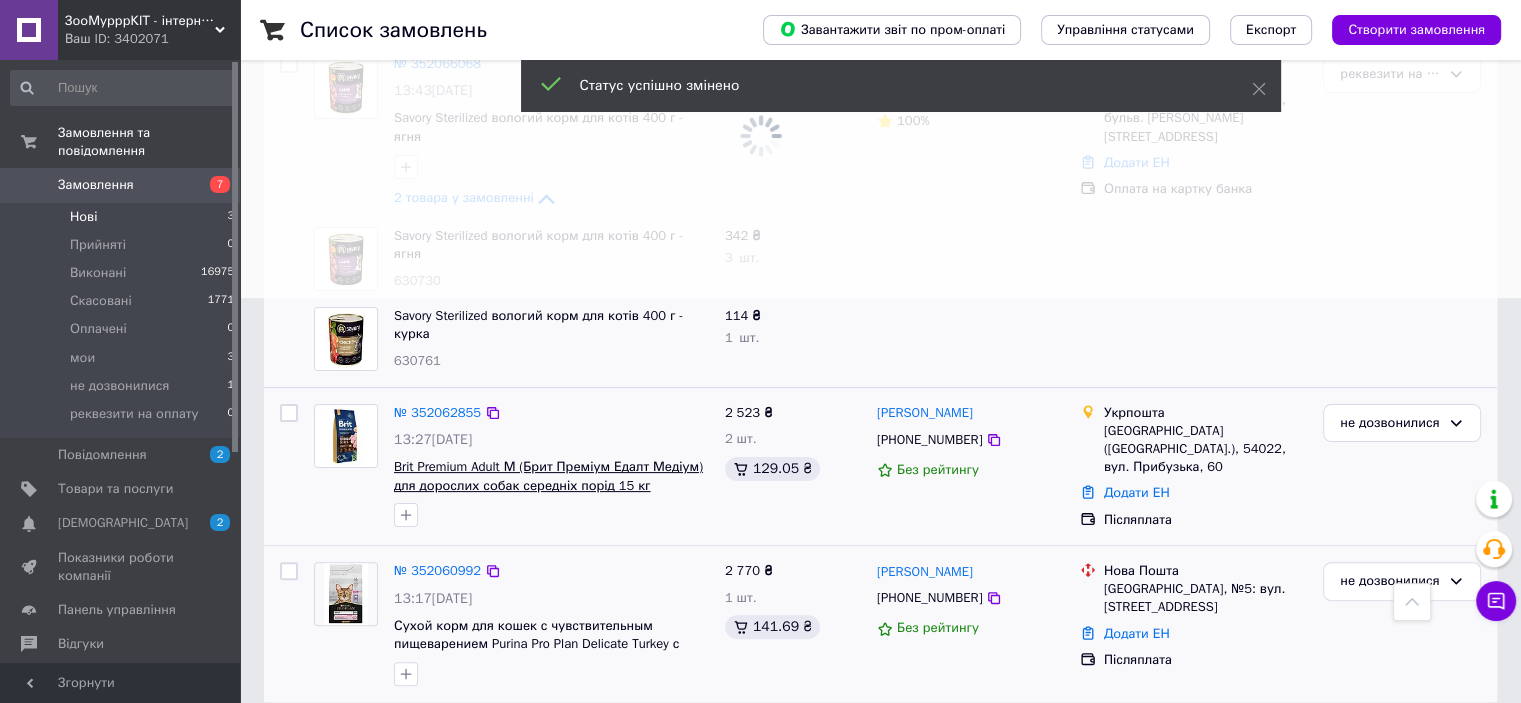 scroll, scrollTop: 75, scrollLeft: 0, axis: vertical 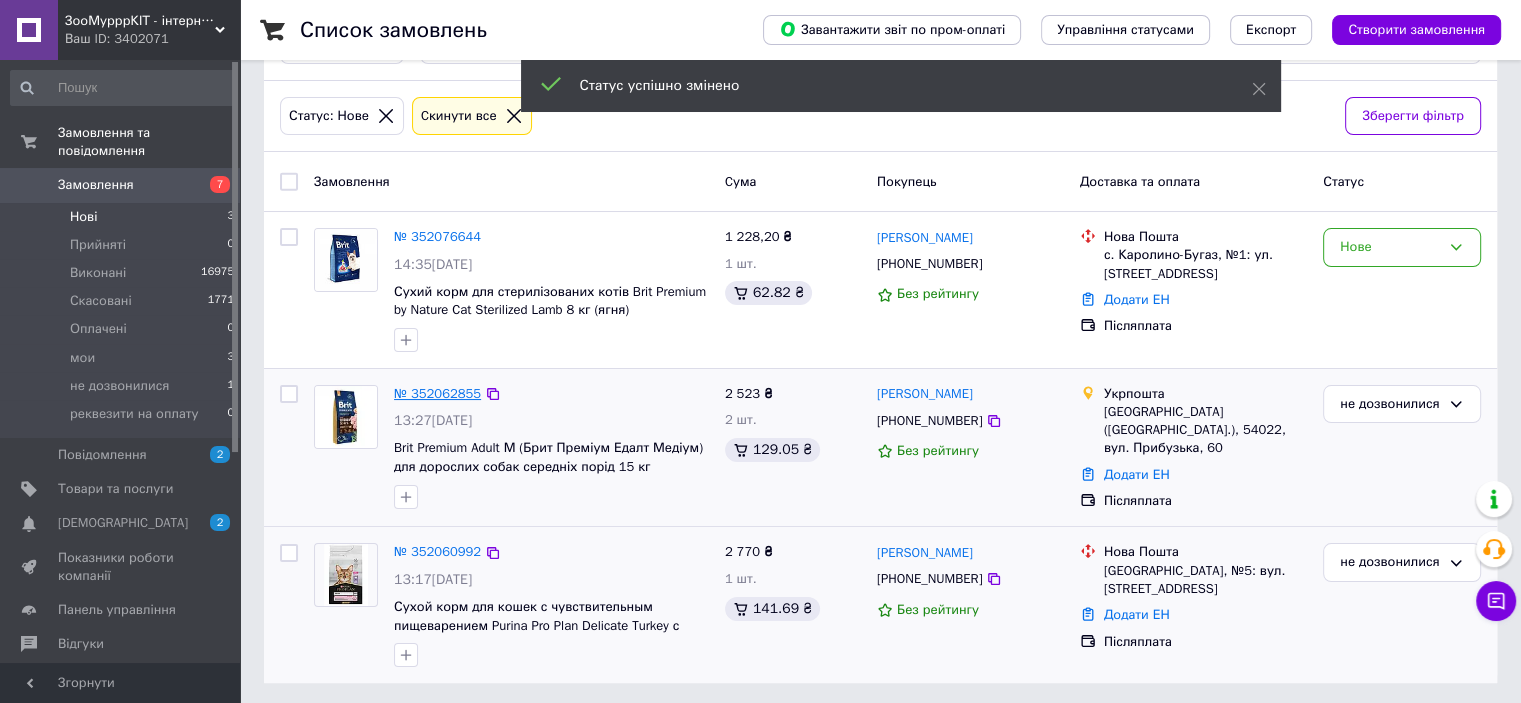 click on "№ 352062855" at bounding box center [437, 393] 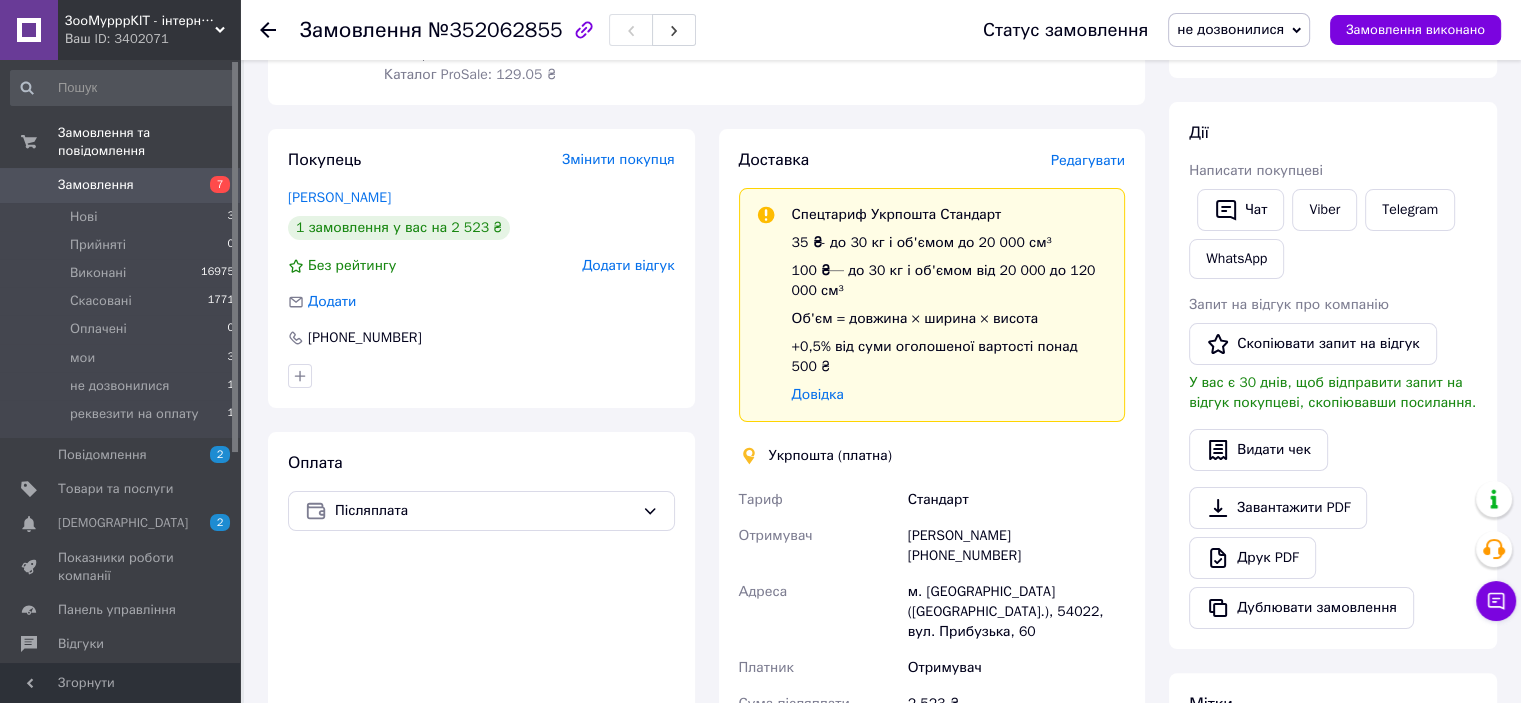 scroll, scrollTop: 275, scrollLeft: 0, axis: vertical 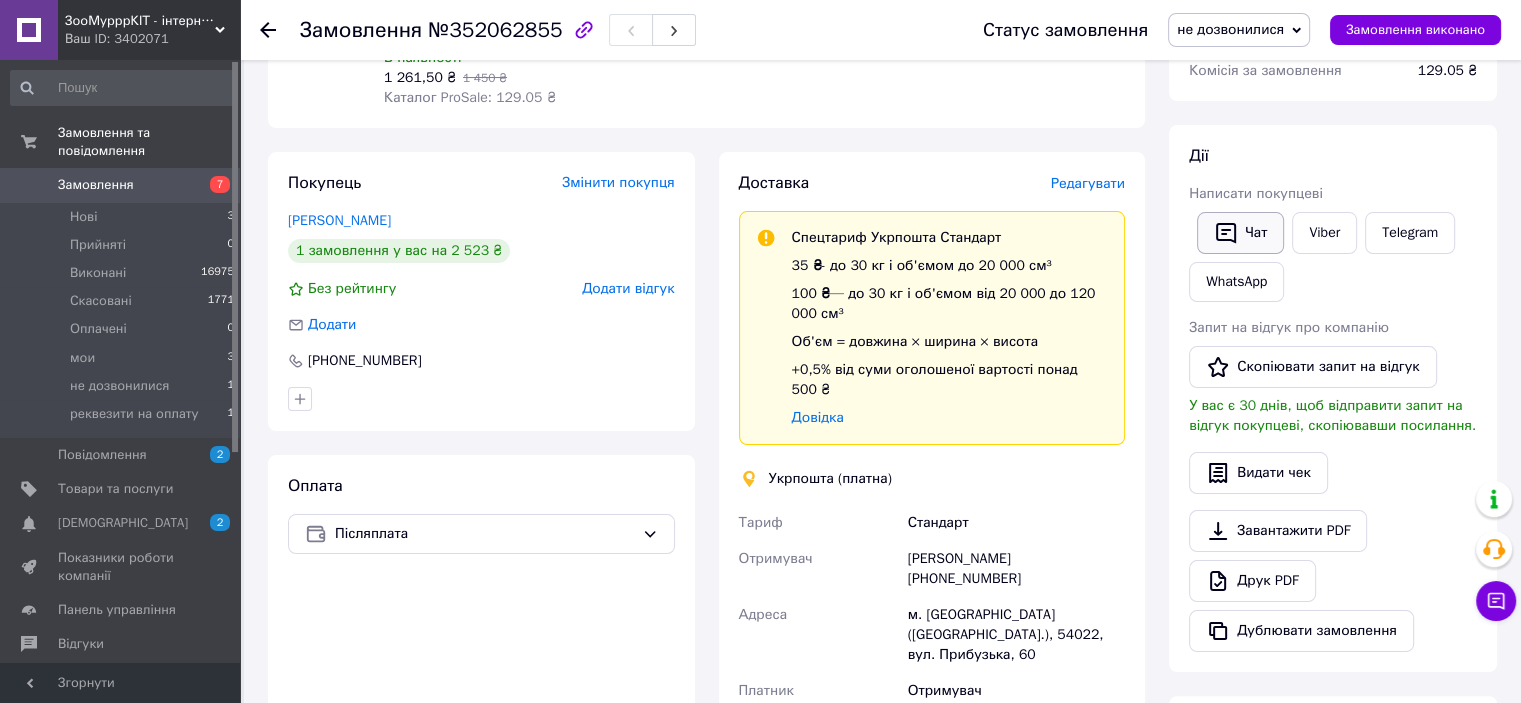 click on "Чат" at bounding box center [1240, 233] 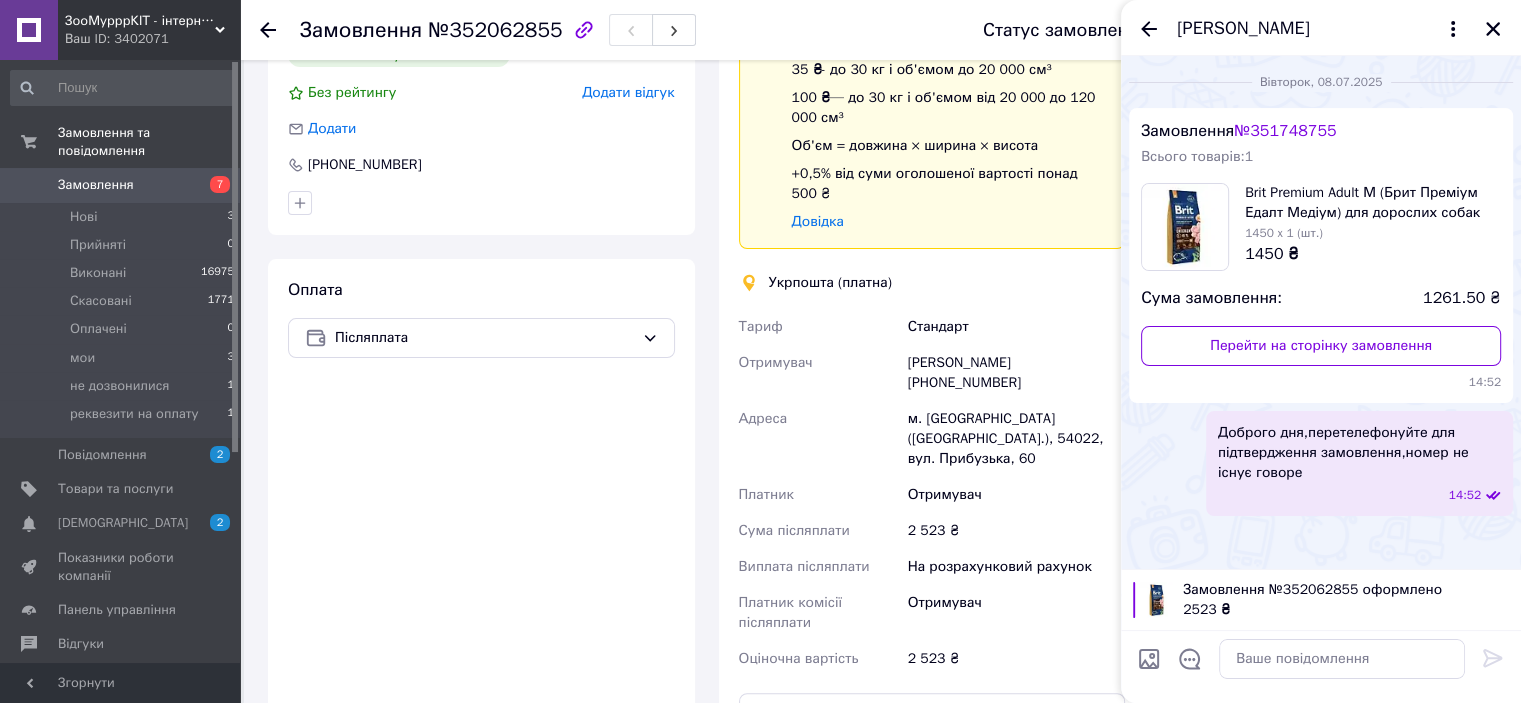 scroll, scrollTop: 475, scrollLeft: 0, axis: vertical 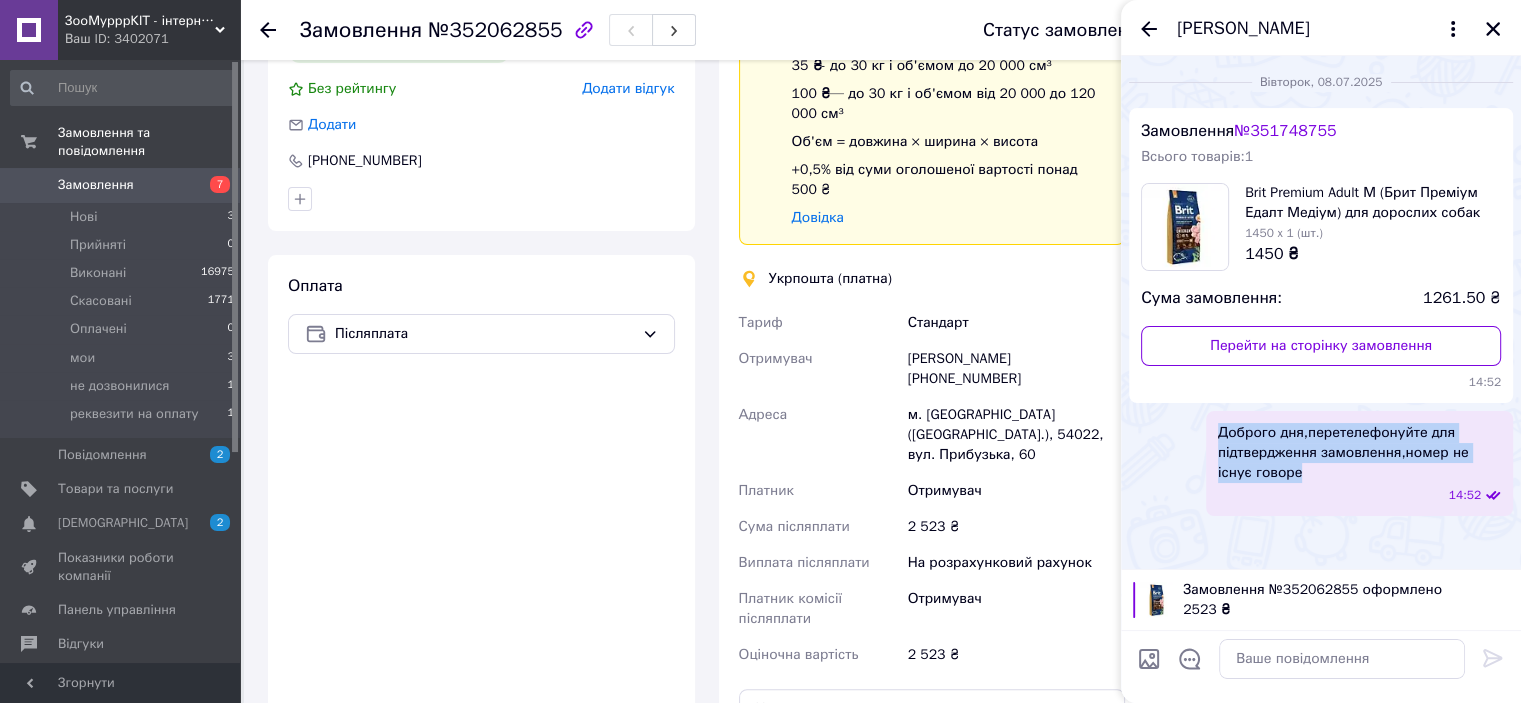 drag, startPoint x: 1219, startPoint y: 430, endPoint x: 1282, endPoint y: 478, distance: 79.20227 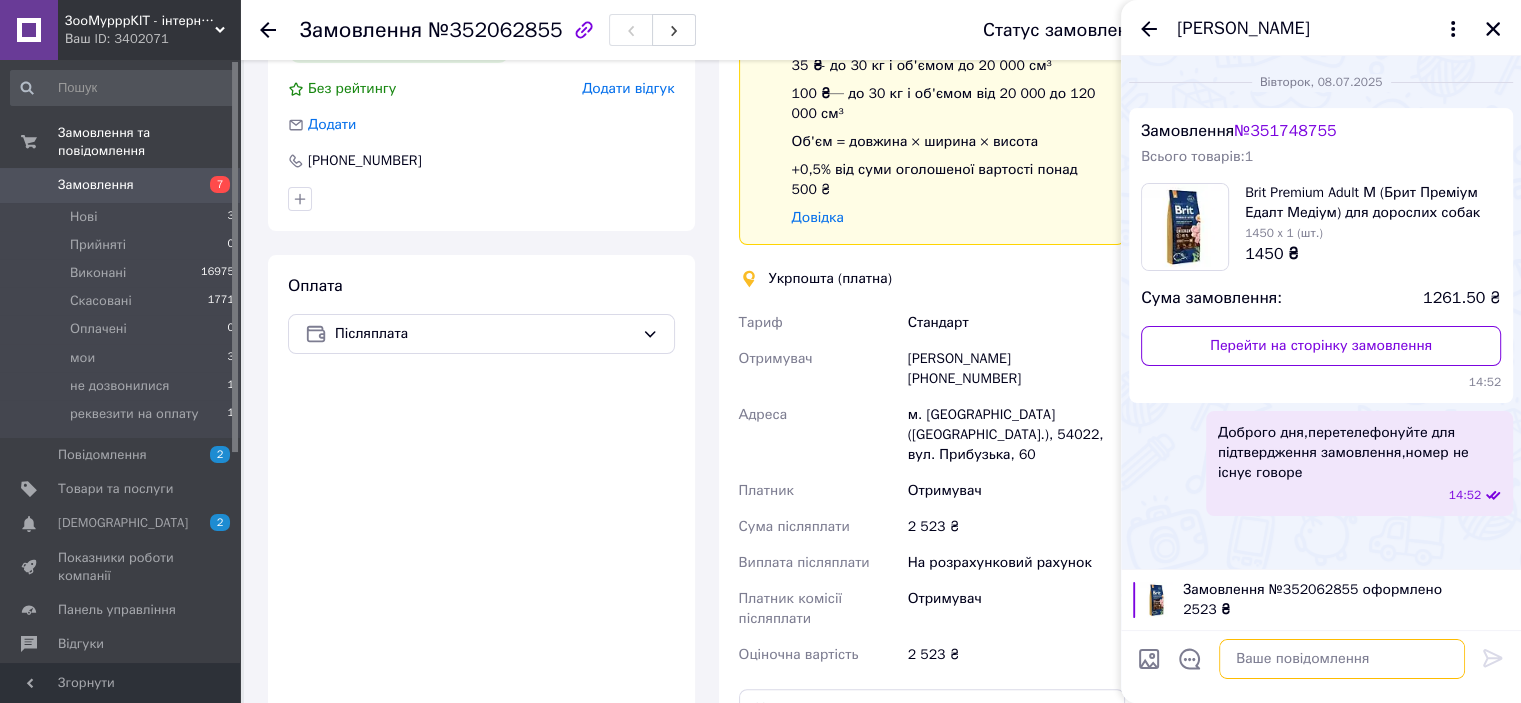 click at bounding box center (1342, 659) 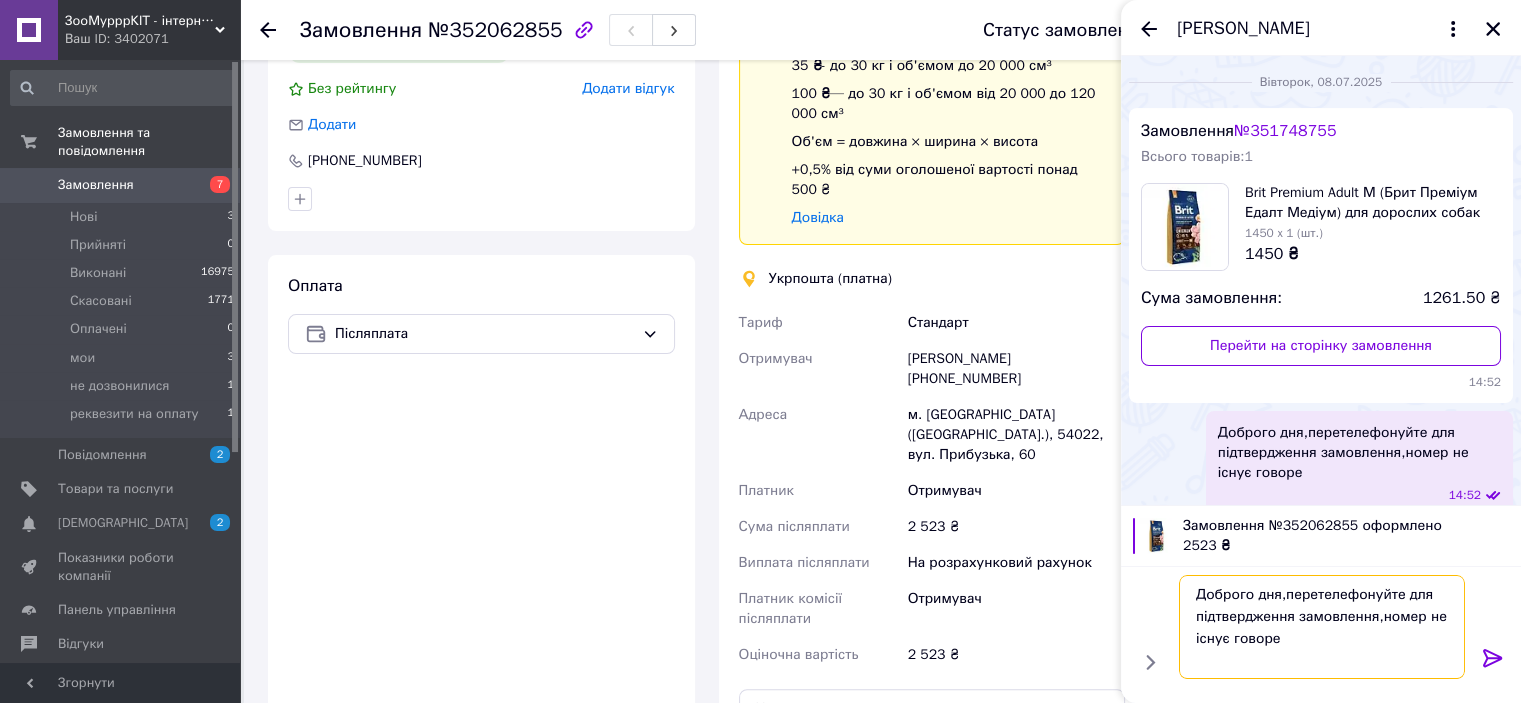 type on "Доброго дня,перетелефонуйте для підтвердження замовлення,номер не існує говоре" 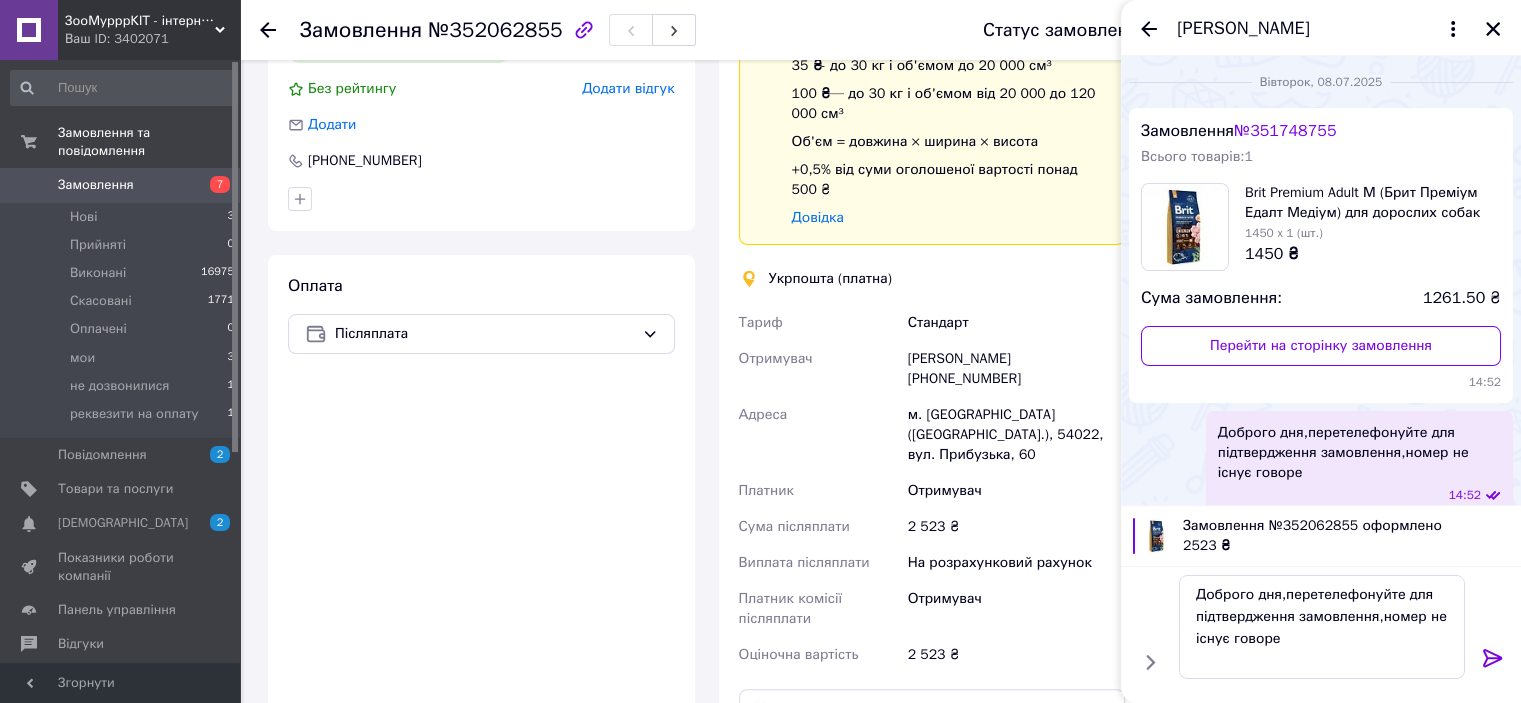 click 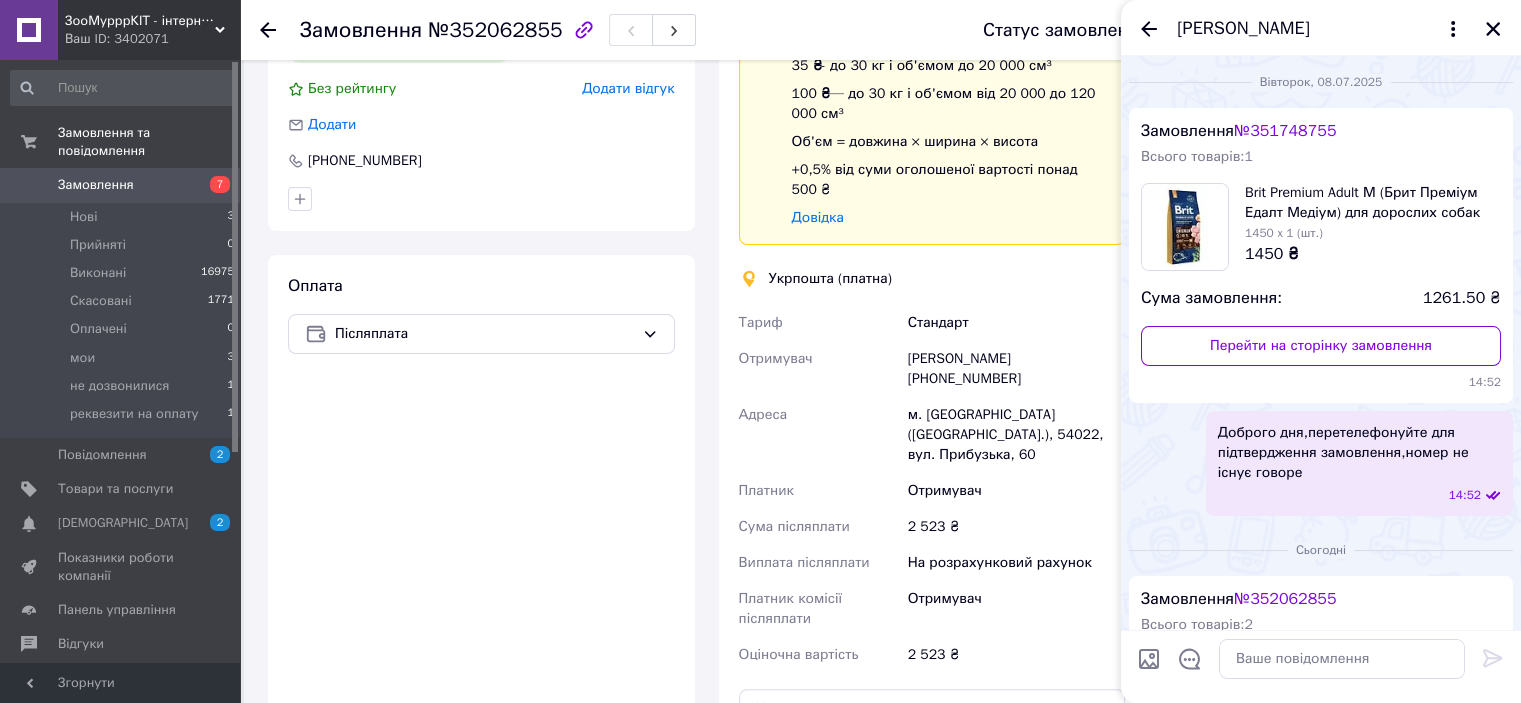 scroll, scrollTop: 361, scrollLeft: 0, axis: vertical 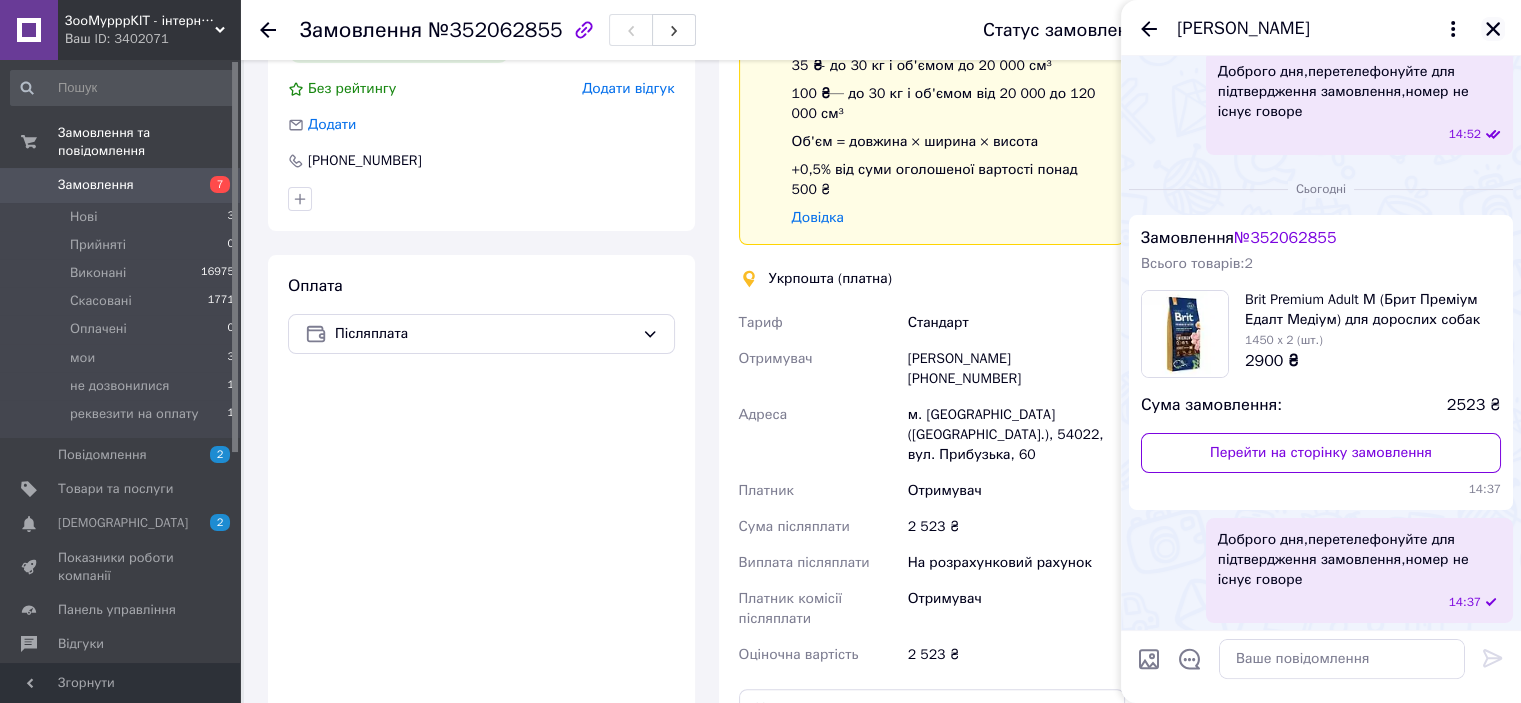click 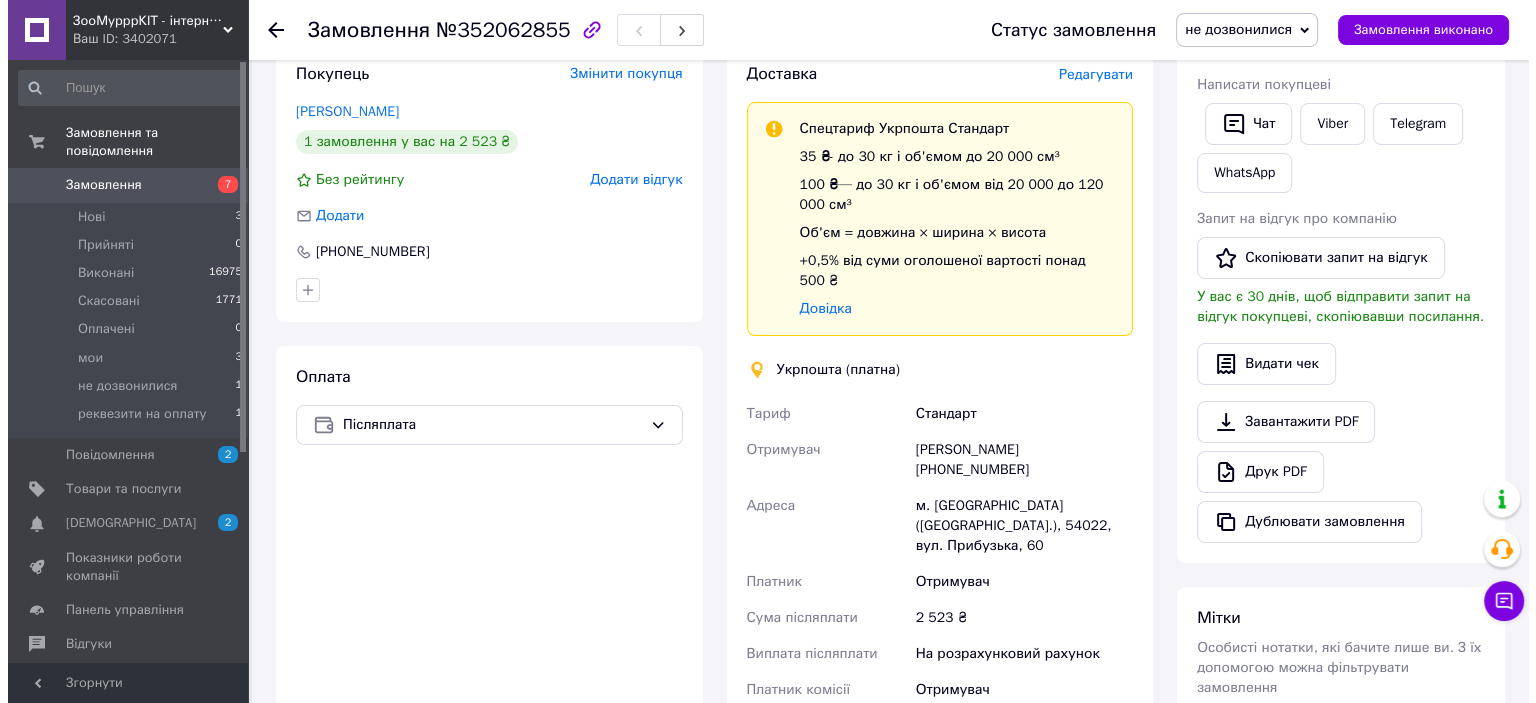 scroll, scrollTop: 275, scrollLeft: 0, axis: vertical 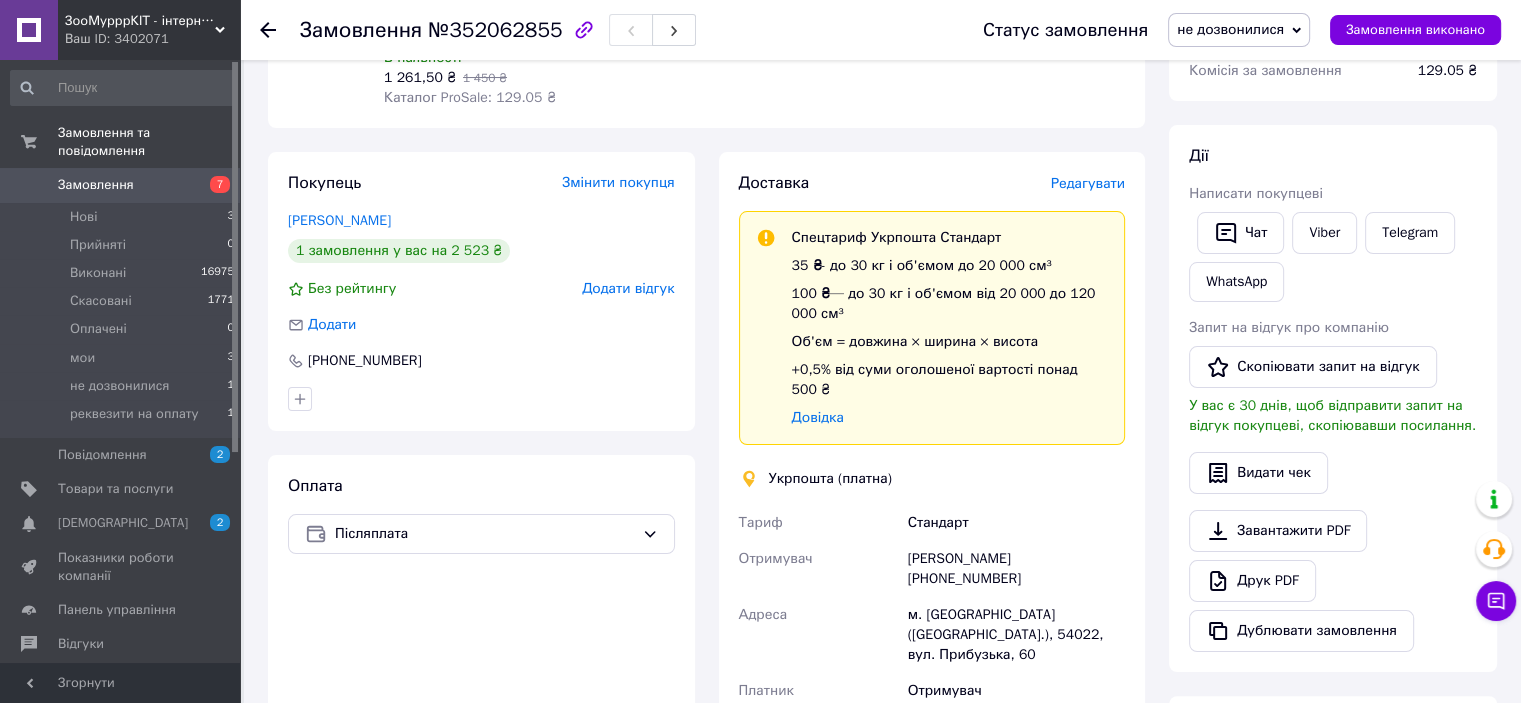 click on "Редагувати" at bounding box center [1088, 183] 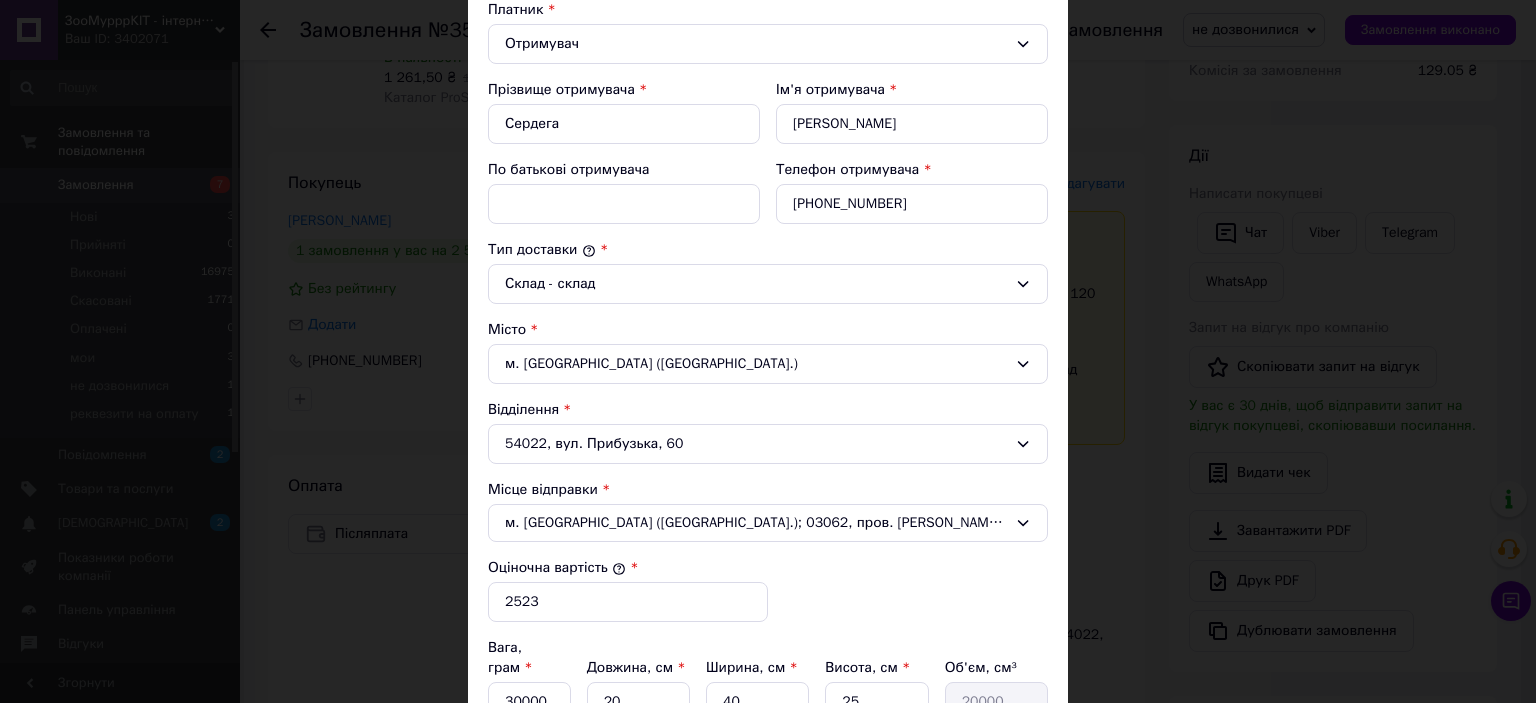 scroll, scrollTop: 500, scrollLeft: 0, axis: vertical 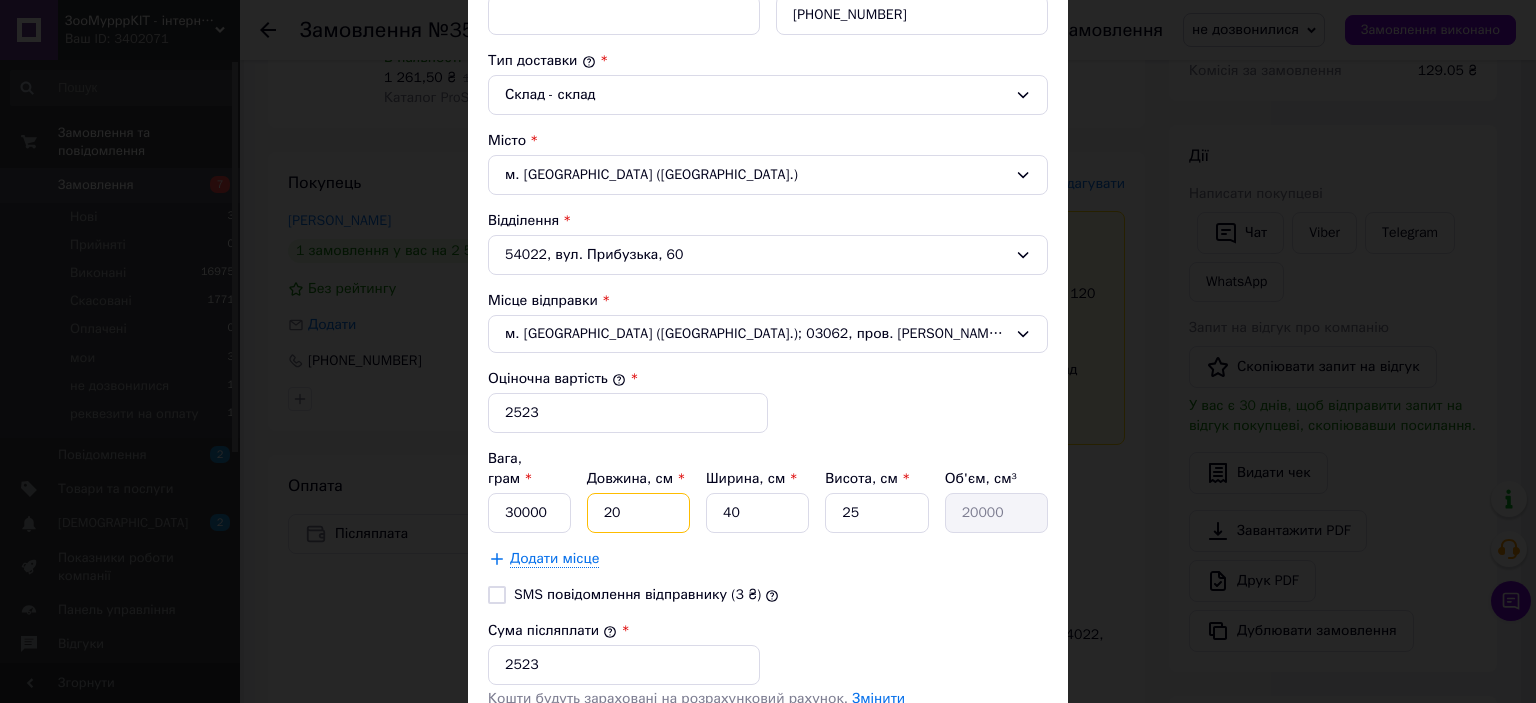 click on "20" at bounding box center (638, 513) 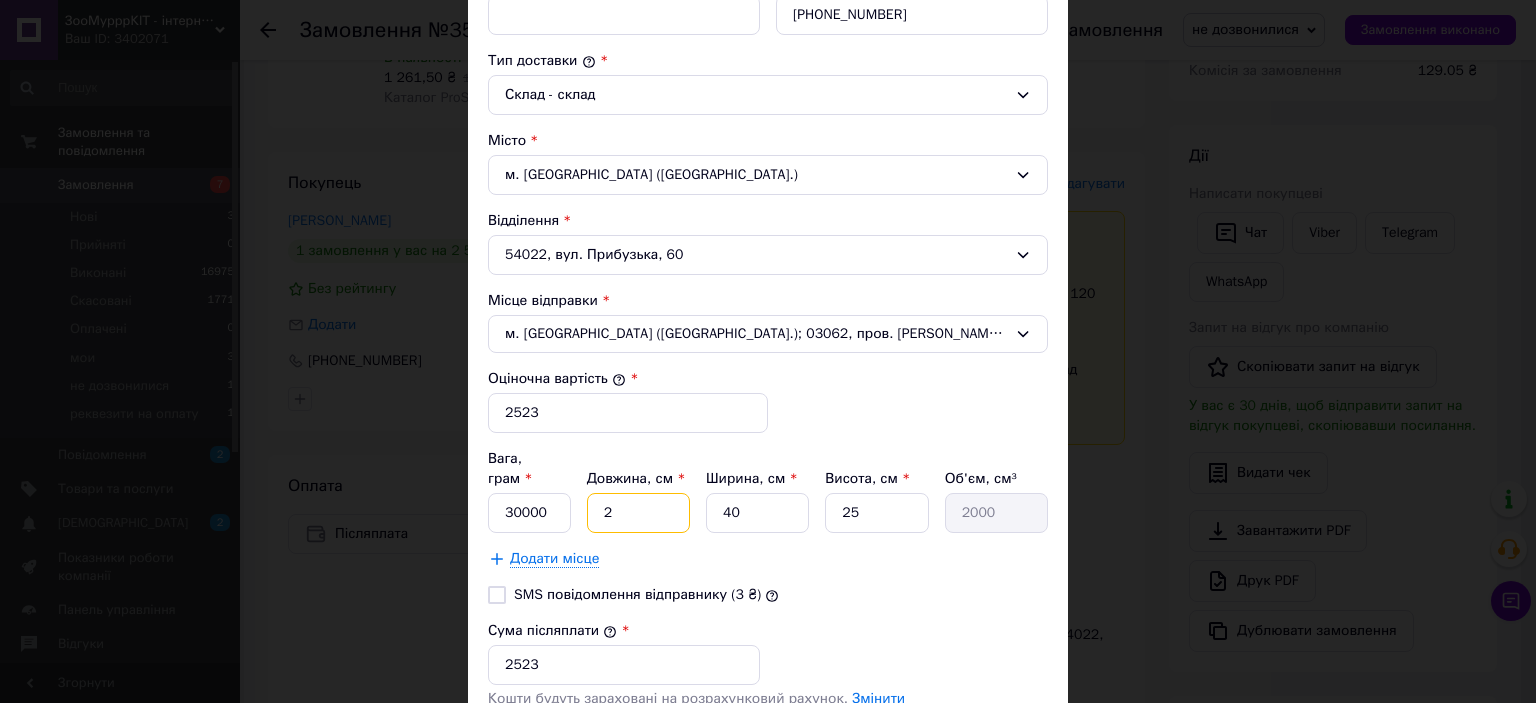 type 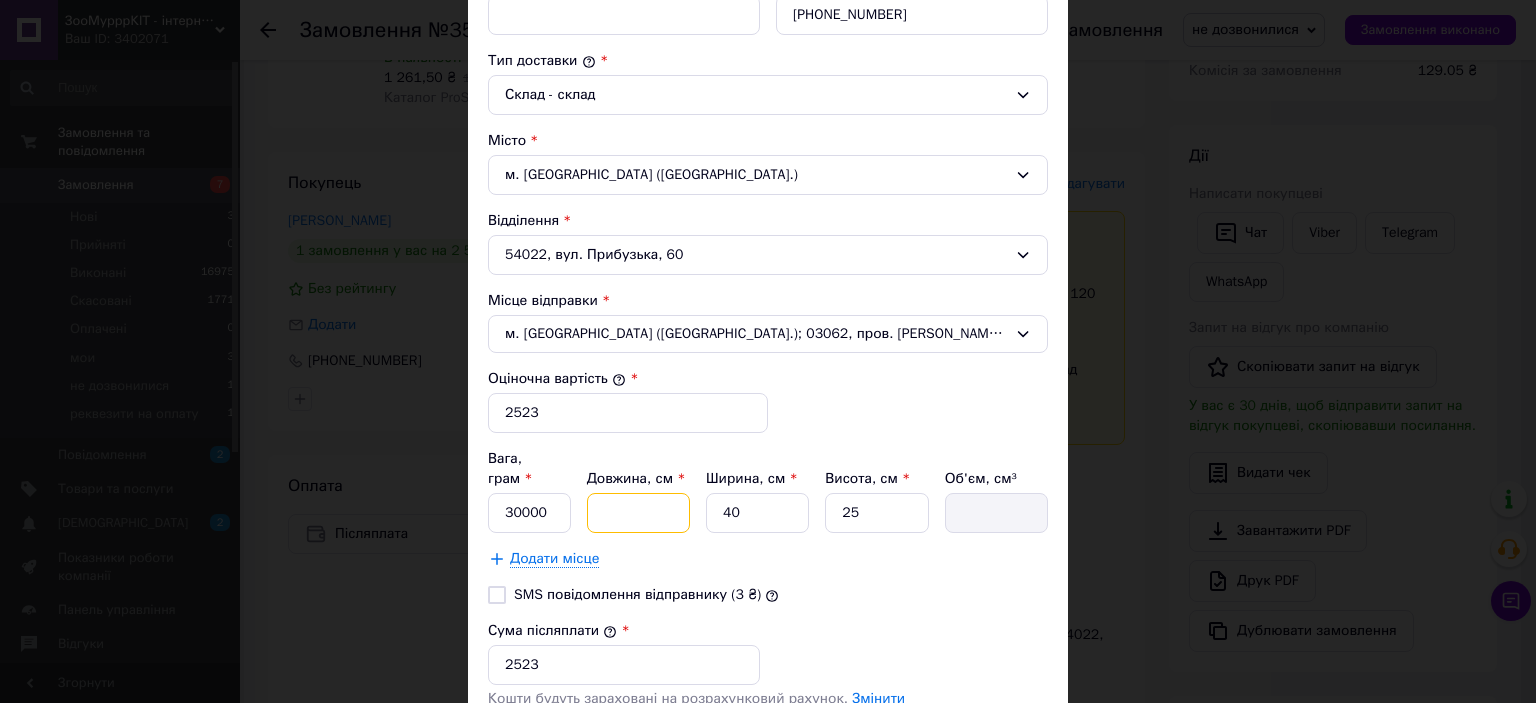 type on "6" 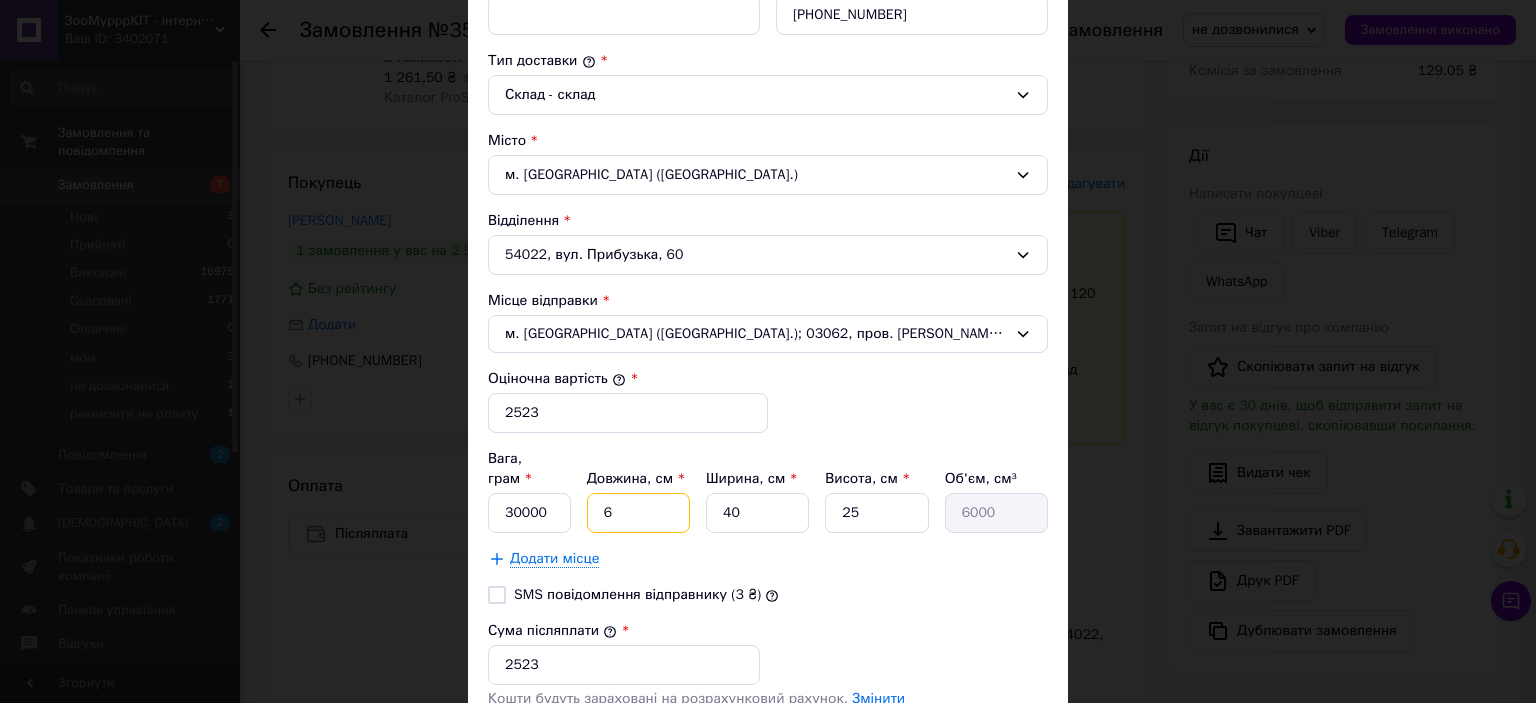 type on "60" 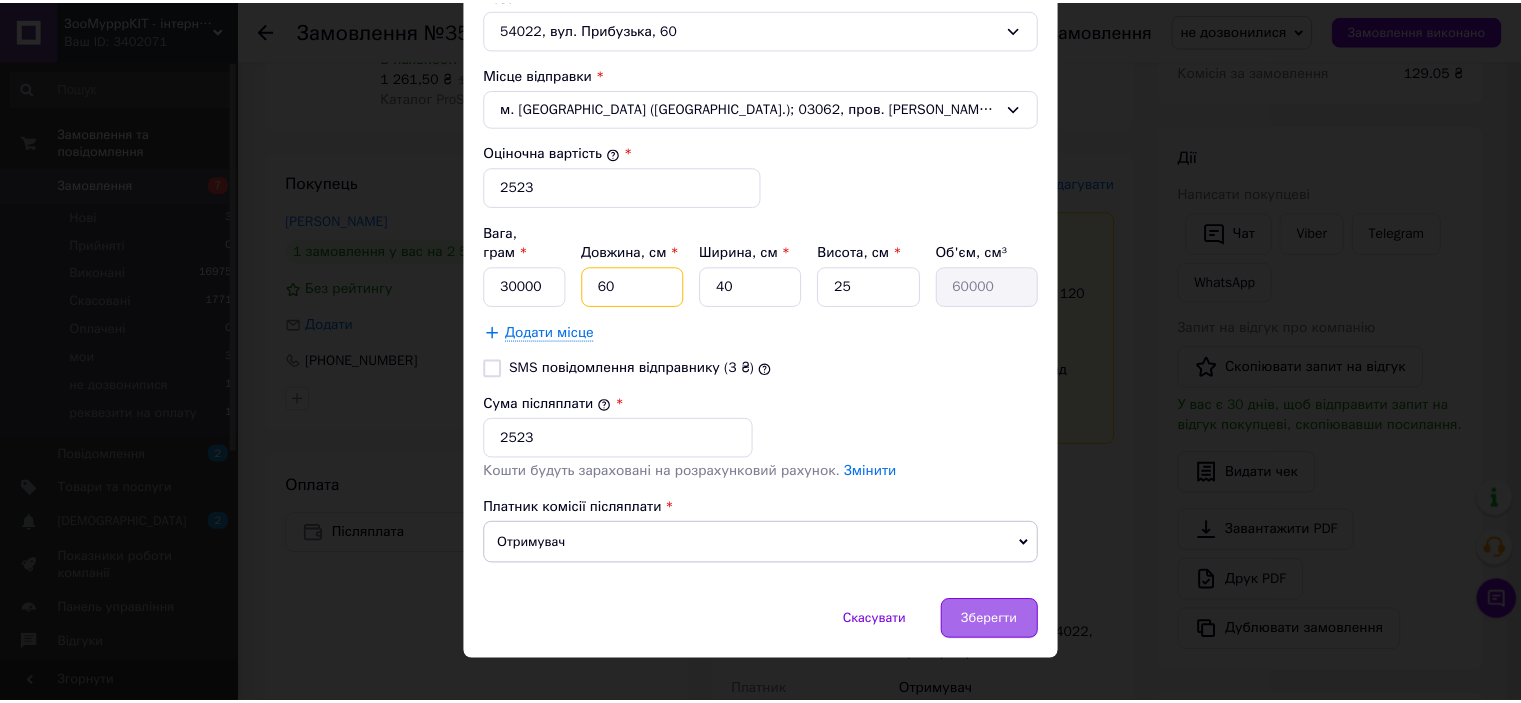 scroll, scrollTop: 728, scrollLeft: 0, axis: vertical 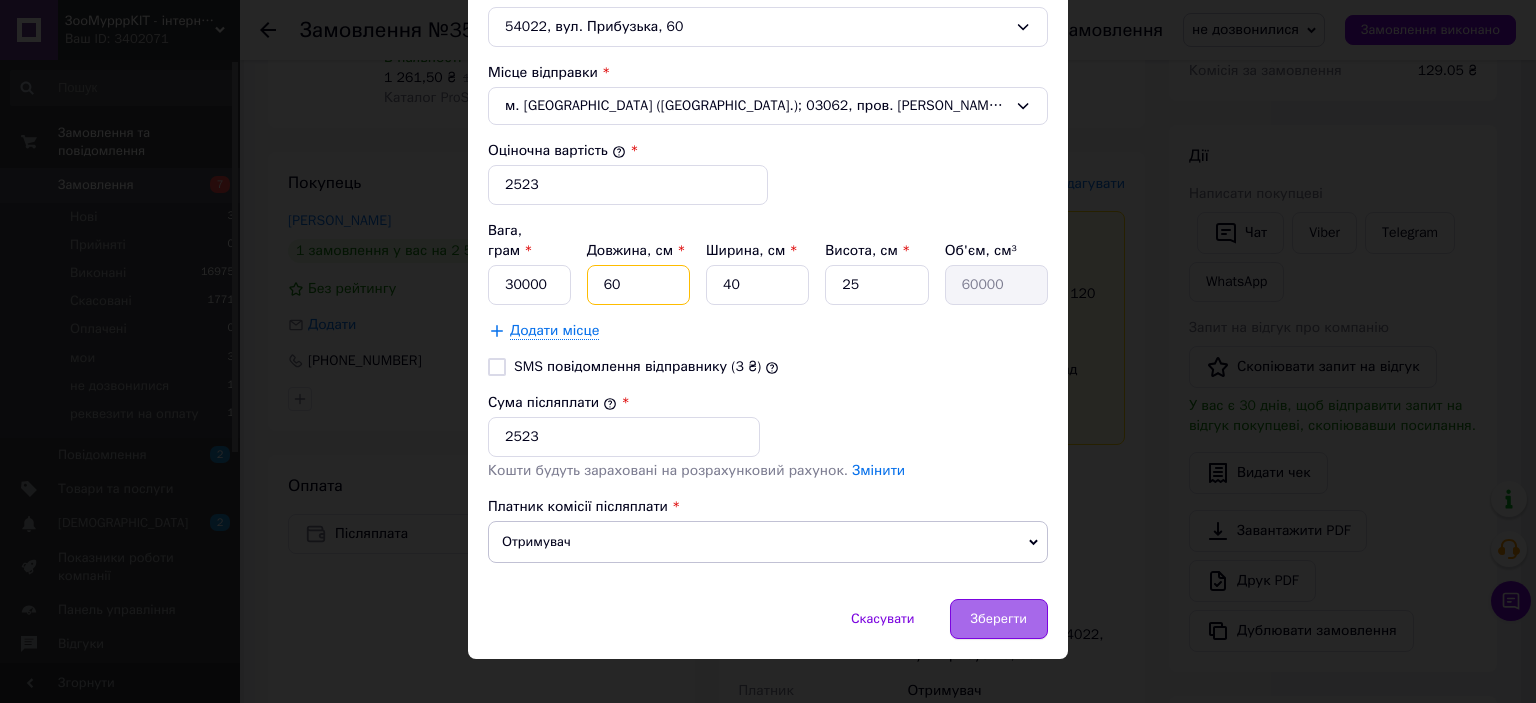 type on "60" 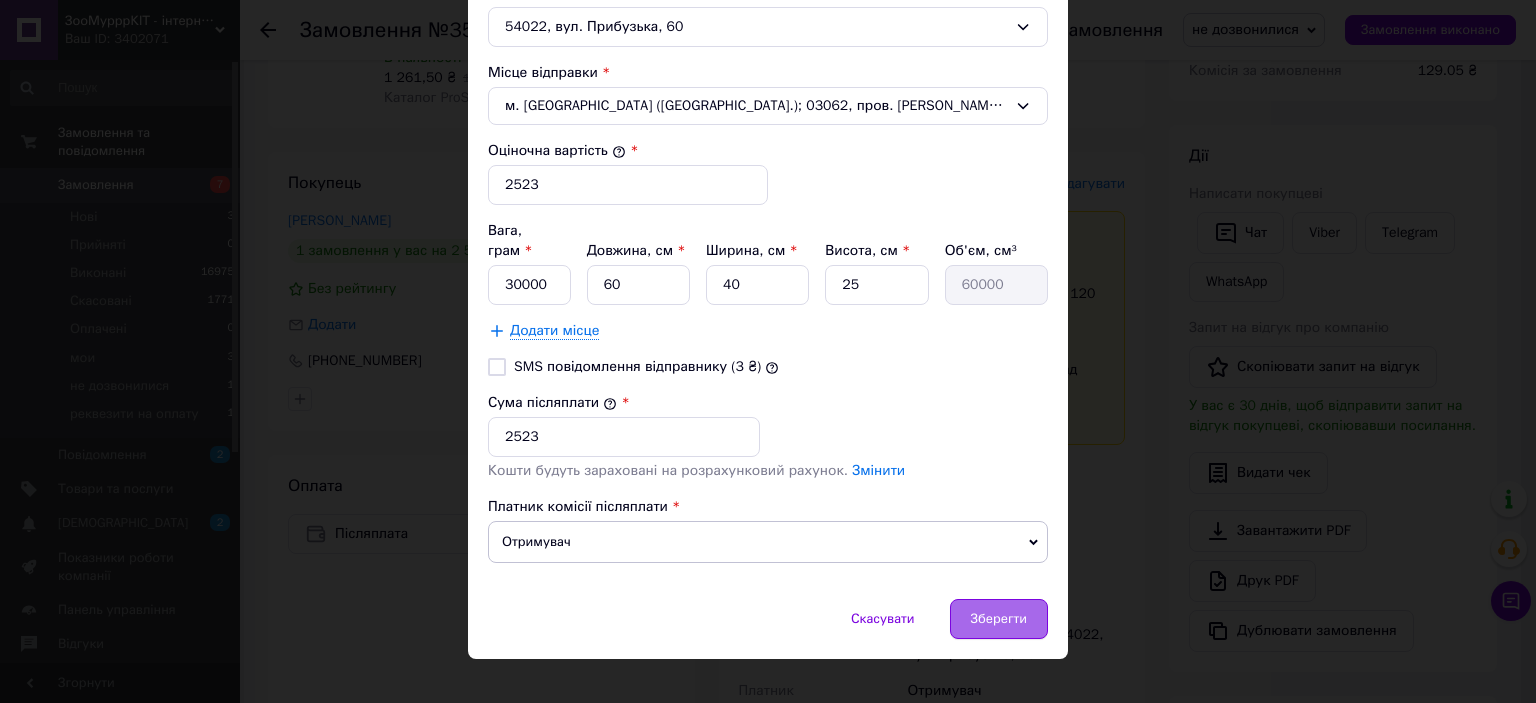 click on "Зберегти" at bounding box center [999, 619] 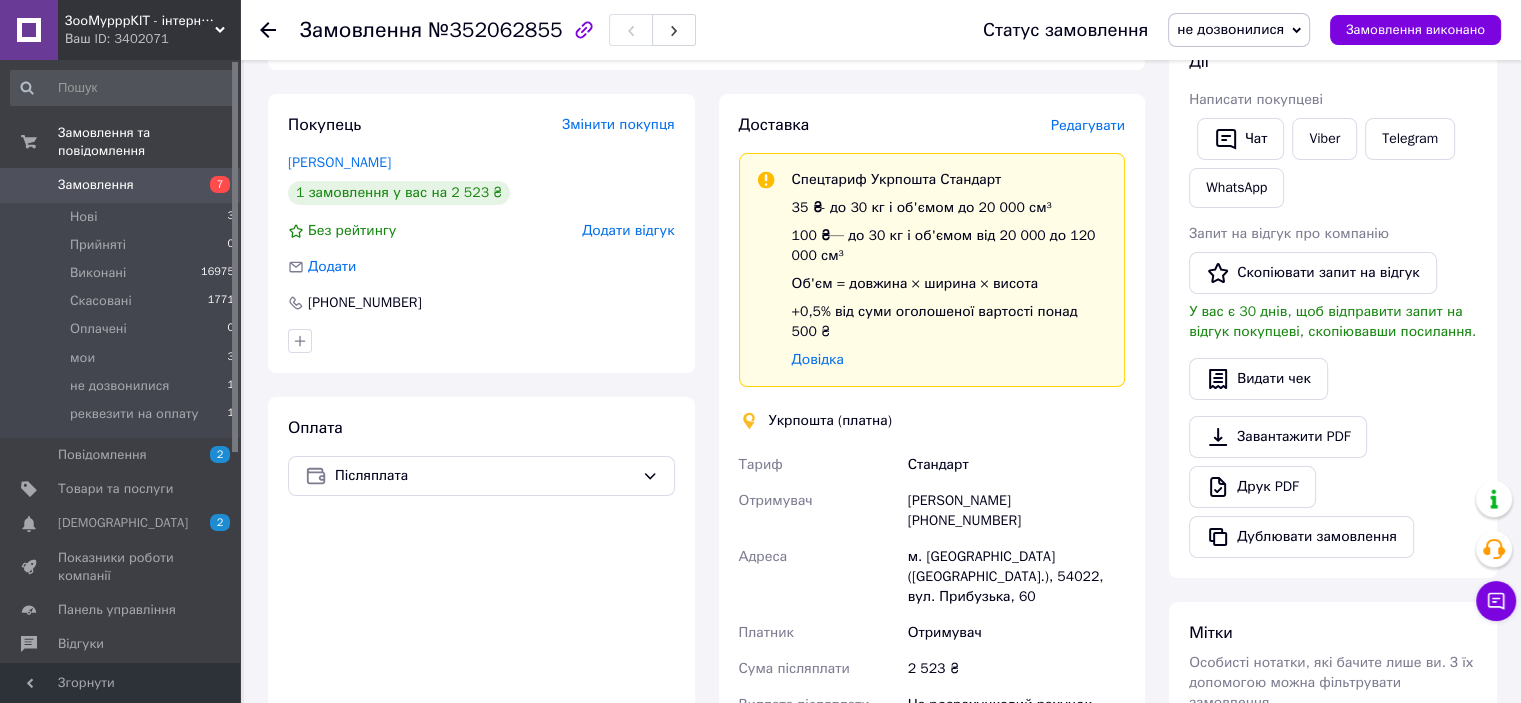 scroll, scrollTop: 575, scrollLeft: 0, axis: vertical 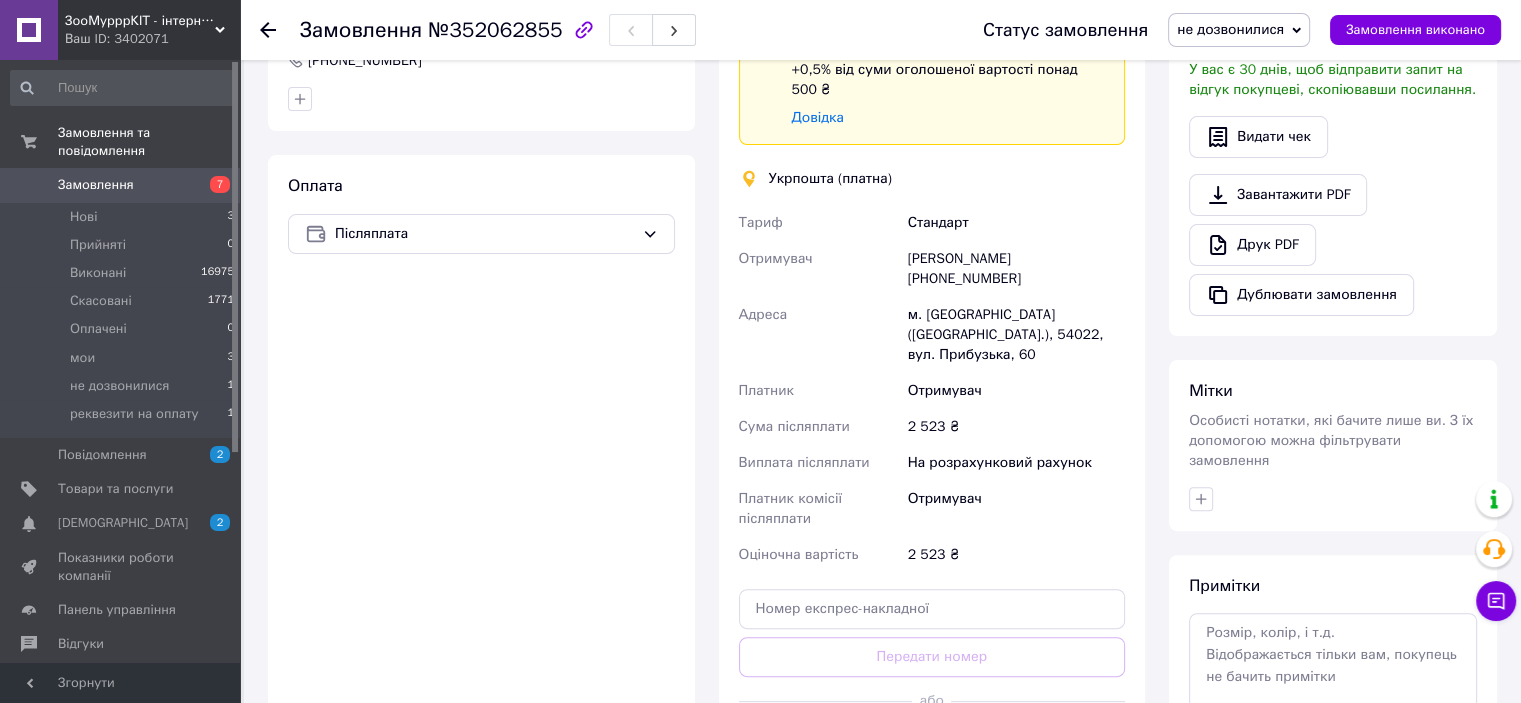 click on "Створити ярлик" at bounding box center [932, 746] 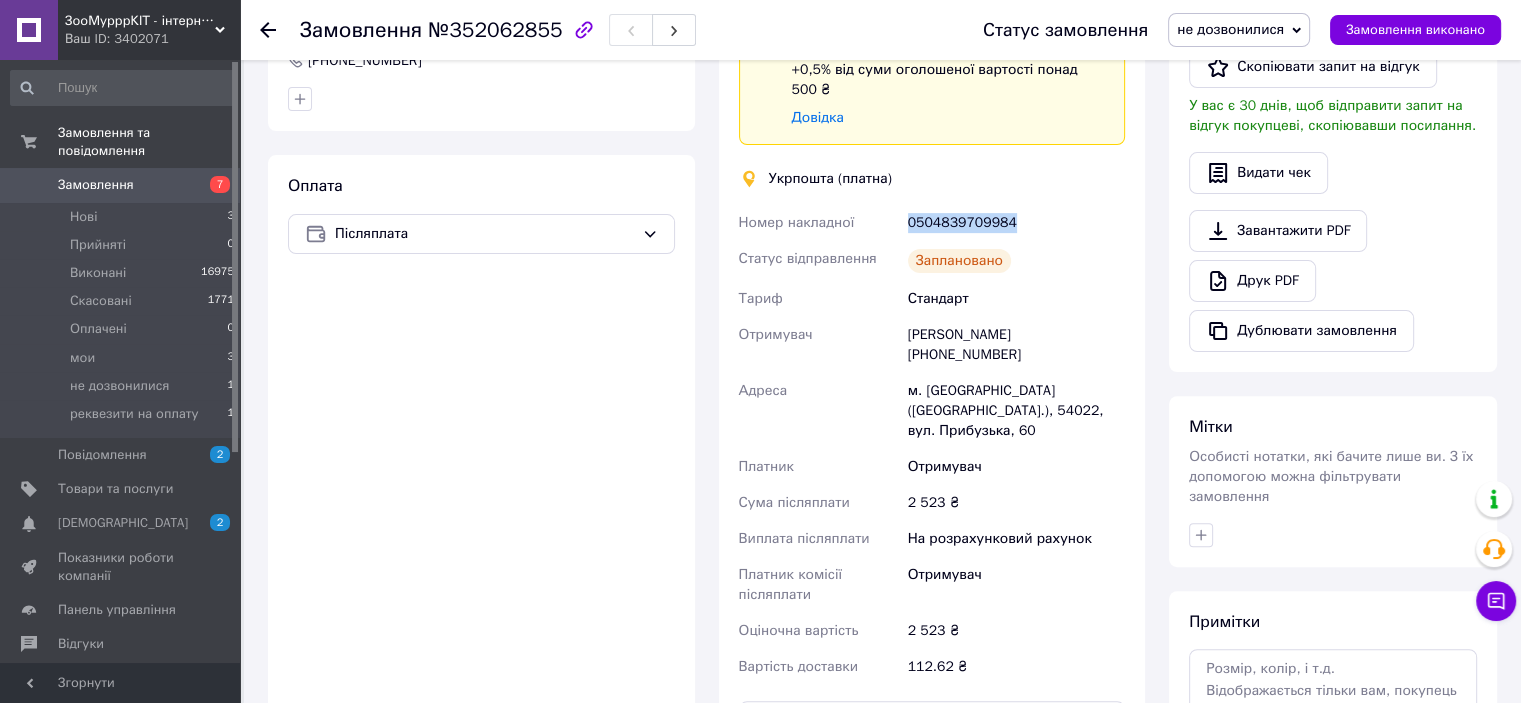 drag, startPoint x: 906, startPoint y: 205, endPoint x: 1064, endPoint y: 211, distance: 158.11388 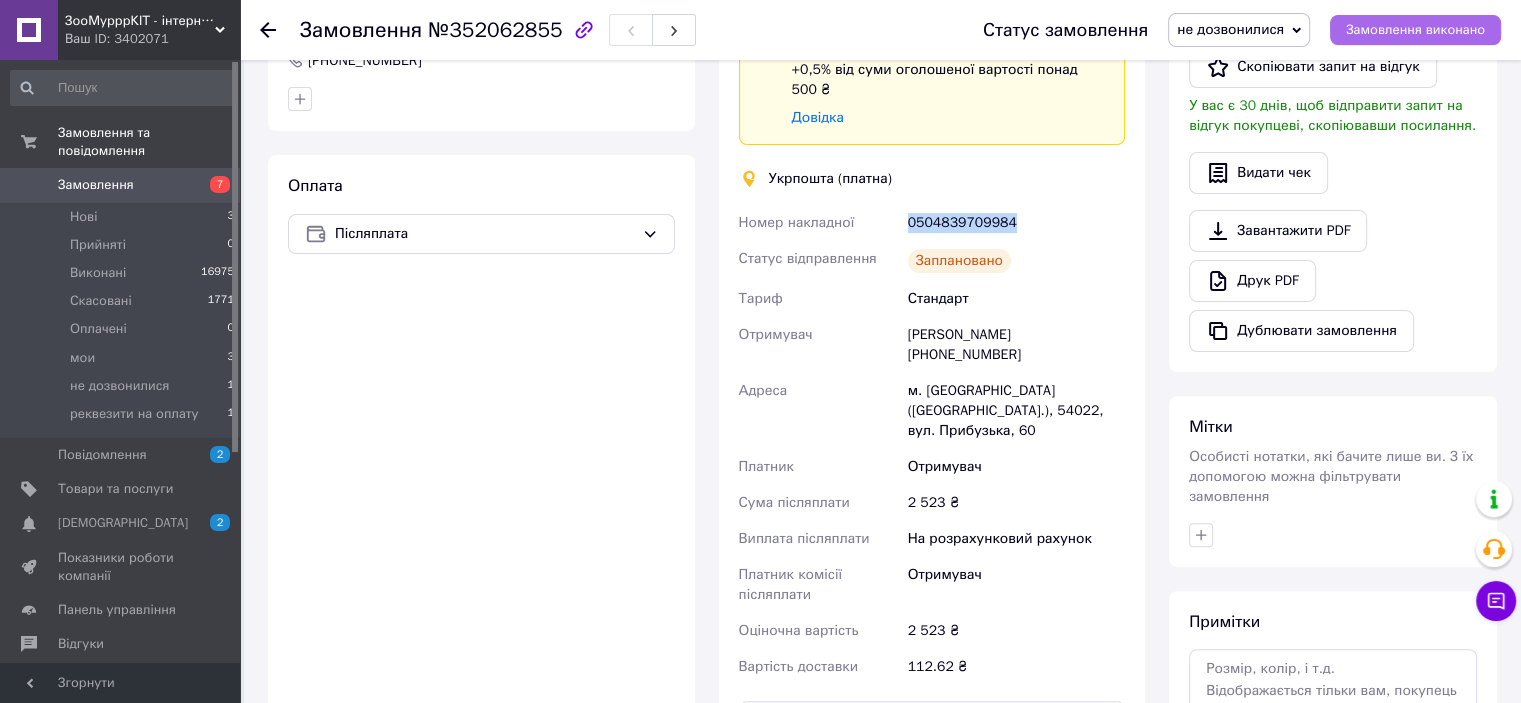 click on "Замовлення виконано" at bounding box center [1415, 30] 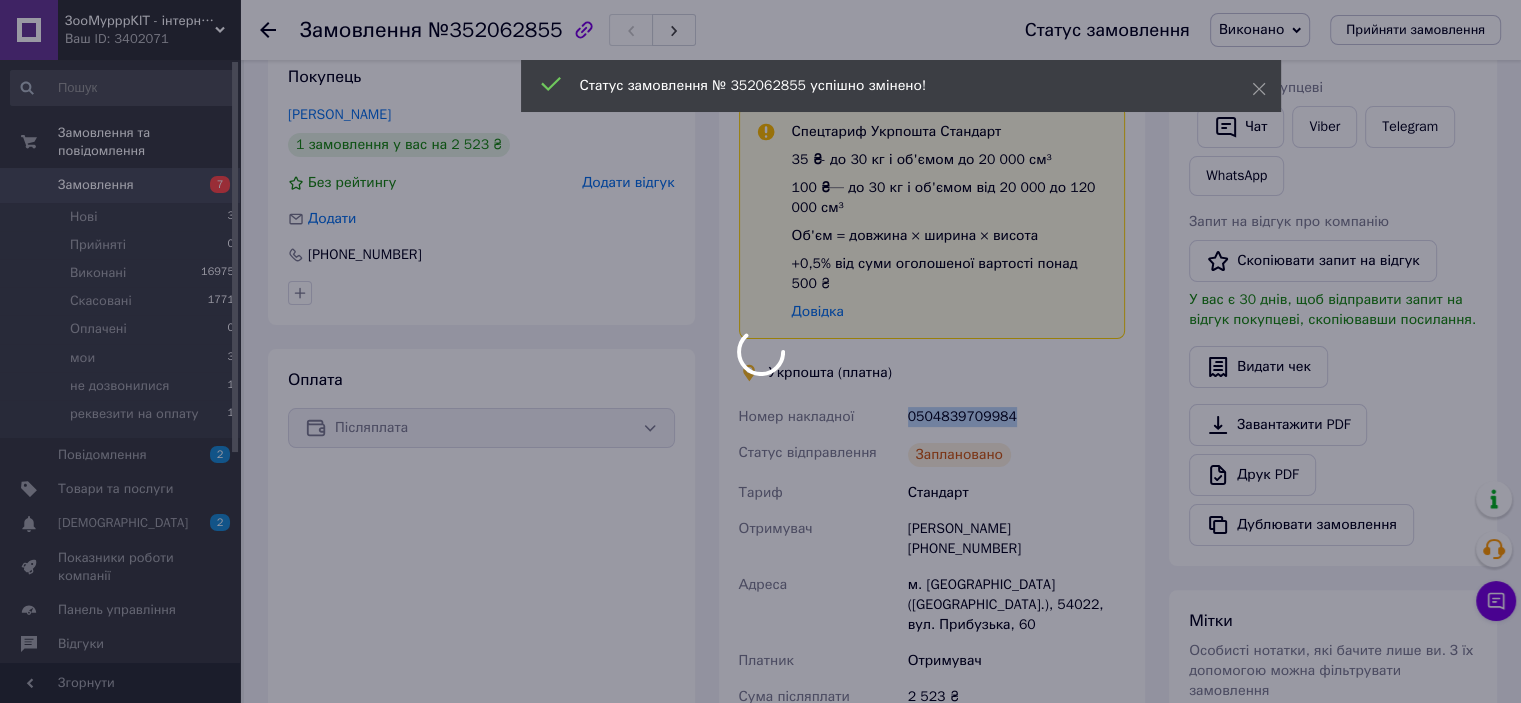 scroll, scrollTop: 375, scrollLeft: 0, axis: vertical 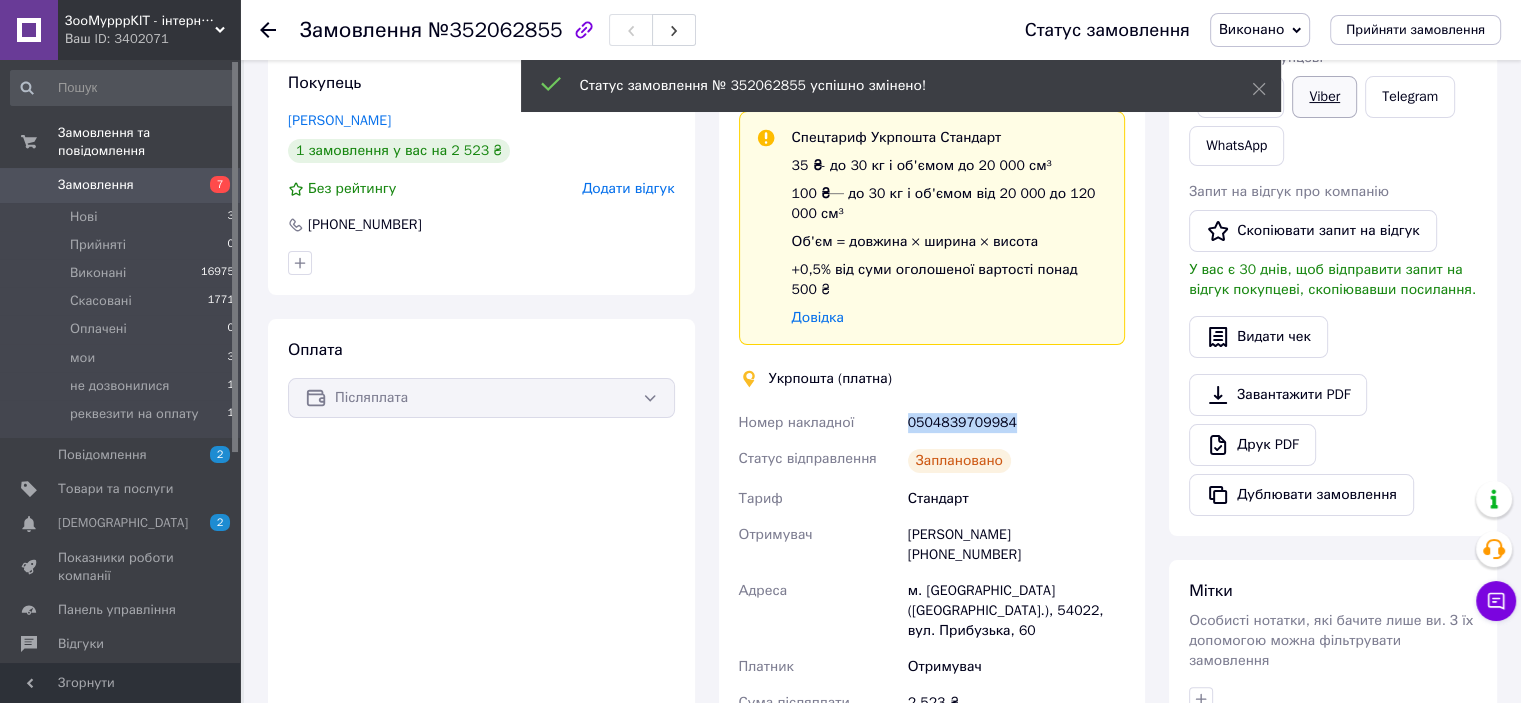 click on "Viber" at bounding box center [1324, 97] 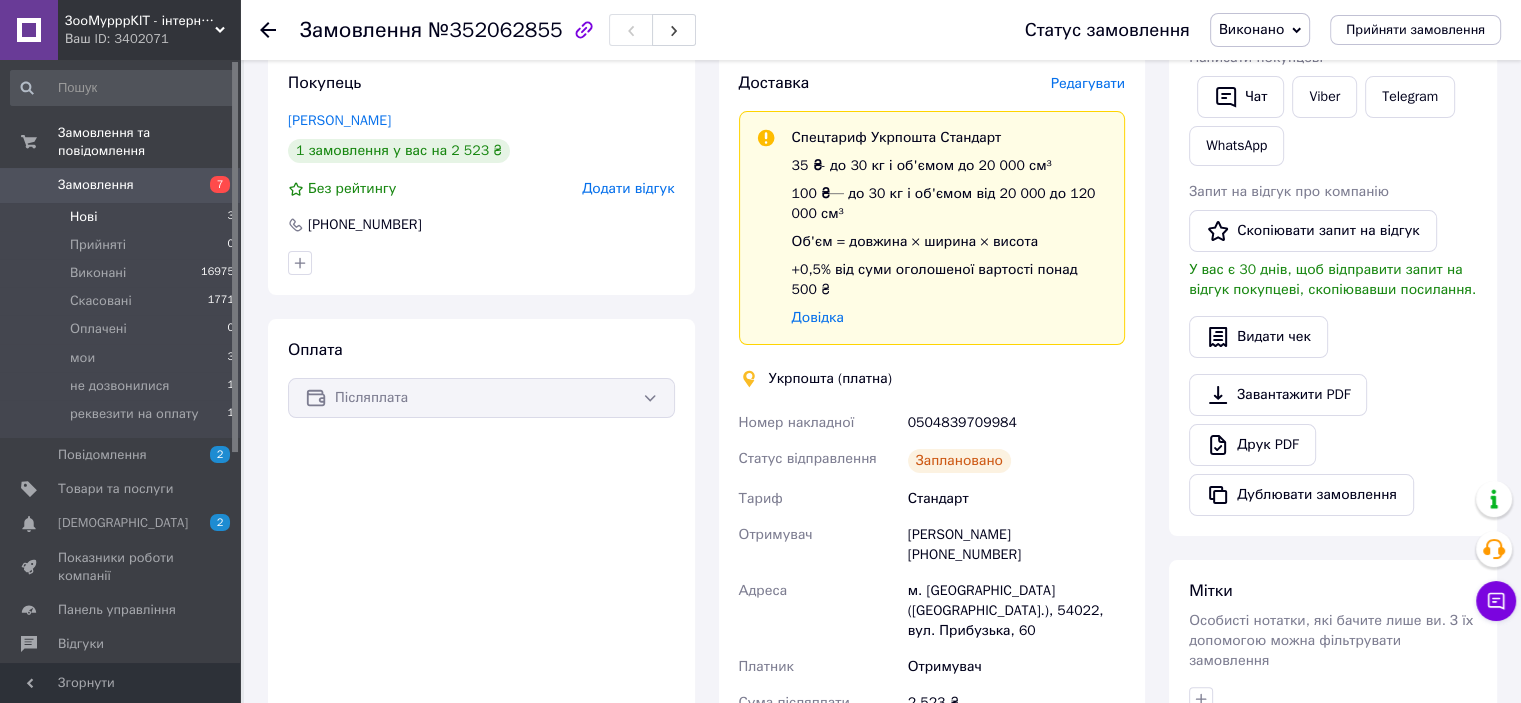 click on "Нові 3" at bounding box center (123, 217) 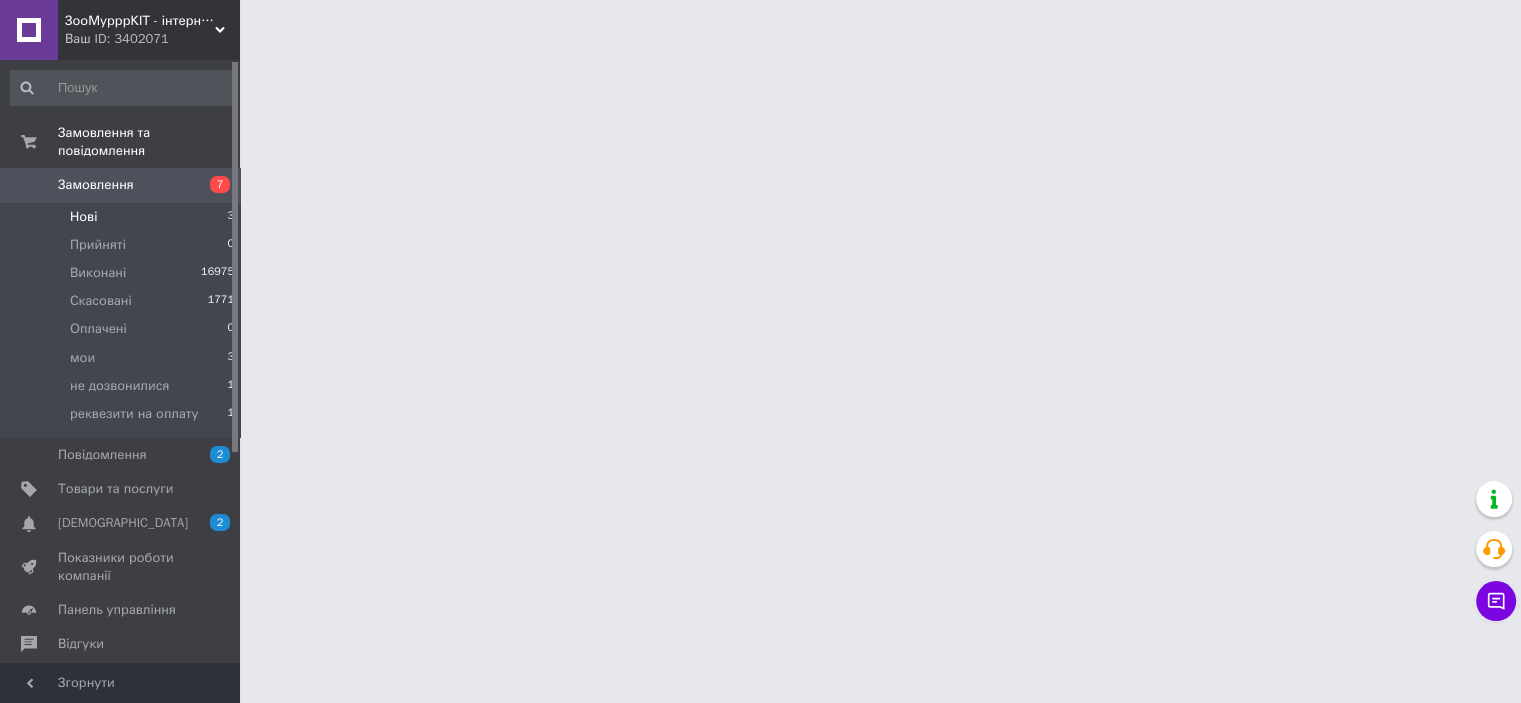 scroll, scrollTop: 0, scrollLeft: 0, axis: both 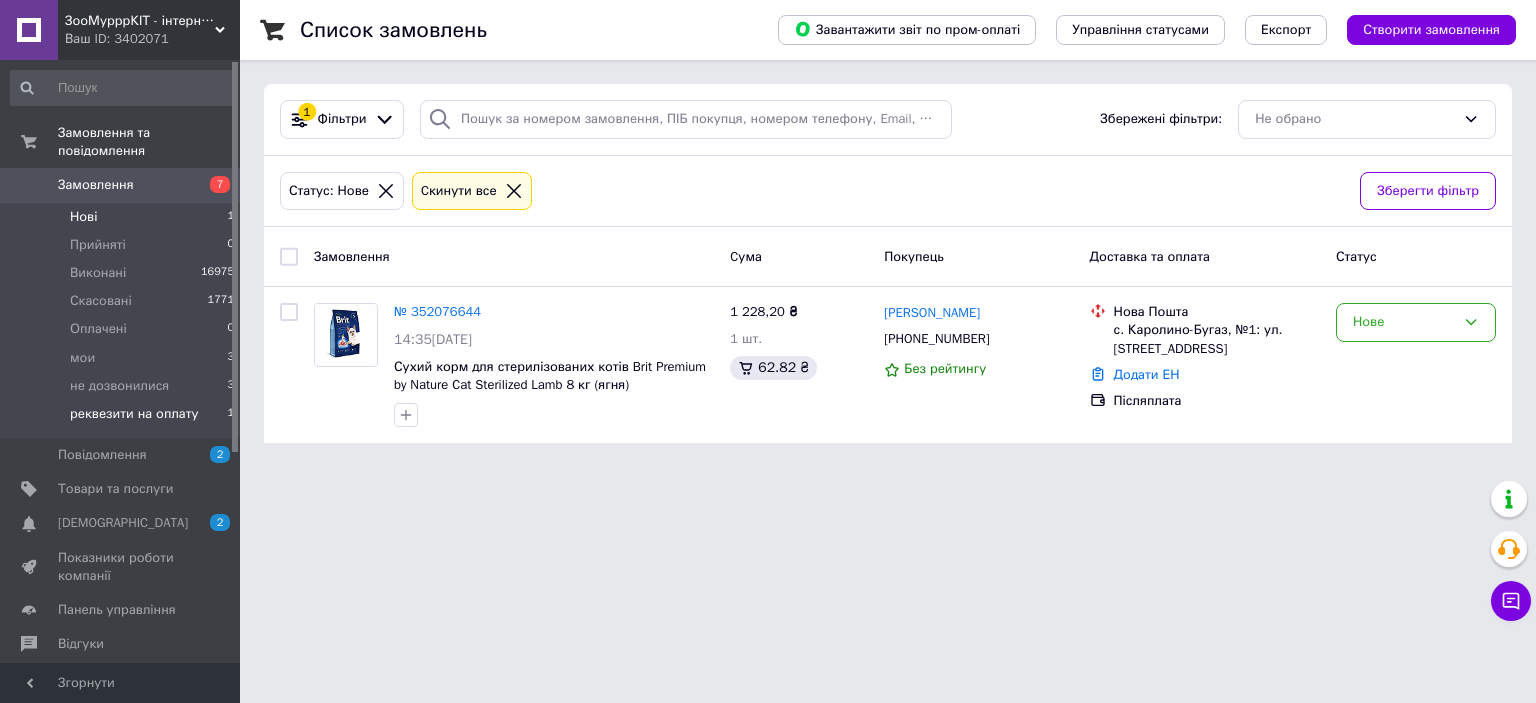 click on "реквезити на оплату 1" at bounding box center [123, 419] 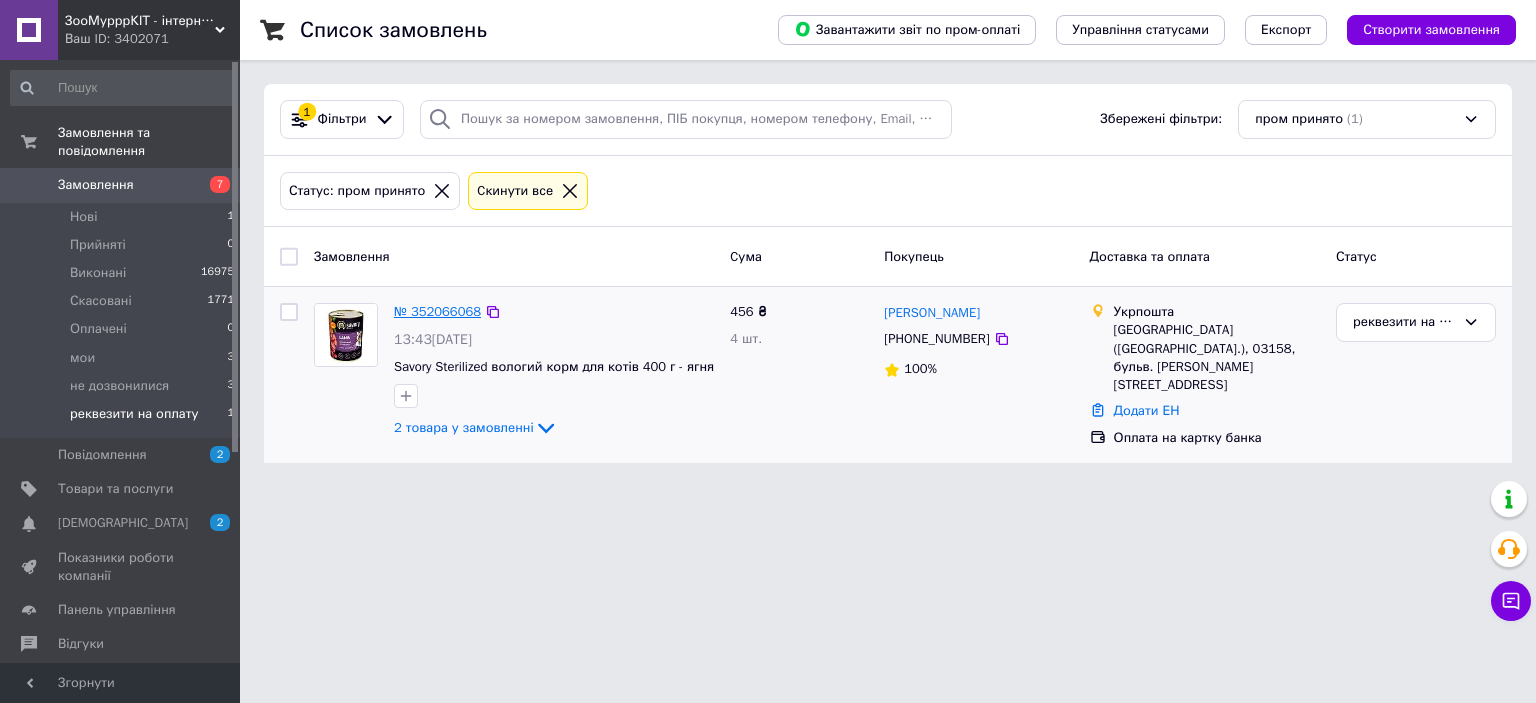 click on "№ 352066068" at bounding box center [437, 311] 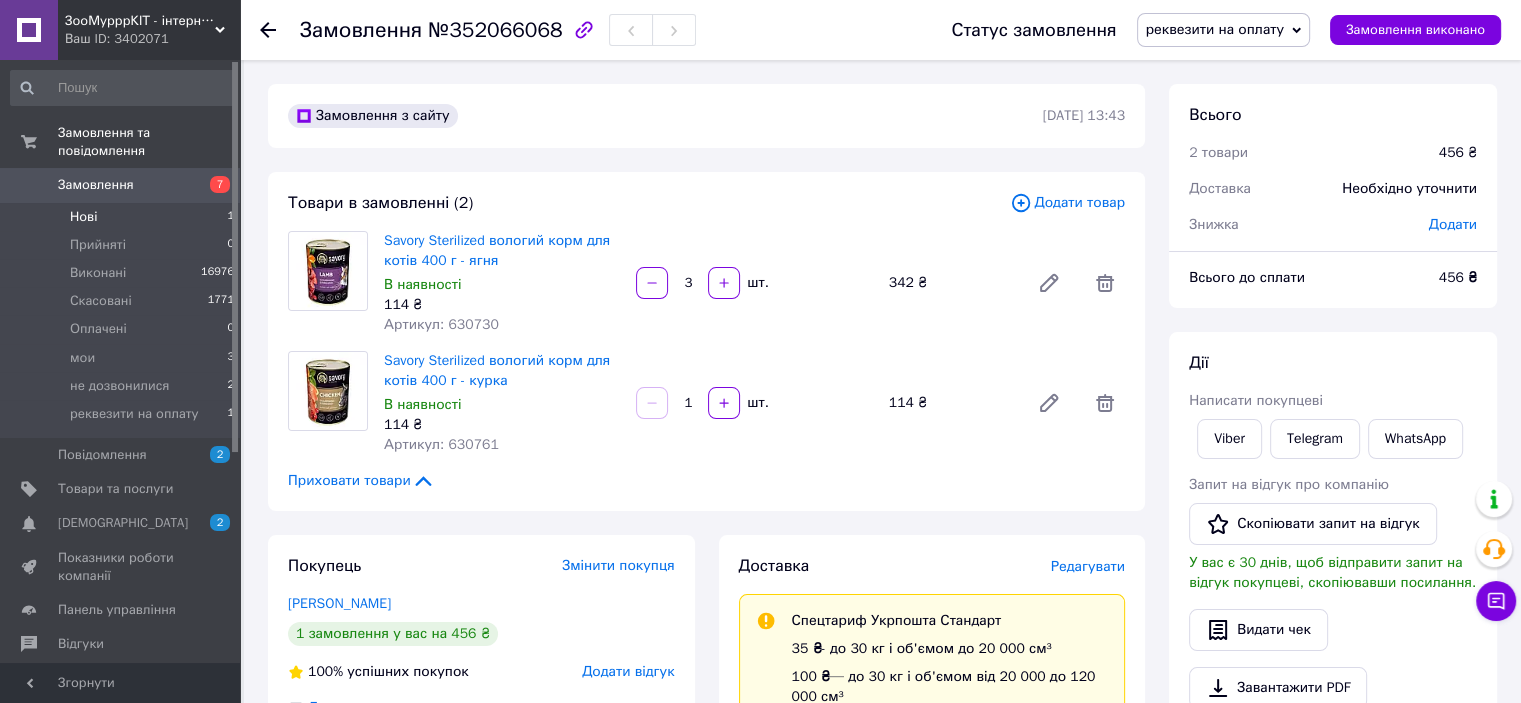 click on "Нові 1" at bounding box center [123, 217] 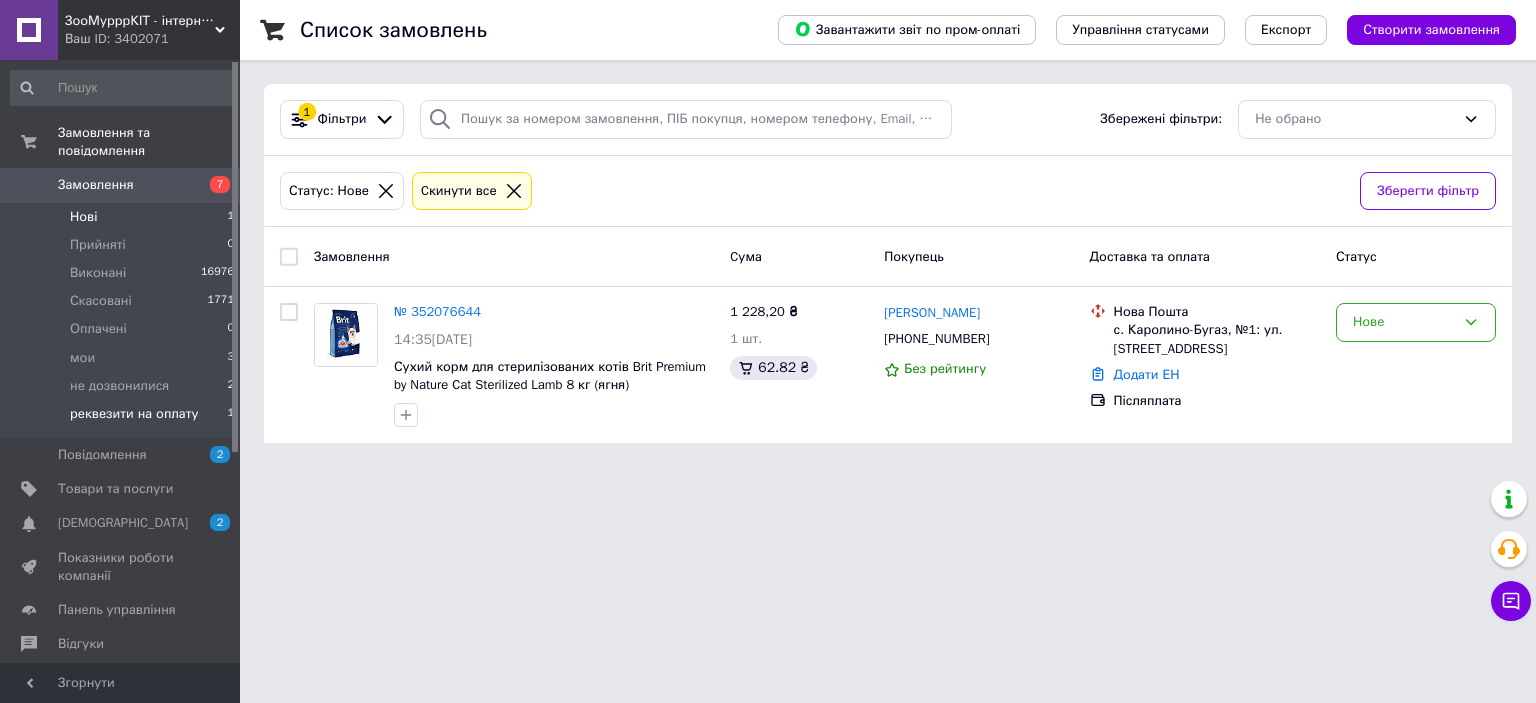 click on "реквезити на оплату" at bounding box center [134, 414] 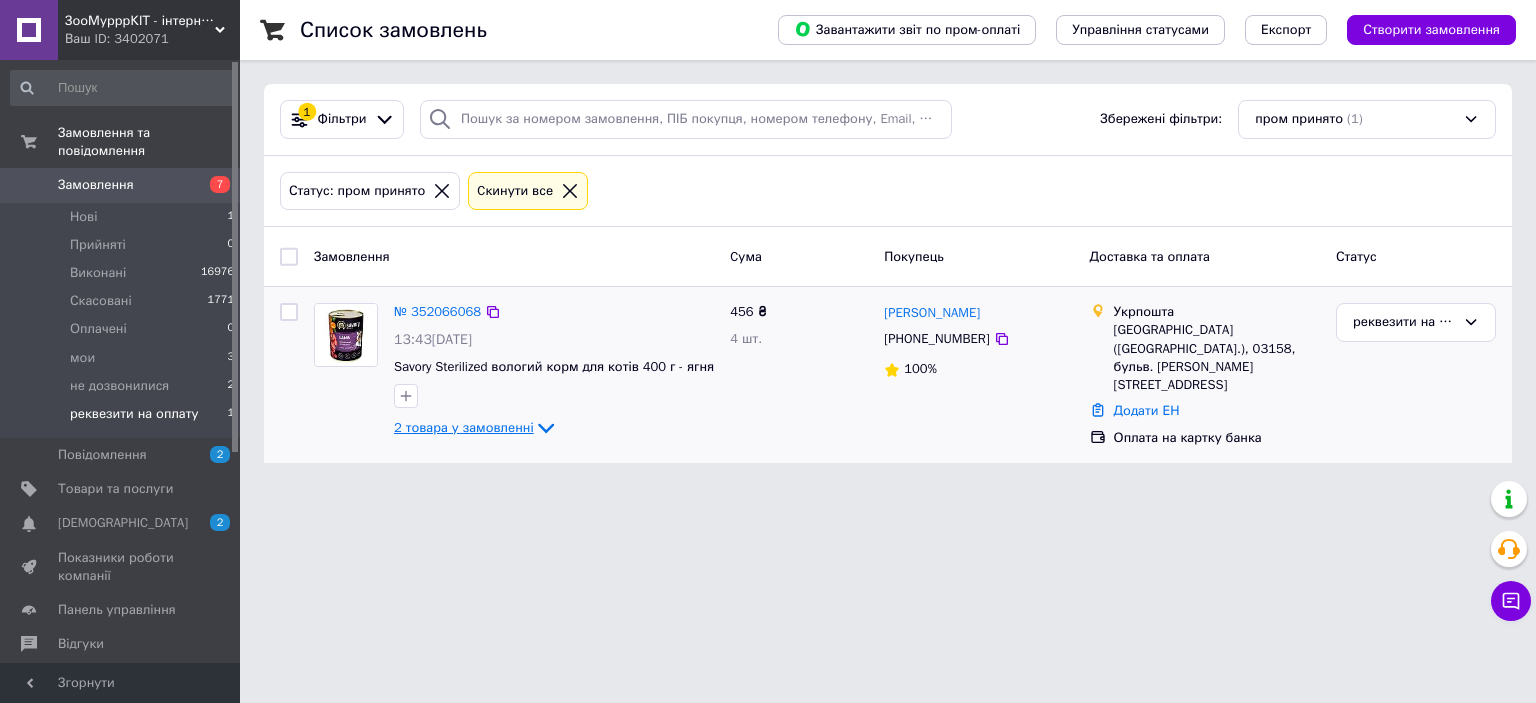 click on "2 товара у замовленні" at bounding box center [464, 427] 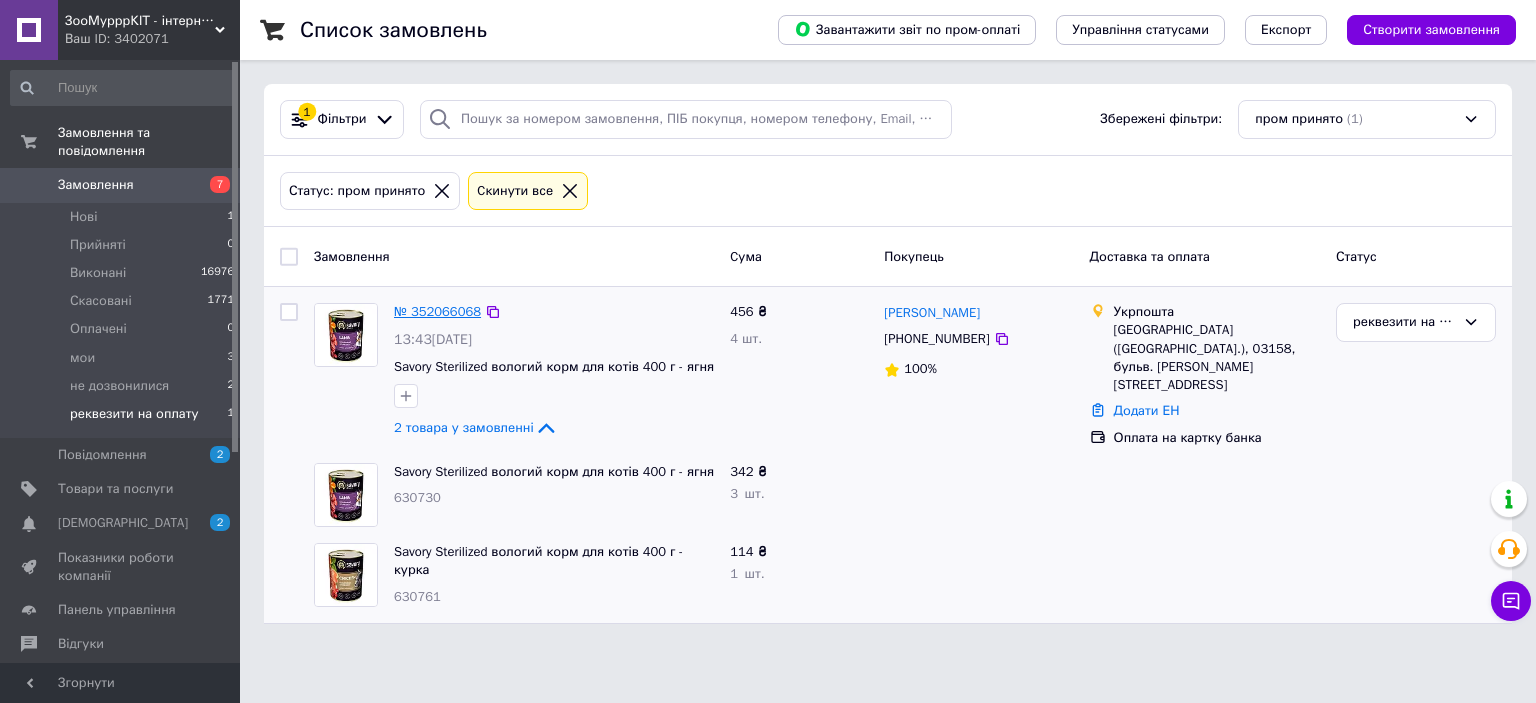 click on "№ 352066068" at bounding box center [437, 311] 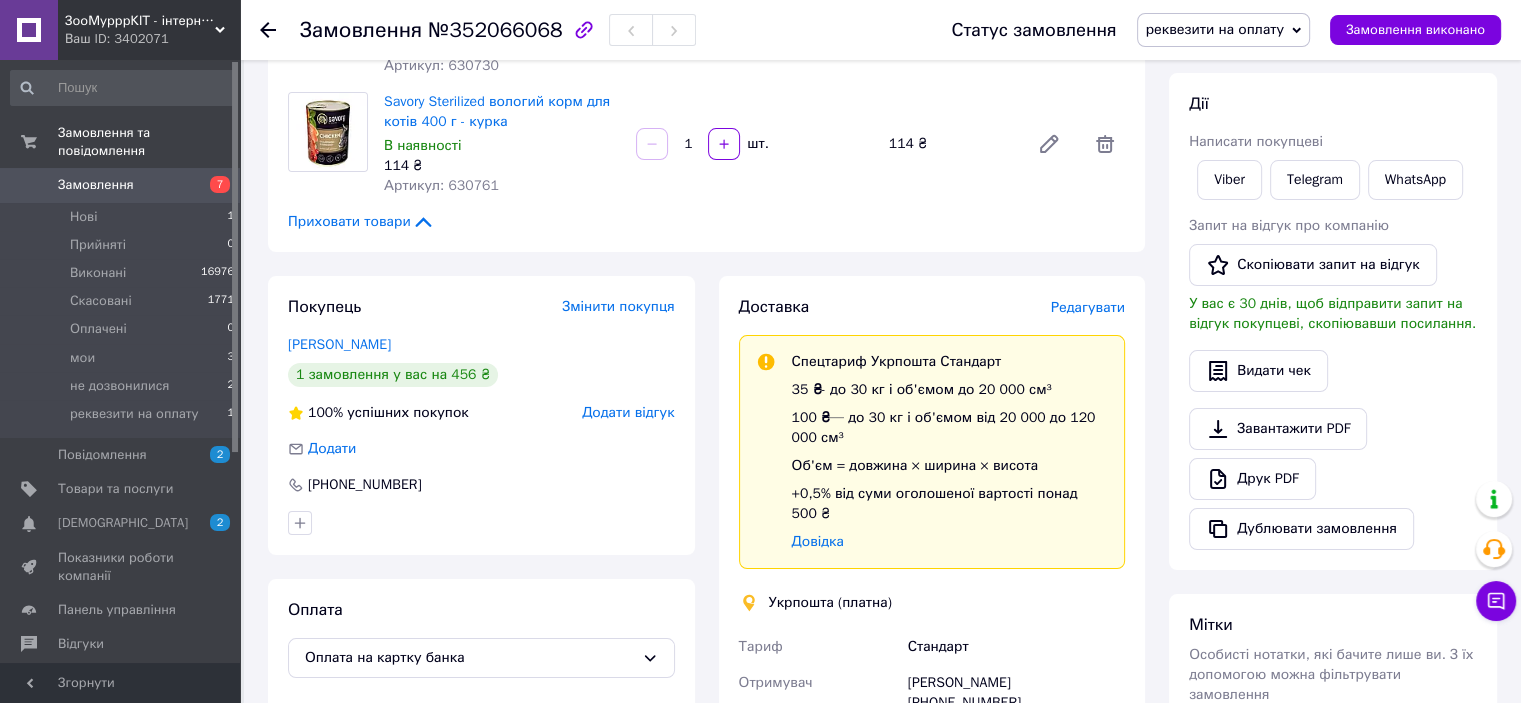 scroll, scrollTop: 400, scrollLeft: 0, axis: vertical 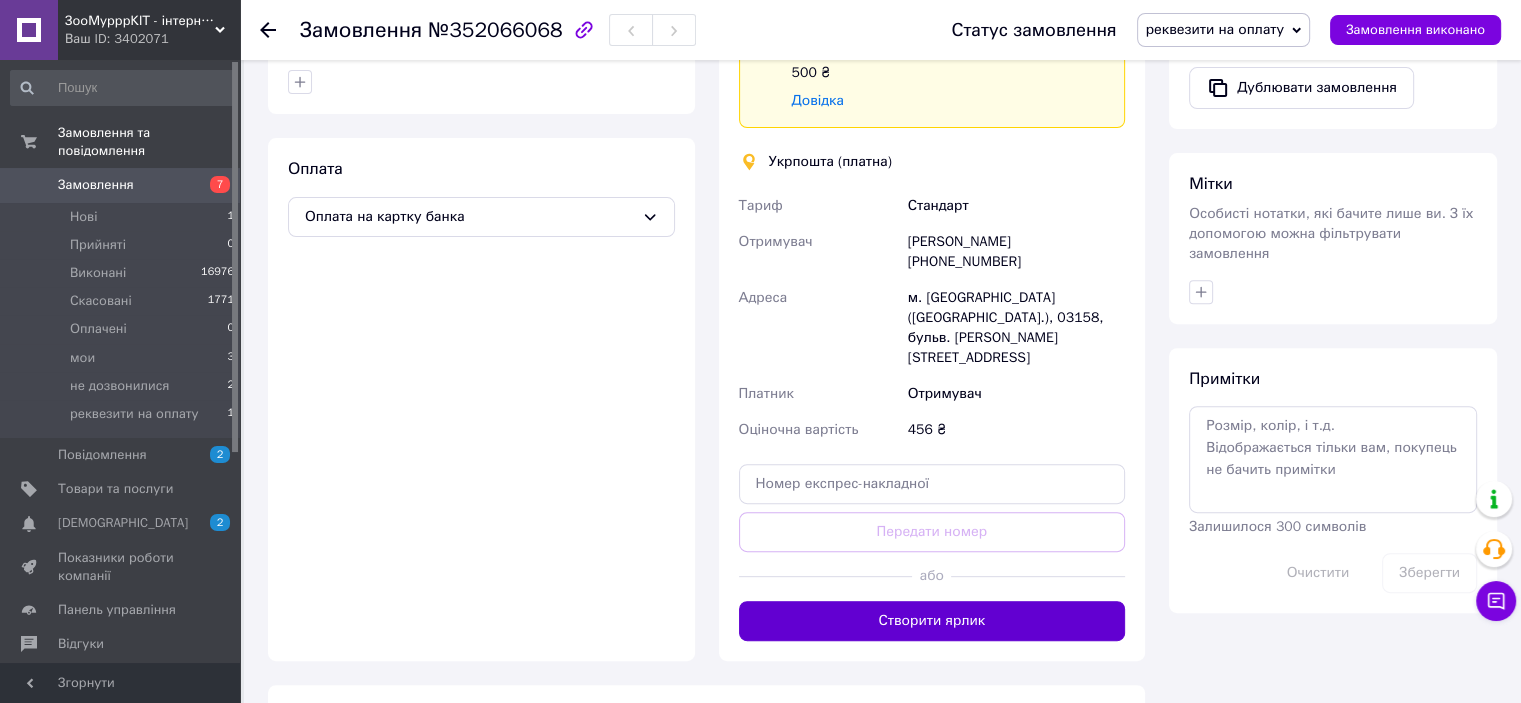 click on "Створити ярлик" at bounding box center [932, 621] 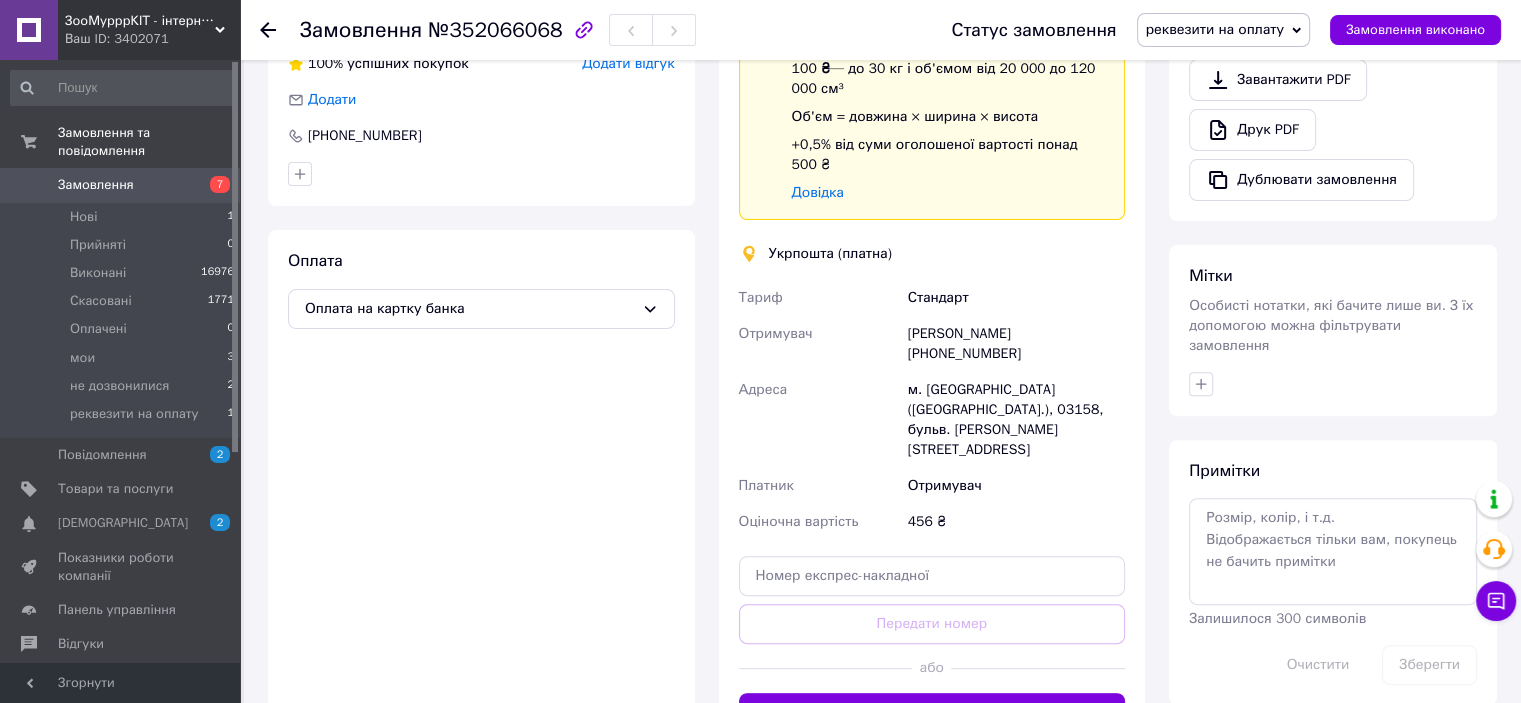 scroll, scrollTop: 500, scrollLeft: 0, axis: vertical 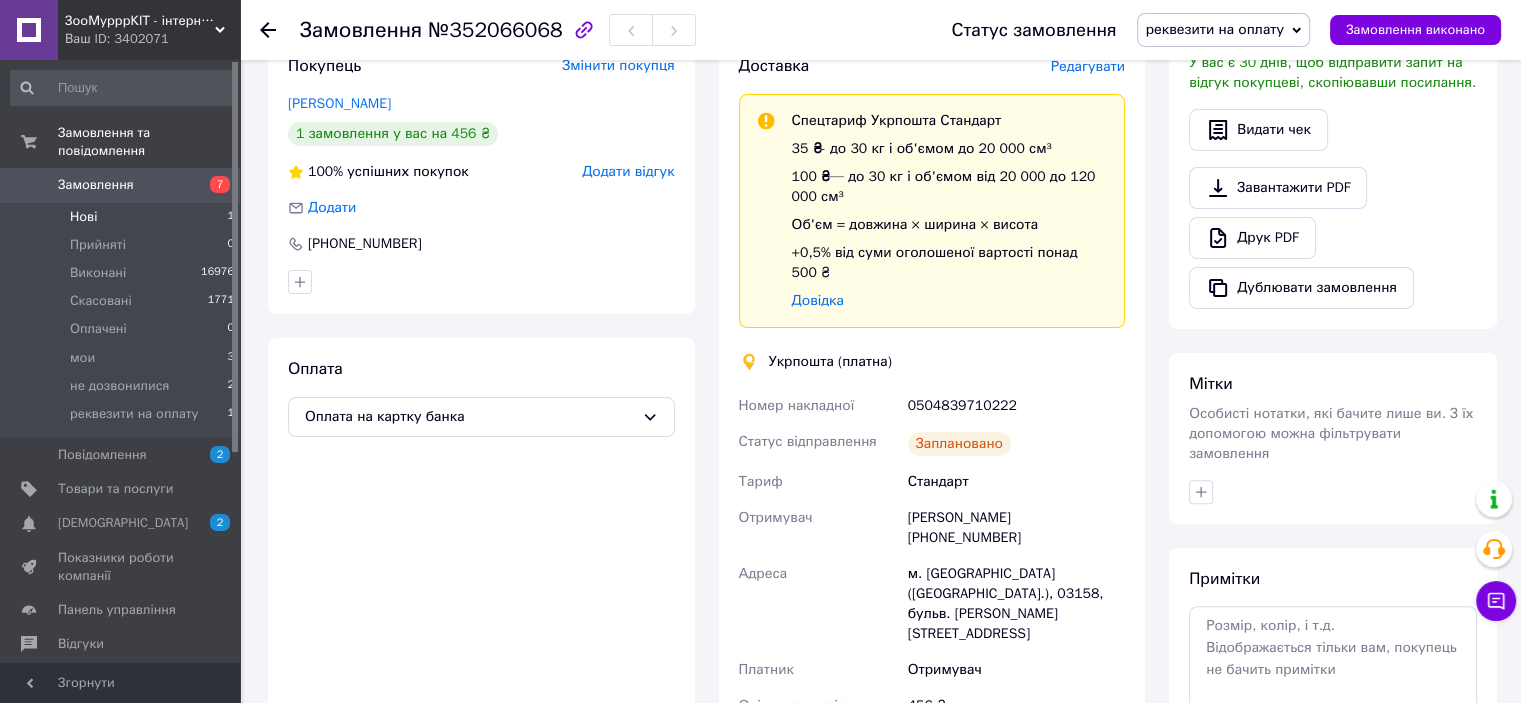 click on "Нові 1" at bounding box center (123, 217) 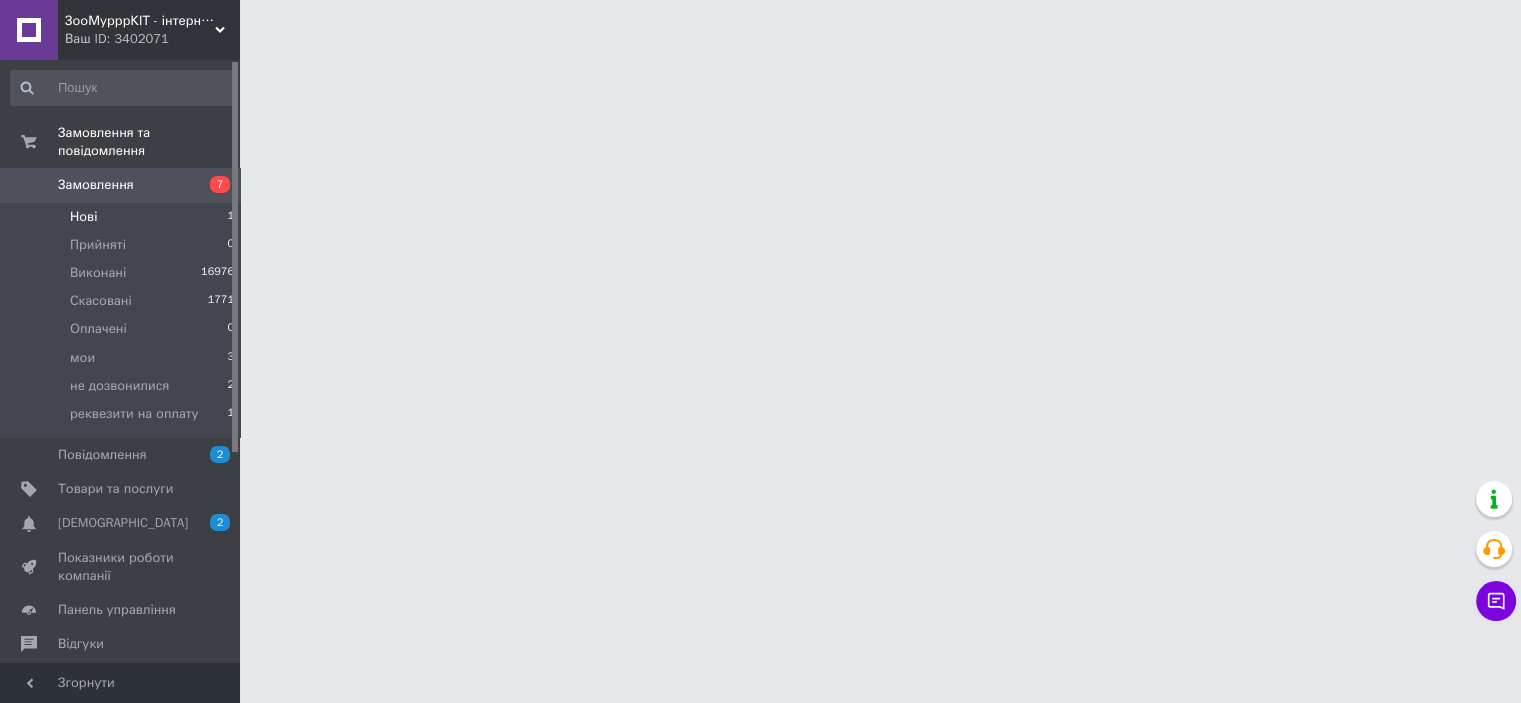 scroll, scrollTop: 0, scrollLeft: 0, axis: both 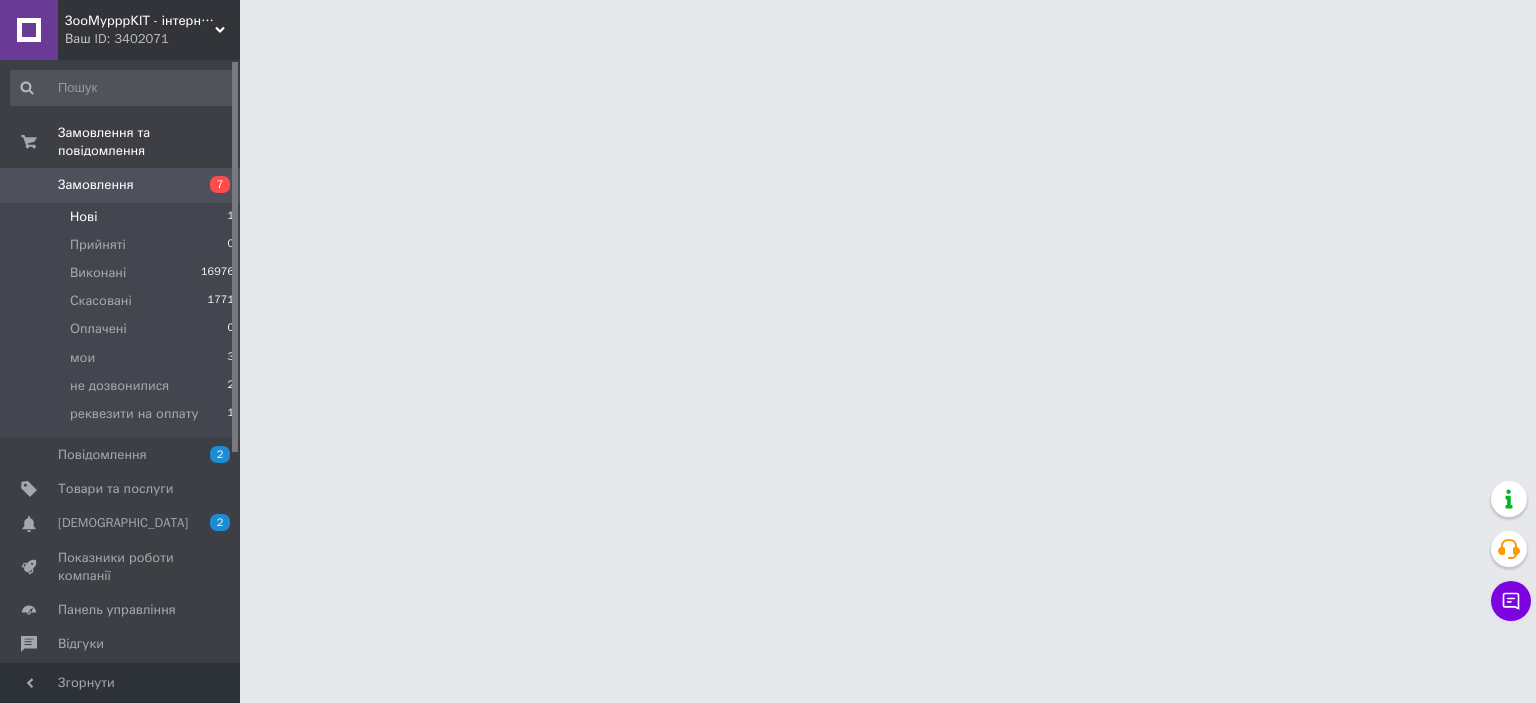 click on "Нові 1" at bounding box center [123, 217] 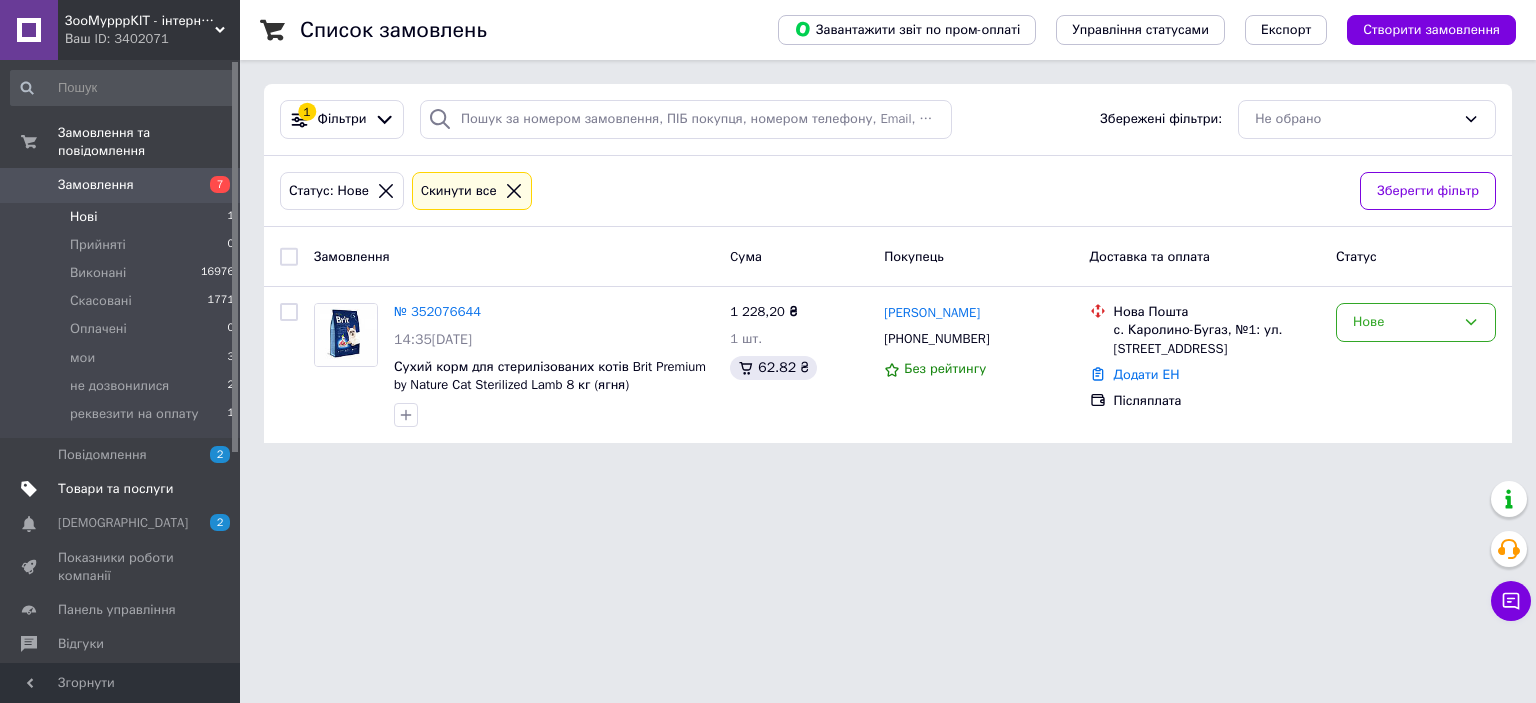 click on "Товари та послуги" at bounding box center [115, 489] 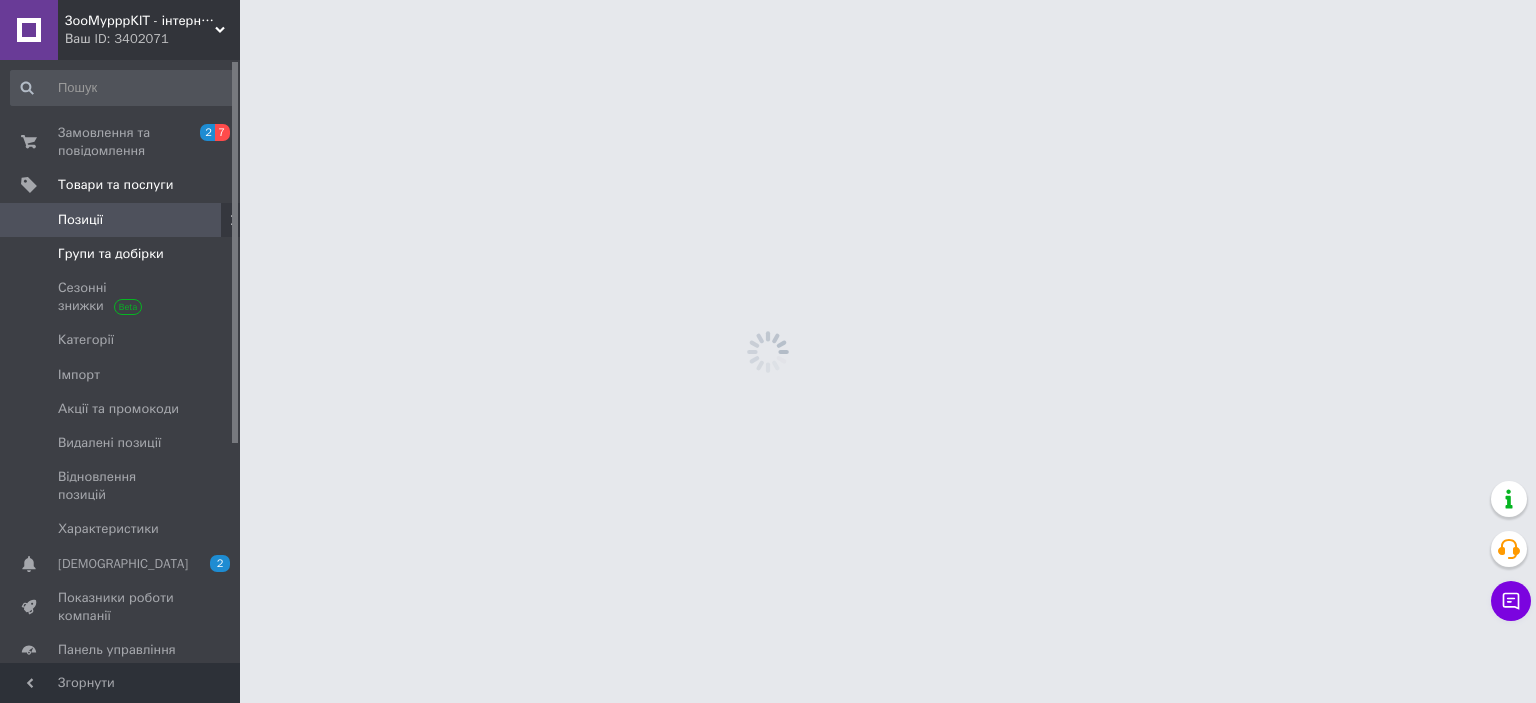 click on "Групи та добірки" at bounding box center [111, 254] 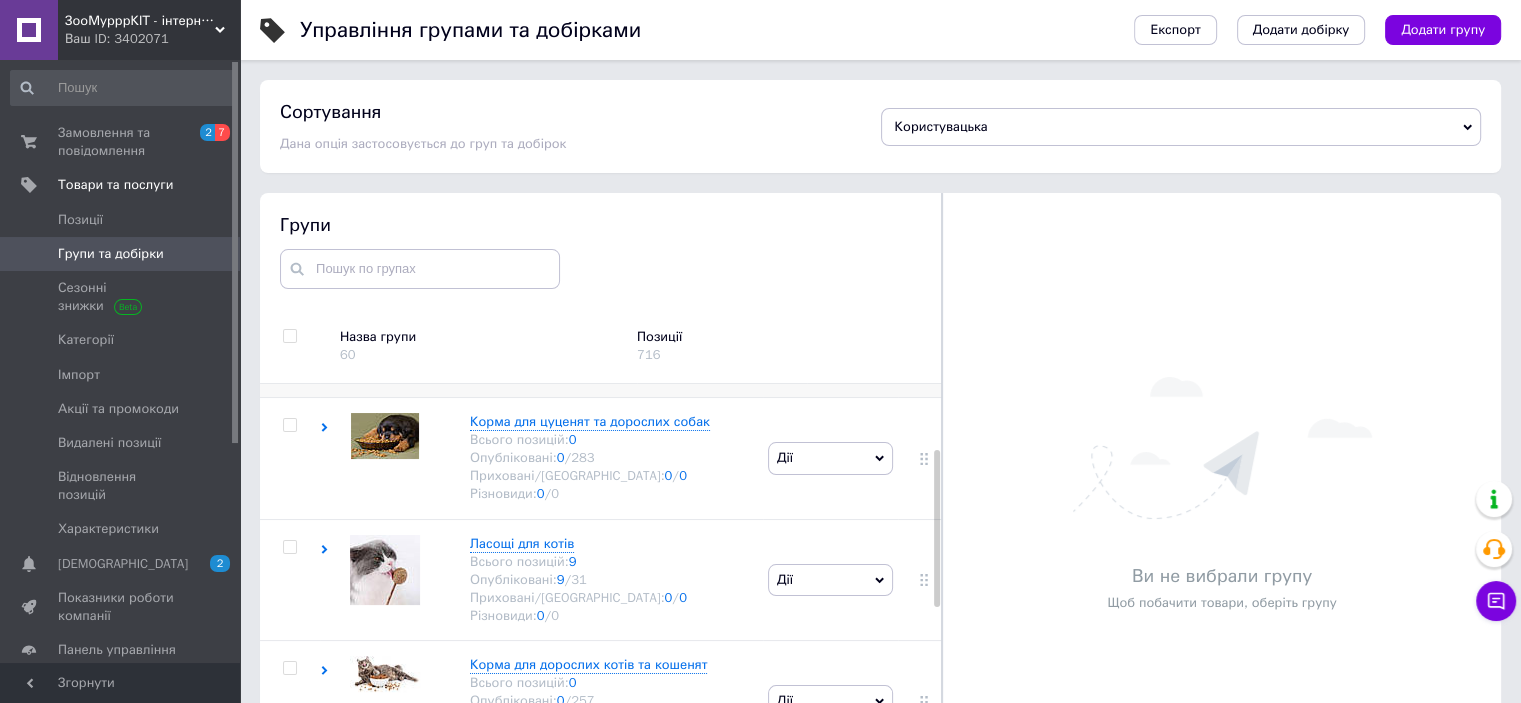 scroll, scrollTop: 200, scrollLeft: 0, axis: vertical 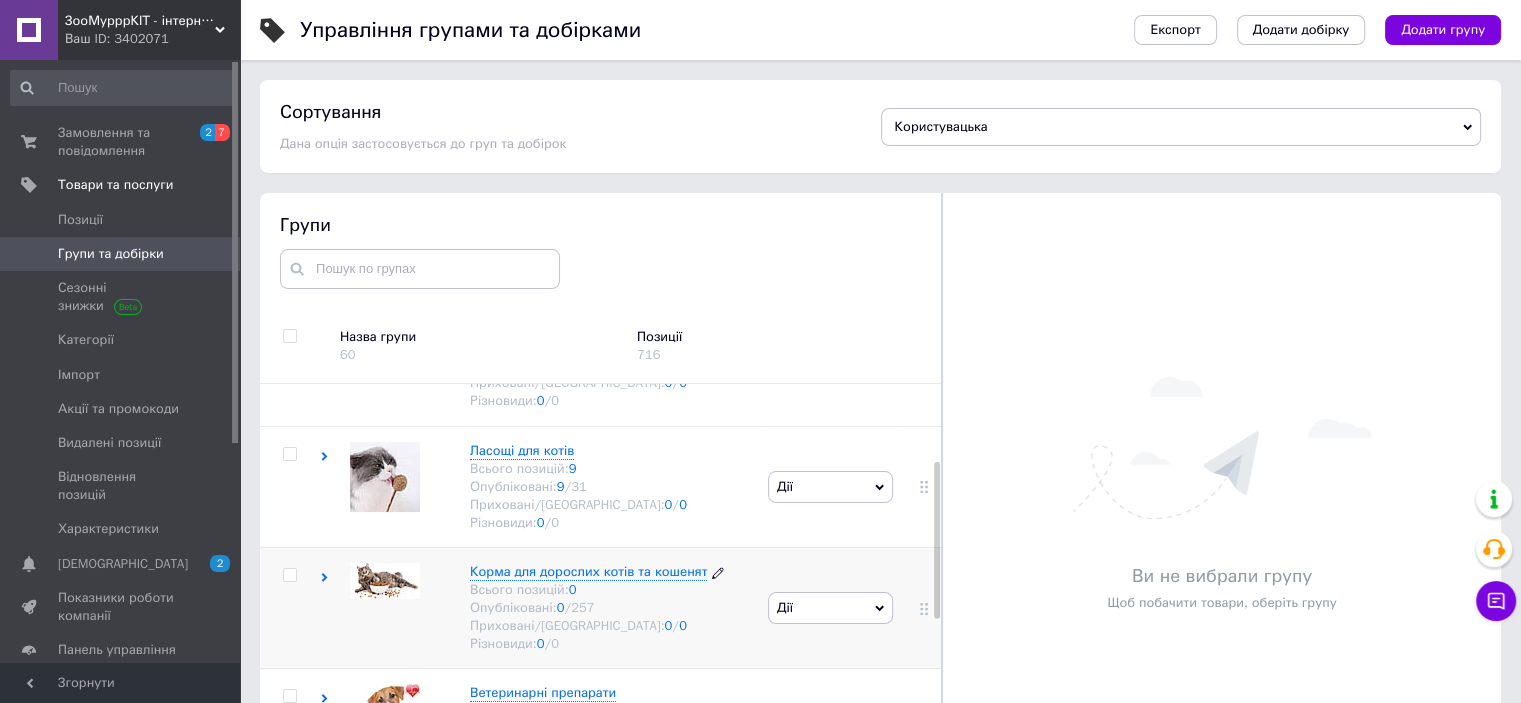 click on "Корма для дорослих котів та кошенят" at bounding box center [588, 571] 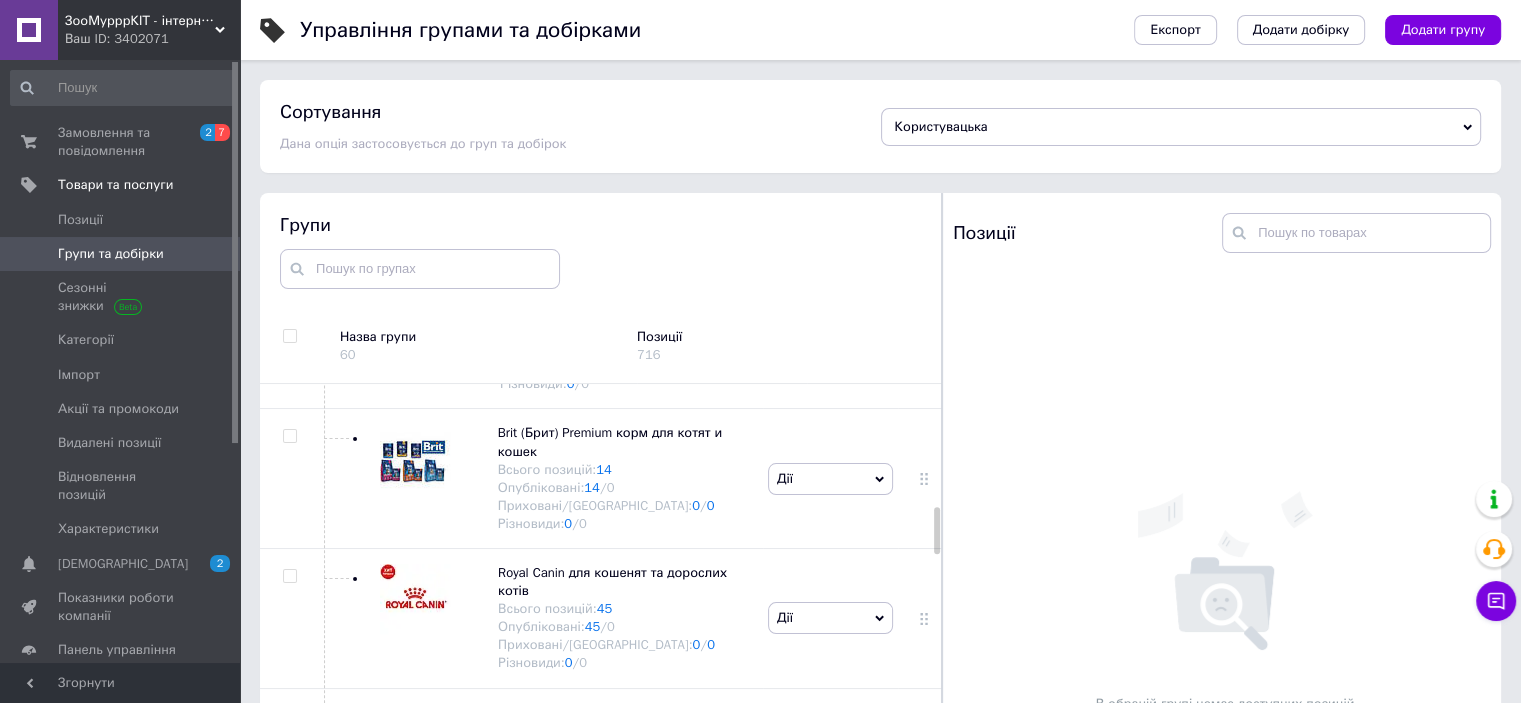 scroll, scrollTop: 1300, scrollLeft: 0, axis: vertical 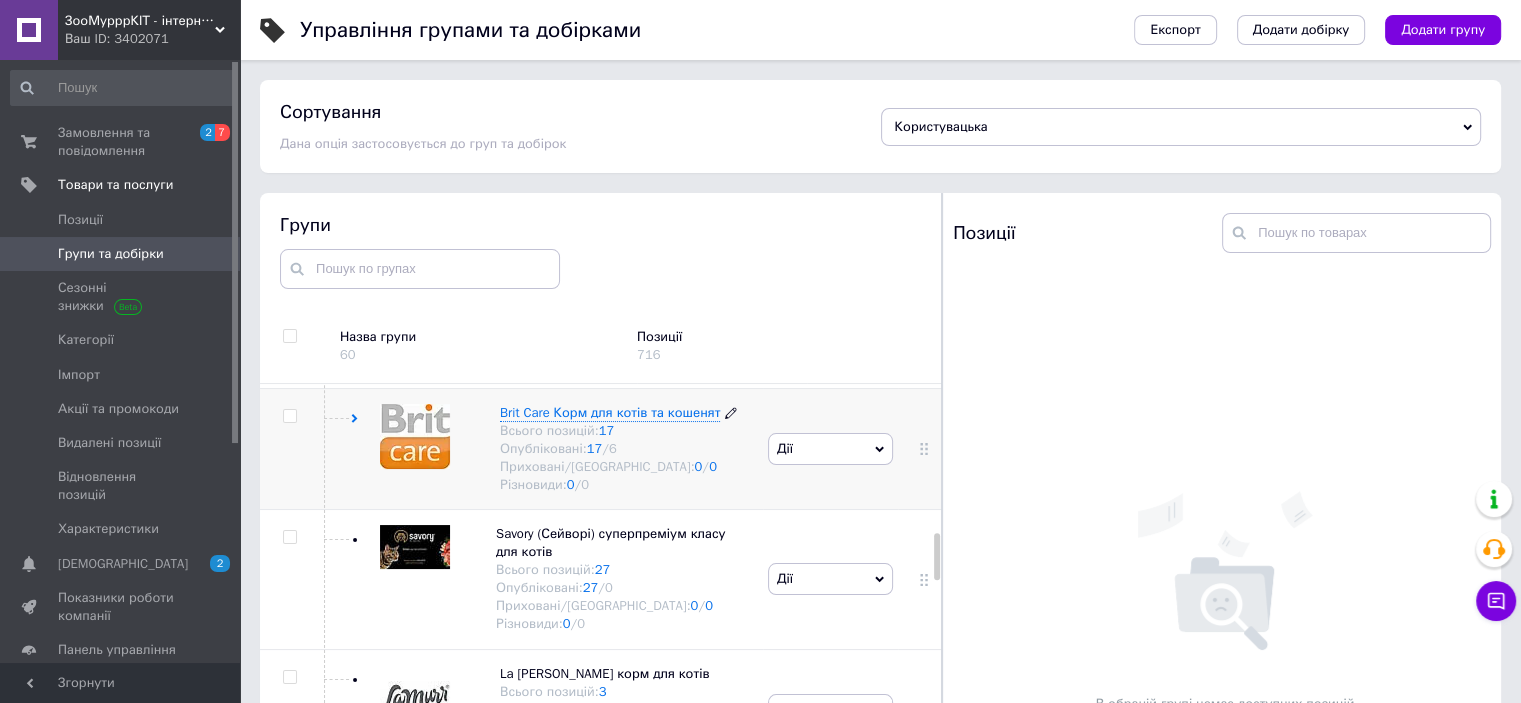 click on "Brit Care Корм для котів та кошенят" at bounding box center [610, 412] 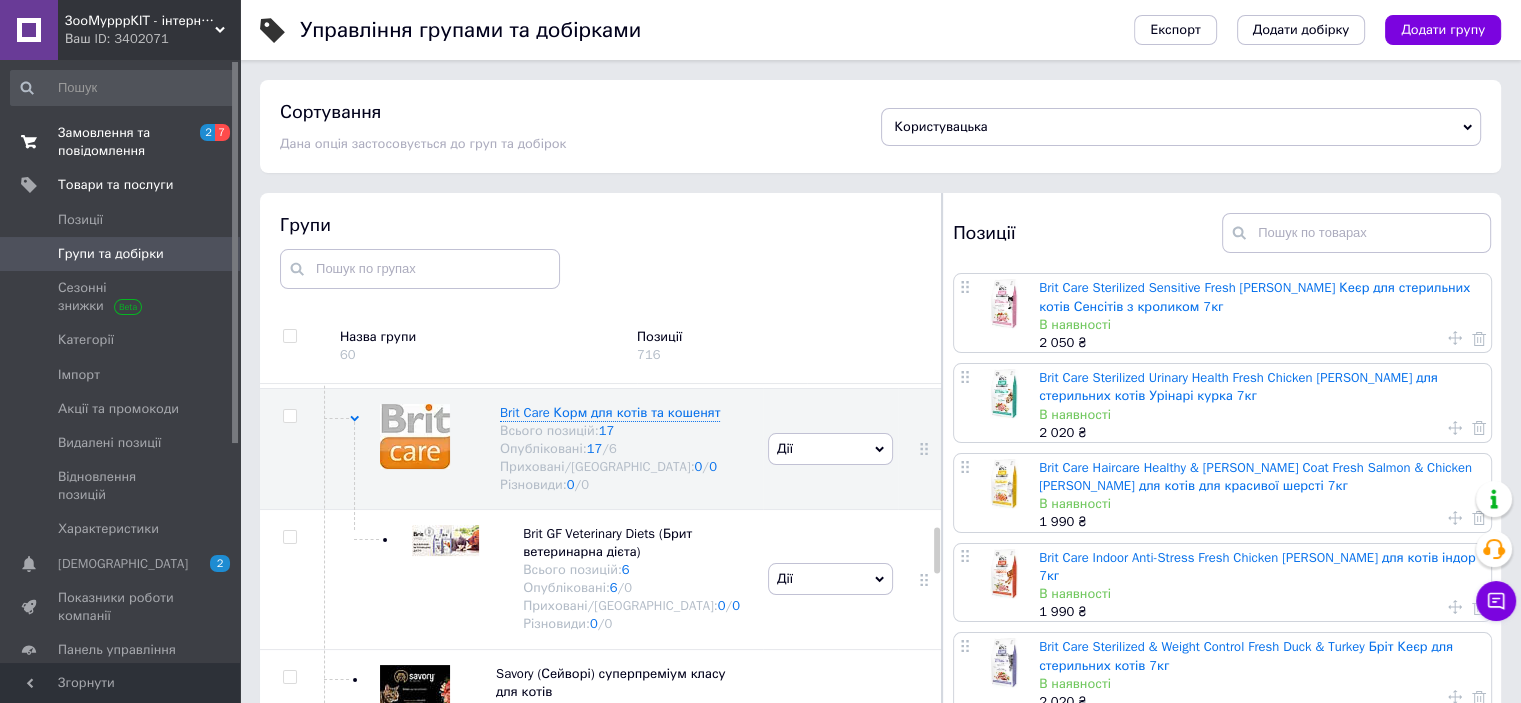 click on "Замовлення та повідомлення" at bounding box center (121, 142) 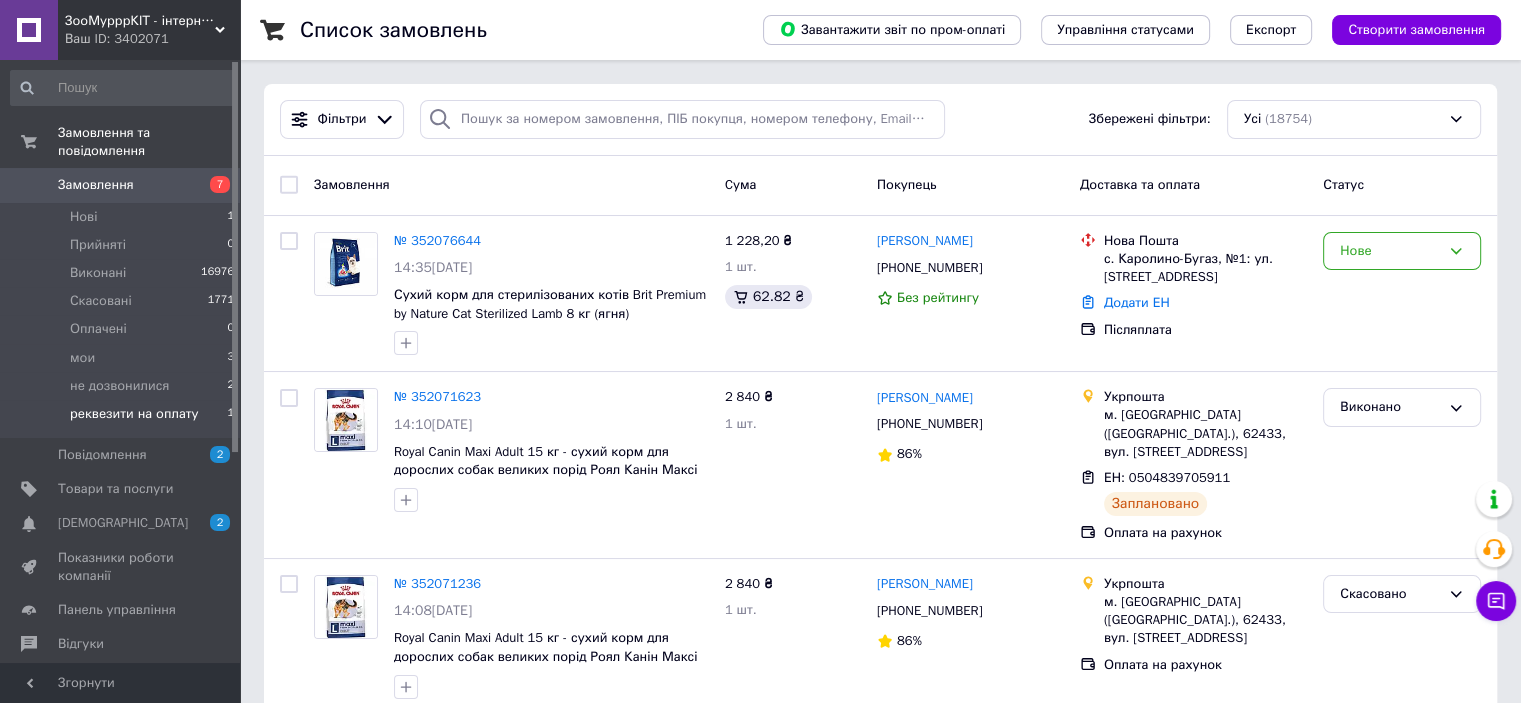 click on "реквезити на оплату" at bounding box center (134, 414) 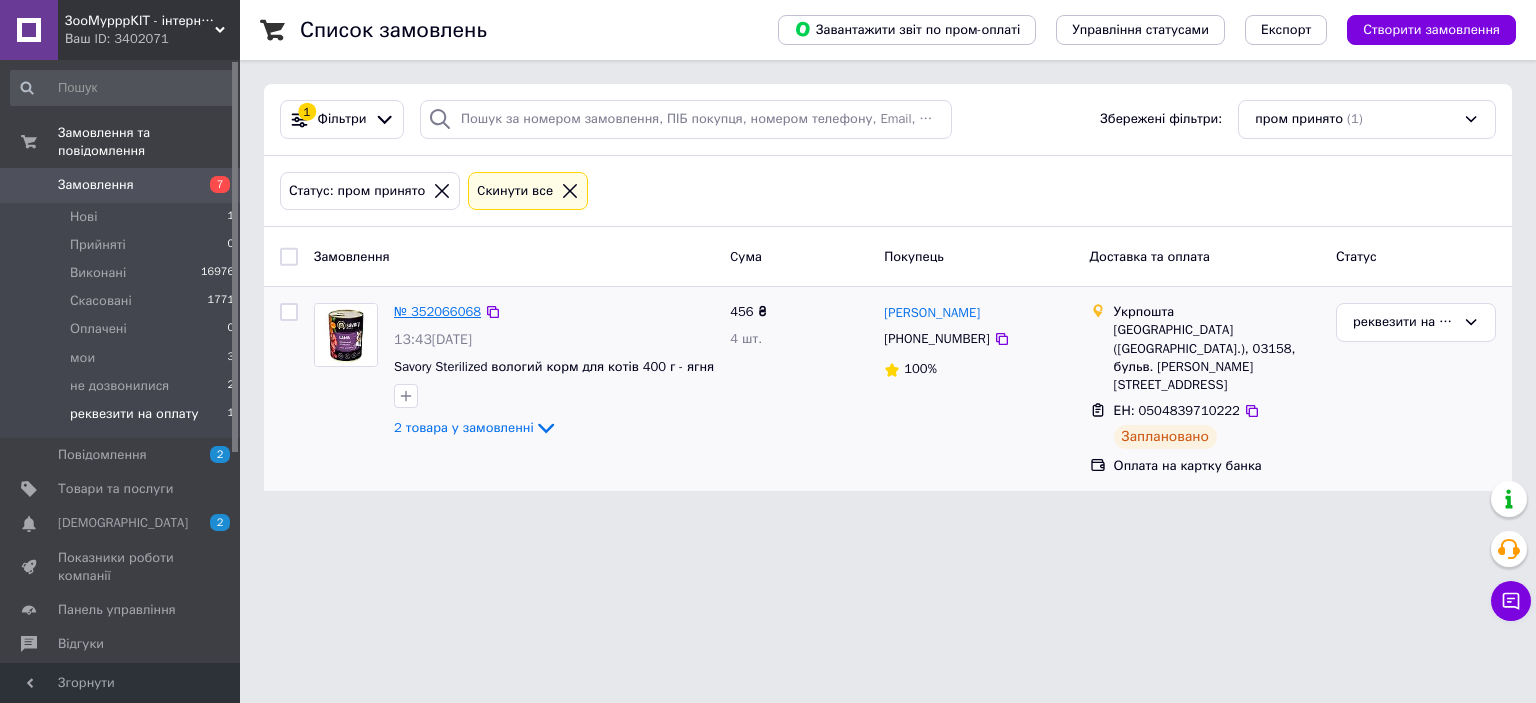 click on "№ 352066068" at bounding box center [437, 311] 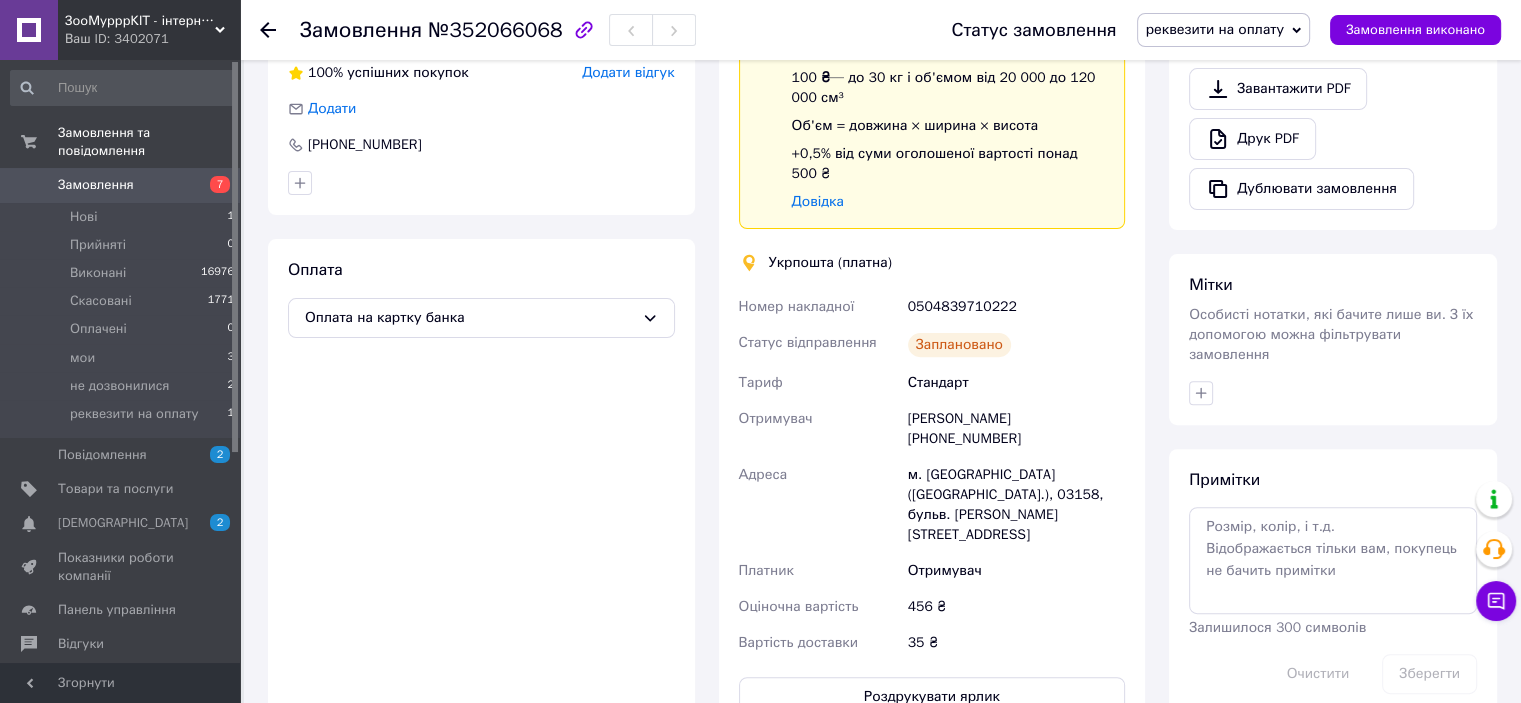 scroll, scrollTop: 600, scrollLeft: 0, axis: vertical 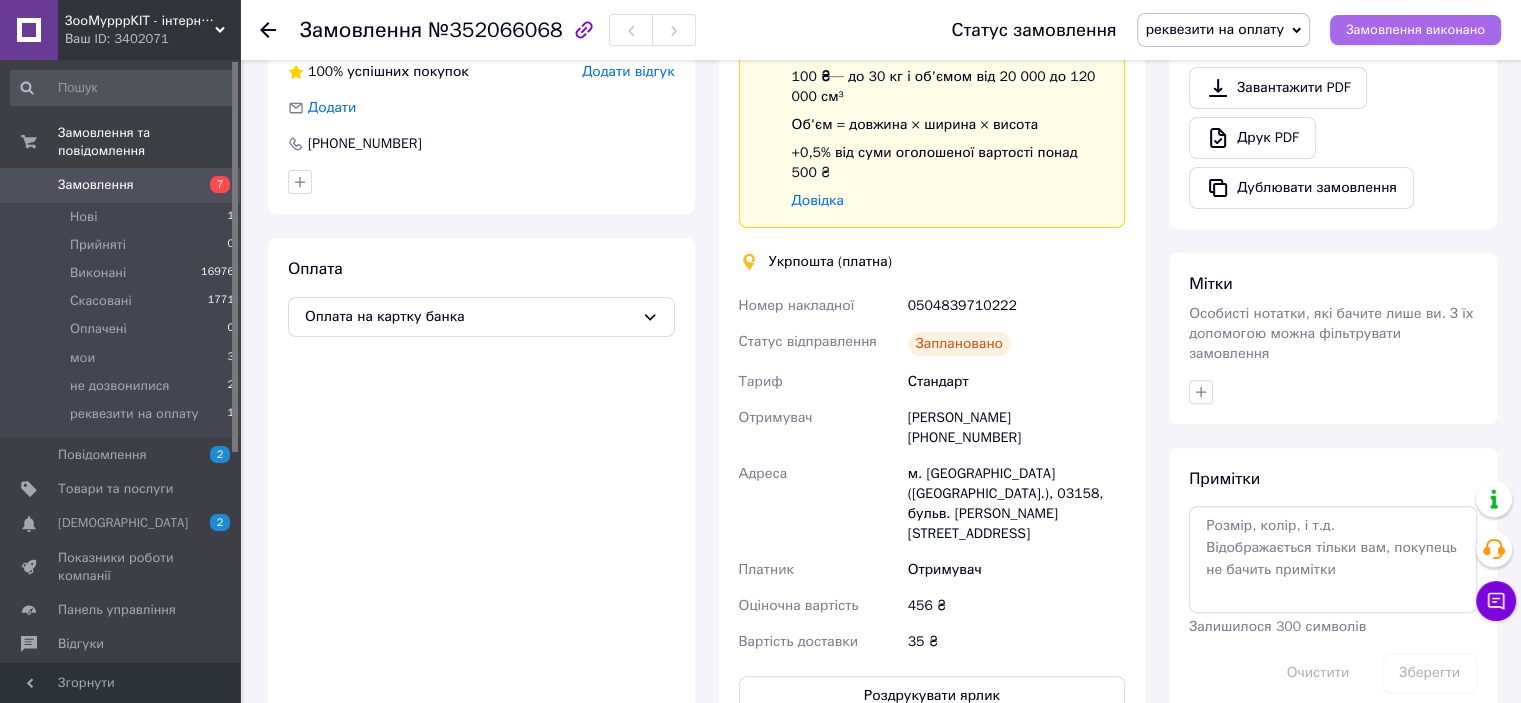 drag, startPoint x: 1410, startPoint y: 35, endPoint x: 1293, endPoint y: 205, distance: 206.37103 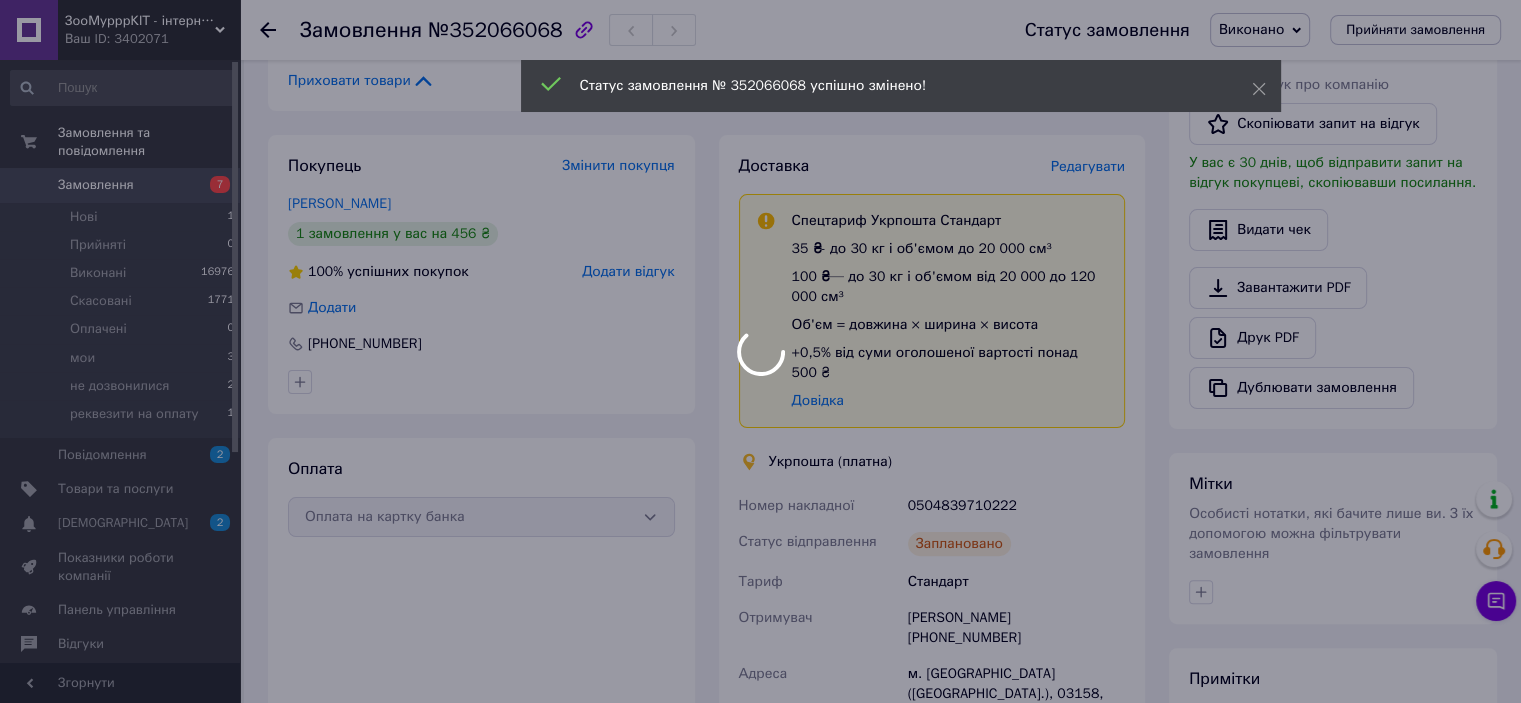 scroll, scrollTop: 200, scrollLeft: 0, axis: vertical 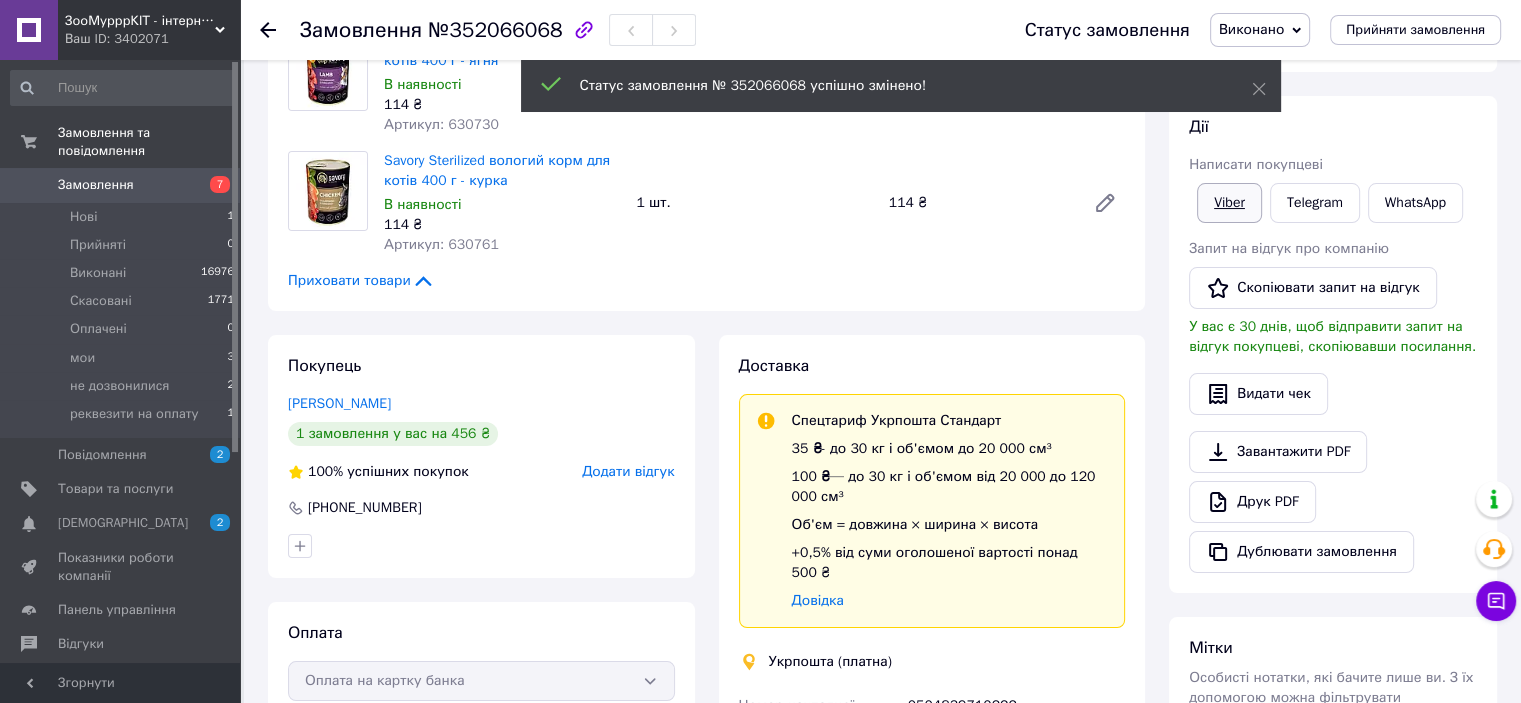 click on "Viber" at bounding box center [1229, 203] 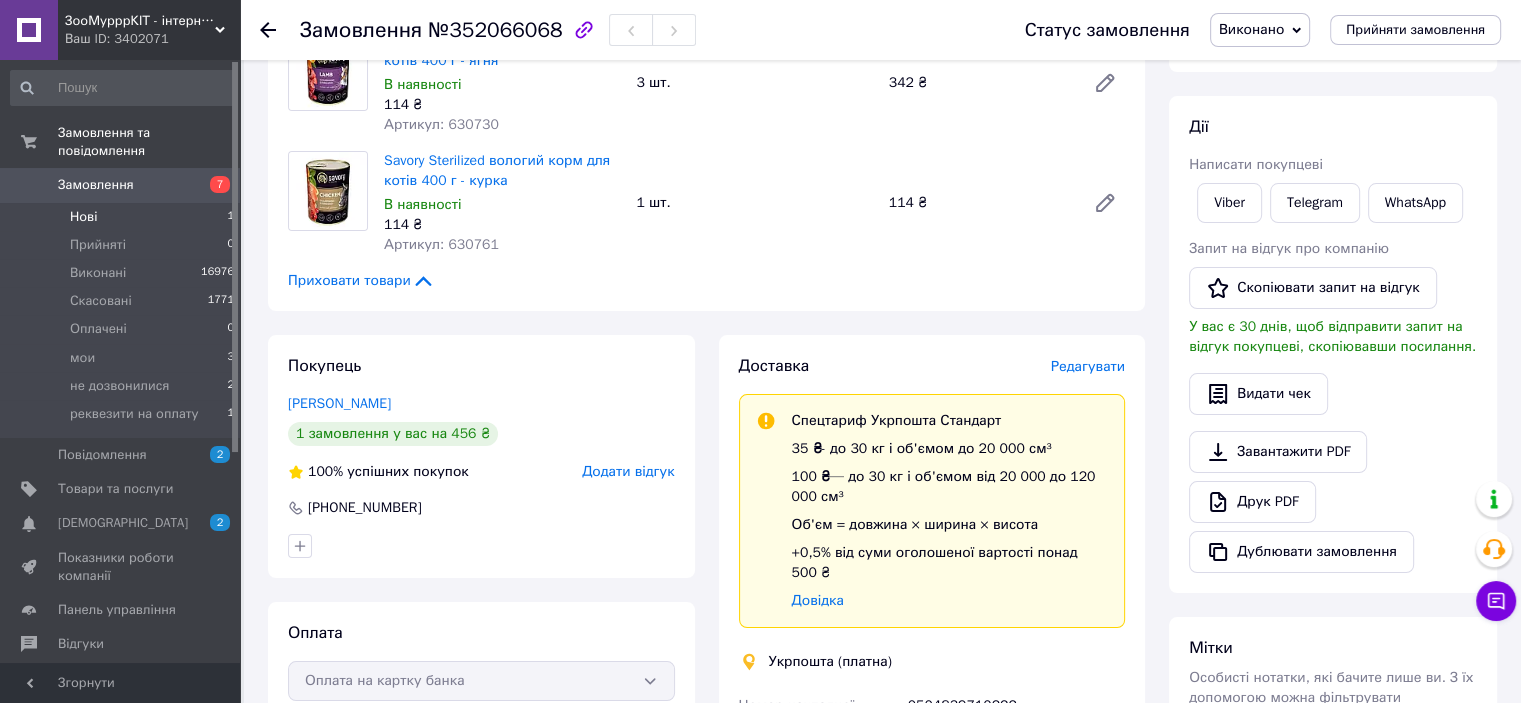 click on "Нові 1" at bounding box center (123, 217) 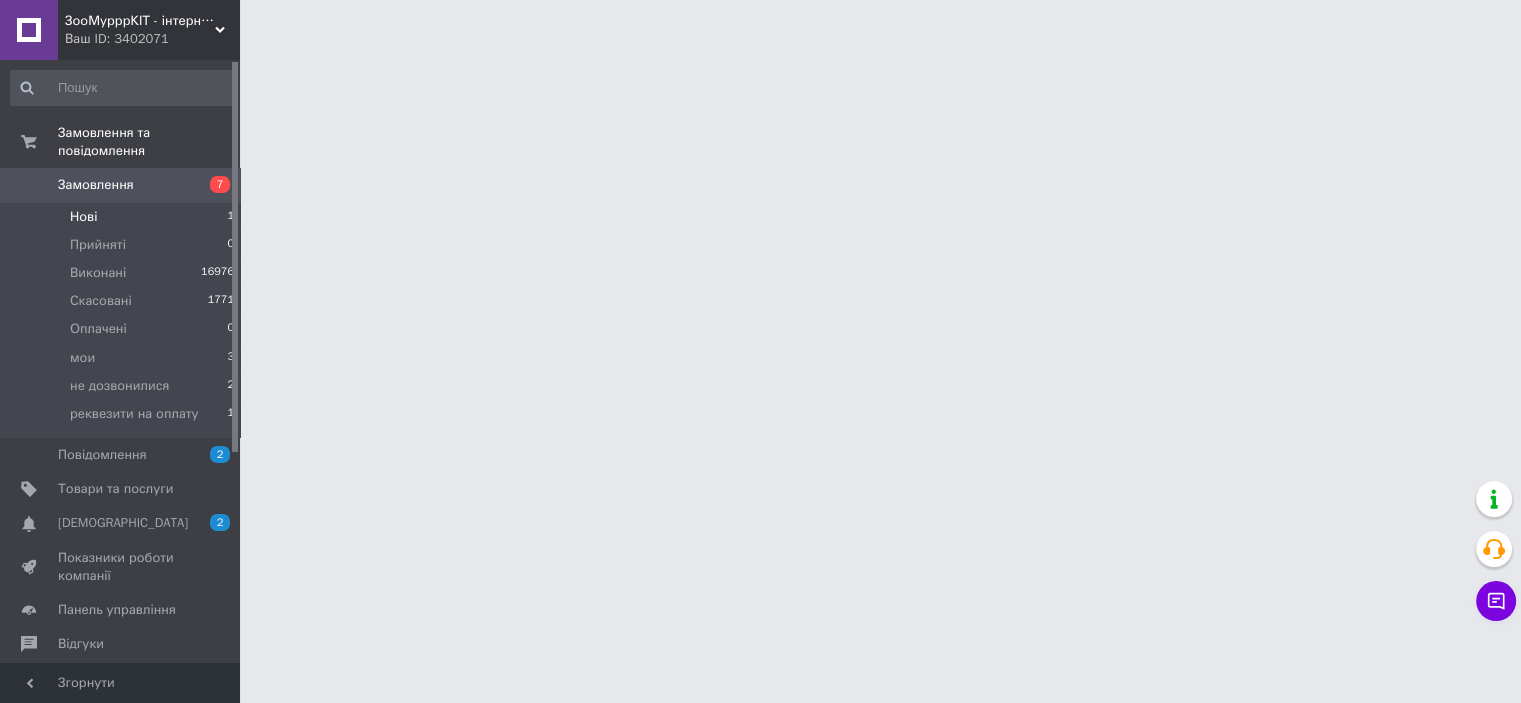 scroll, scrollTop: 0, scrollLeft: 0, axis: both 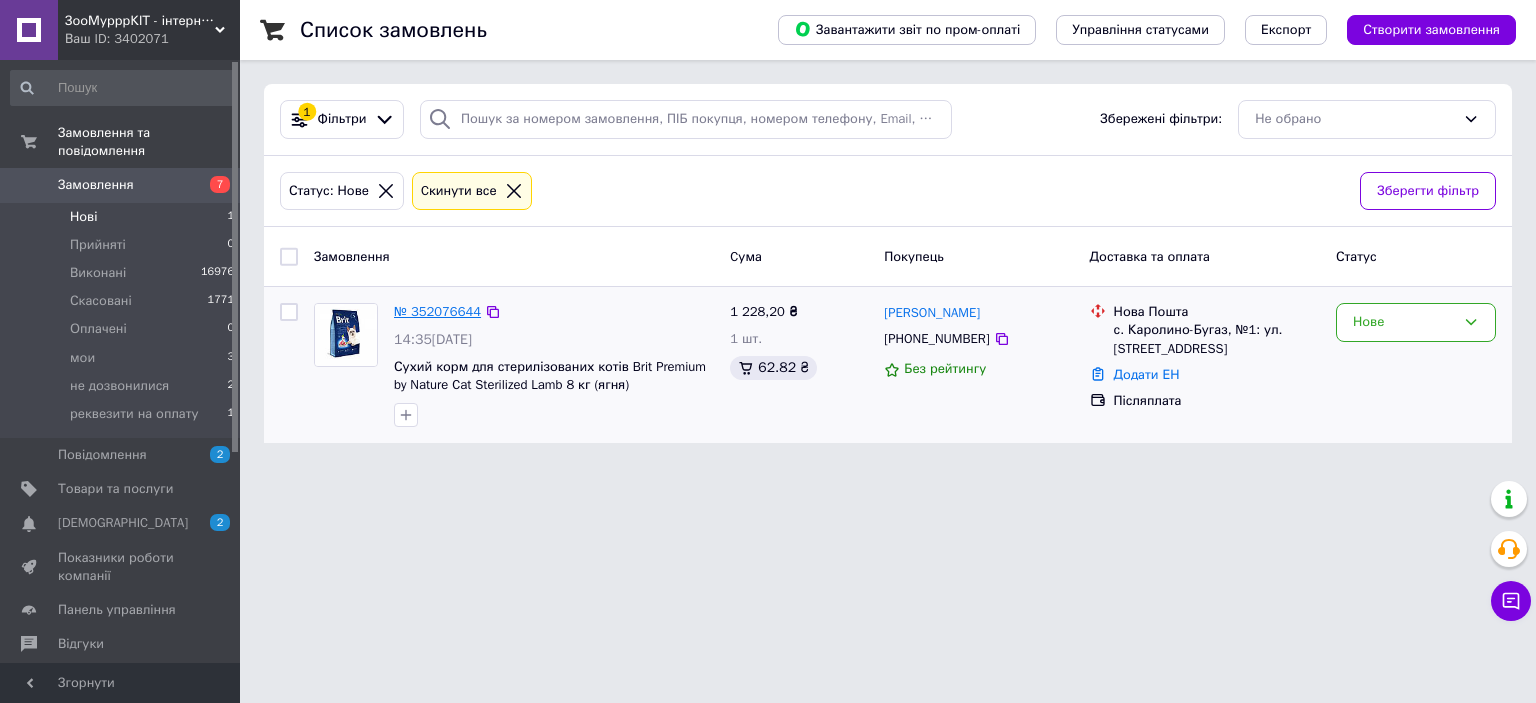 click on "№ 352076644" at bounding box center (437, 311) 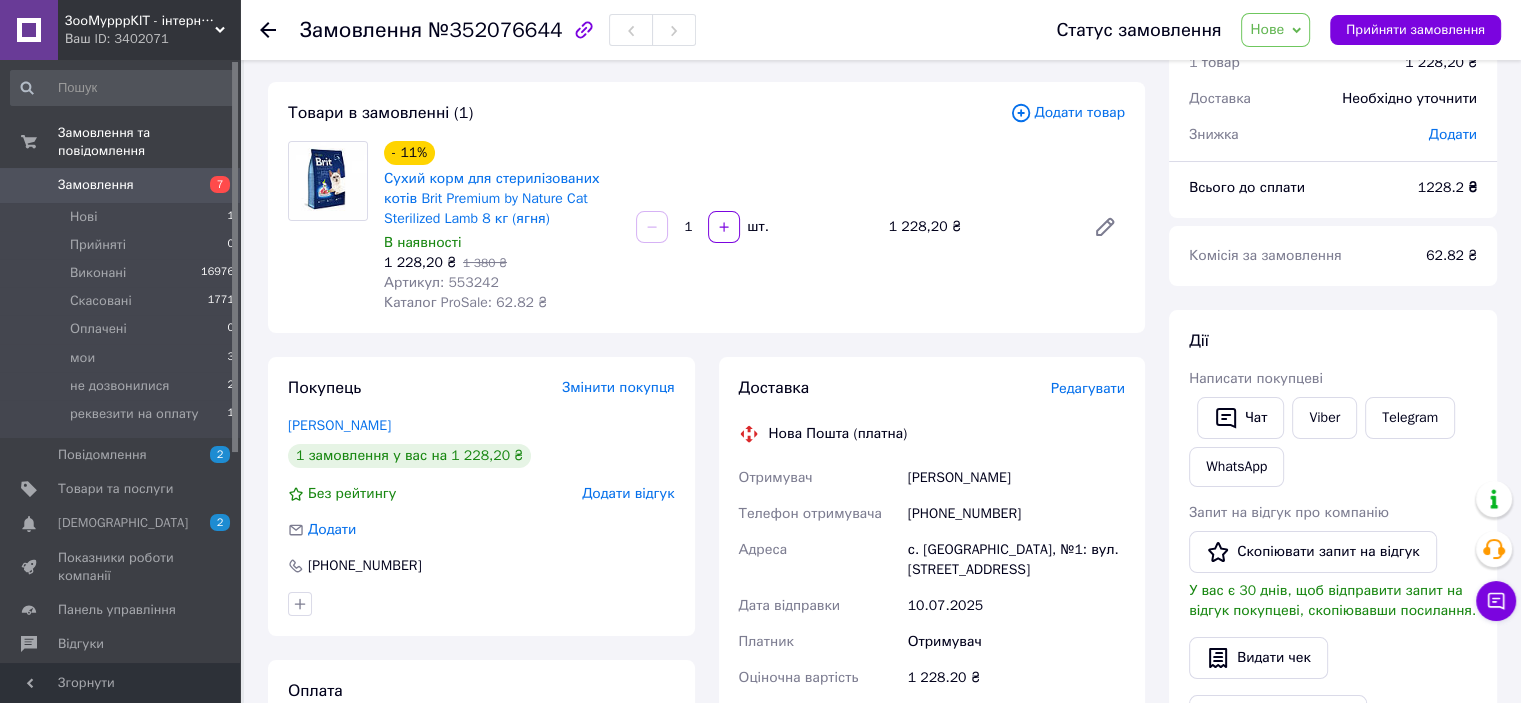 scroll, scrollTop: 300, scrollLeft: 0, axis: vertical 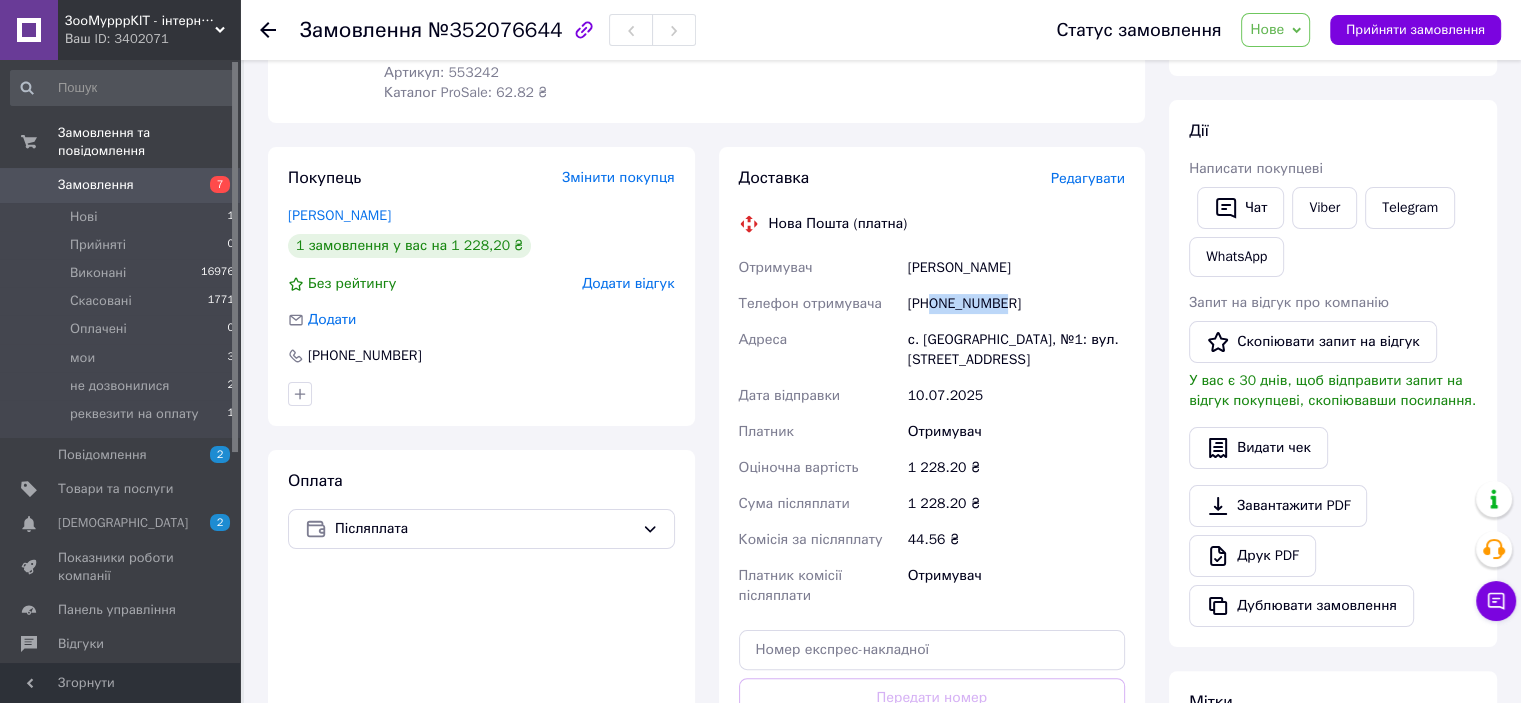 drag, startPoint x: 932, startPoint y: 306, endPoint x: 1001, endPoint y: 307, distance: 69.00725 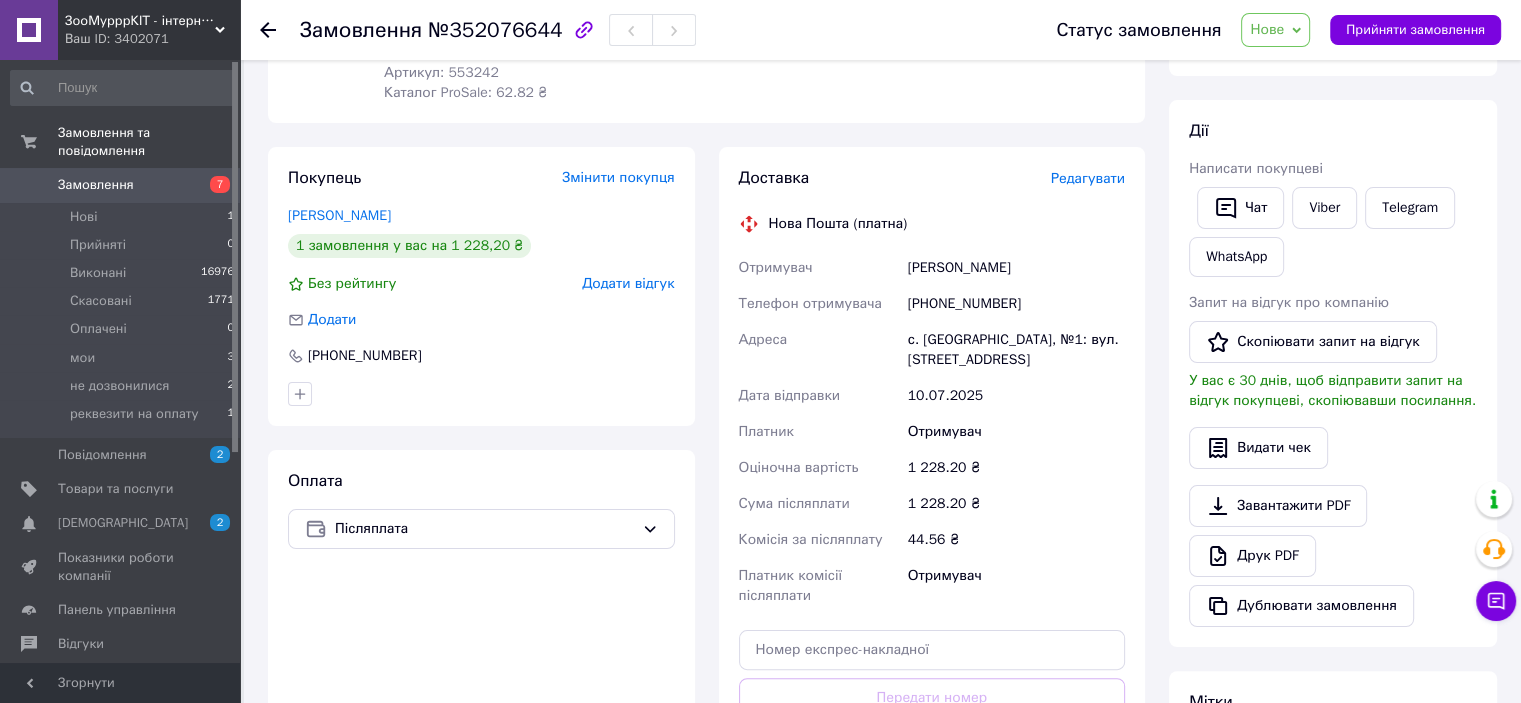 drag, startPoint x: 945, startPoint y: 334, endPoint x: 943, endPoint y: 322, distance: 12.165525 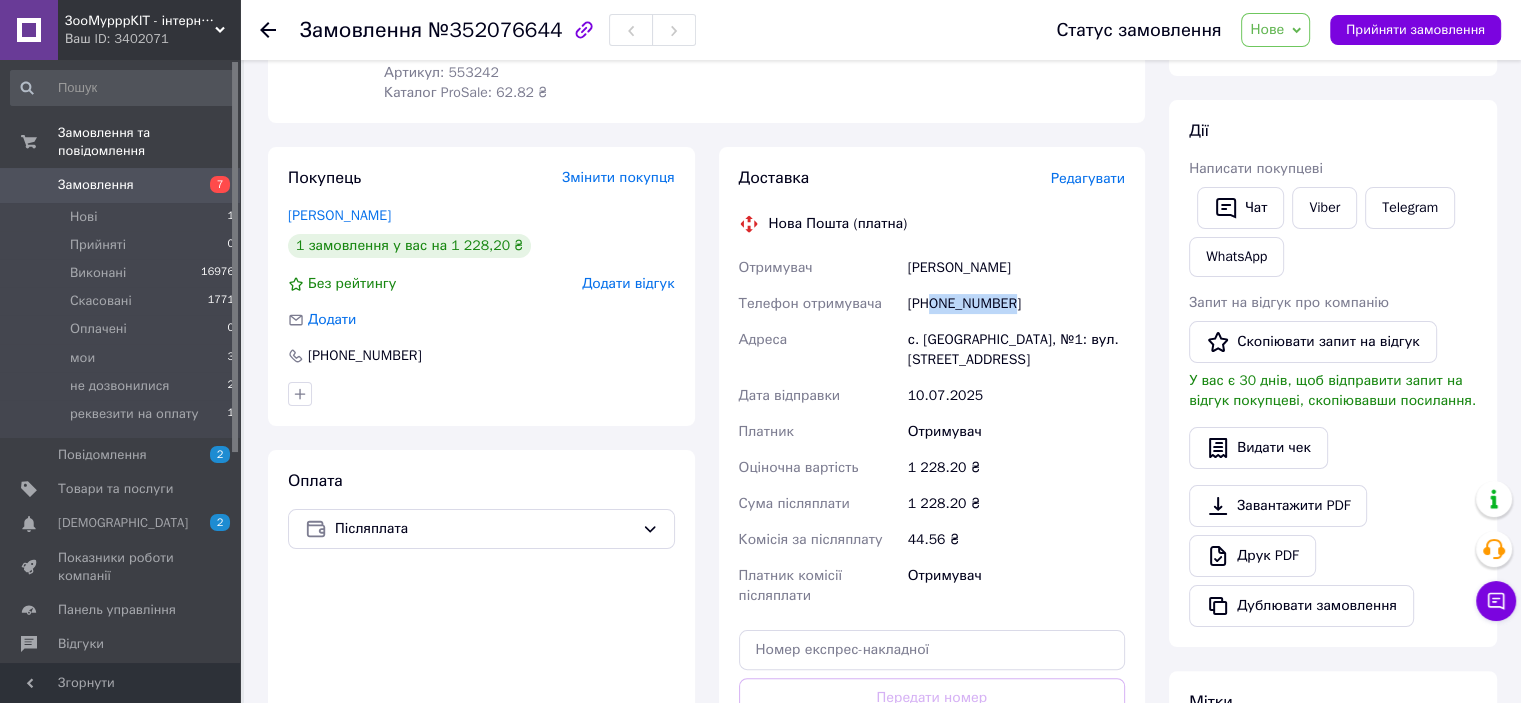 drag, startPoint x: 931, startPoint y: 302, endPoint x: 1035, endPoint y: 304, distance: 104.019226 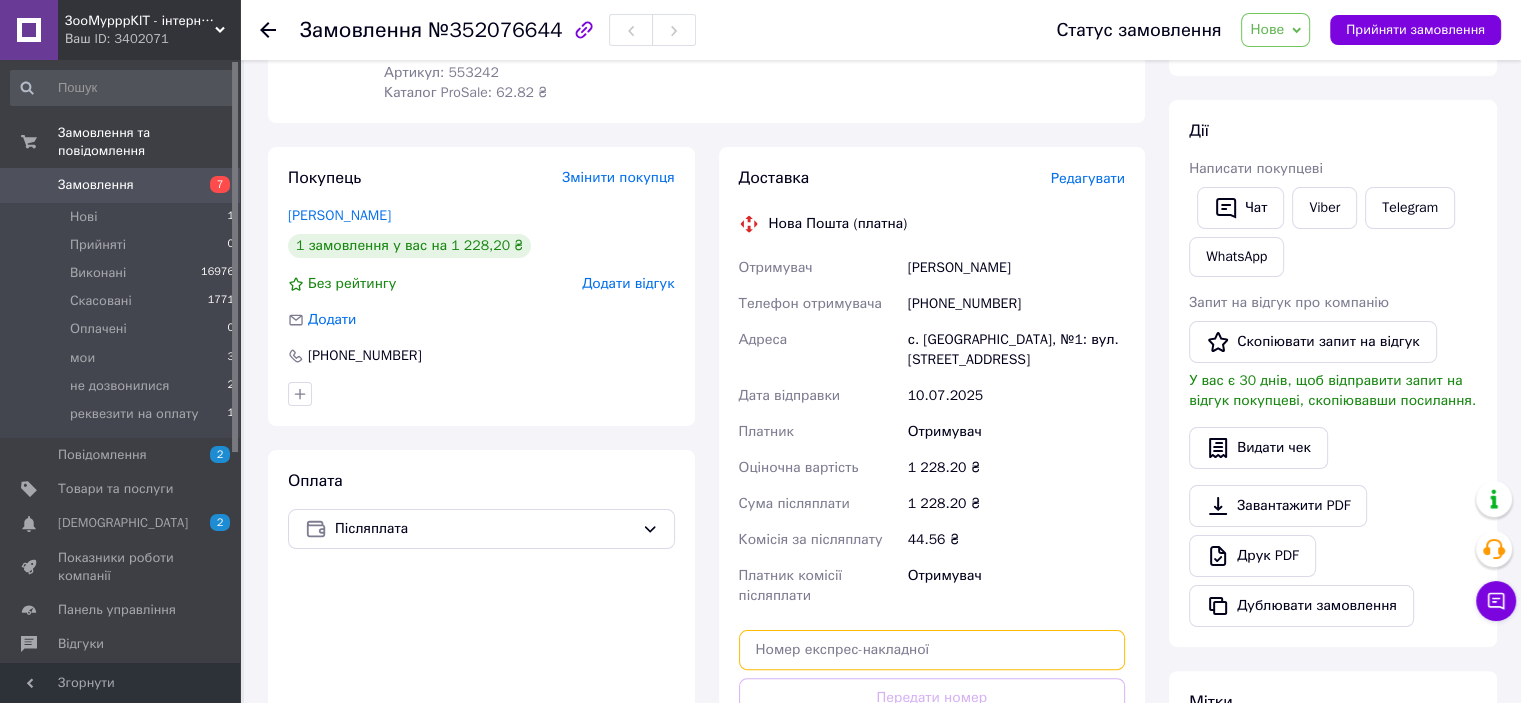 click at bounding box center (932, 650) 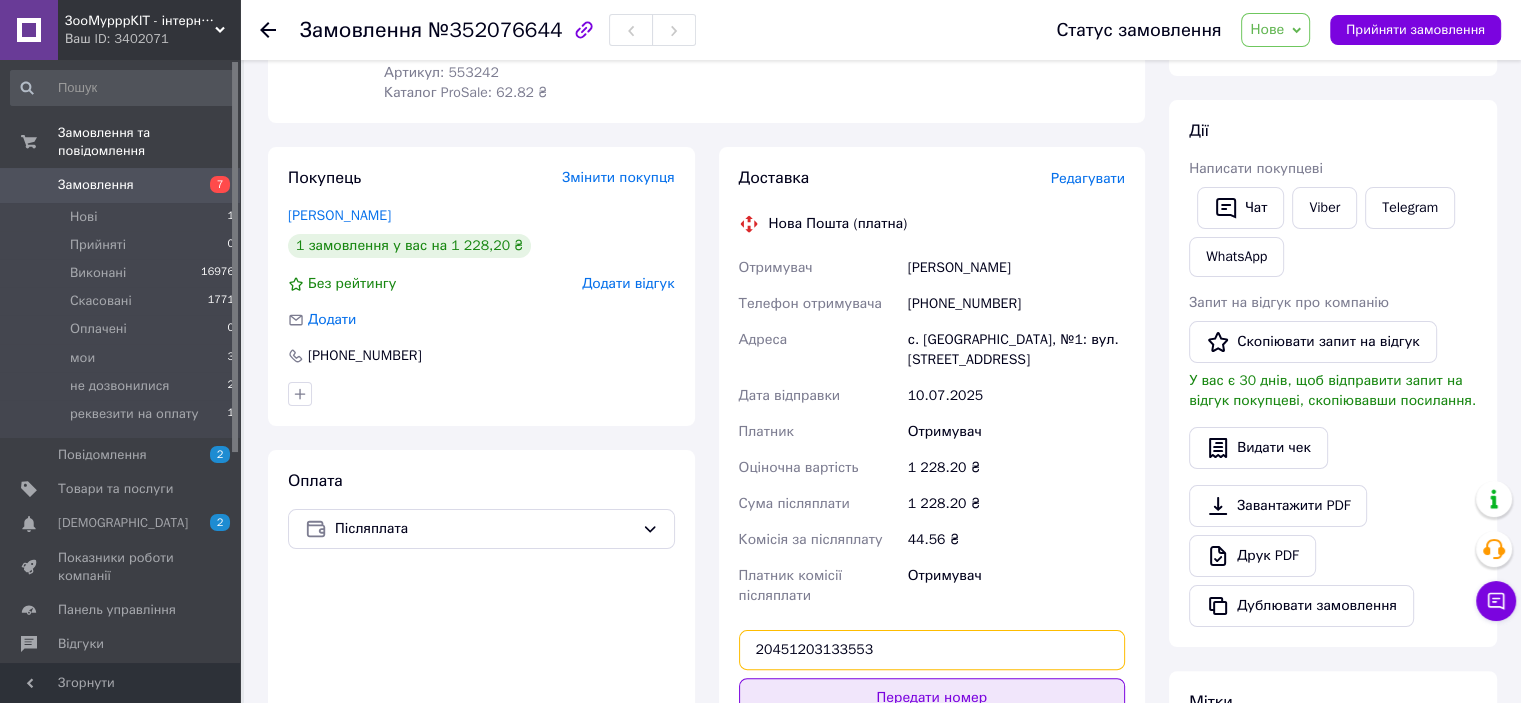 type on "20451203133553" 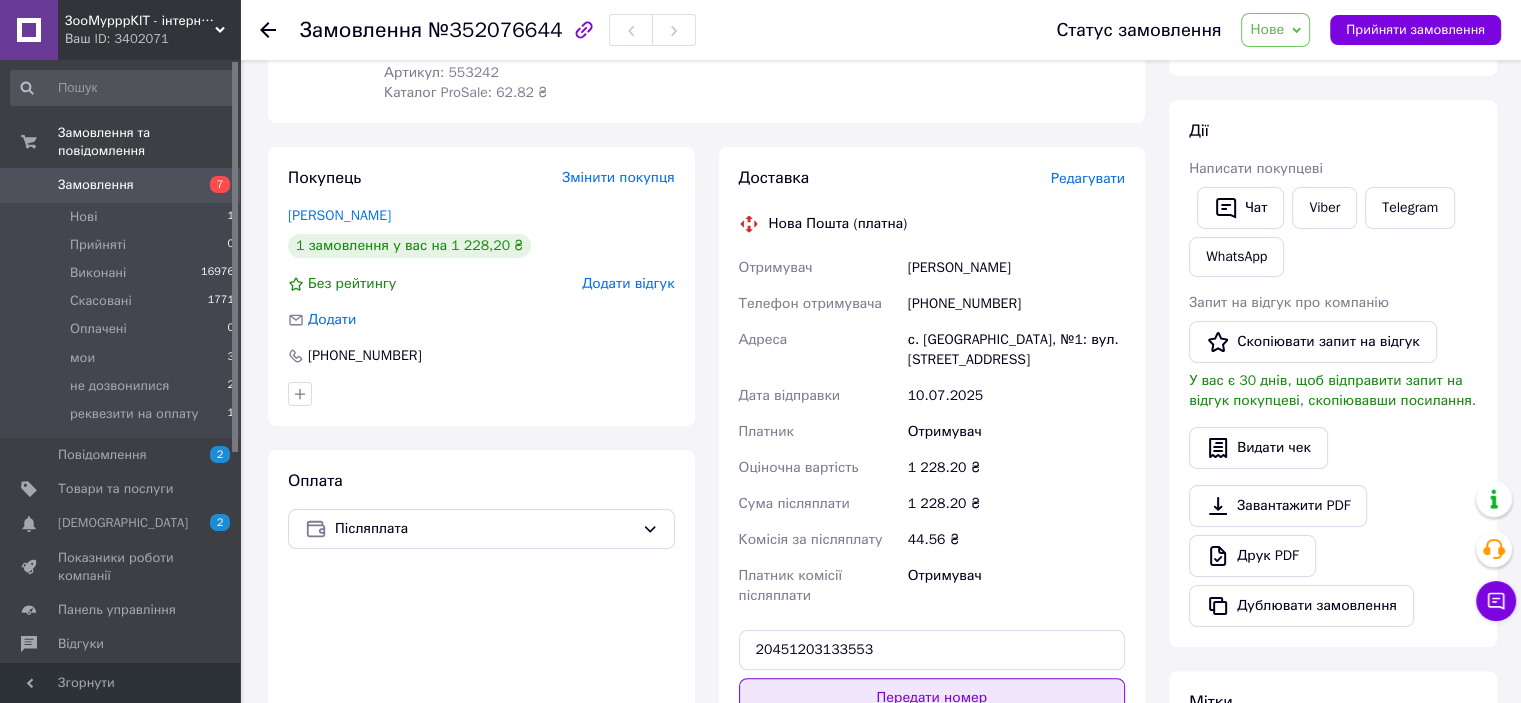 click on "Передати номер" at bounding box center (932, 698) 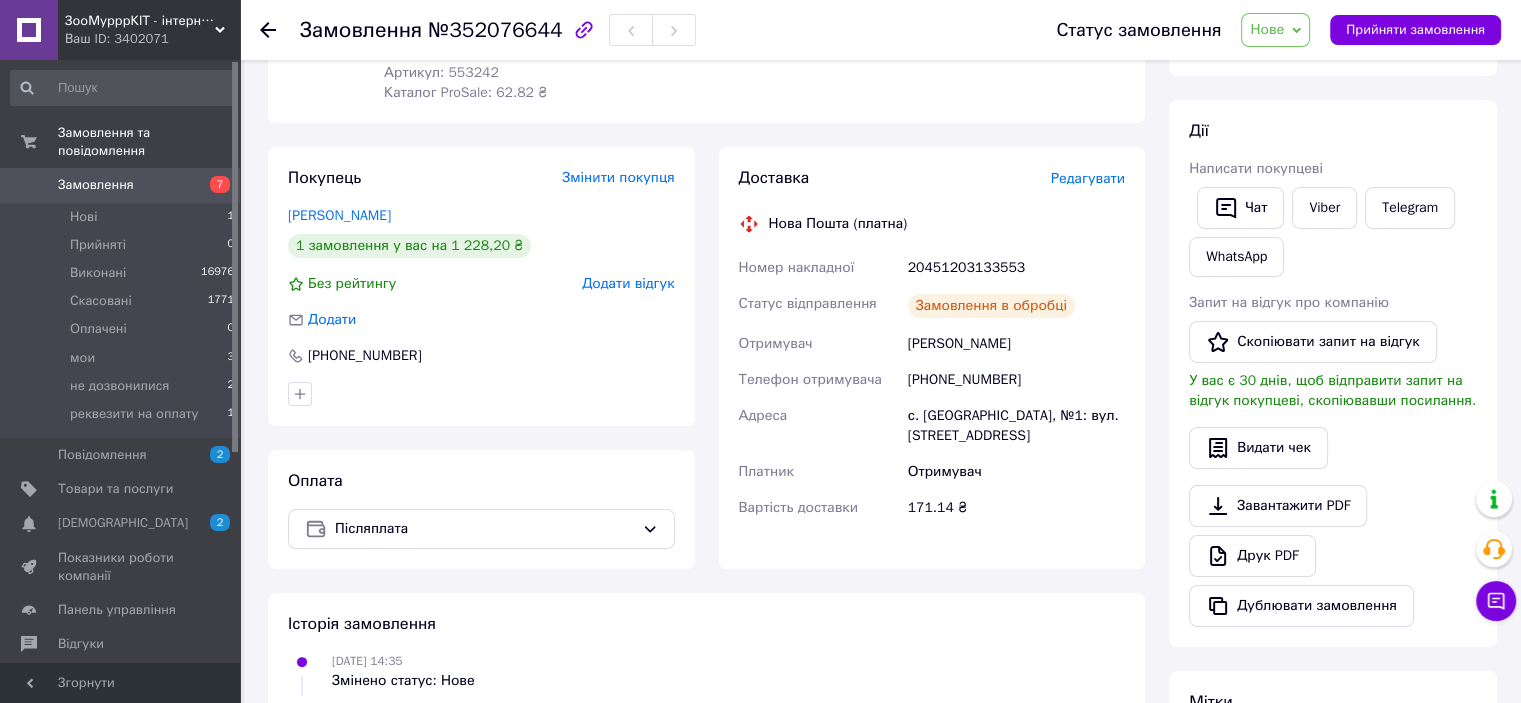 click on "Нове" at bounding box center (1275, 30) 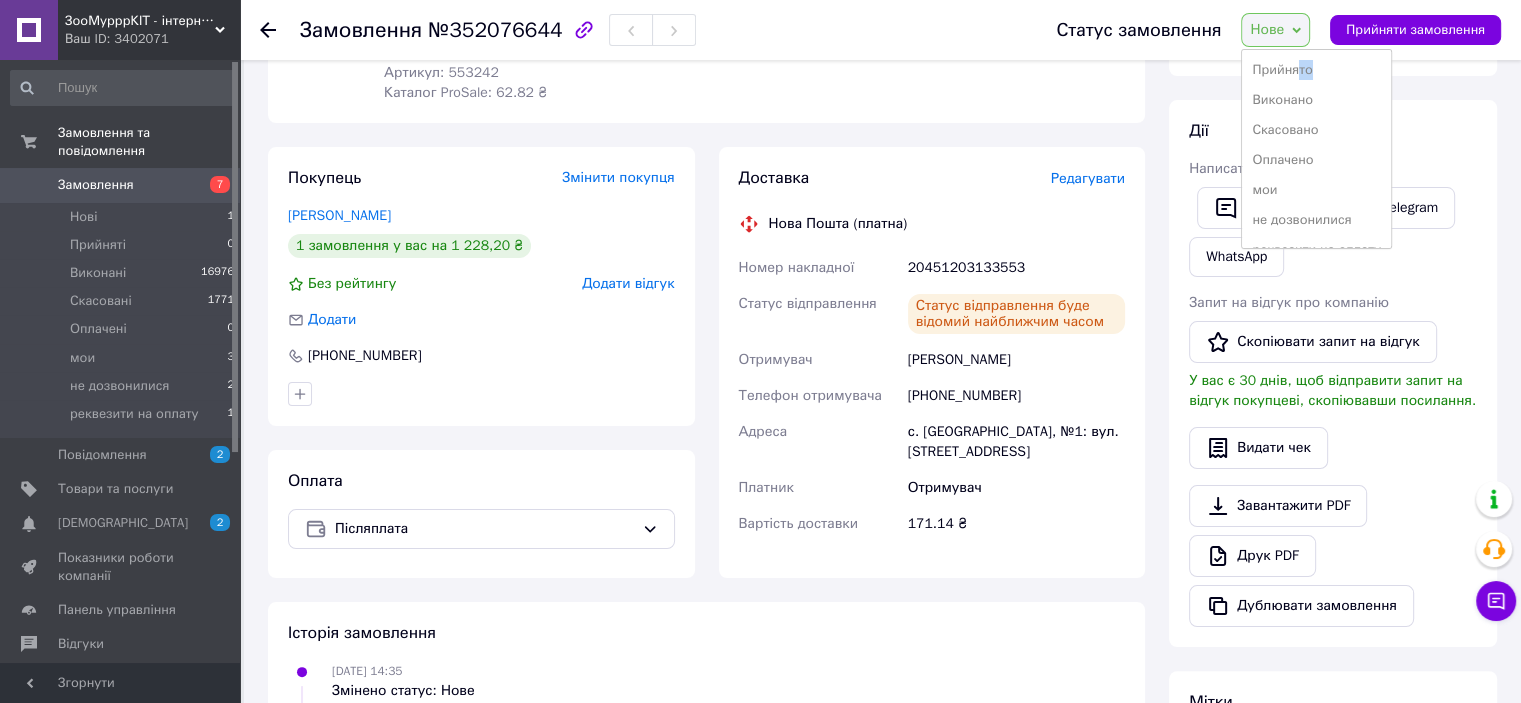 drag, startPoint x: 1306, startPoint y: 65, endPoint x: 1312, endPoint y: 36, distance: 29.614185 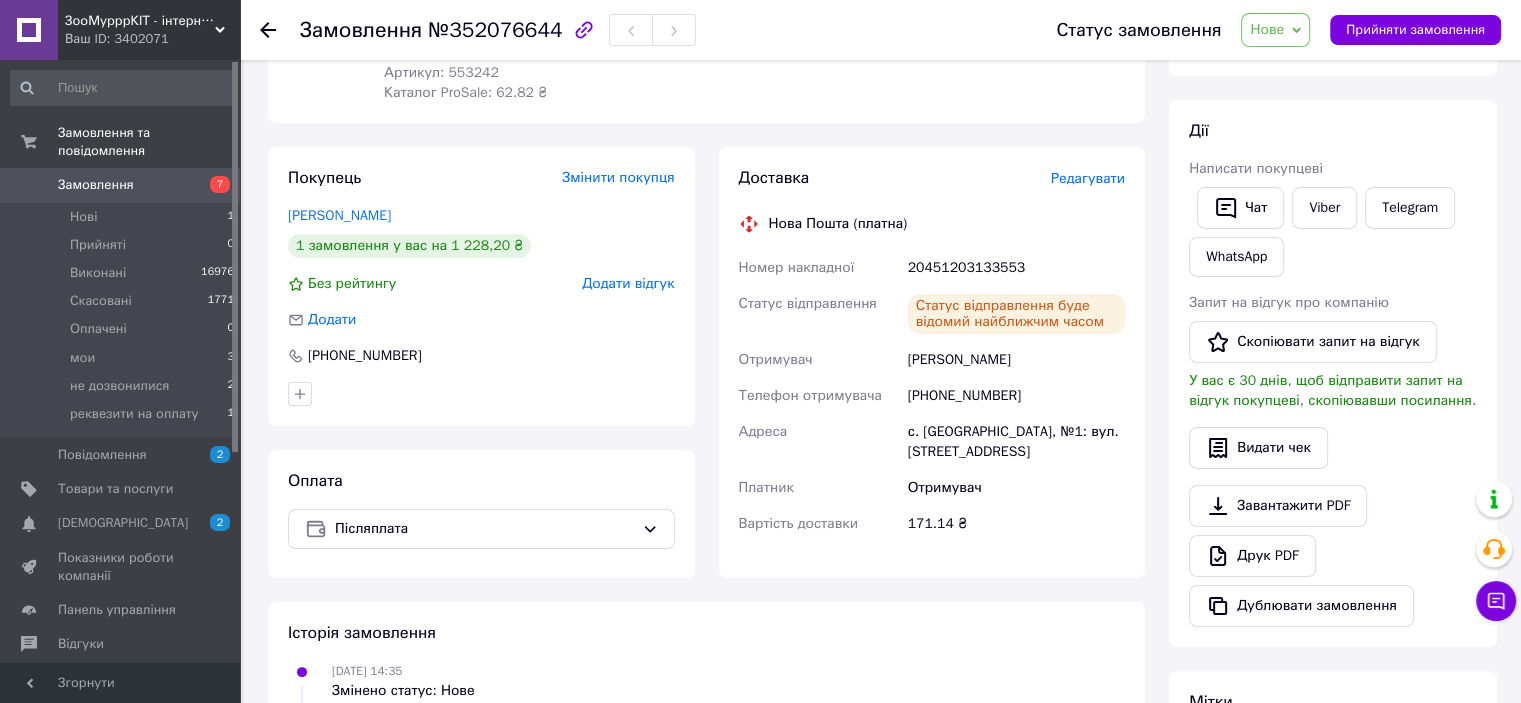 click on "Нове" at bounding box center [1275, 30] 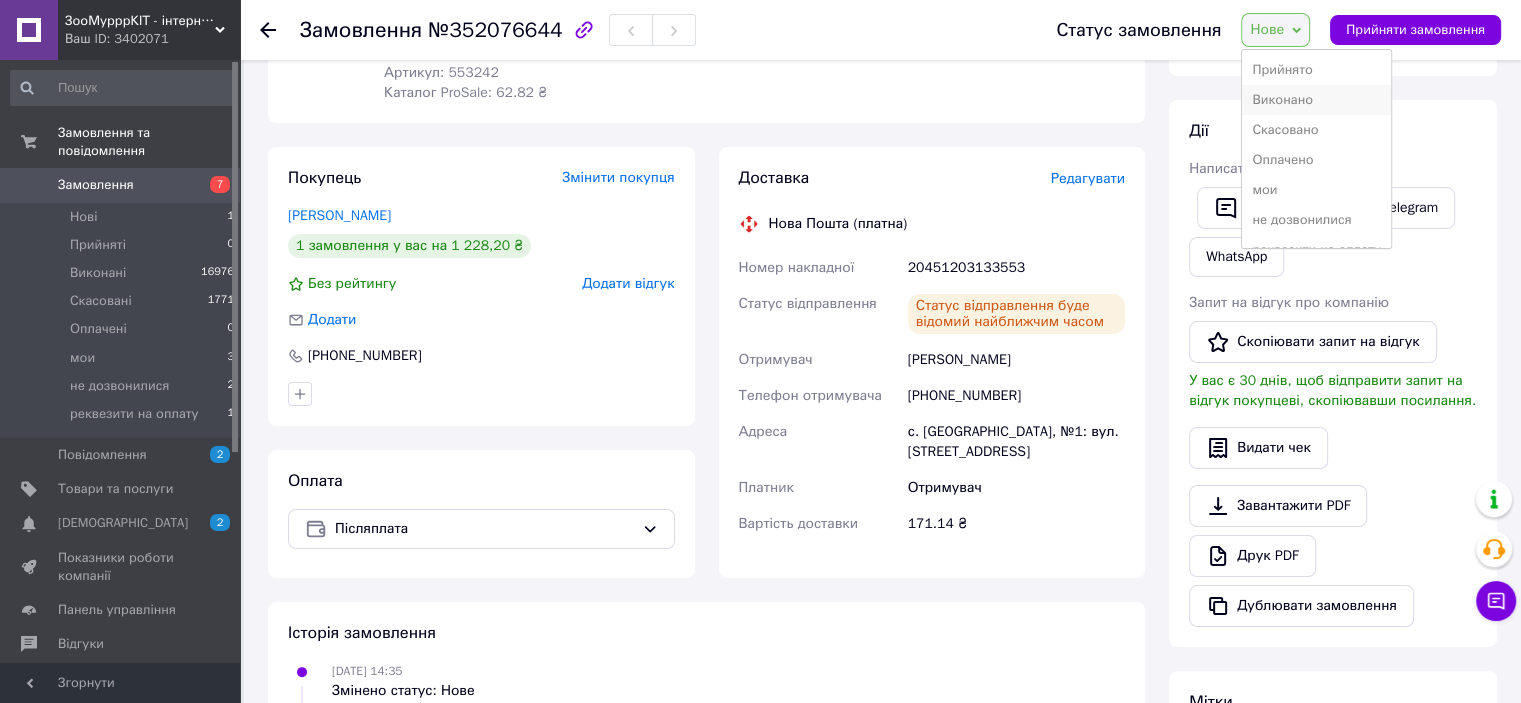 click on "Виконано" at bounding box center [1316, 100] 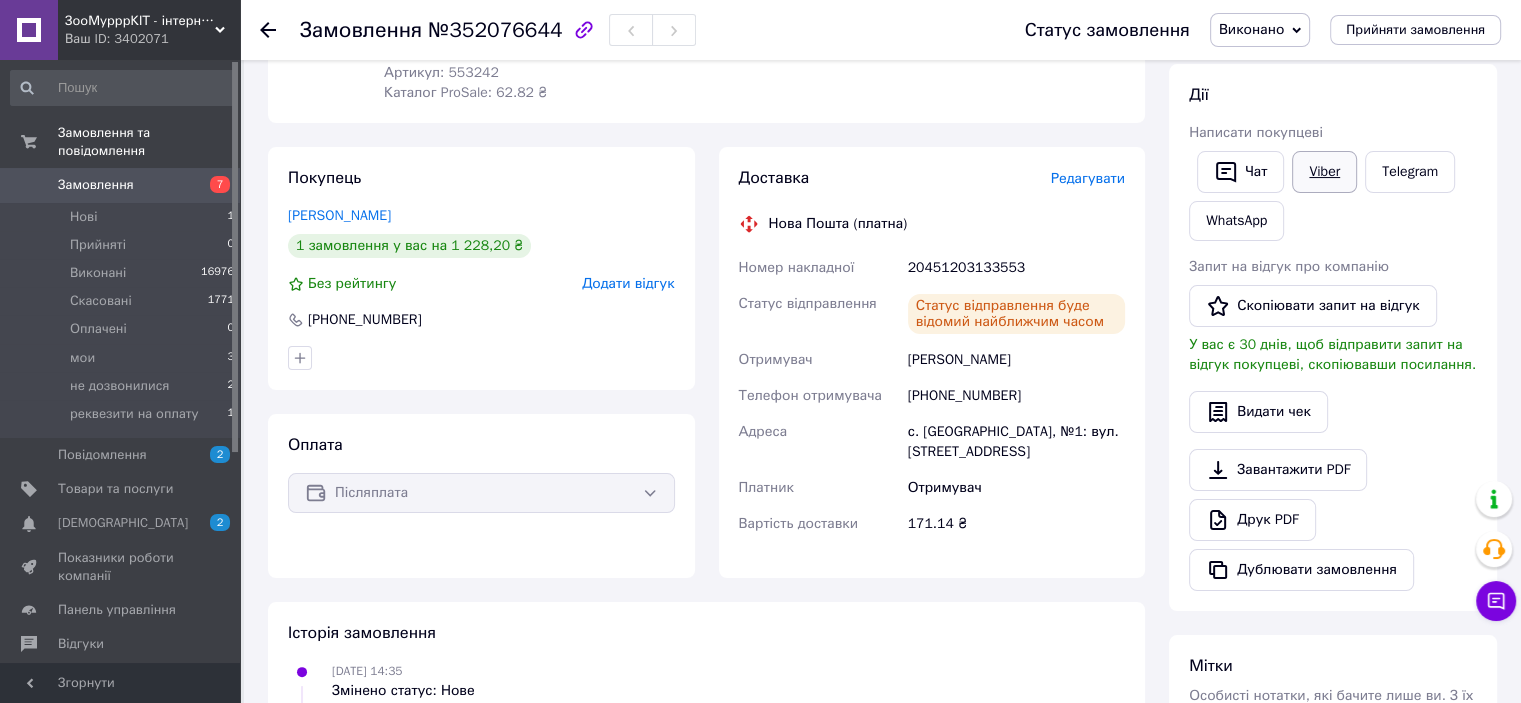 click on "Viber" at bounding box center (1324, 172) 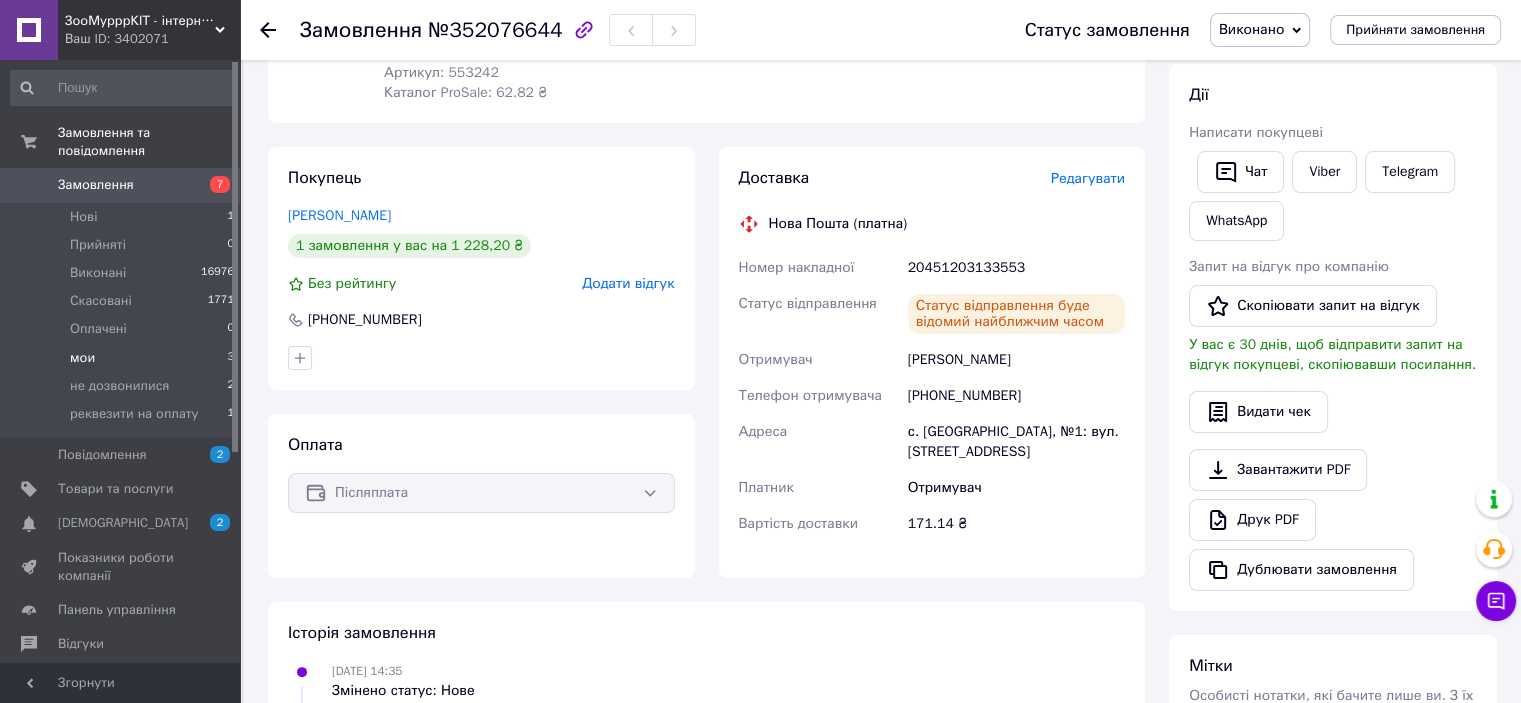 click on "мои 3" at bounding box center [123, 358] 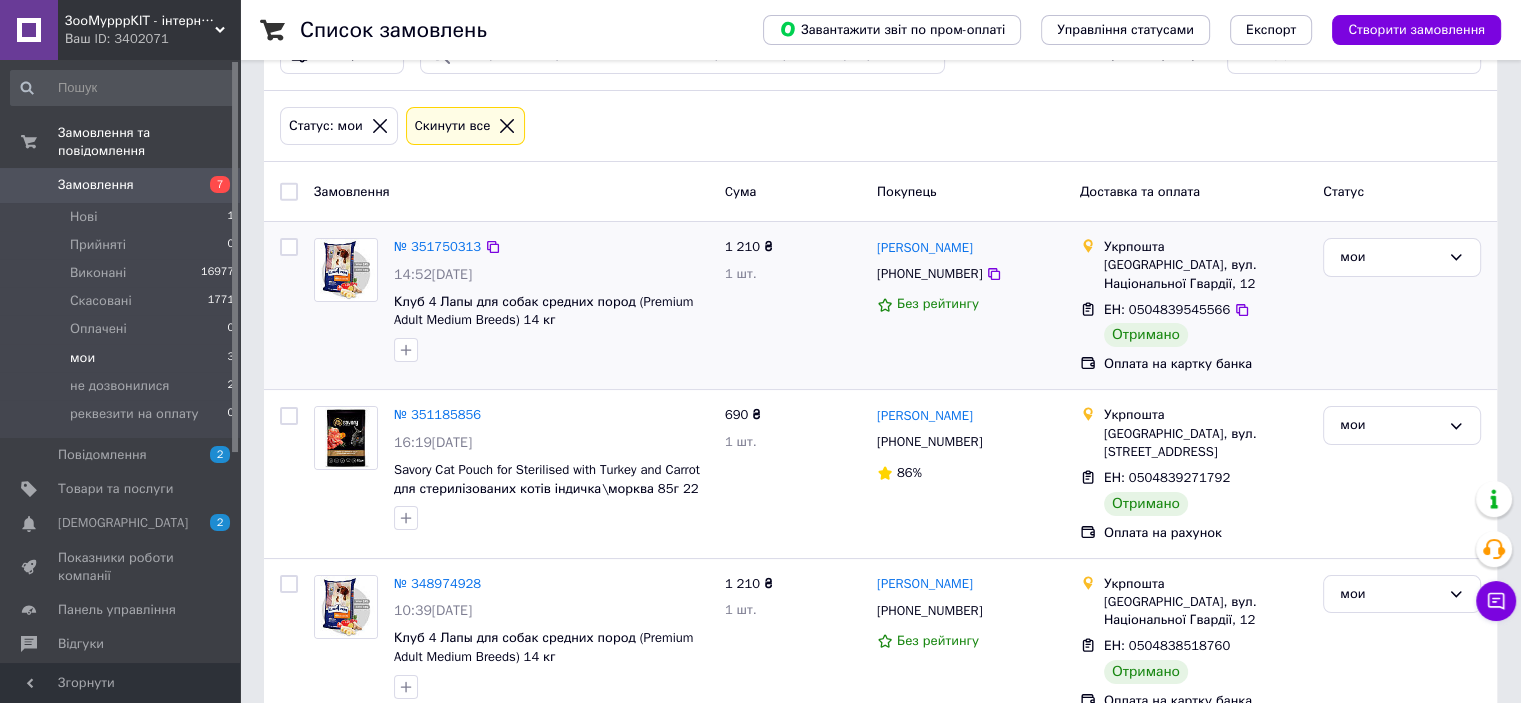 scroll, scrollTop: 100, scrollLeft: 0, axis: vertical 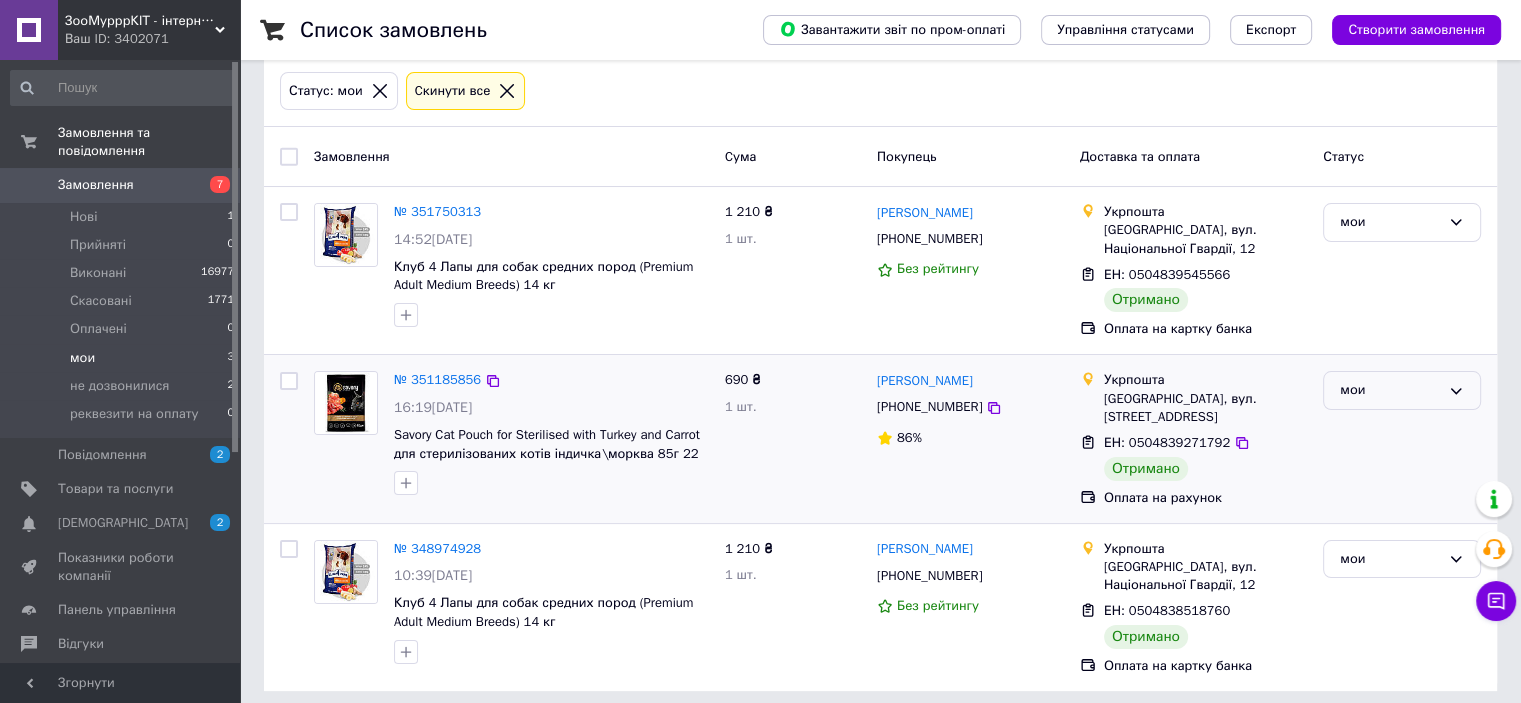 click on "мои" at bounding box center (1390, 390) 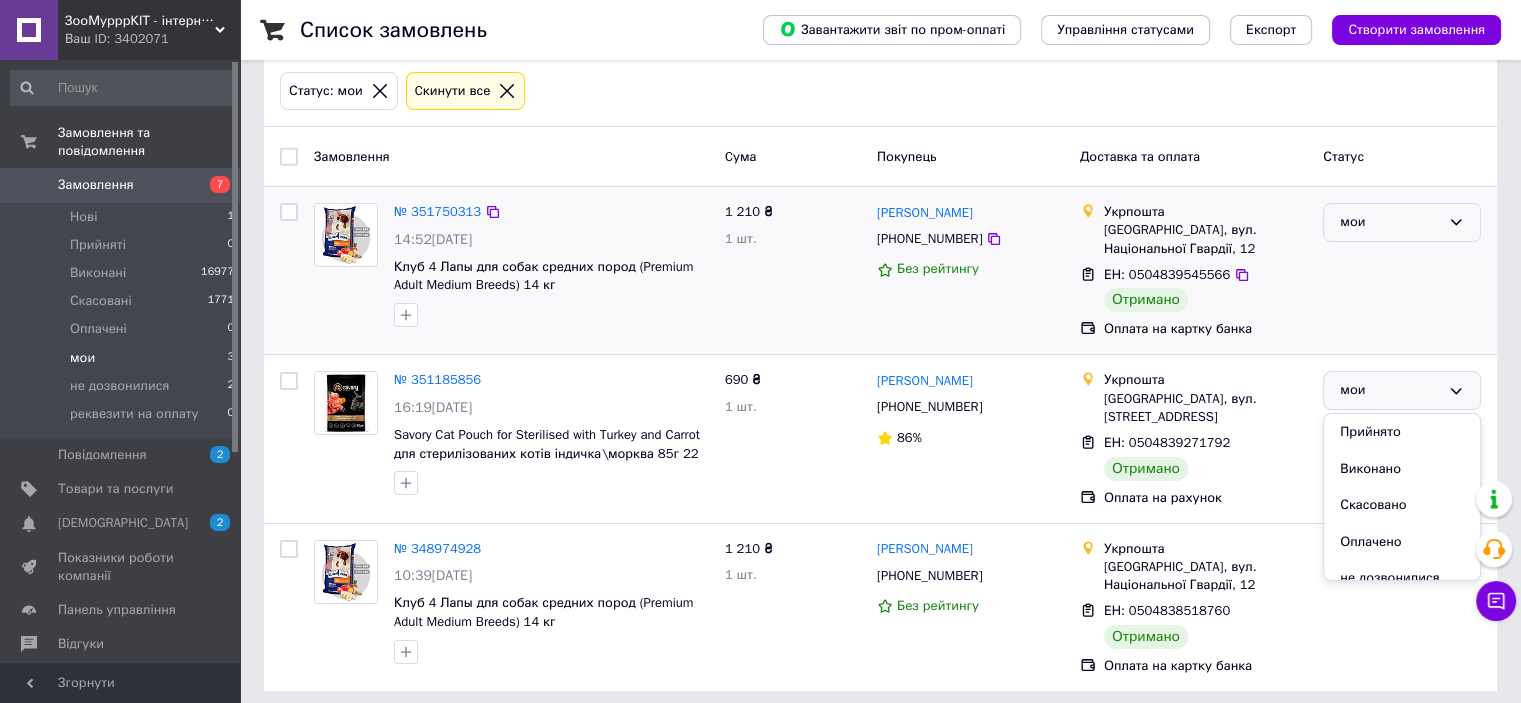 click on "мои" at bounding box center (1402, 222) 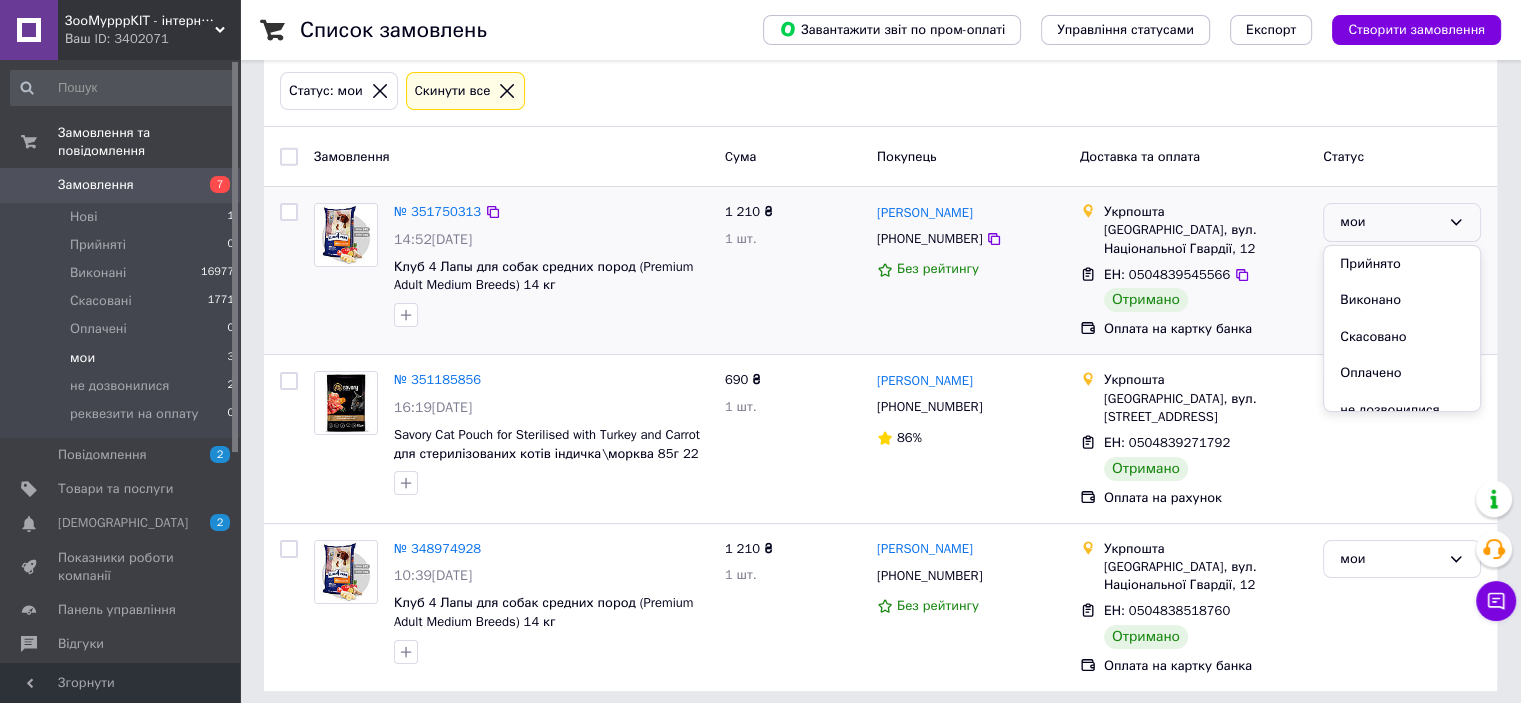 click on "ЕН: 0504839545566 Отримано" at bounding box center [1205, 289] 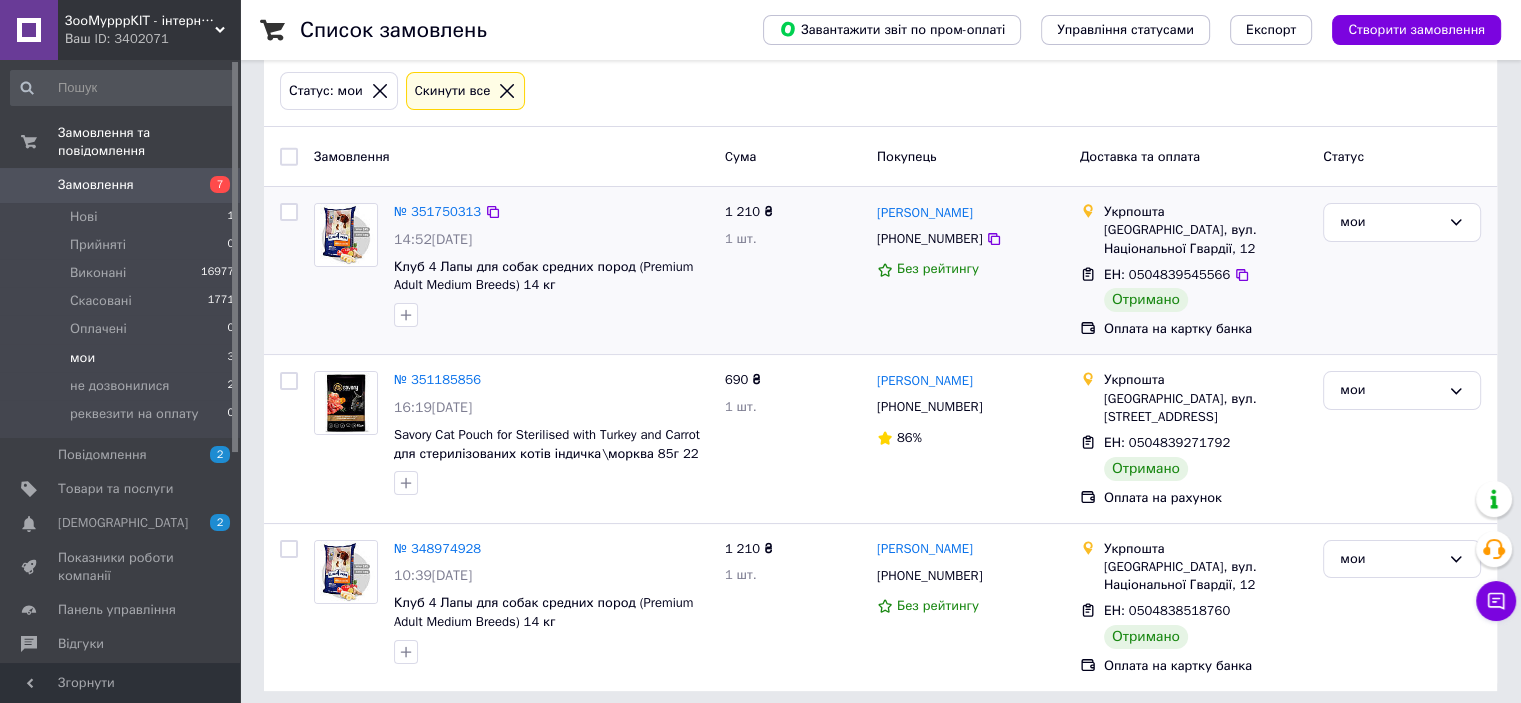 scroll, scrollTop: 110, scrollLeft: 0, axis: vertical 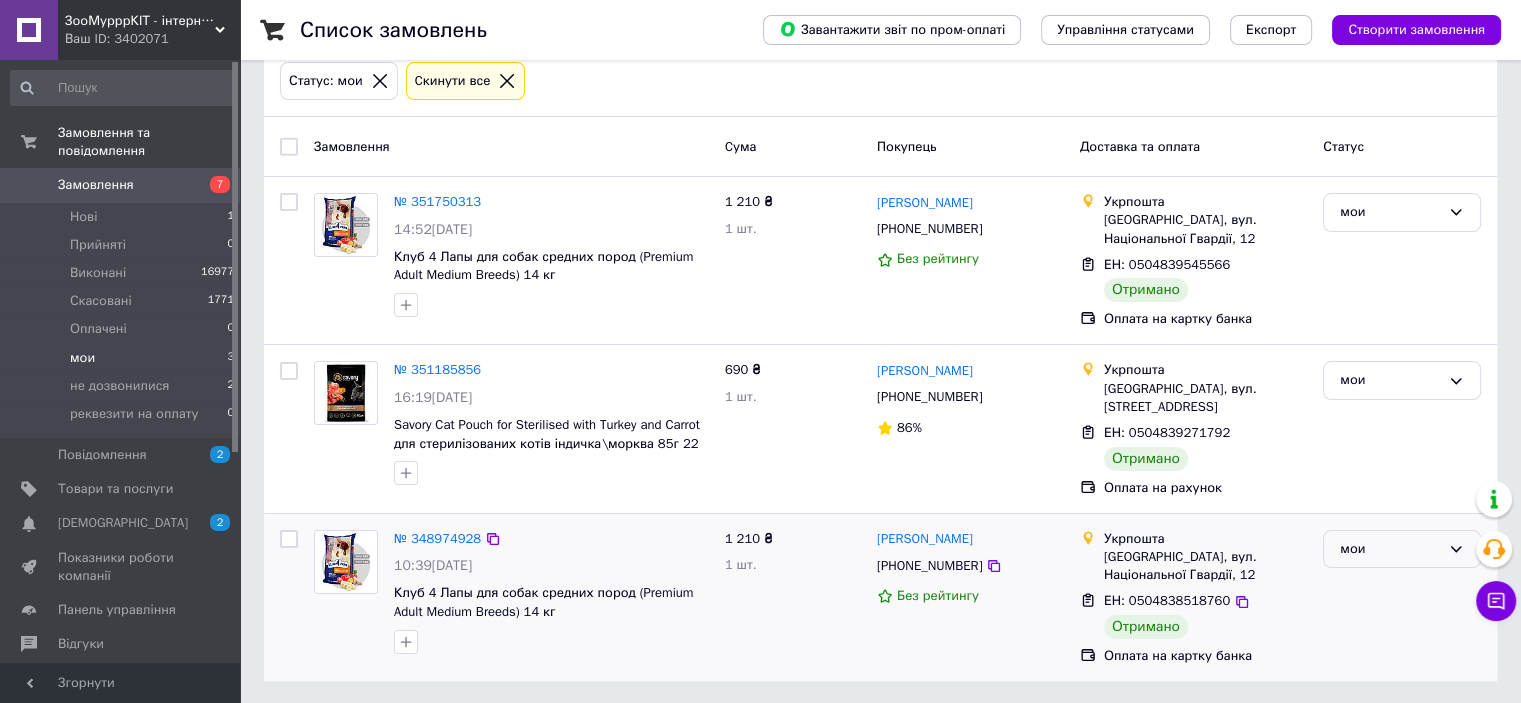 click on "мои" at bounding box center (1390, 549) 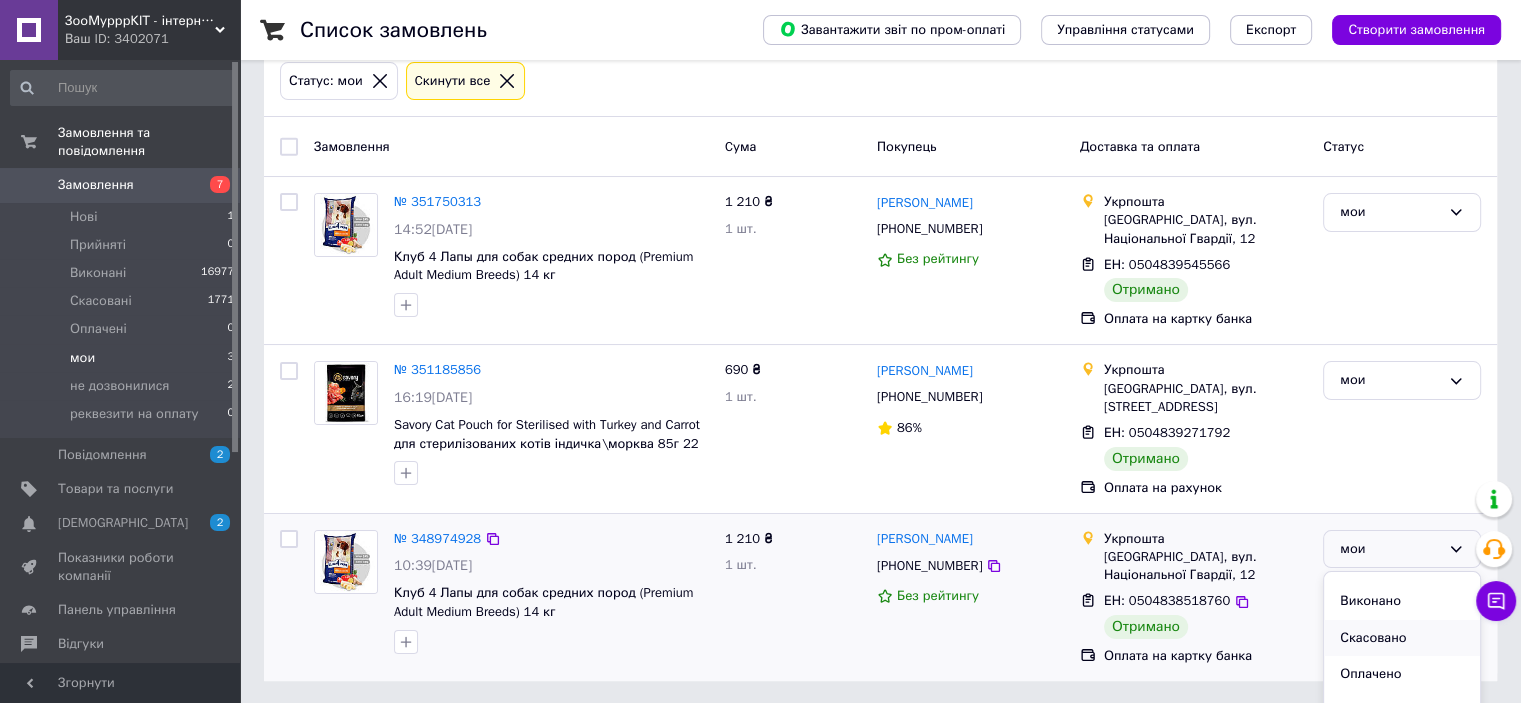 scroll, scrollTop: 0, scrollLeft: 0, axis: both 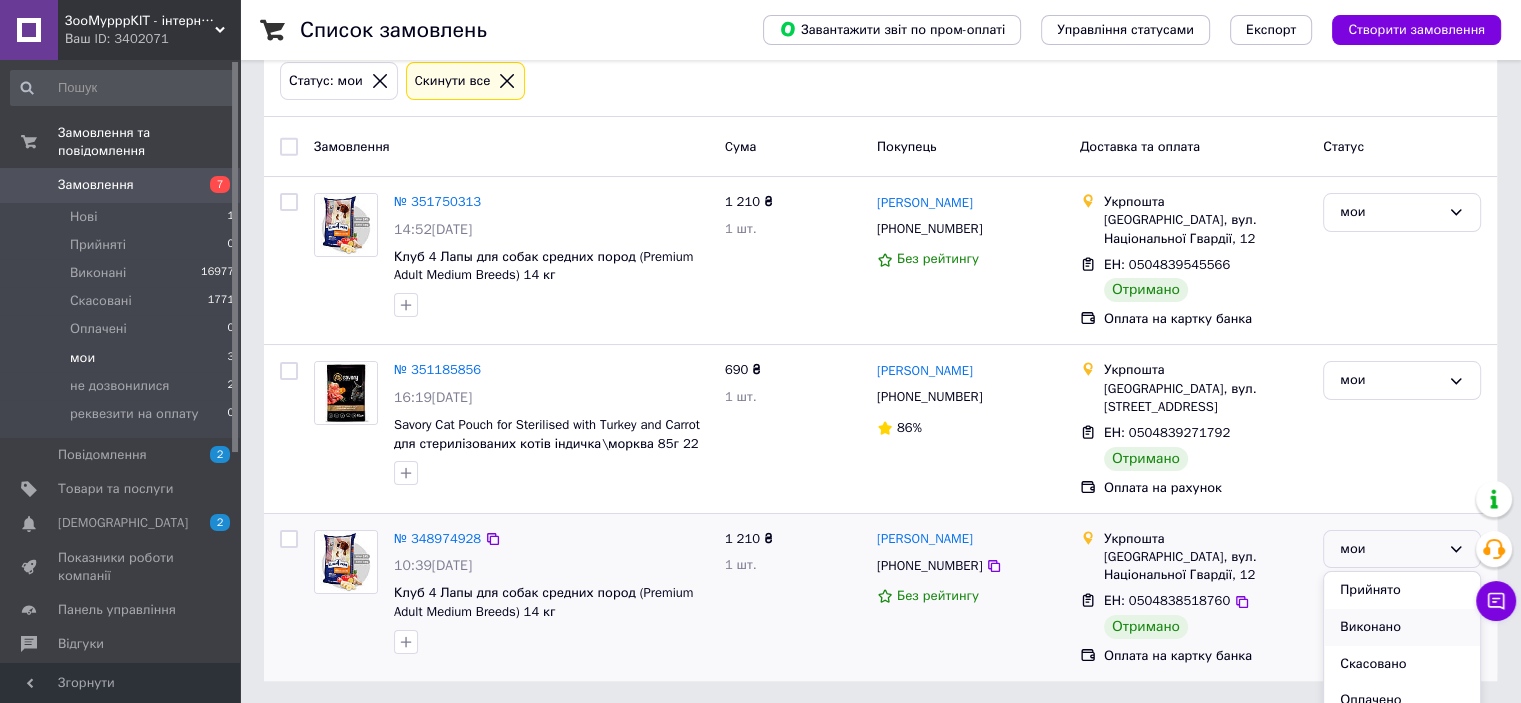 click on "Виконано" at bounding box center [1402, 627] 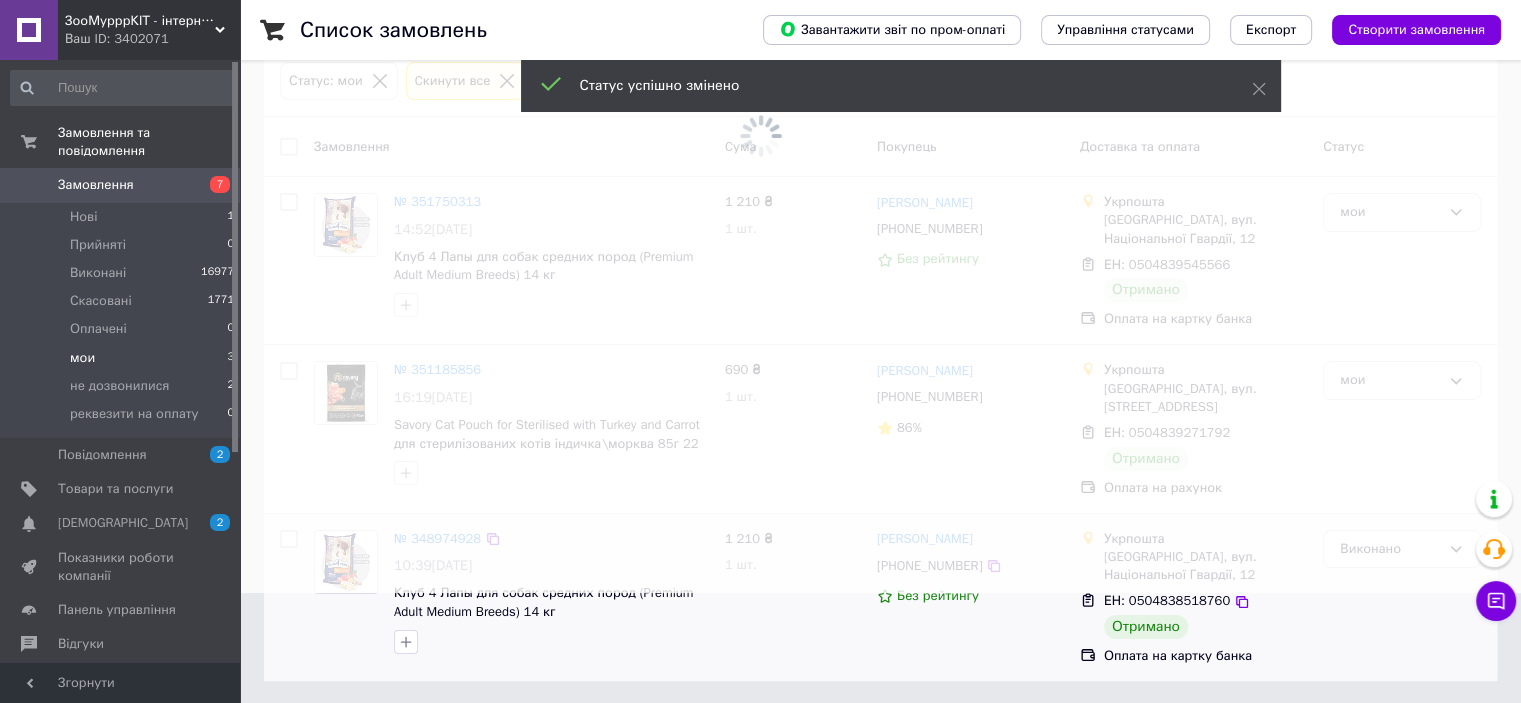 click at bounding box center (760, 241) 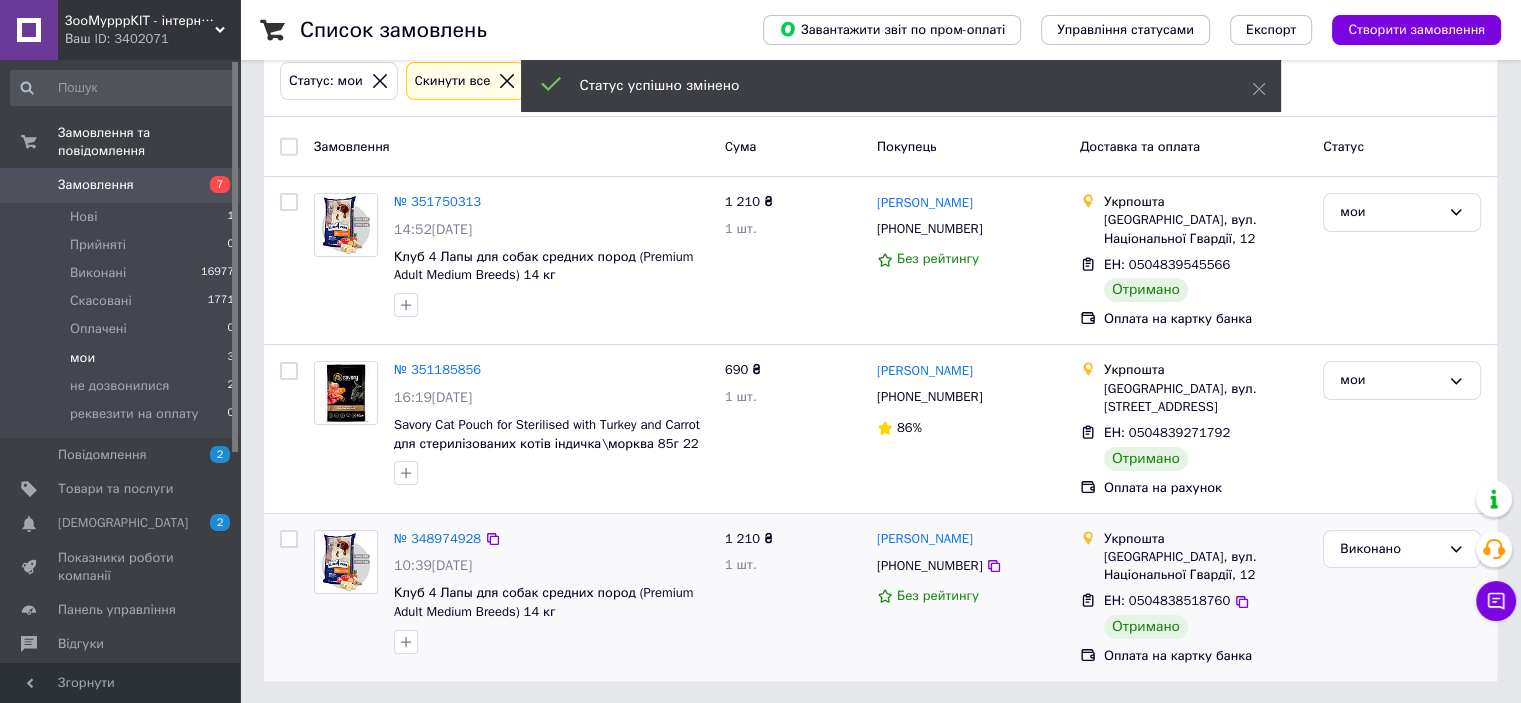 click on "№ 351185856" at bounding box center (437, 369) 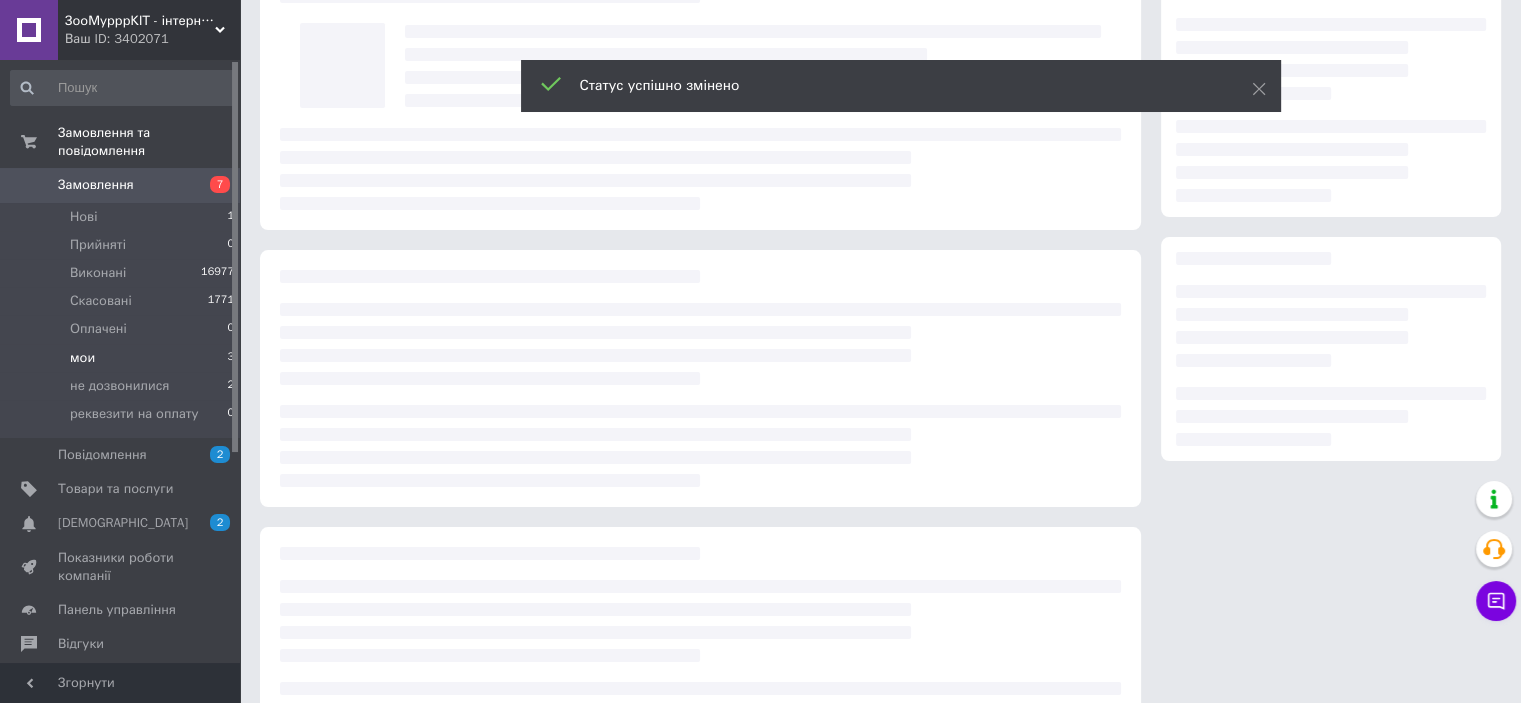 click at bounding box center (700, 378) 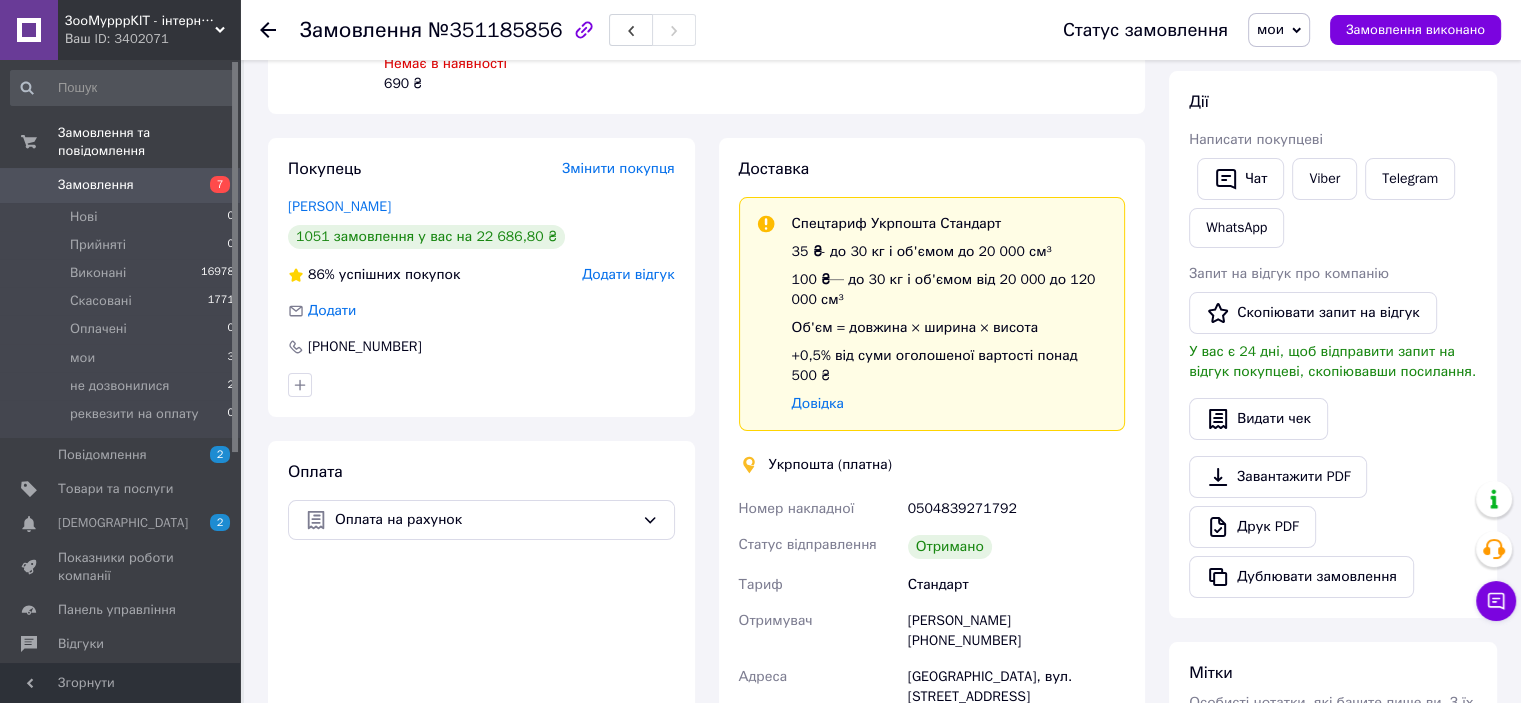 scroll, scrollTop: 510, scrollLeft: 0, axis: vertical 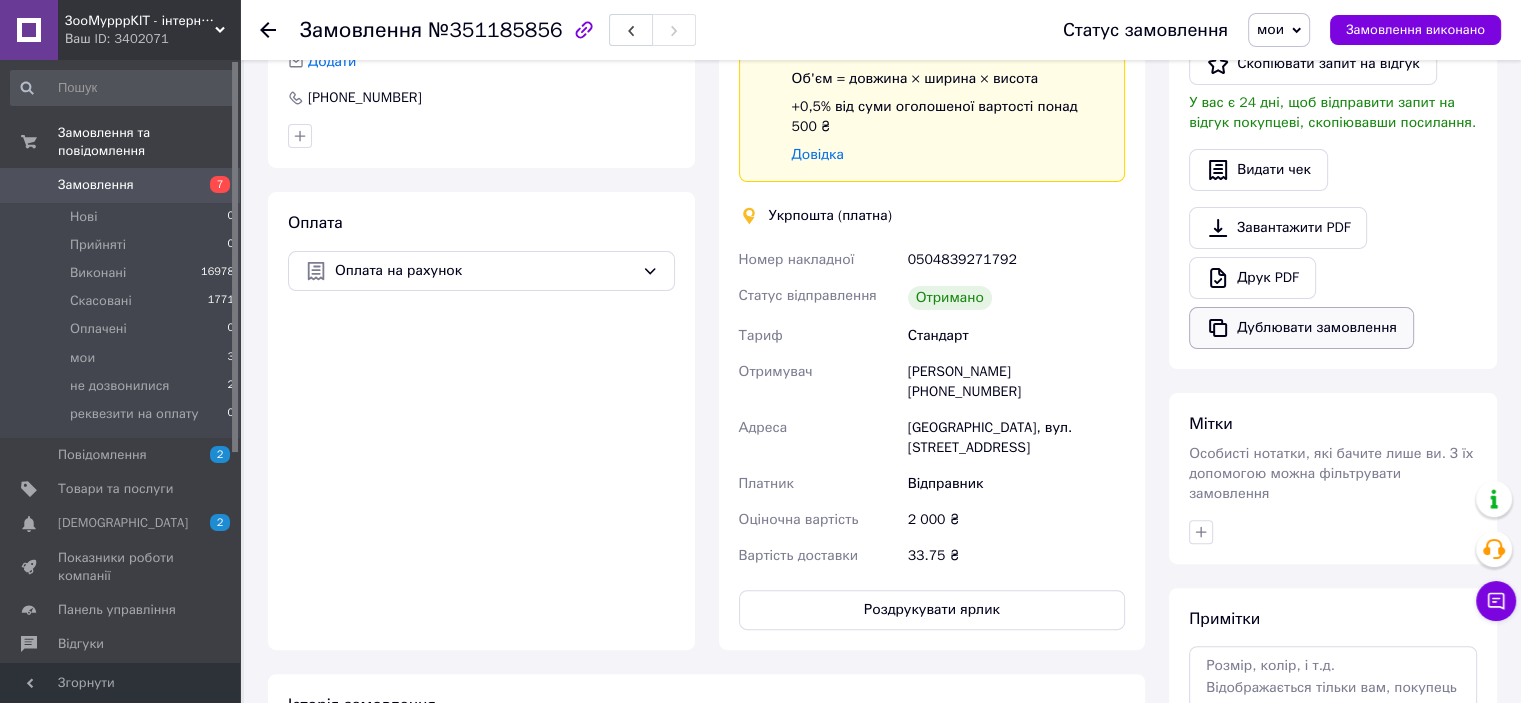 click on "Дублювати замовлення" at bounding box center [1301, 328] 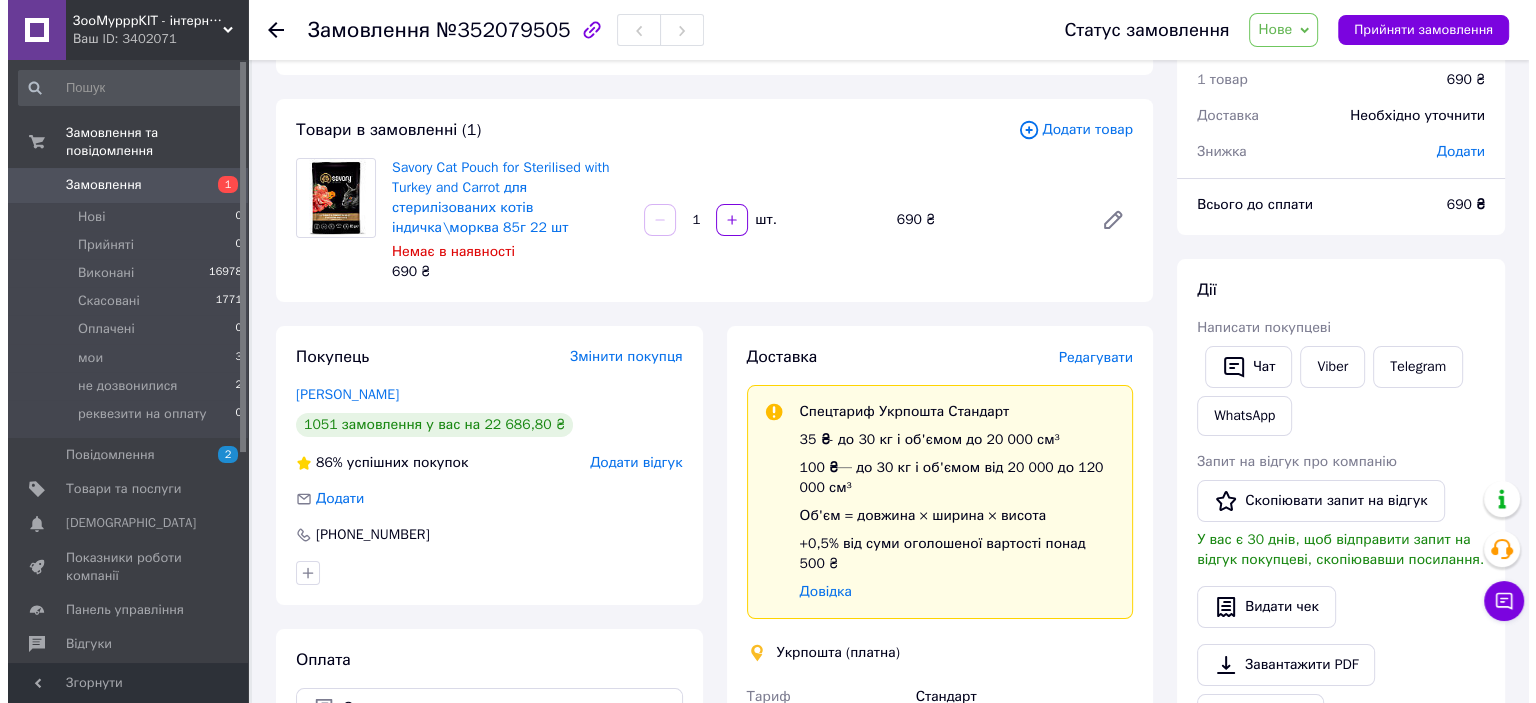 scroll, scrollTop: 200, scrollLeft: 0, axis: vertical 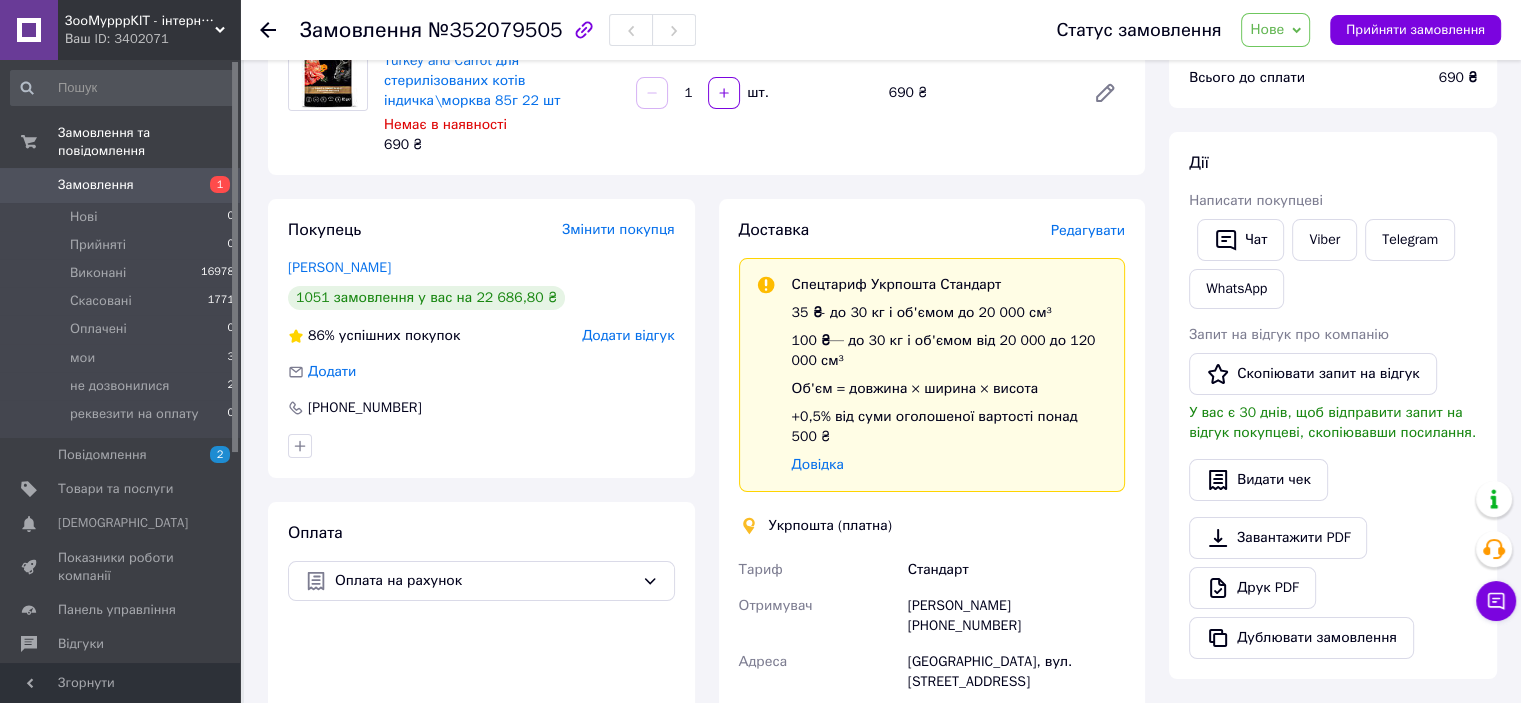 click on "Доставка Редагувати Спецтариф Укрпошта Стандарт 35 ₴  - до 30 кг і об'ємом до 20 000 см³ 100 ₴  — до 30 кг і об'ємом від 20 000 до 120 000 см³ Об'єм = довжина × ширина × висота +0,5% від суми оголошеної вартості понад 500 ₴ Довідка Укрпошта (платна) Тариф Стандарт Отримувач Дмитрий Поддубный +380951720517 Адреса Слов'янськ, 84122, вул. Свободи, 1 Платник Відправник Оціночна вартість 2 000 ₴ Передати номер або Створити ярлик" at bounding box center (932, 592) 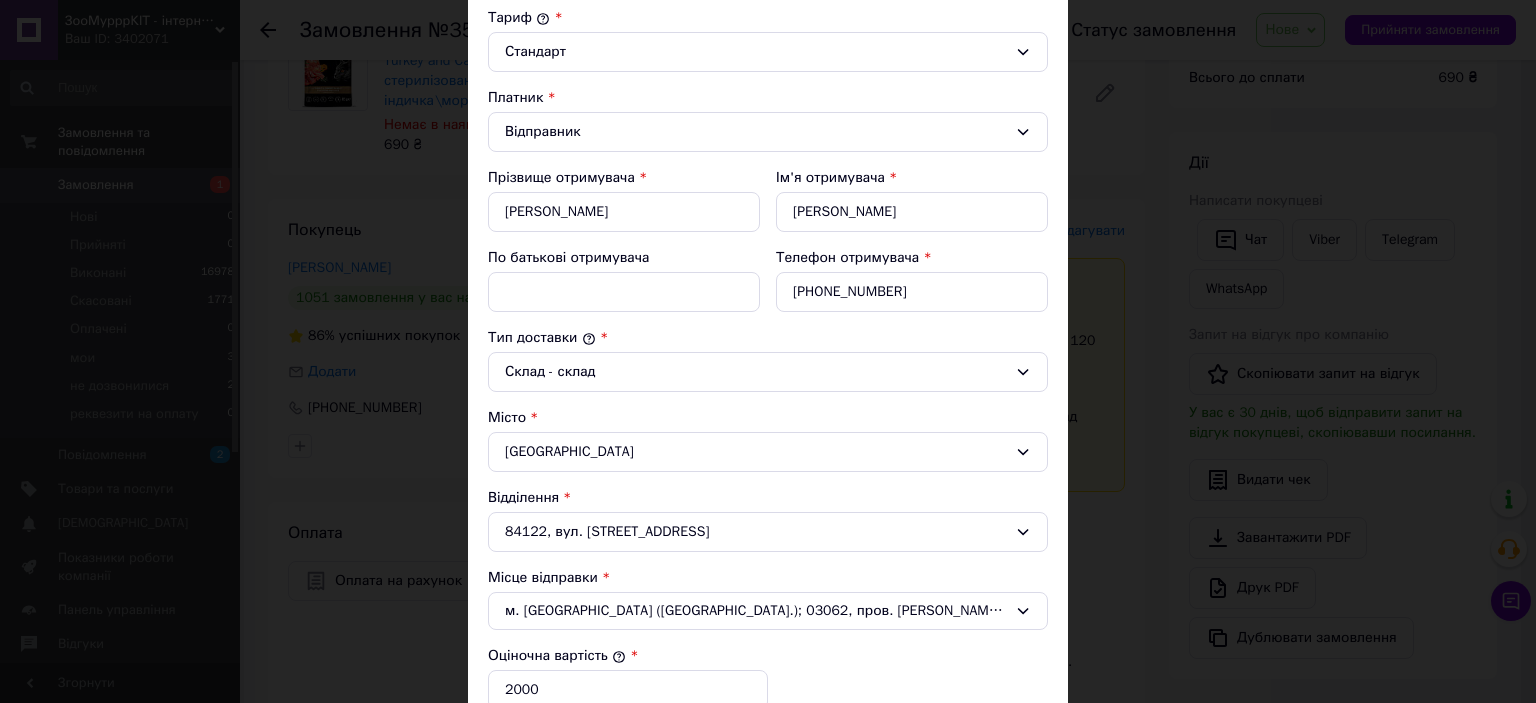 scroll, scrollTop: 500, scrollLeft: 0, axis: vertical 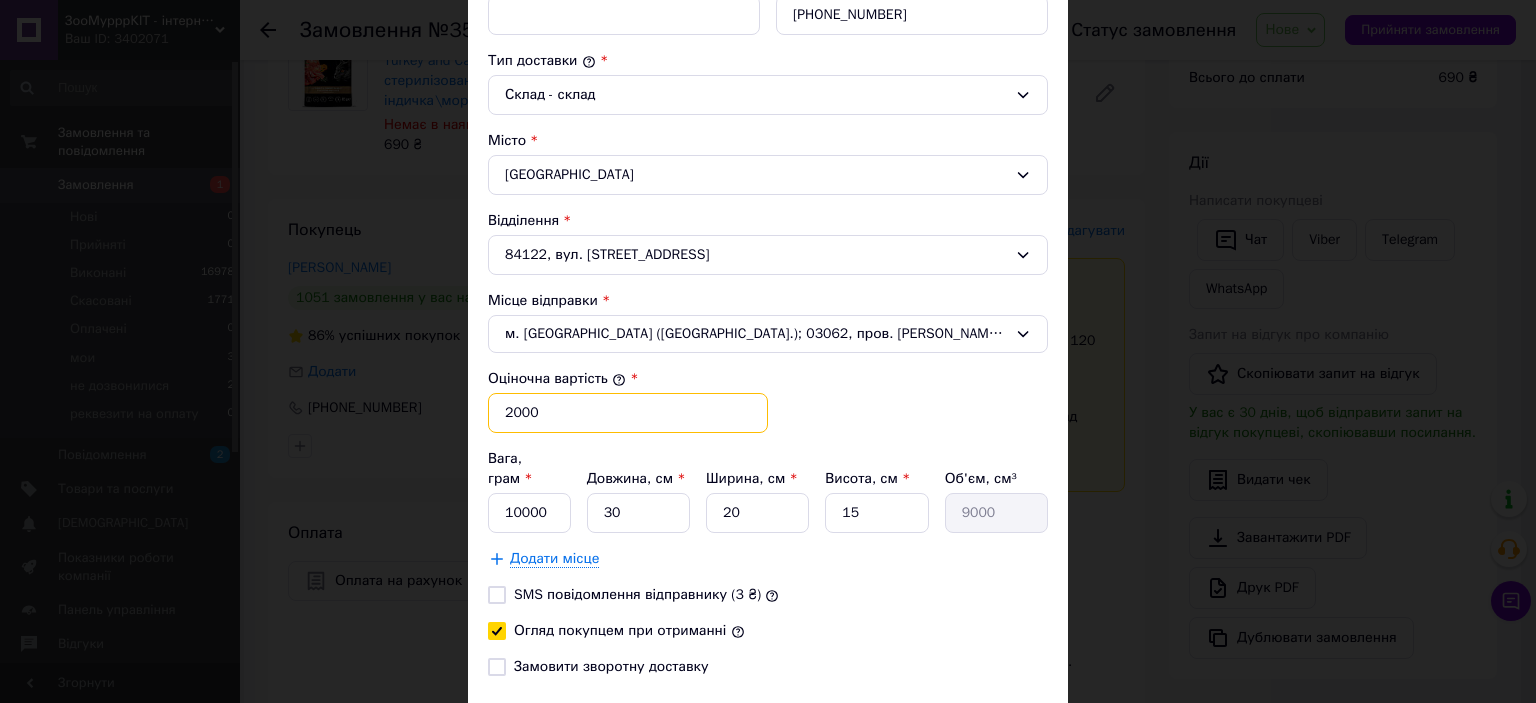 click on "2000" at bounding box center [628, 413] 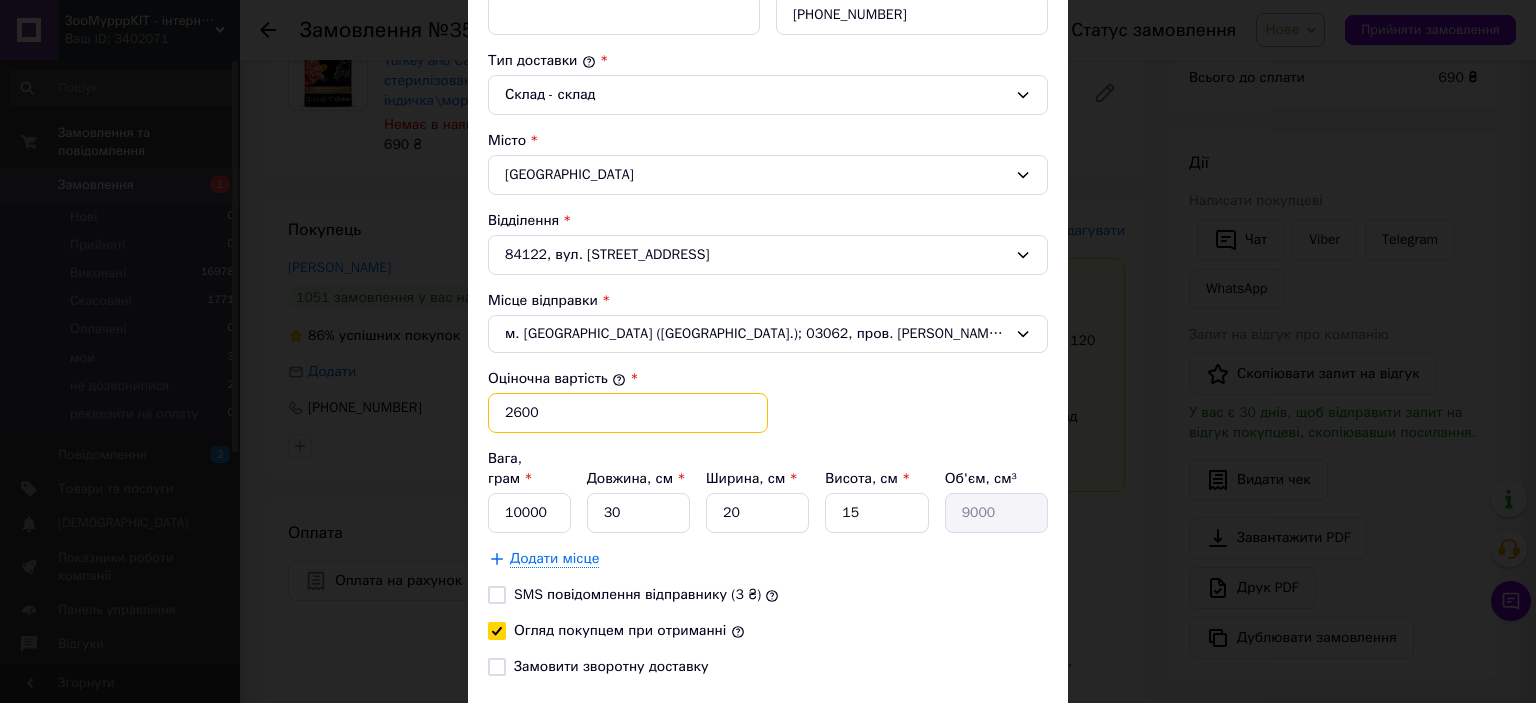 type on "2600" 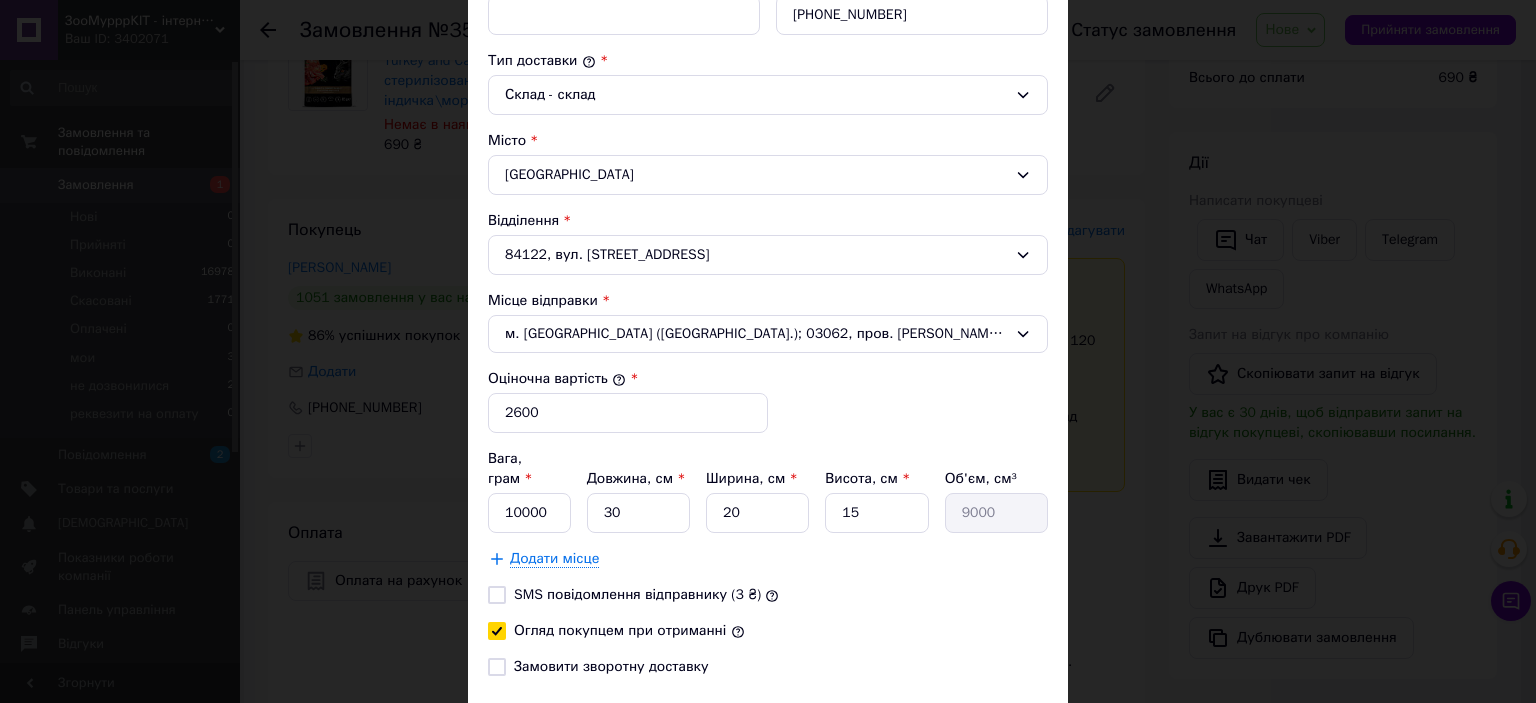 click on "Спосіб доставки Укрпошта (платна) Тариф     * Стандарт Платник   * Відправник Прізвище отримувача   * Поддубный Ім'я отримувача   * Дмитрий По батькові отримувача Телефон отримувача   * +380951720517 Тип доставки     * Склад - склад Місто Слов'янськ Відділення 84122, вул. Свободи, 1 Місце відправки   * м. Київ (Київська обл.); 03062, пров. Анатолія Базилевича, 2/13 Оціночна вартість     * 2600 Вага, грам   * 10000 Довжина, см   * 30 Ширина, см   * 20 Висота, см   * 15 Об'єм, см³ 9000 Додати місце SMS повідомлення відправнику (3 ₴)   Огляд покупцем при отриманні   Замовити зворотну доставку" at bounding box center (768, 172) 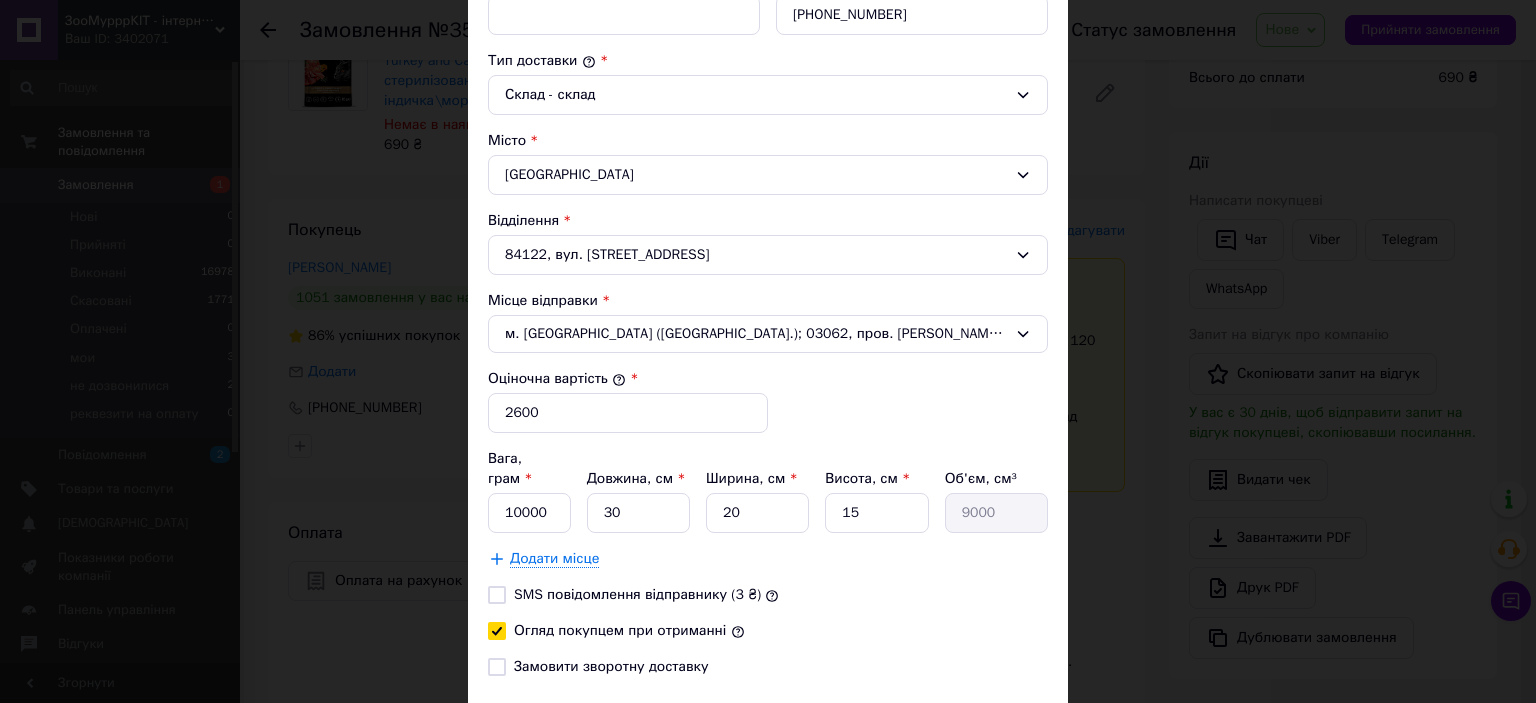 click on "× Редагування доставки Спосіб доставки Укрпошта (платна) Тариф     * Стандарт Платник   * Відправник Прізвище отримувача   * Поддубный Ім'я отримувача   * Дмитрий По батькові отримувача Телефон отримувача   * +380951720517 Тип доставки     * Склад - склад Місто Слов'янськ Відділення 84122, вул. Свободи, 1 Місце відправки   * м. Київ (Київська обл.); 03062, пров. Анатолія Базилевича, 2/13 Оціночна вартість     * 2600 Вага, грам   * 10000 Довжина, см   * 30 Ширина, см   * 20 Висота, см   * 15 Об'єм, см³ 9000 Додати місце SMS повідомлення відправнику (3 ₴)   Огляд покупцем при отриманні   Скасувати" at bounding box center (768, 171) 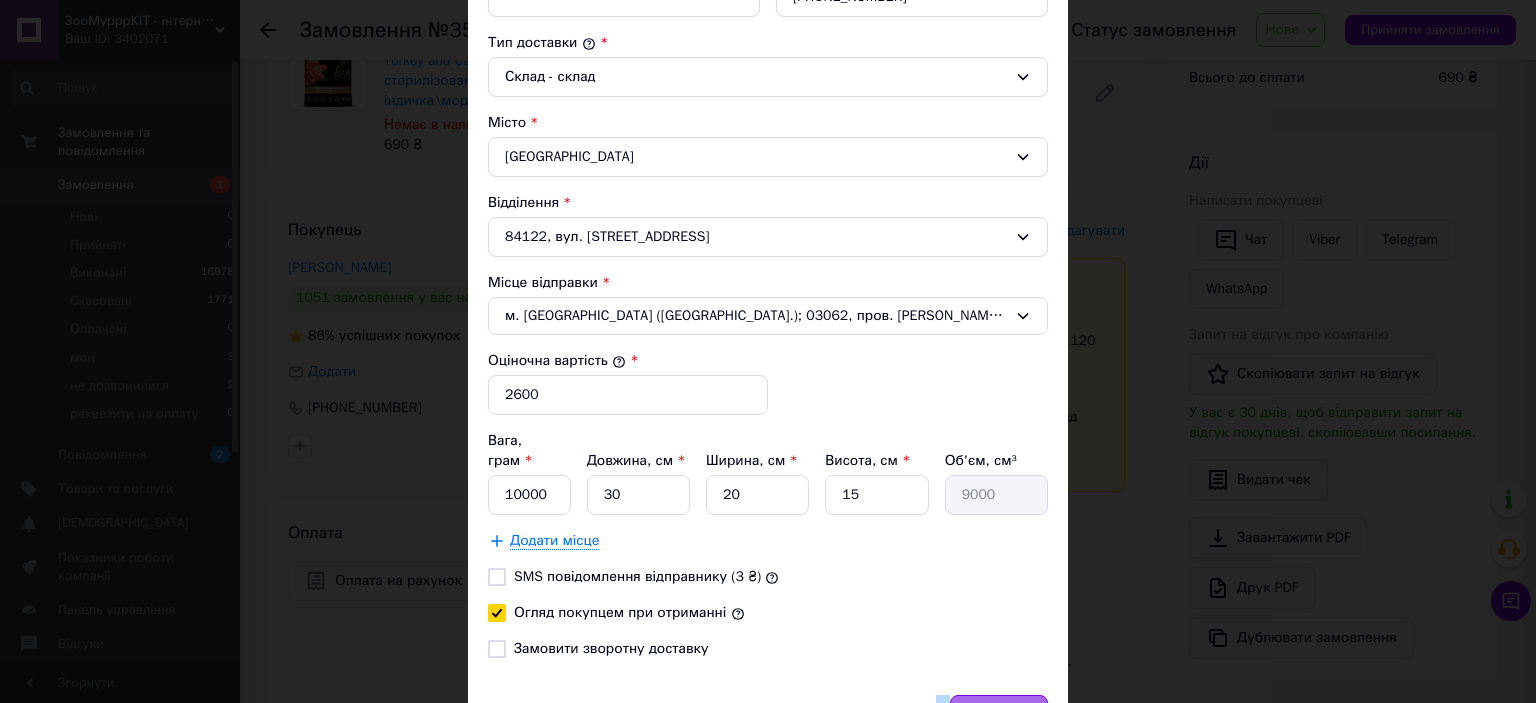 click on "Зберегти" at bounding box center [999, 715] 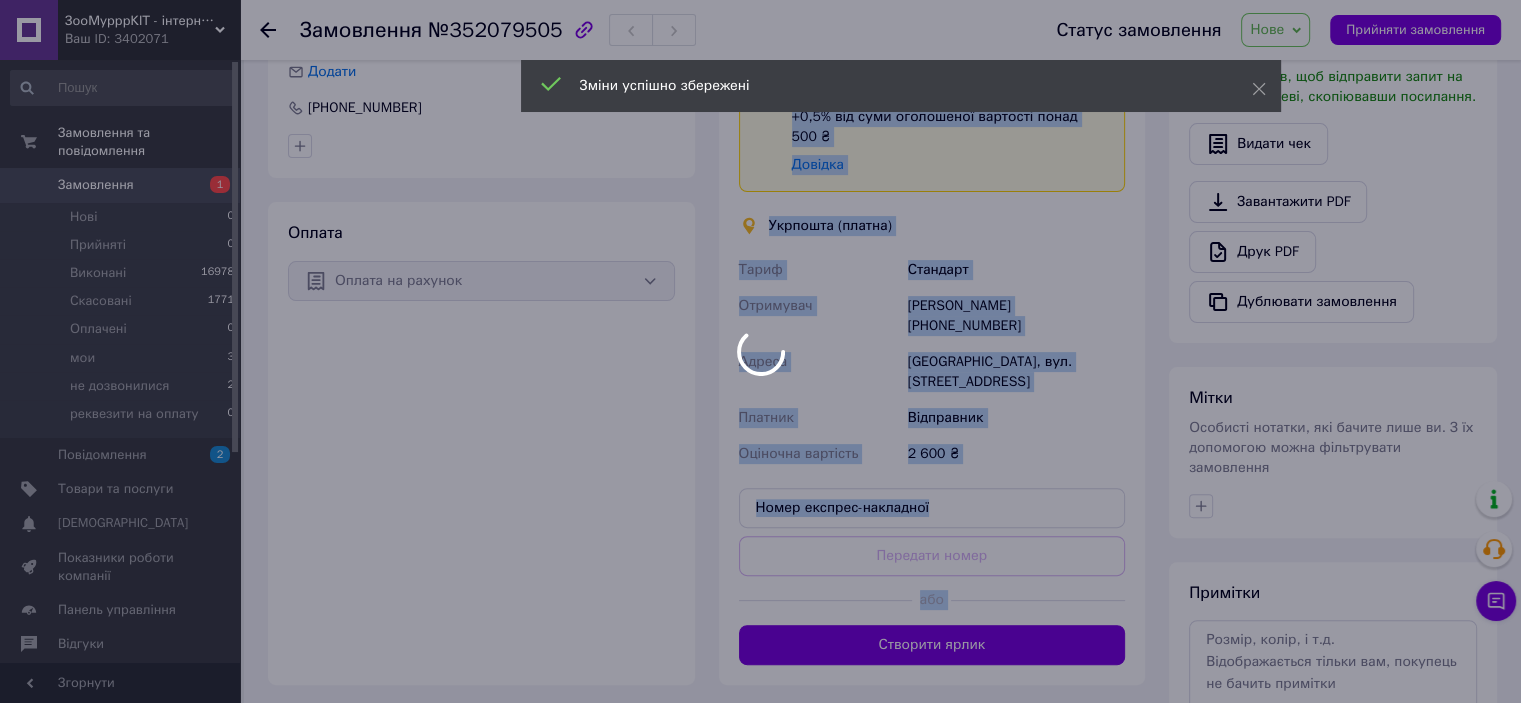 scroll, scrollTop: 600, scrollLeft: 0, axis: vertical 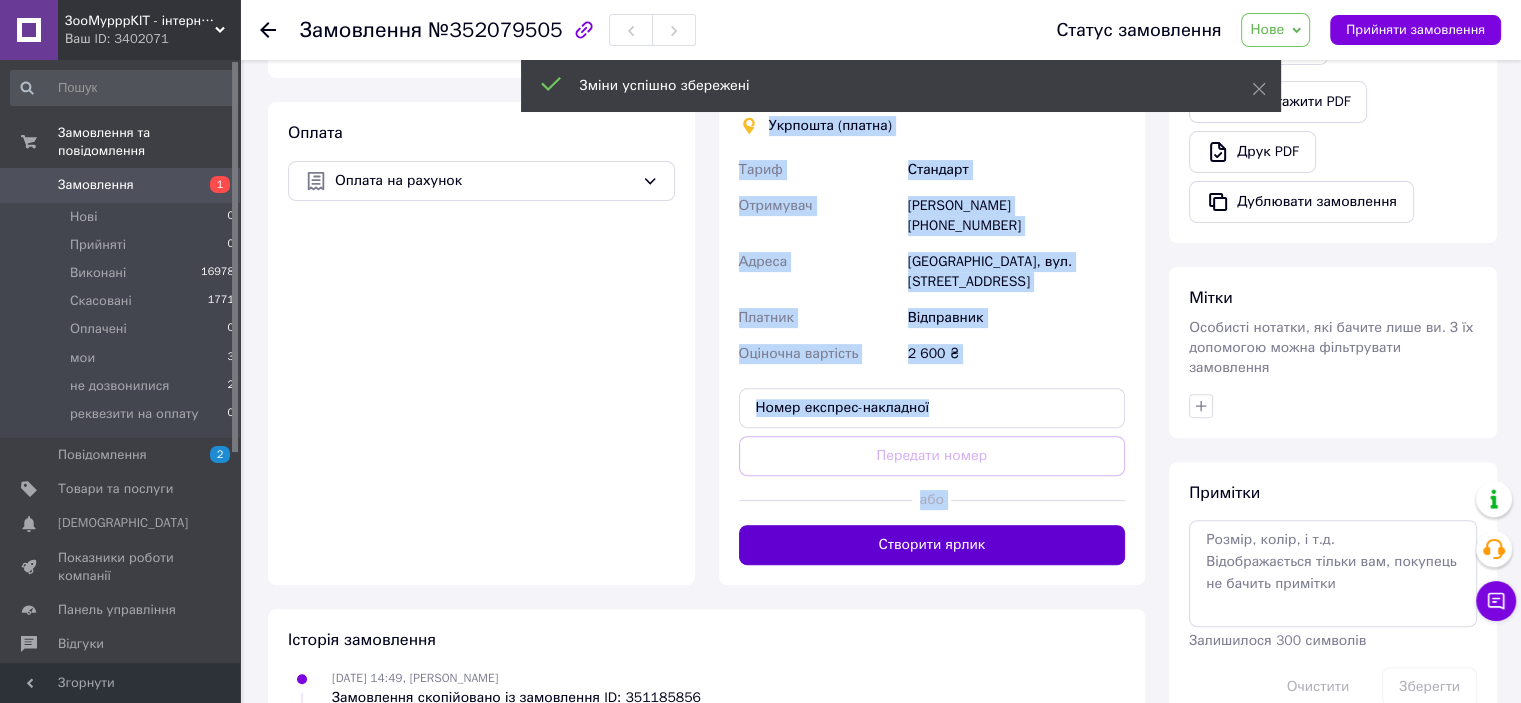 click on "Створити ярлик" at bounding box center (932, 545) 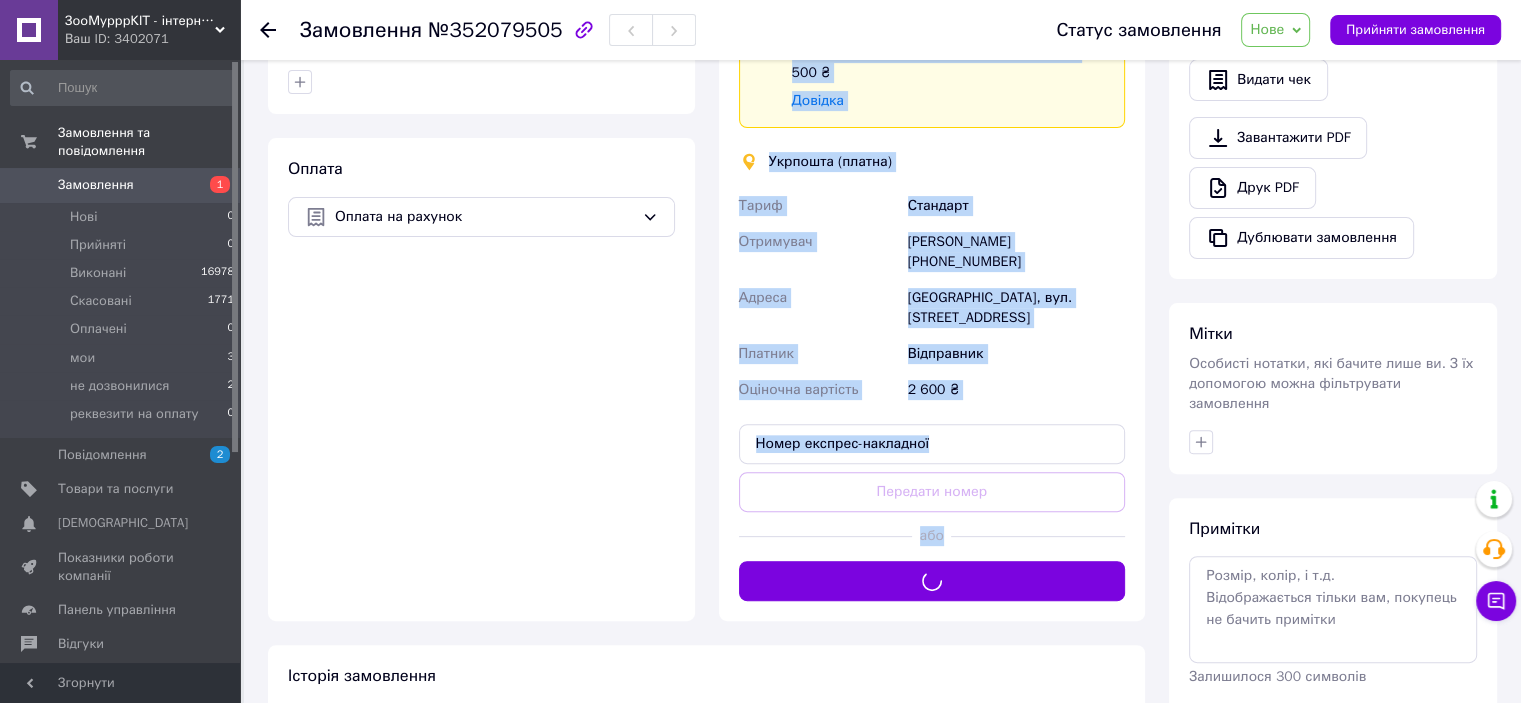 scroll, scrollTop: 600, scrollLeft: 0, axis: vertical 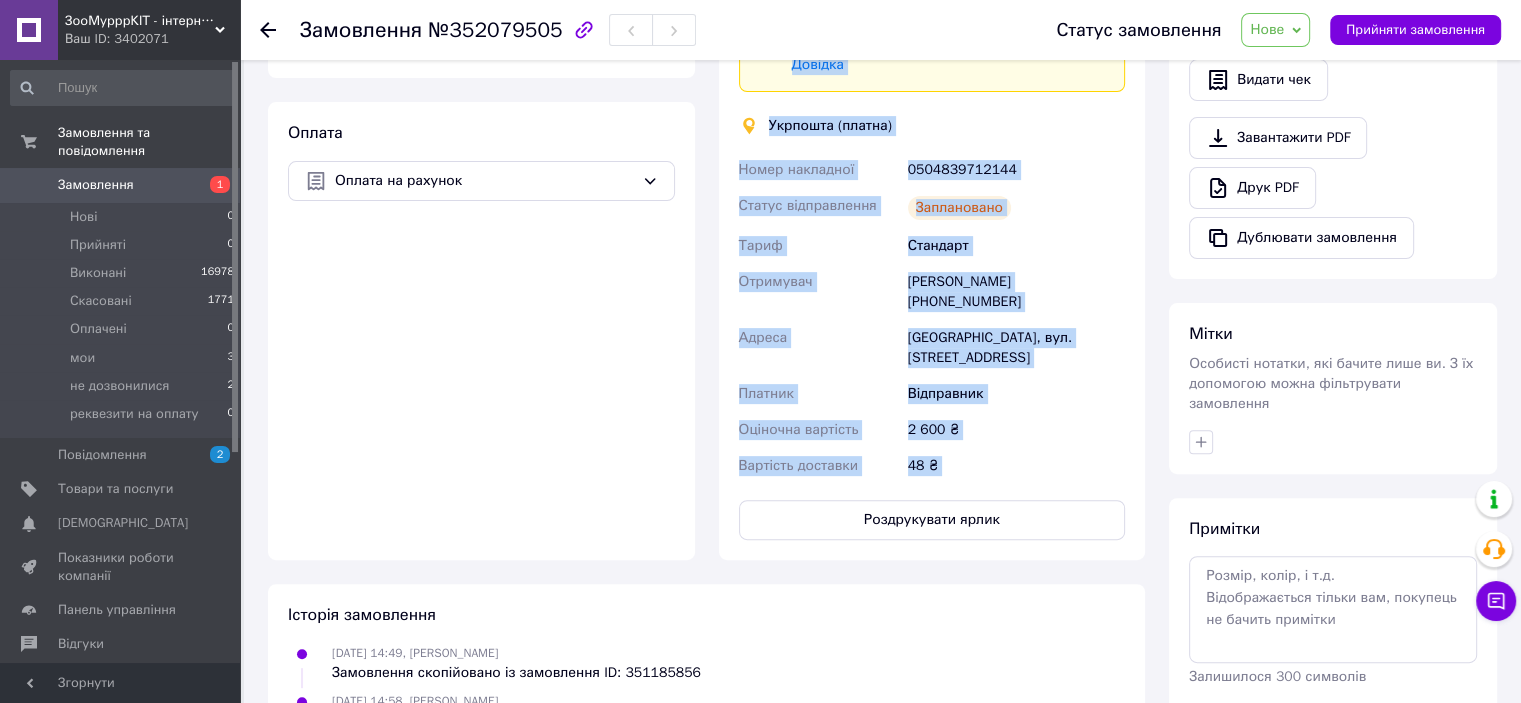 click on "Нове" at bounding box center (1275, 30) 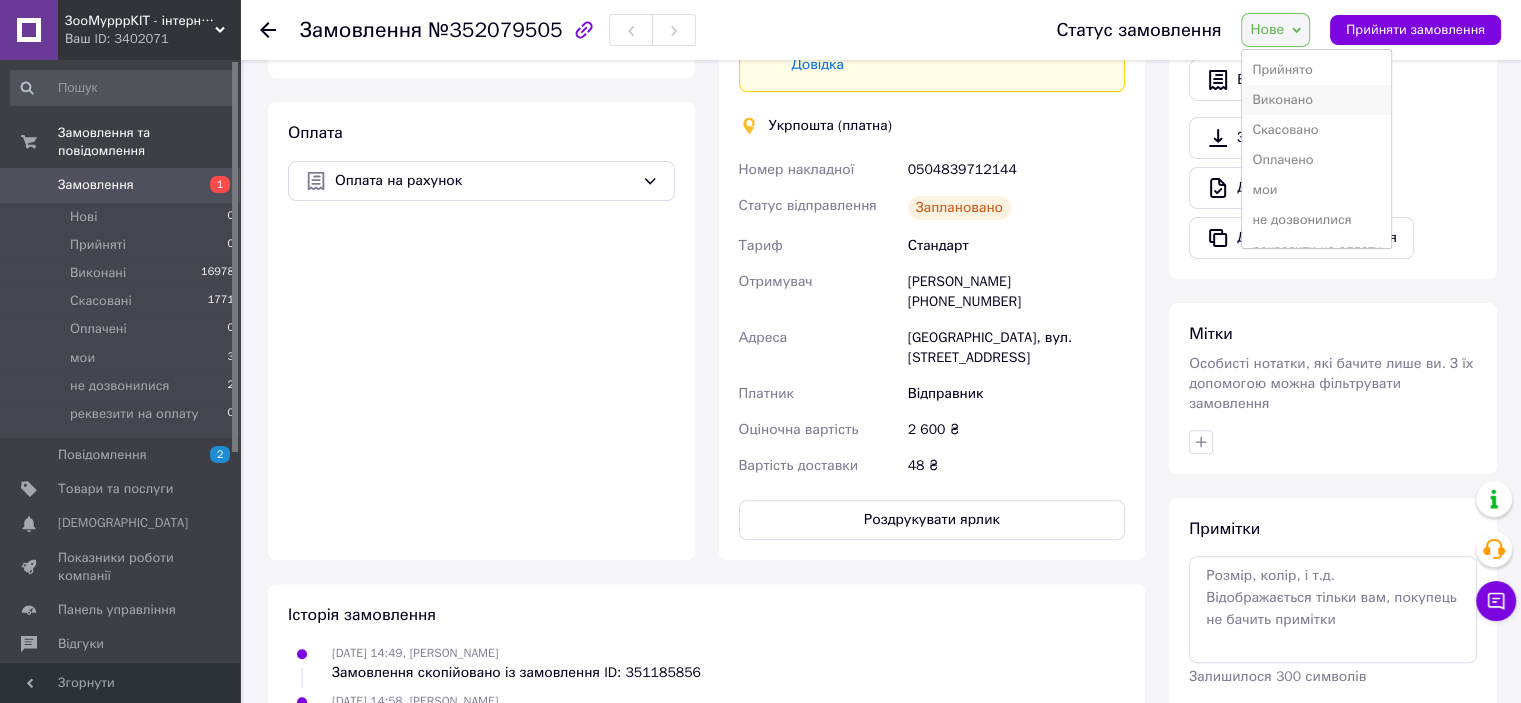 click on "Виконано" at bounding box center [1316, 100] 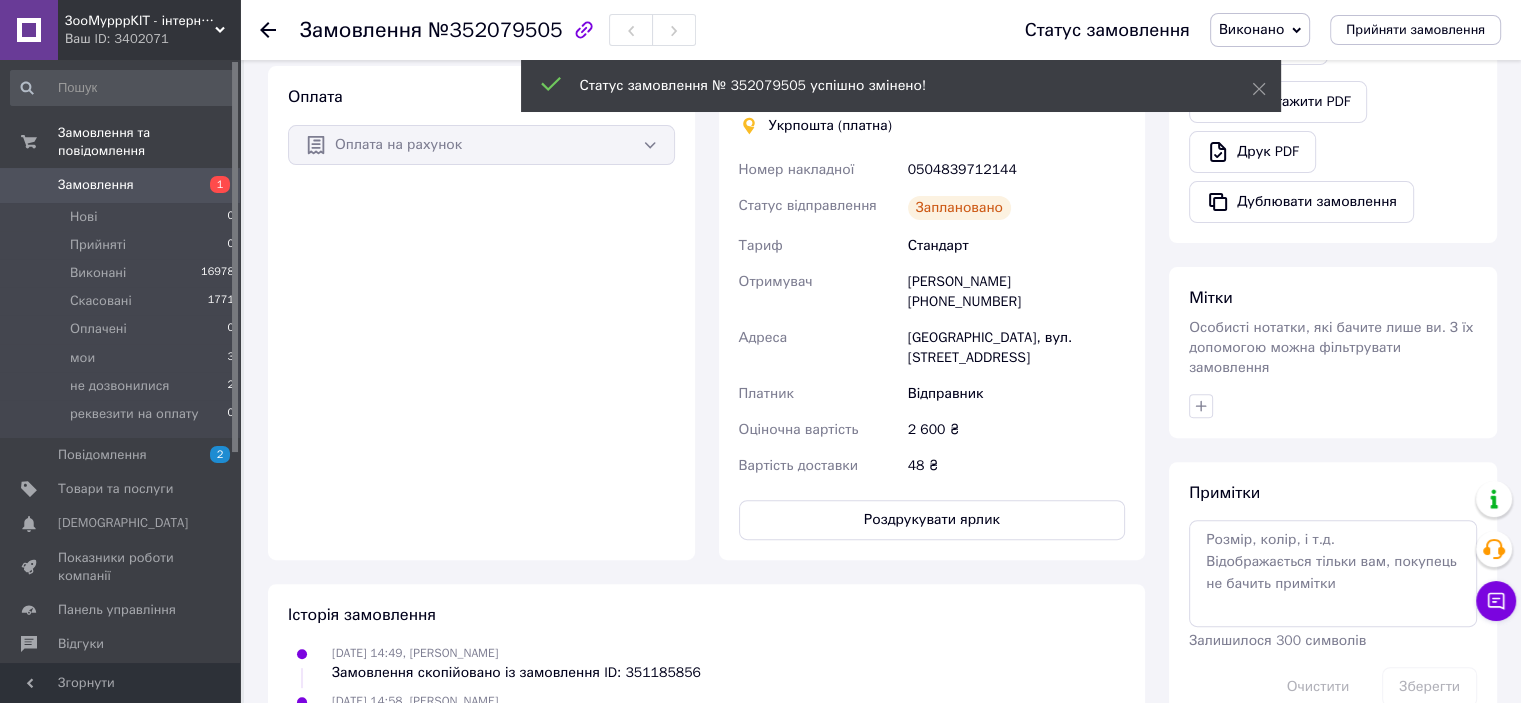 scroll, scrollTop: 564, scrollLeft: 0, axis: vertical 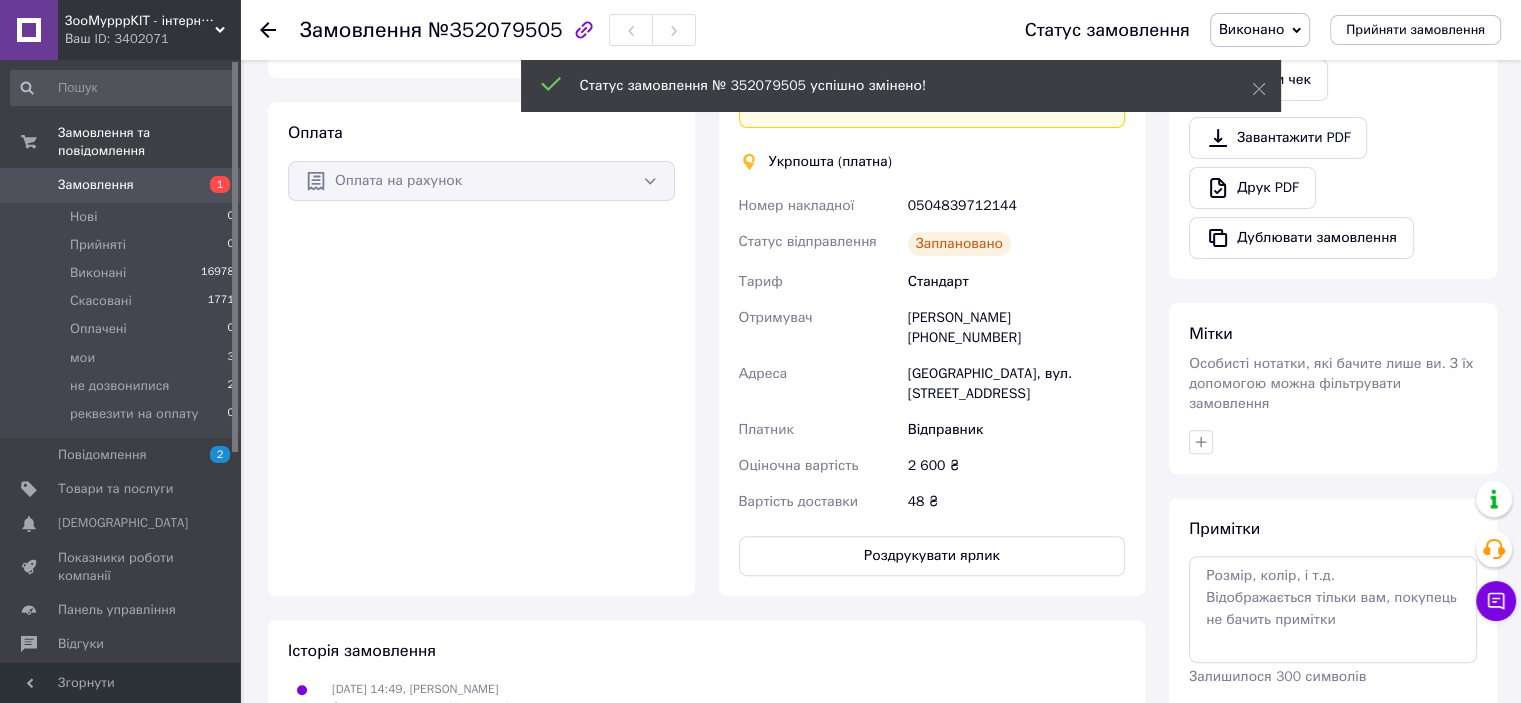 drag, startPoint x: 1276, startPoint y: 33, endPoint x: 1296, endPoint y: 64, distance: 36.891735 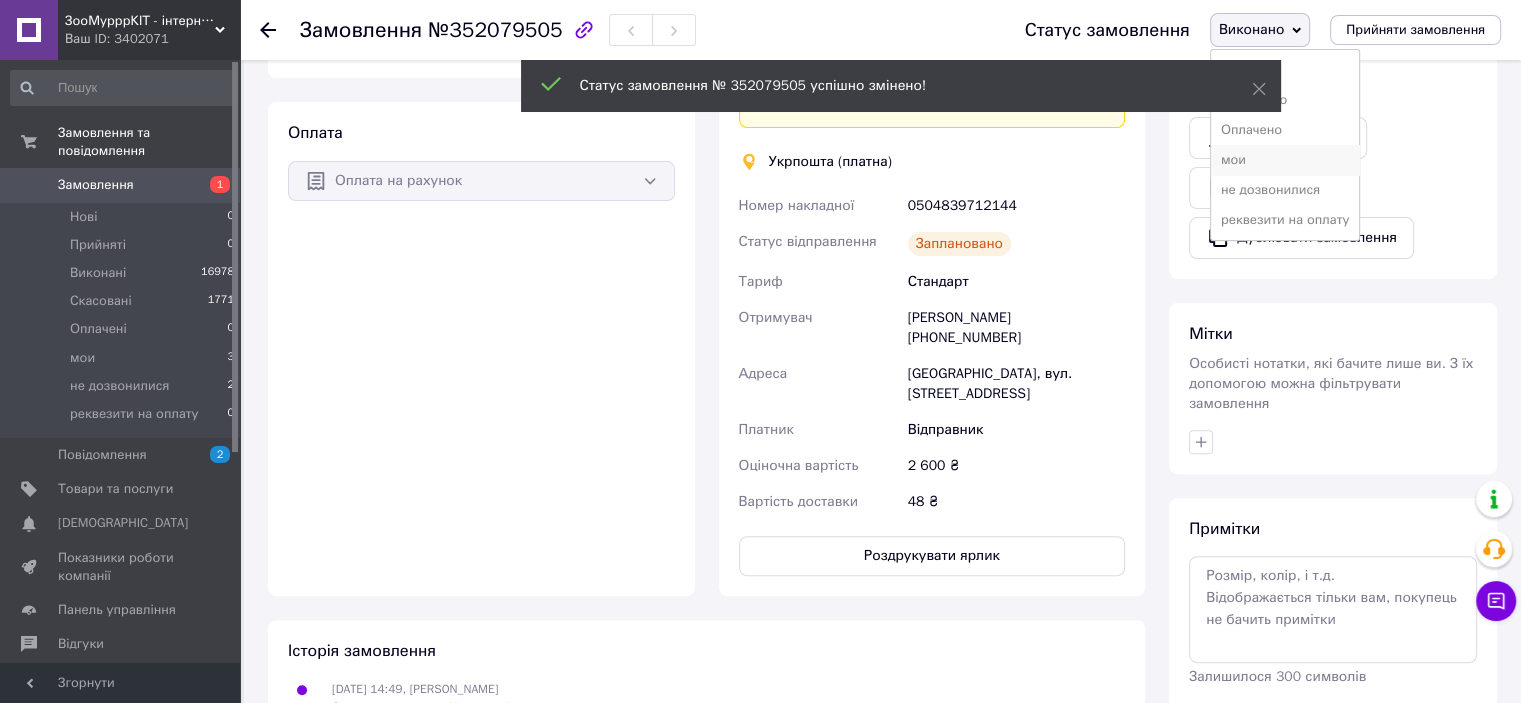 click on "мои" at bounding box center [1285, 160] 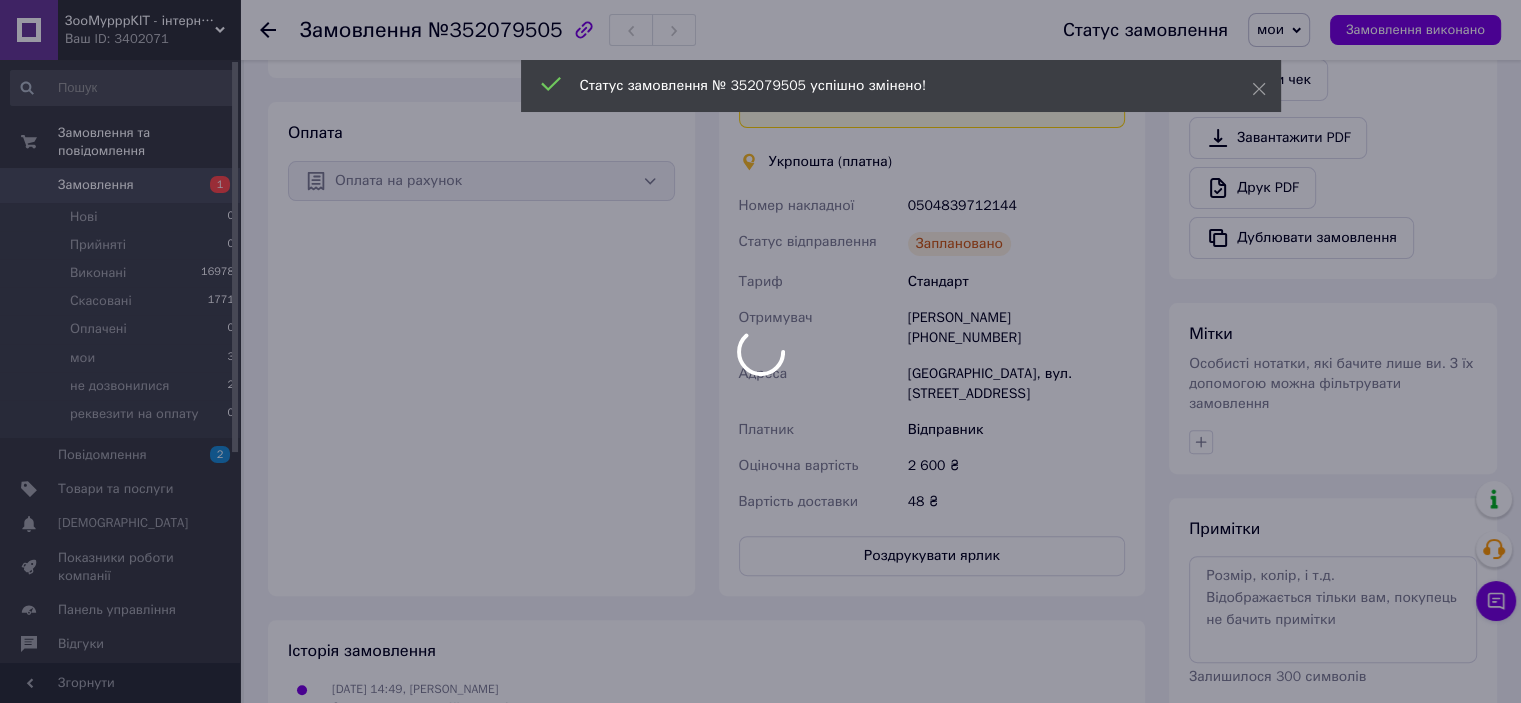 scroll, scrollTop: 600, scrollLeft: 0, axis: vertical 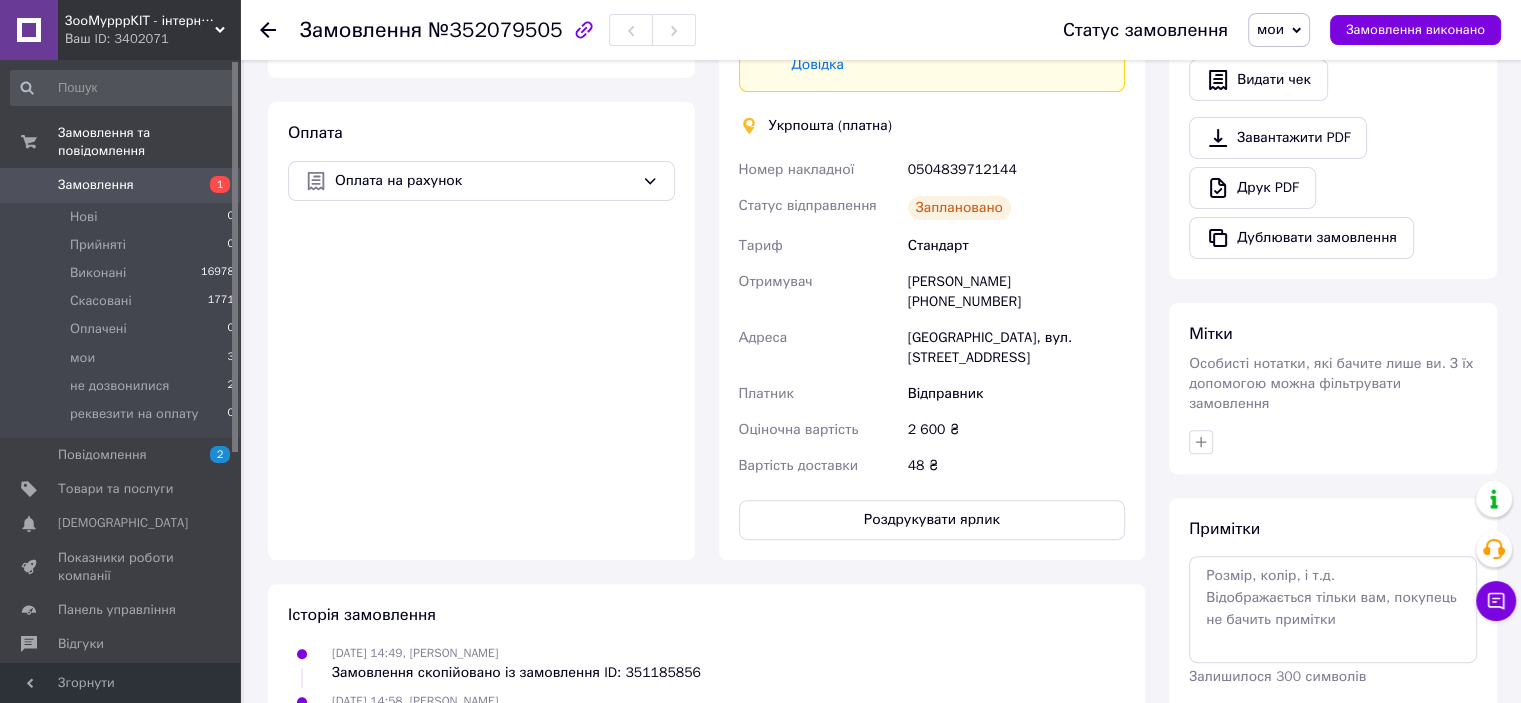 click on "Доставка Редагувати Спецтариф Укрпошта Стандарт 35 ₴  - до 30 кг і об'ємом до 20 000 см³ 100 ₴  — до 30 кг і об'ємом від 20 000 до 120 000 см³ Об'єм = довжина × ширина × висота +0,5% від суми оголошеної вартості понад 500 ₴ Довідка Укрпошта (платна) Номер накладної 0504839712144 Статус відправлення Заплановано Тариф Стандарт Отримувач Дмитрий Поддубный +380951720517 Адреса Слов'янськ, 84122, вул. Свободи, 1 Платник Відправник Оціночна вартість 2 600 ₴ Вартість доставки 48 ₴ Роздрукувати ярлик Тариф     * Стандарт Платник   * Відправник Прізвище отримувача   * Поддубный Ім'я отримувача   *   *   *" at bounding box center [932, 179] 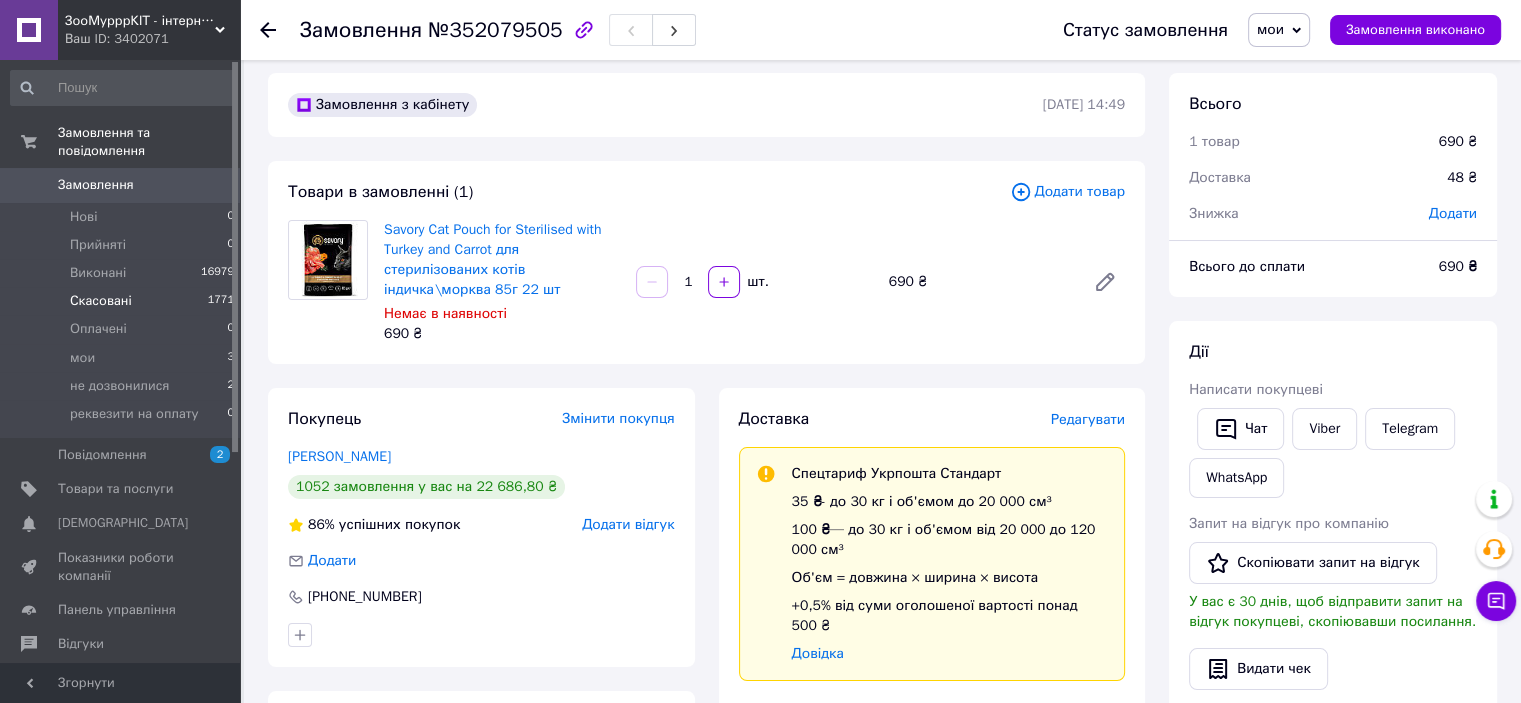 scroll, scrollTop: 0, scrollLeft: 0, axis: both 